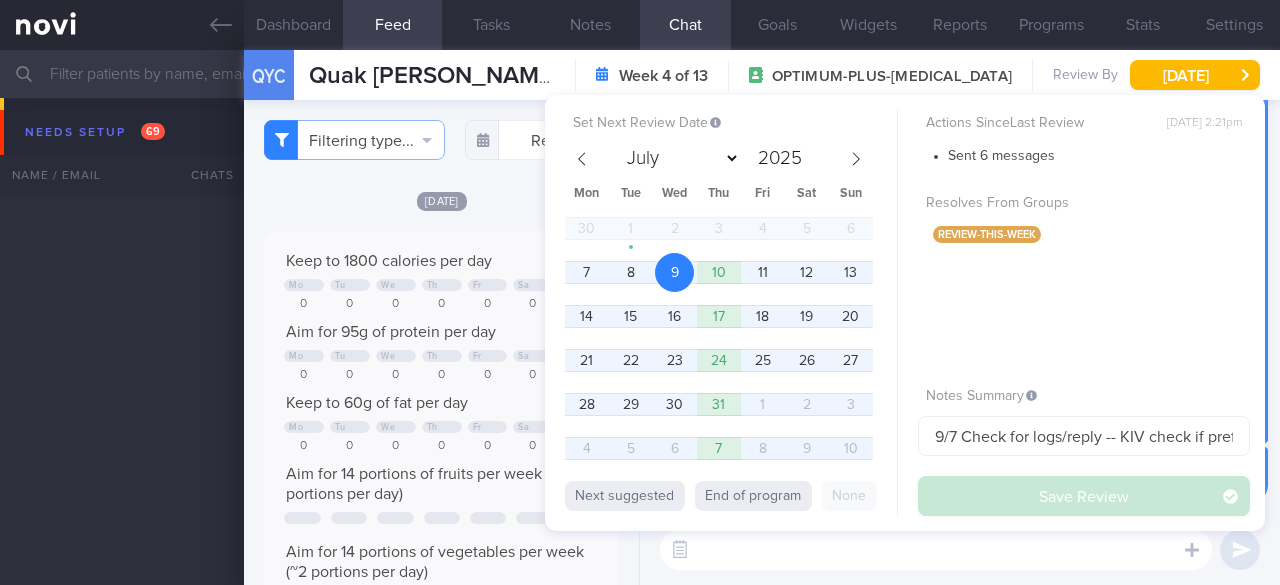 select on "6" 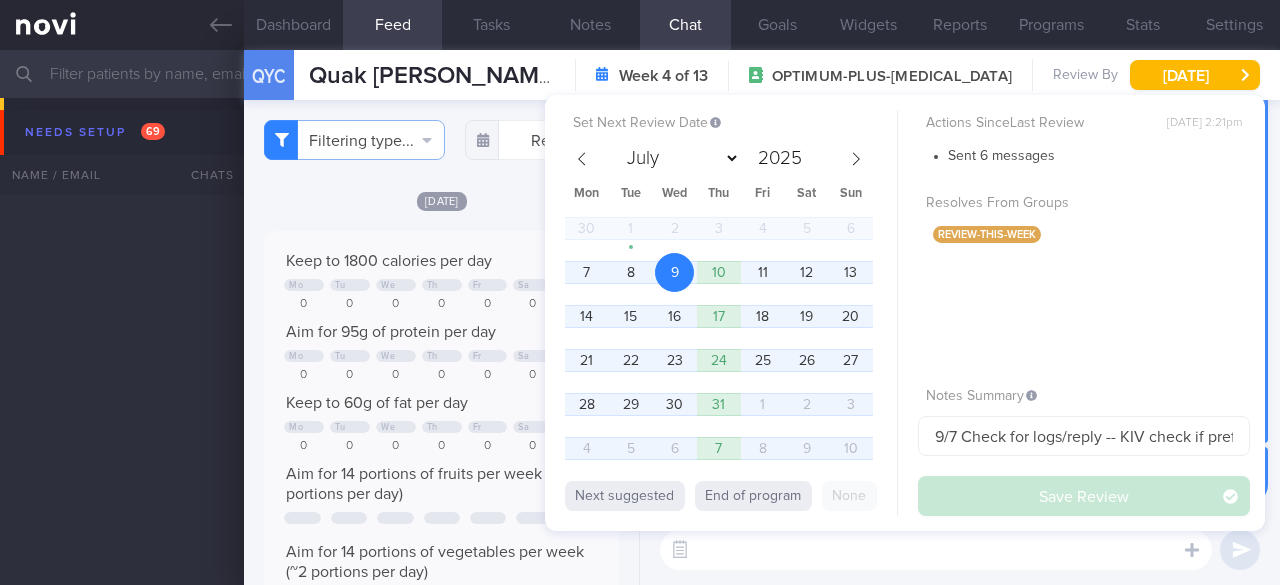 scroll, scrollTop: 1156, scrollLeft: 0, axis: vertical 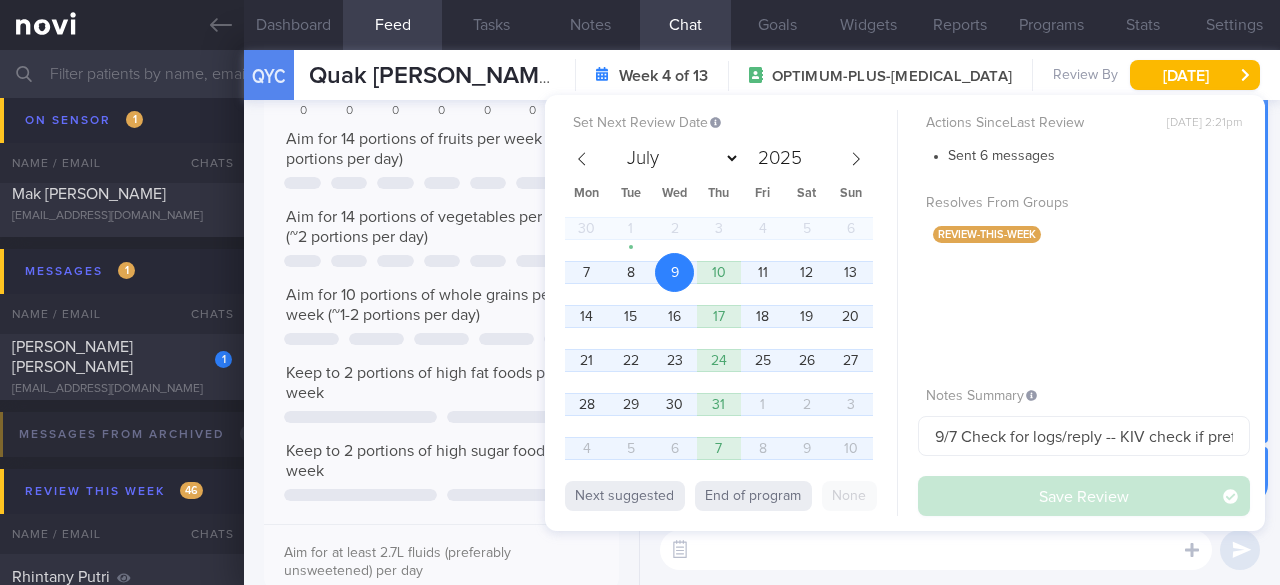 click on "Actions Since
Last Review
[DATE] 2:21pm
Sent 6 messages
Resolves From Groups
review-this-week
Notes Summary
9/7 Check for logs/reply -- KIV check if pref Dig Supp
Save Review" at bounding box center (1084, 313) 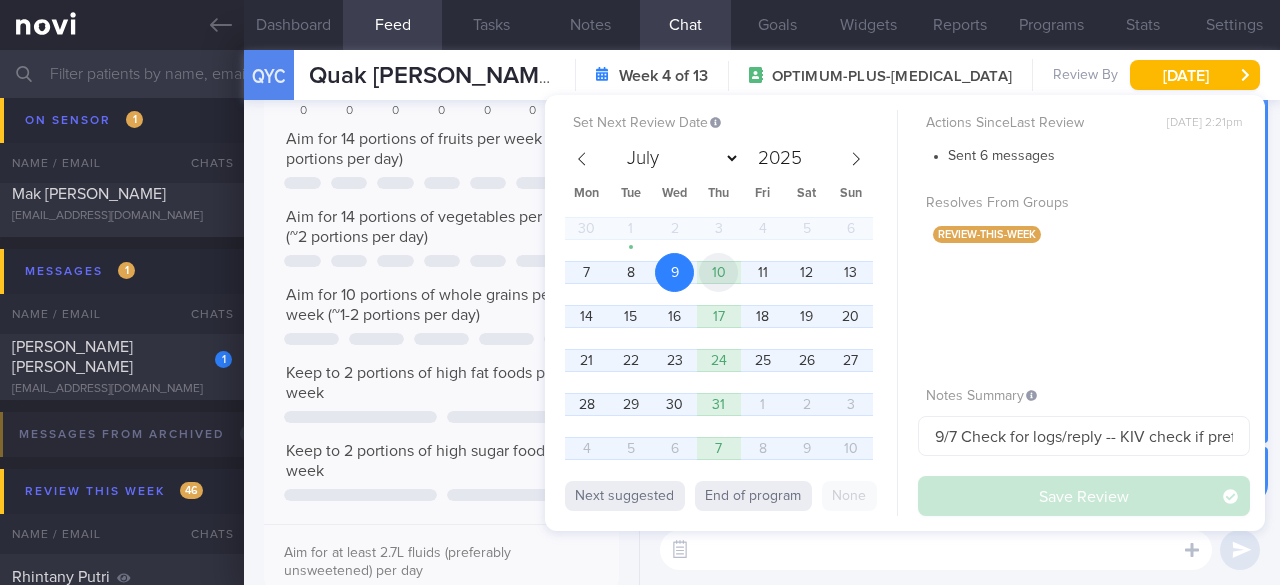 click on "10" at bounding box center (718, 272) 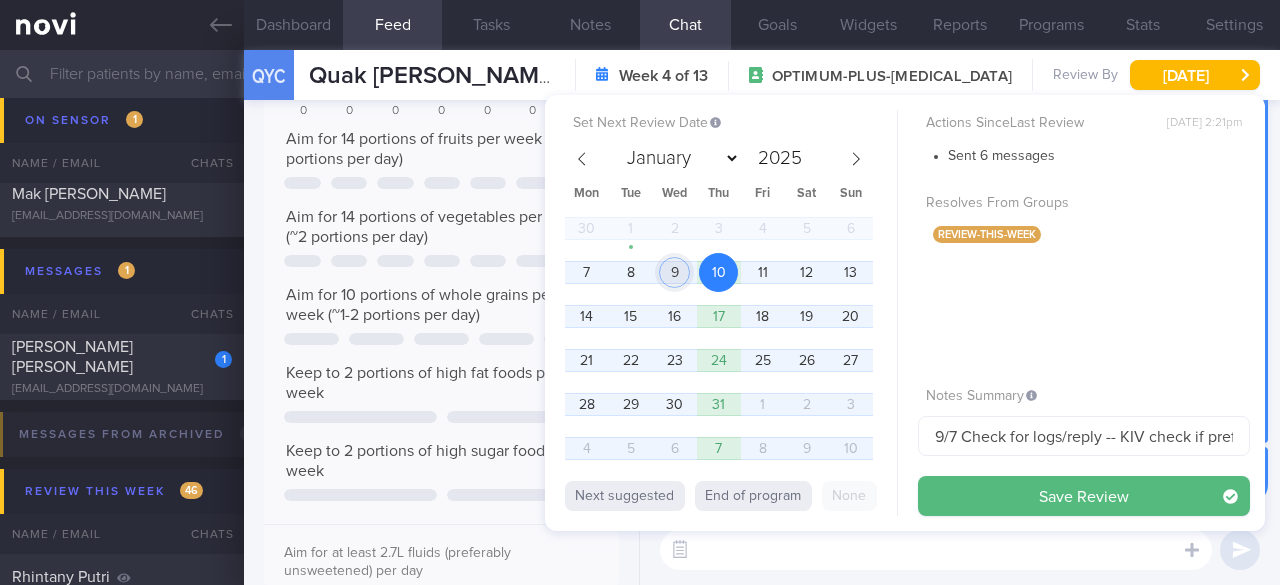 click on "9" at bounding box center (674, 272) 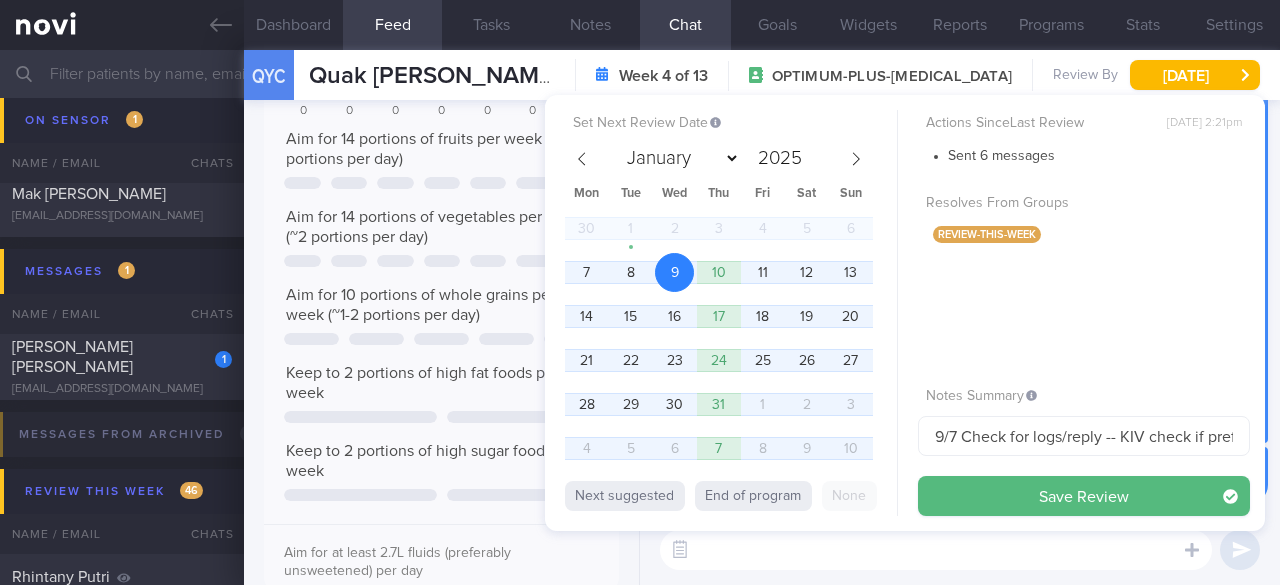 click on "Save Review" at bounding box center (1084, 496) 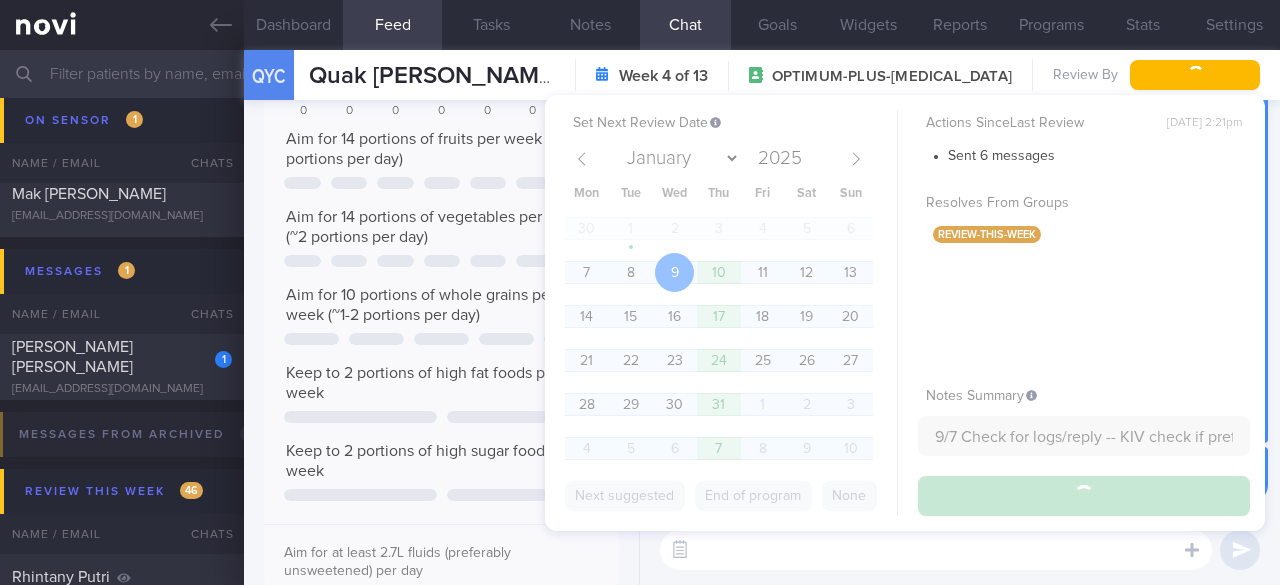 type on "9/7 Check for logs/reply -- KIV check if pref Dig Supp" 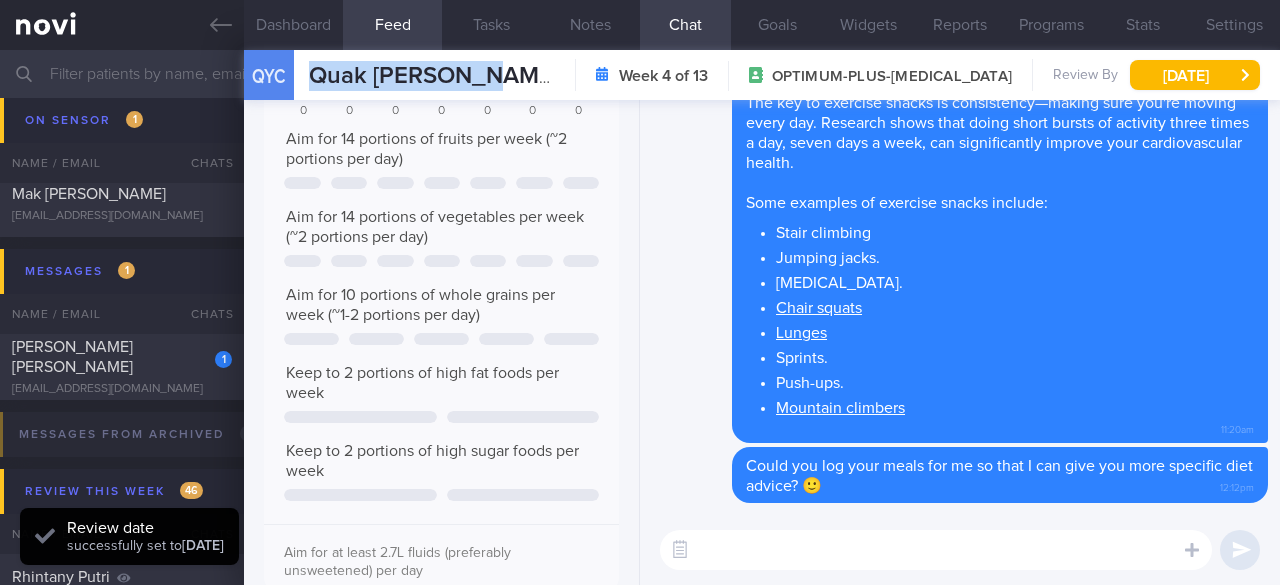 drag, startPoint x: 530, startPoint y: 83, endPoint x: 298, endPoint y: 73, distance: 232.21542 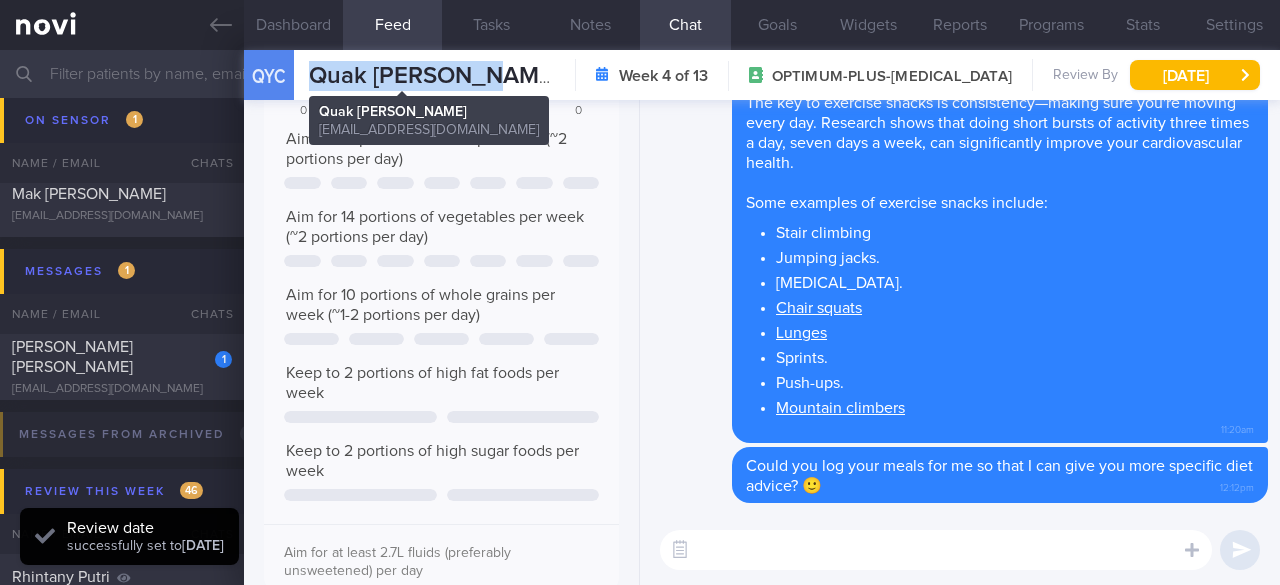 copy on "Quak [PERSON_NAME]" 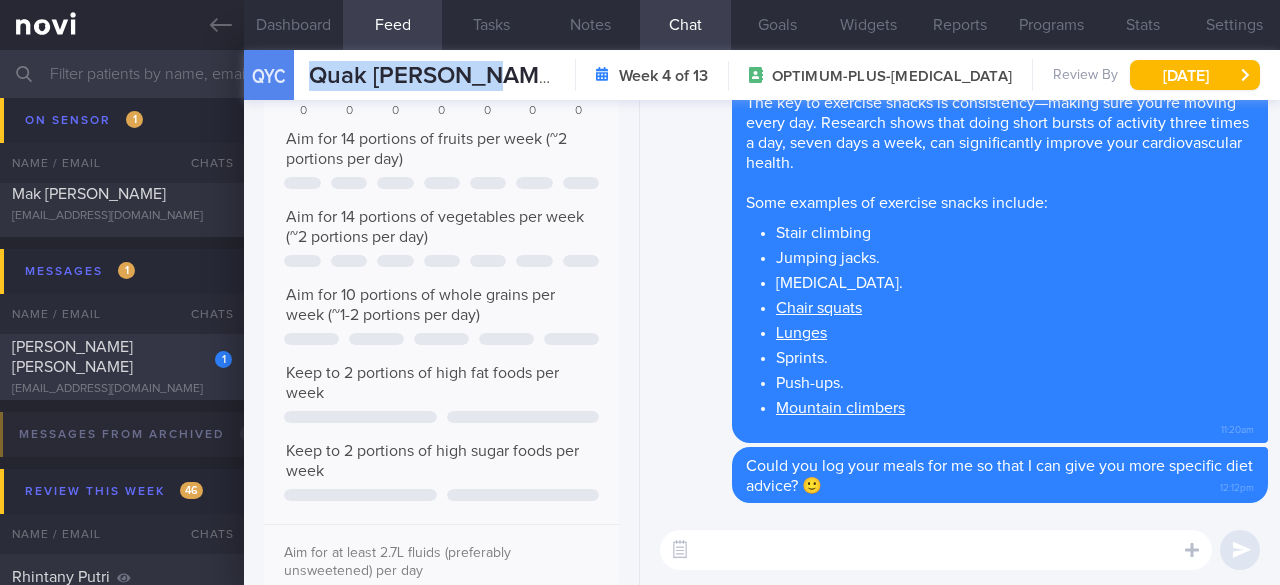 click on "[PERSON_NAME] [PERSON_NAME]" at bounding box center (119, 357) 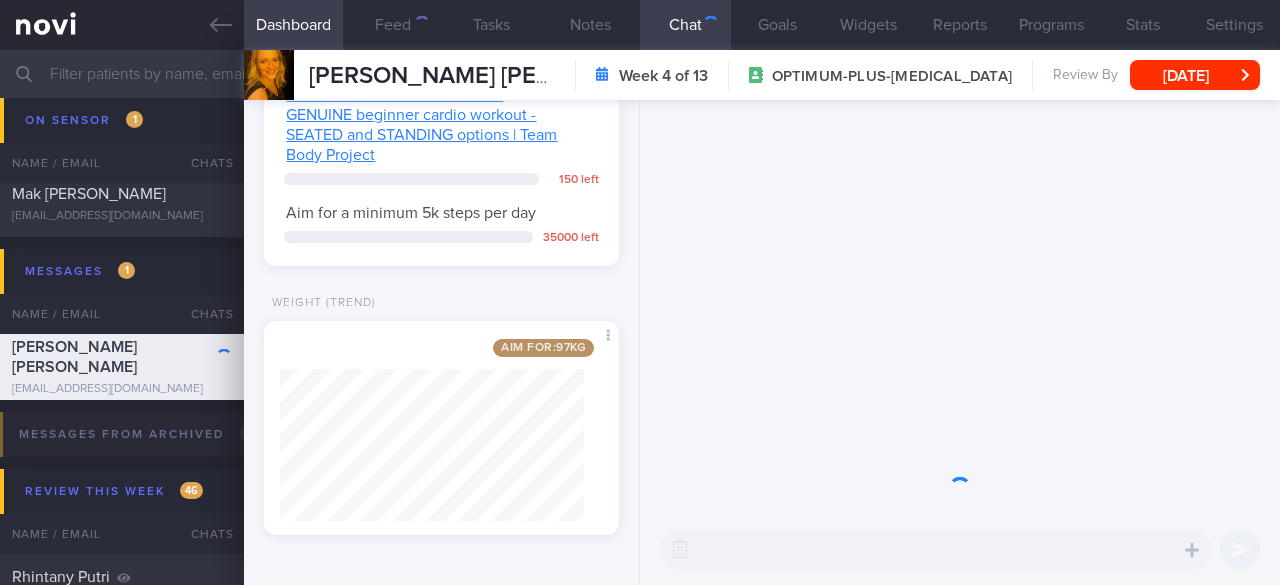 scroll, scrollTop: 117, scrollLeft: 0, axis: vertical 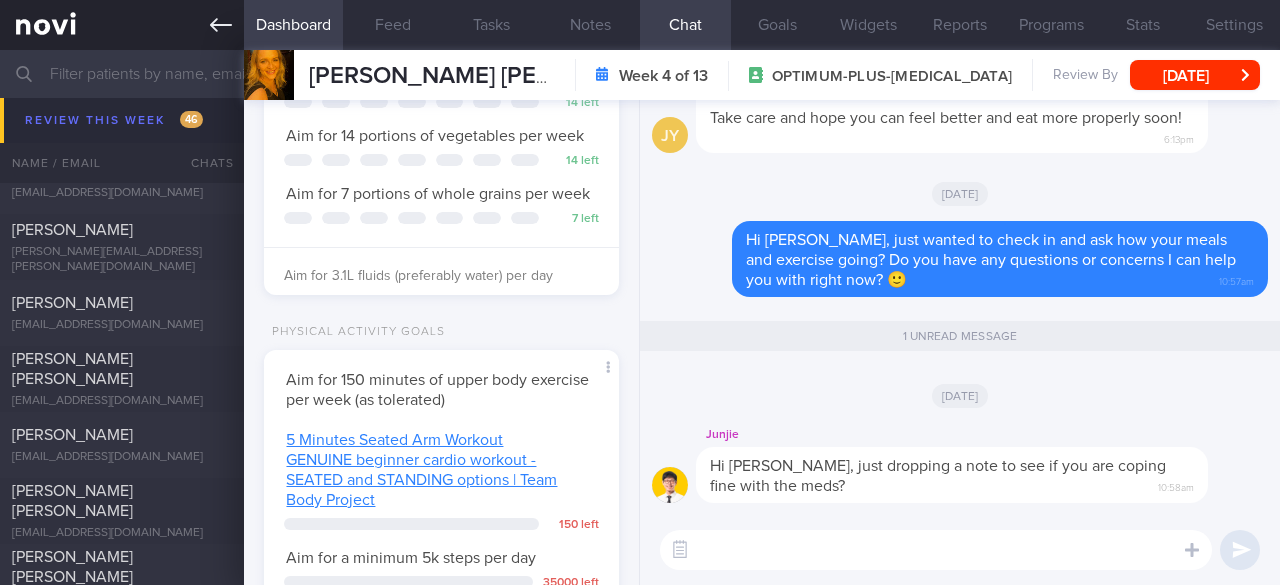 click at bounding box center (122, 25) 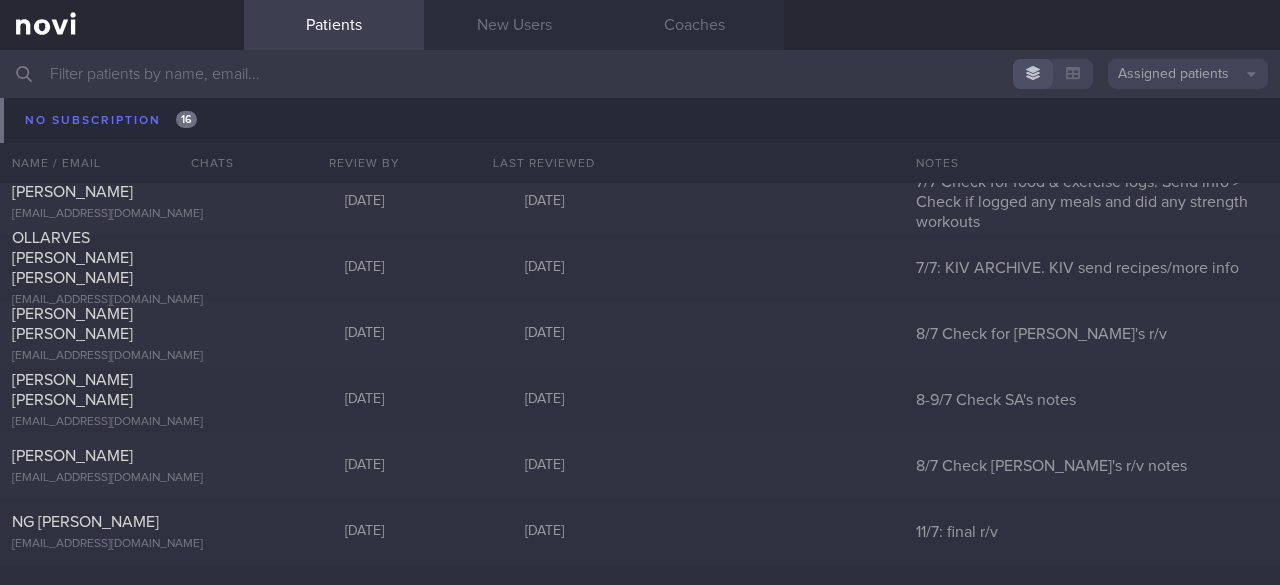 scroll, scrollTop: 16146, scrollLeft: 0, axis: vertical 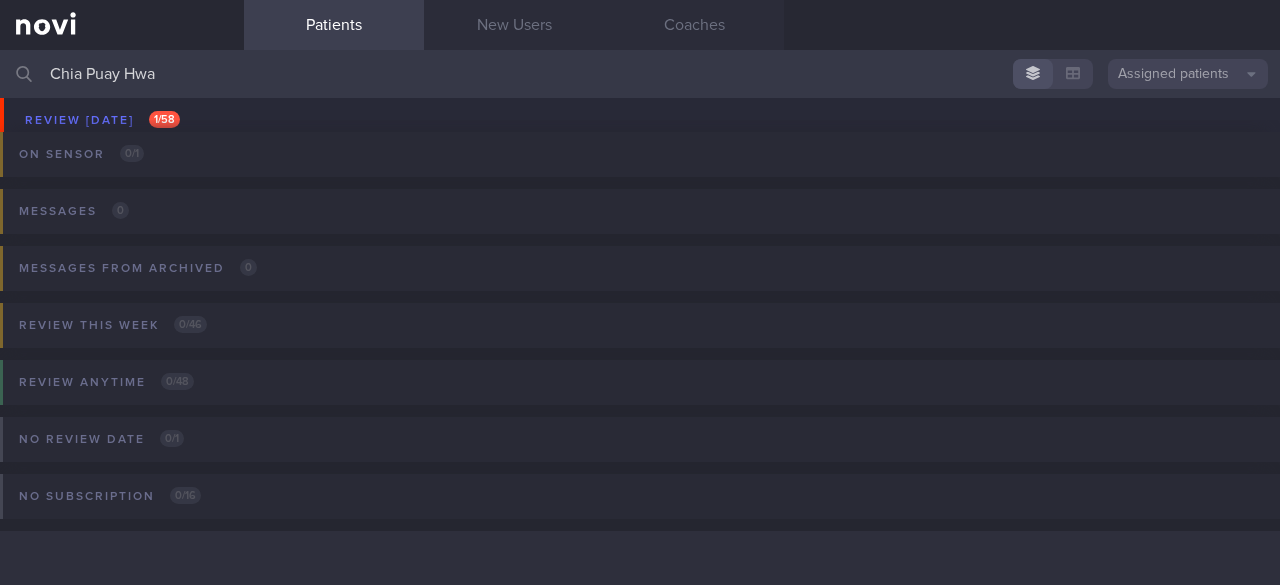 type on "Chia Puay Hwa" 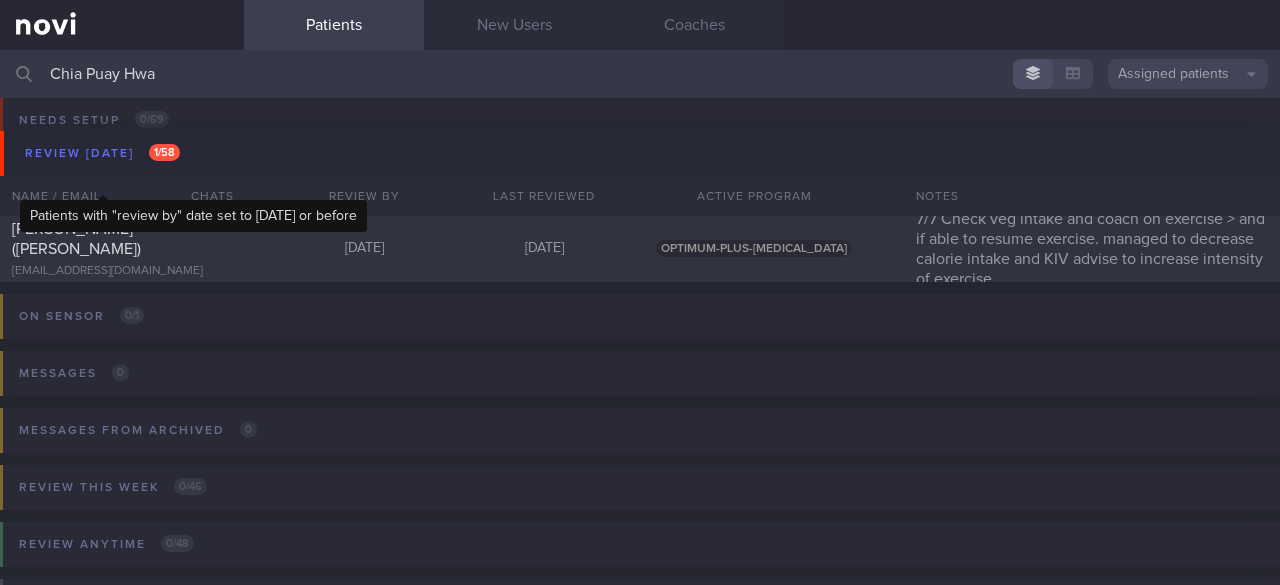 scroll, scrollTop: 0, scrollLeft: 0, axis: both 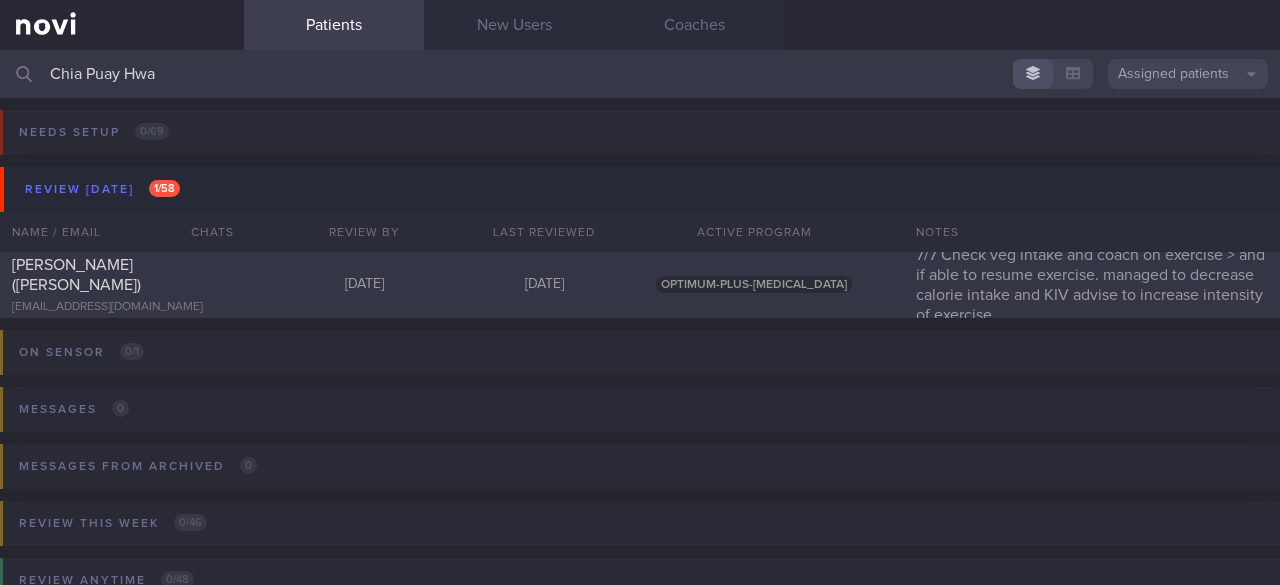 click at bounding box center (210, 260) 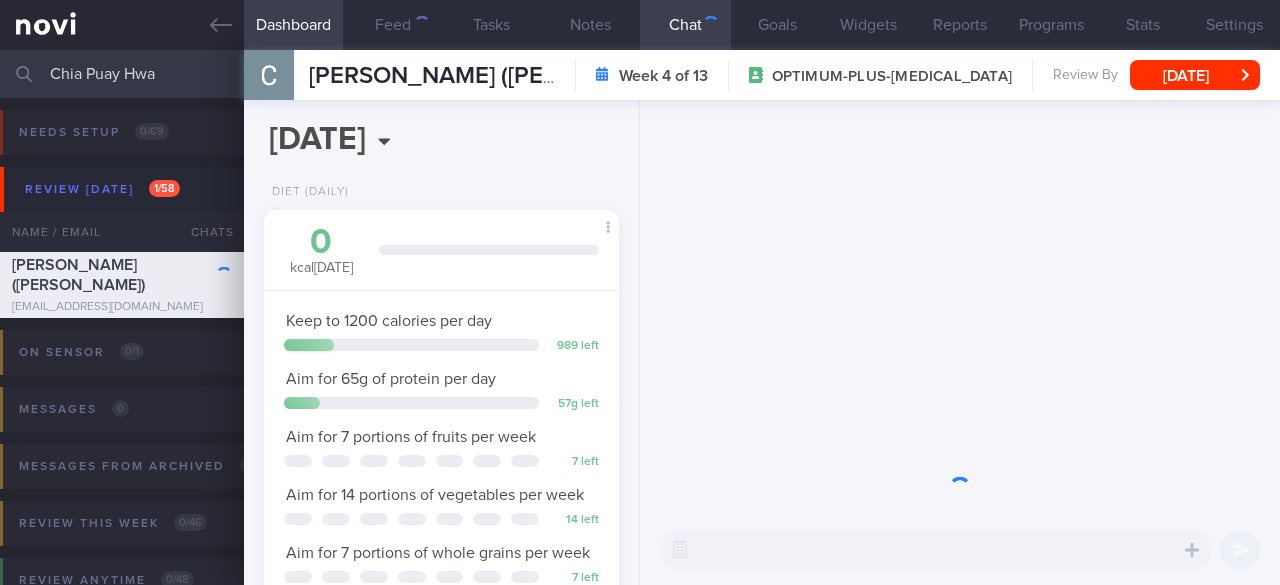 scroll, scrollTop: 999818, scrollLeft: 999696, axis: both 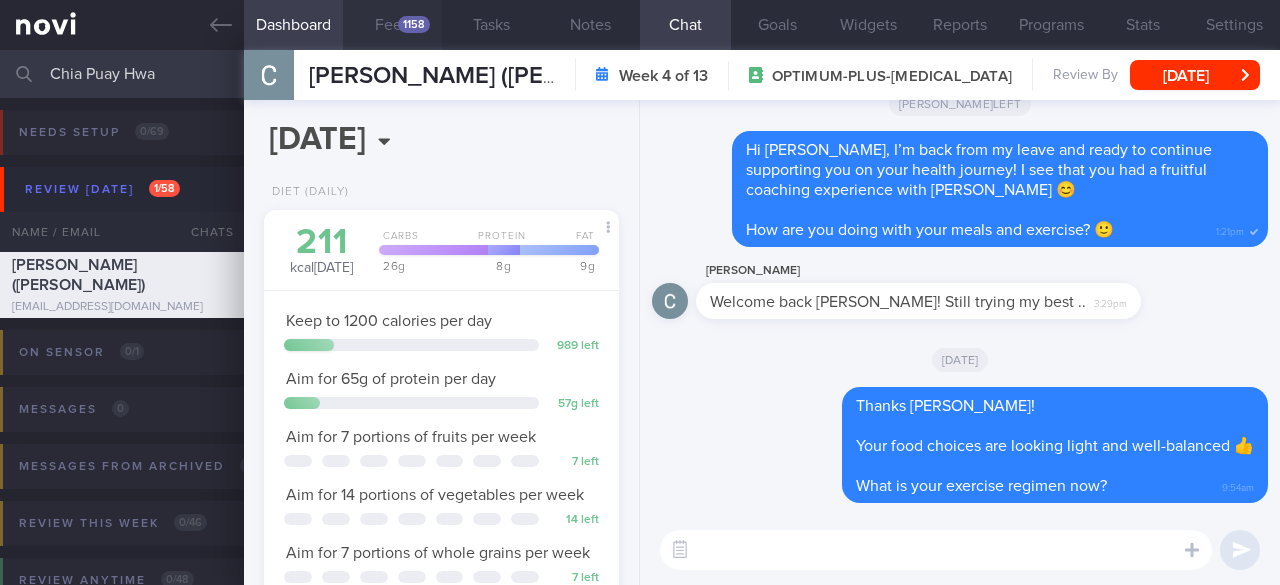 click on "Feed
1158" at bounding box center (392, 25) 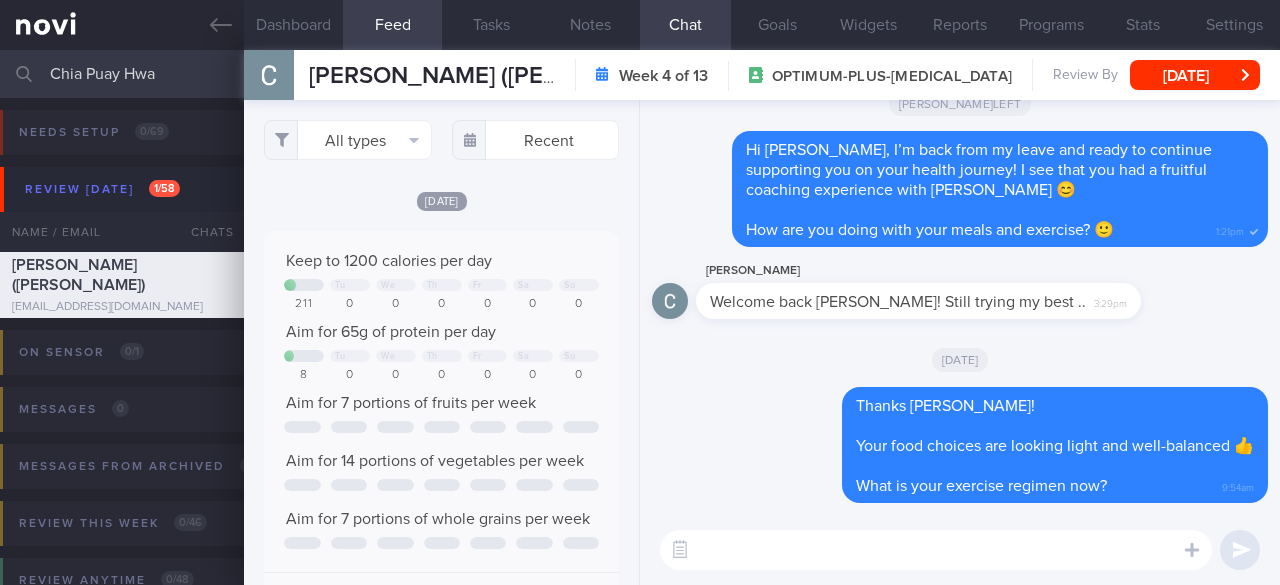 scroll, scrollTop: 999922, scrollLeft: 999686, axis: both 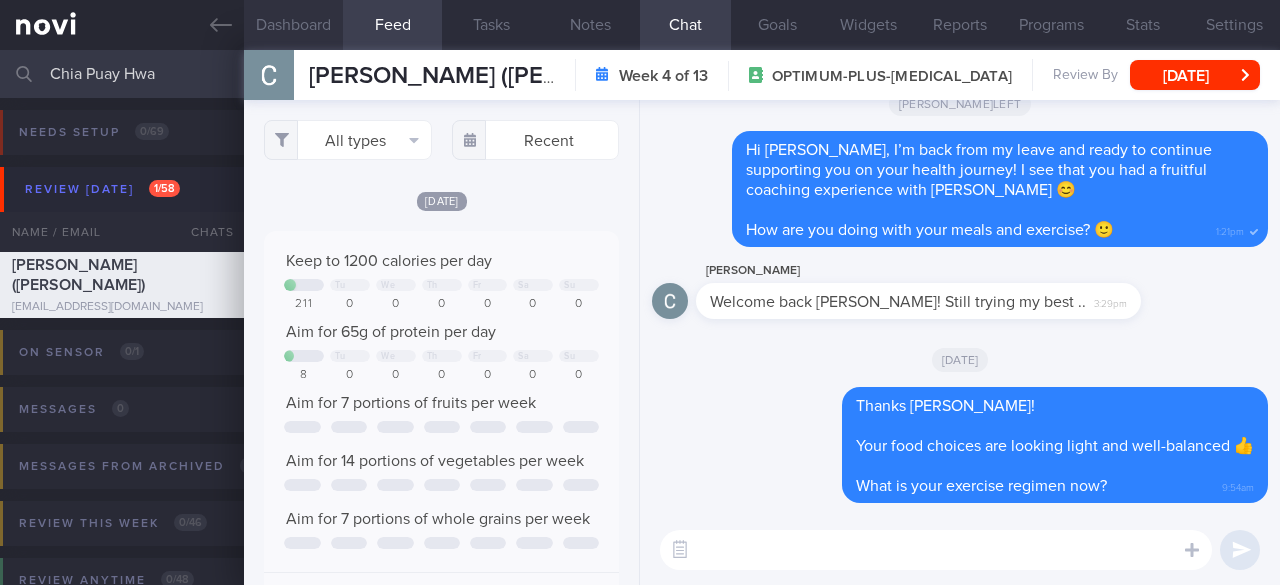 click on "Dashboard" at bounding box center [293, 25] 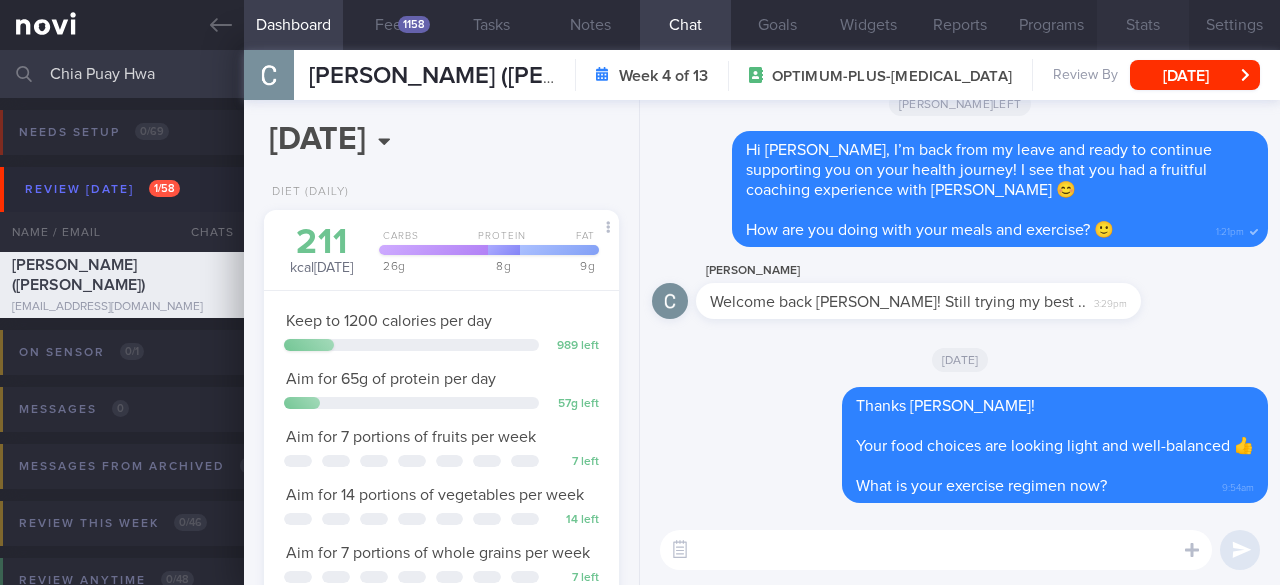 click on "Stats" at bounding box center [1142, 25] 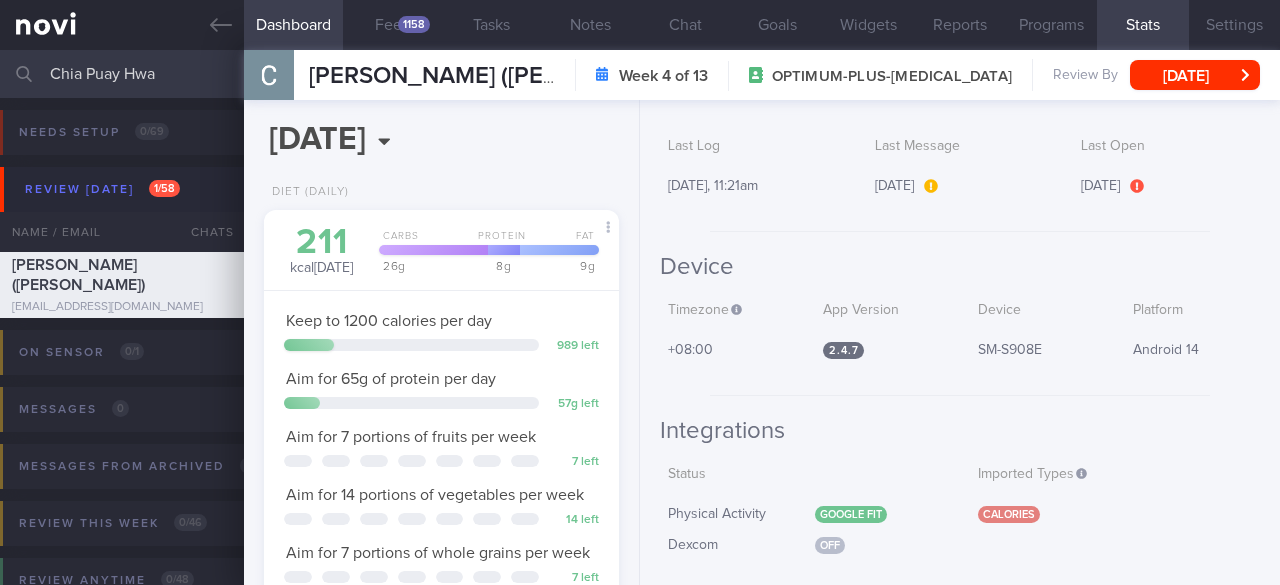 scroll, scrollTop: 100, scrollLeft: 0, axis: vertical 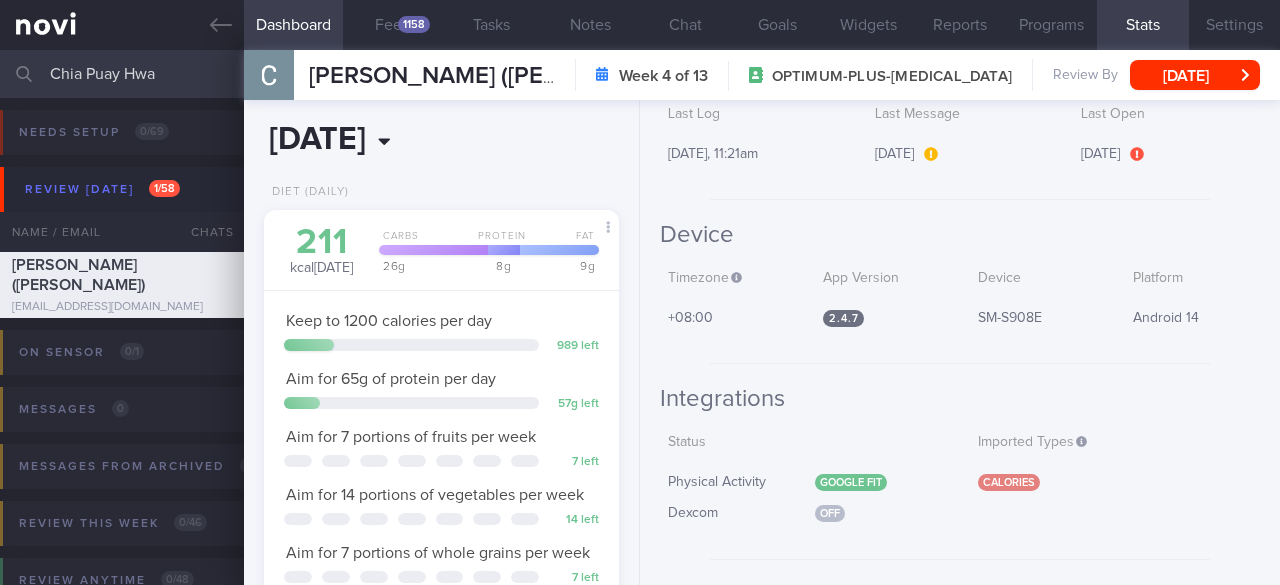 click on "[DATE]" at bounding box center (373, 140) 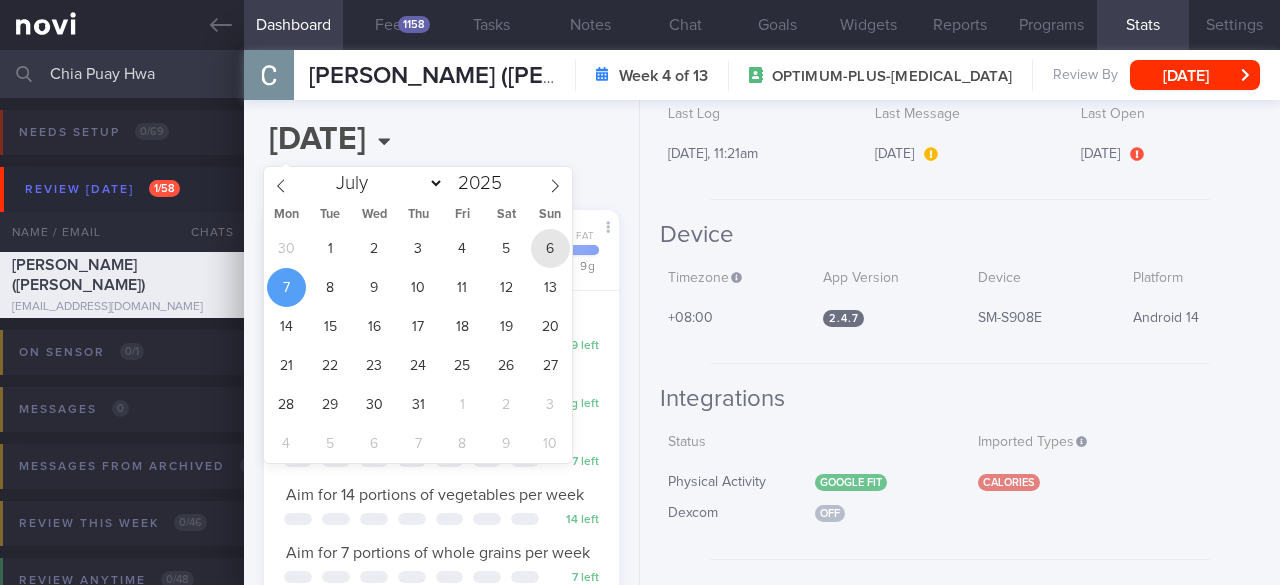click on "6" at bounding box center [550, 248] 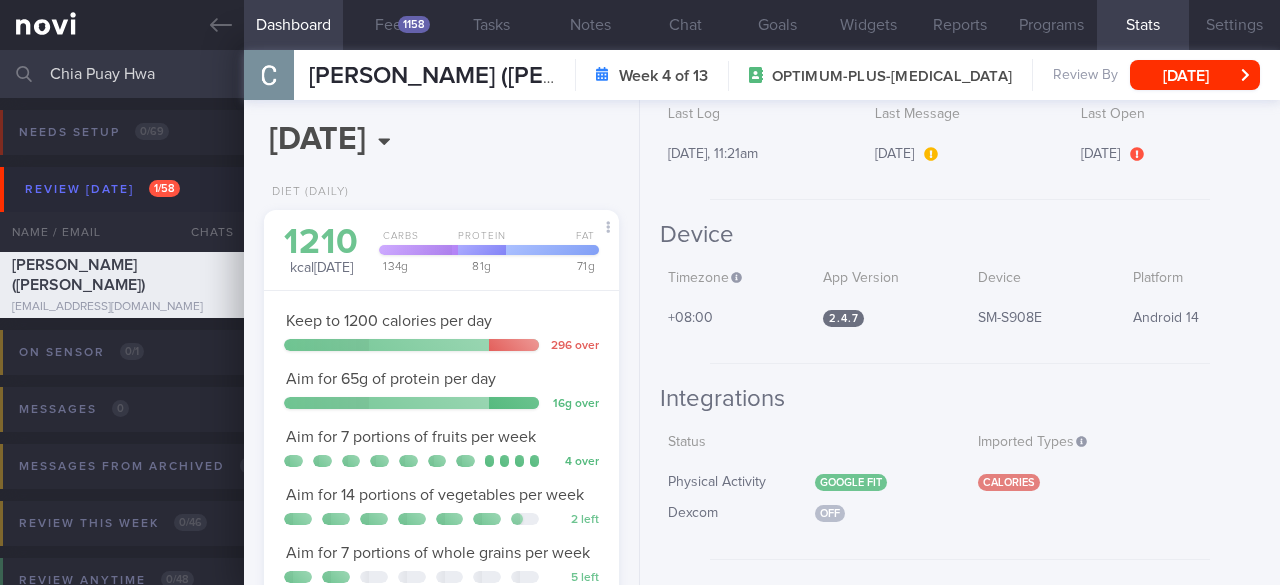 scroll, scrollTop: 999818, scrollLeft: 999696, axis: both 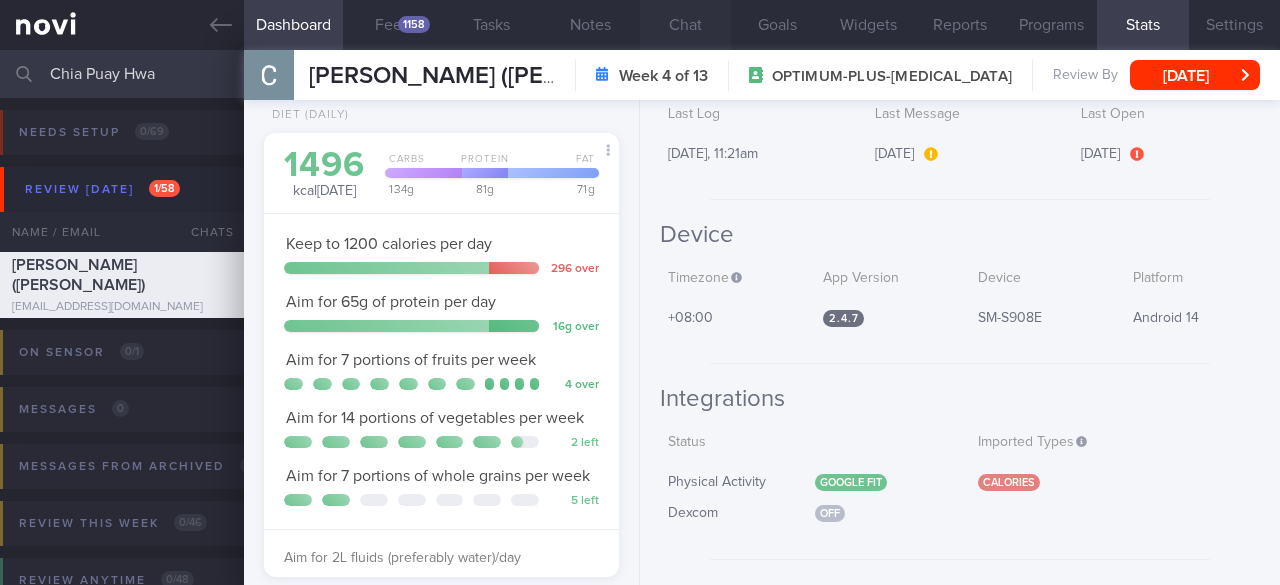 click on "Chat" at bounding box center (685, 25) 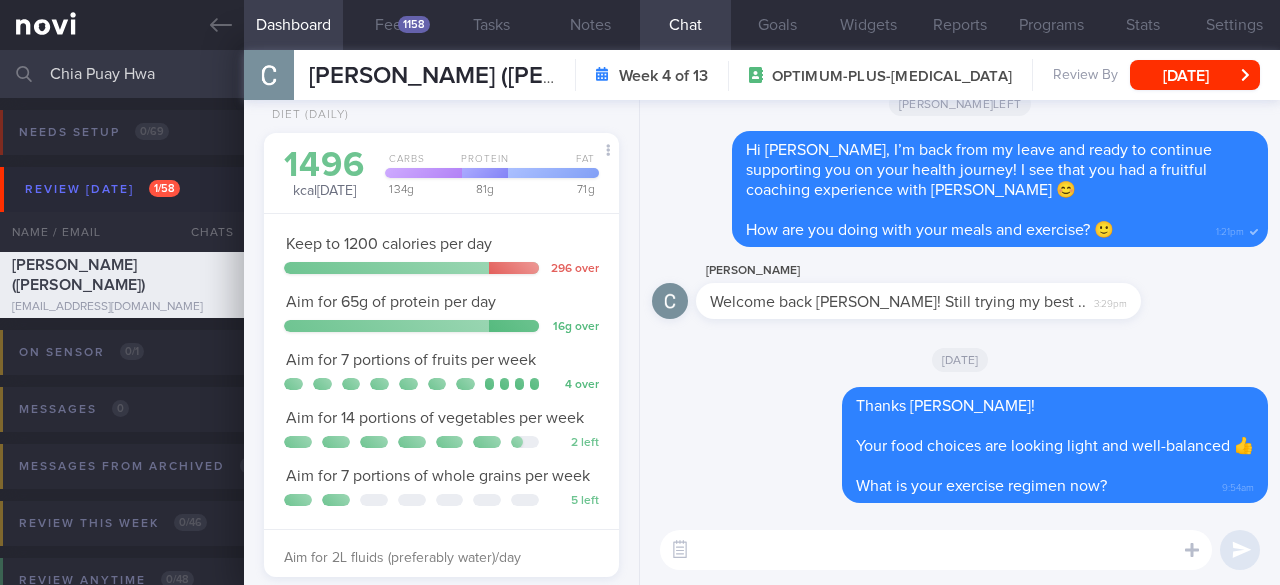 click at bounding box center [936, 550] 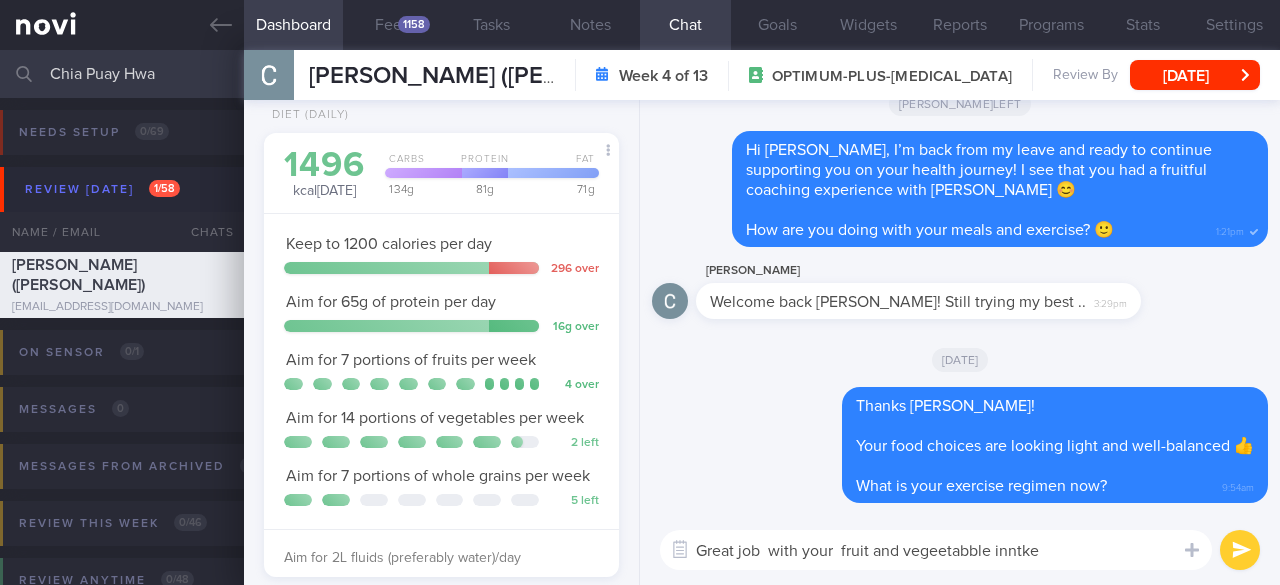 click on "Great job  with your  fruit and vegeetabble inntke" at bounding box center (936, 550) 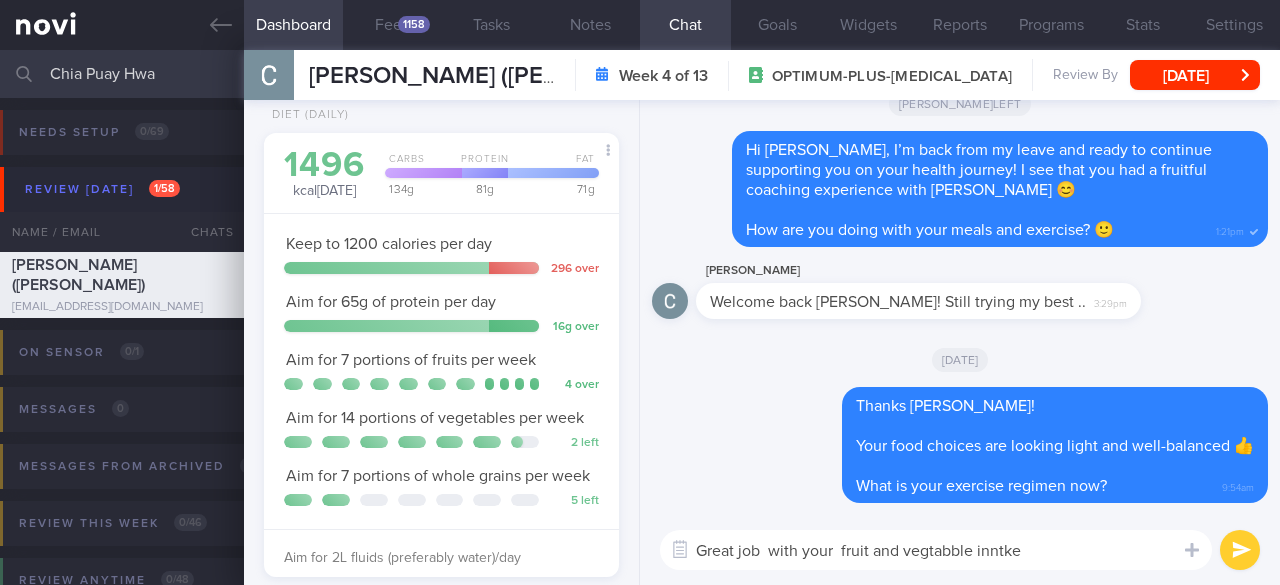 click on "Great job  with your  fruit and vegtabble inntke" at bounding box center [936, 550] 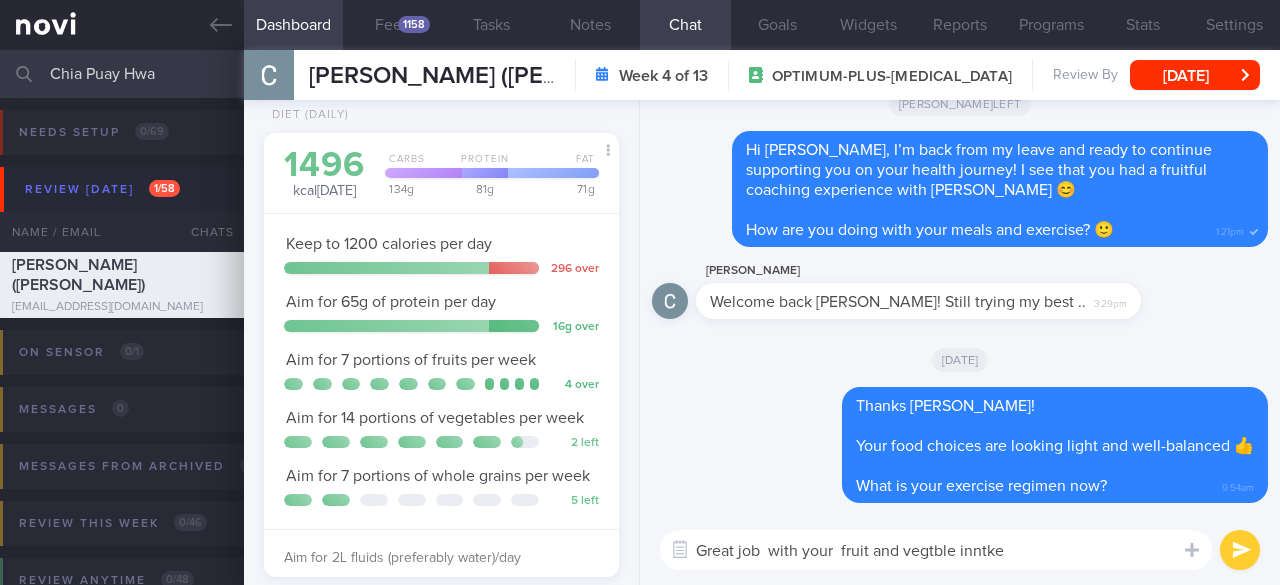 drag, startPoint x: 763, startPoint y: 547, endPoint x: 1051, endPoint y: 561, distance: 288.3401 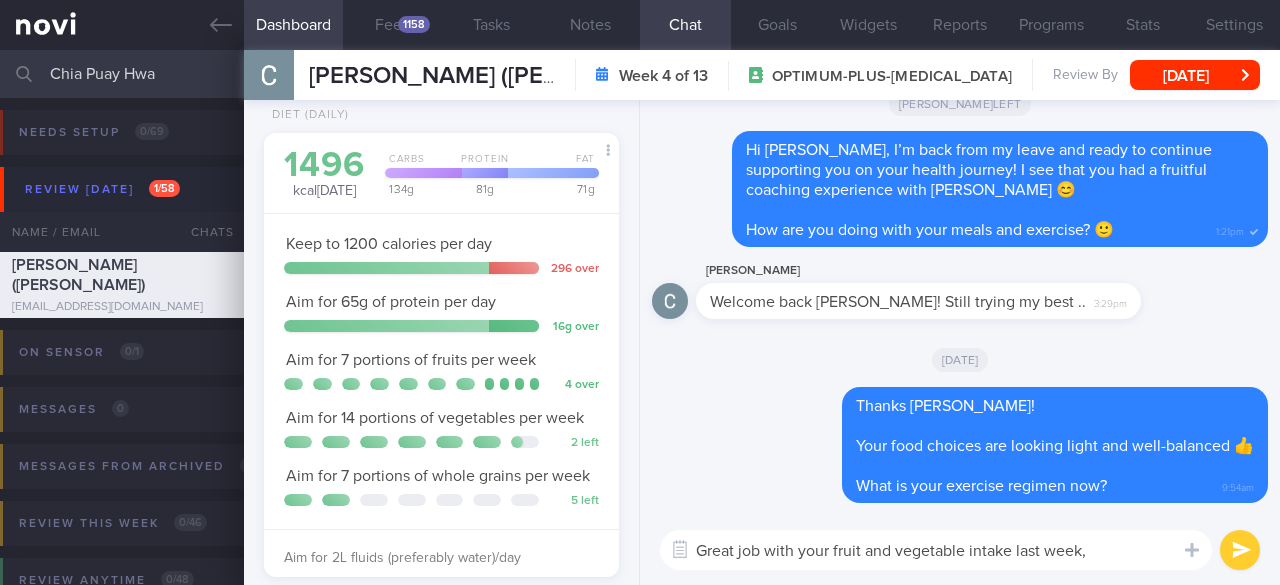 type on "Great job with your fruit and vegetable intake last week, [PERSON_NAME]!" 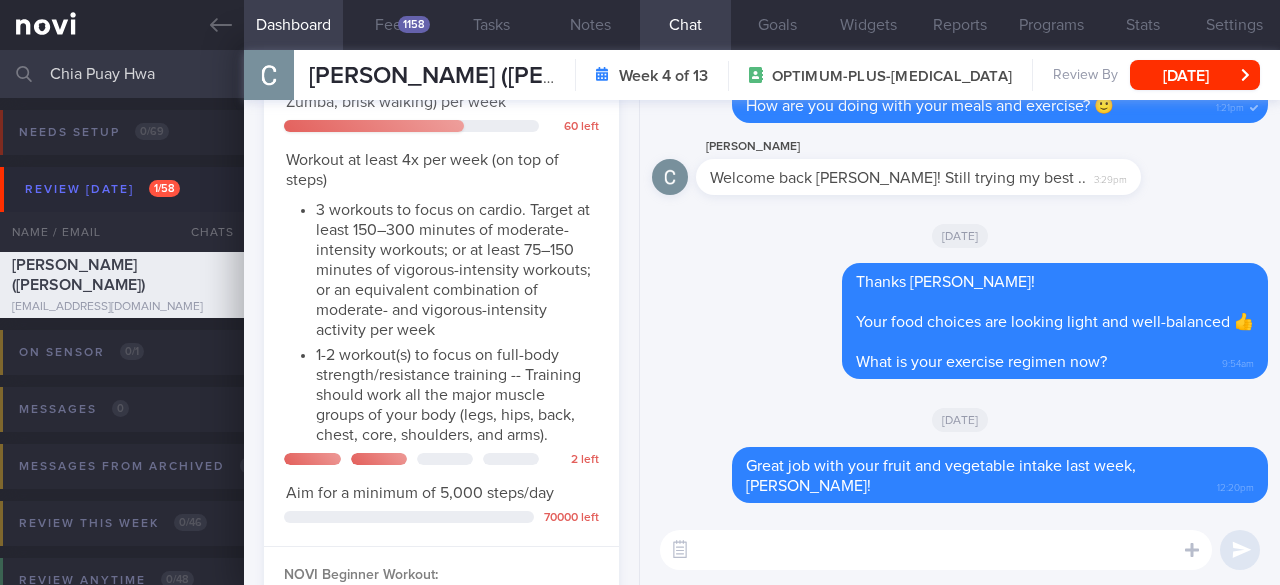 scroll, scrollTop: 577, scrollLeft: 0, axis: vertical 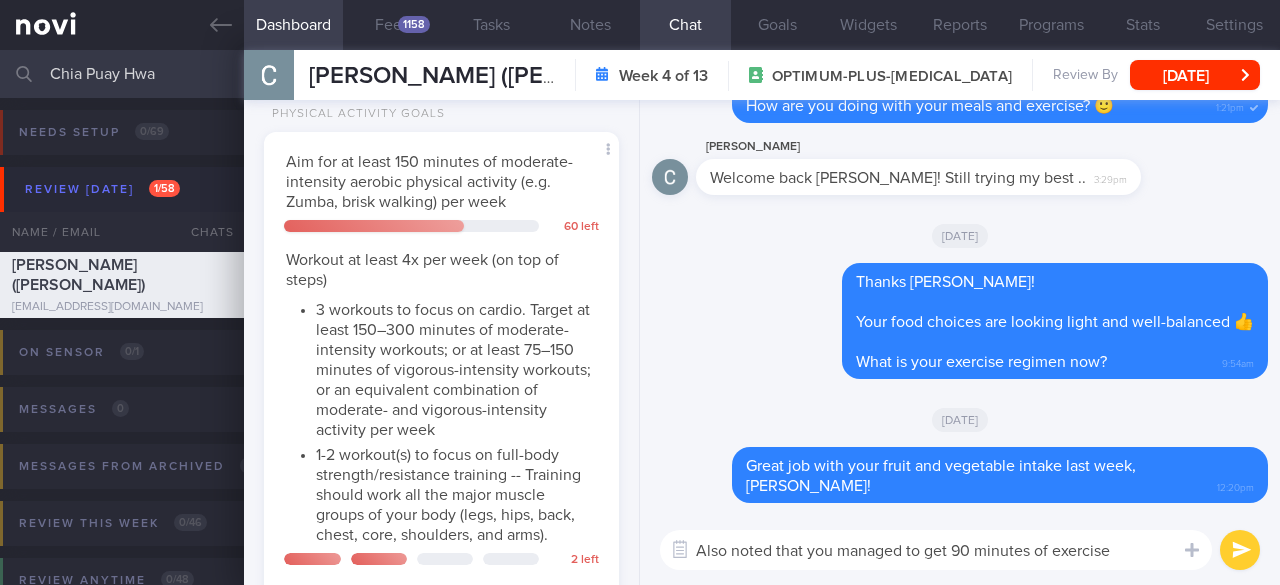 drag, startPoint x: 1174, startPoint y: 548, endPoint x: 1083, endPoint y: 565, distance: 92.574295 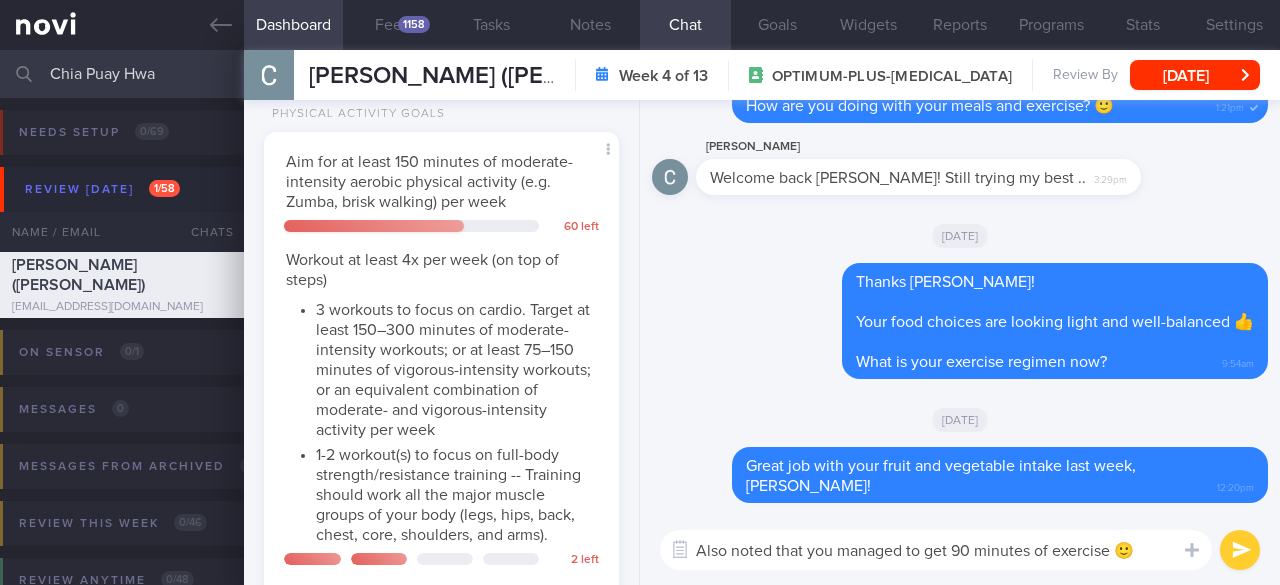 type on "Also noted that you managed to get 90 minutes of exercise 🙂" 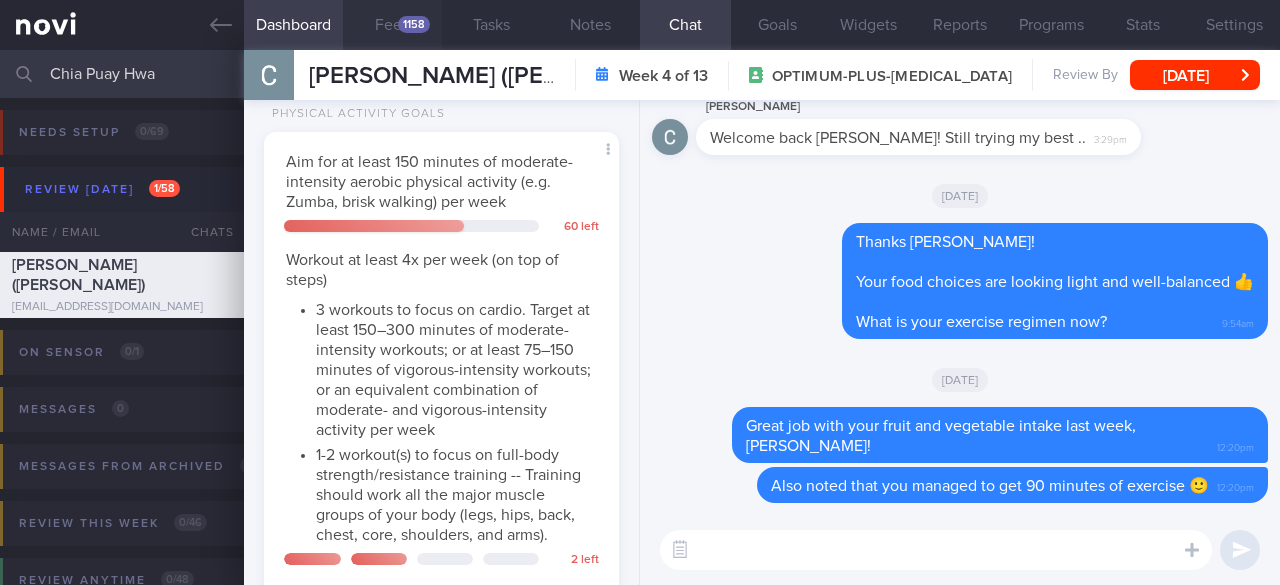 click on "Feed
1158" at bounding box center [392, 25] 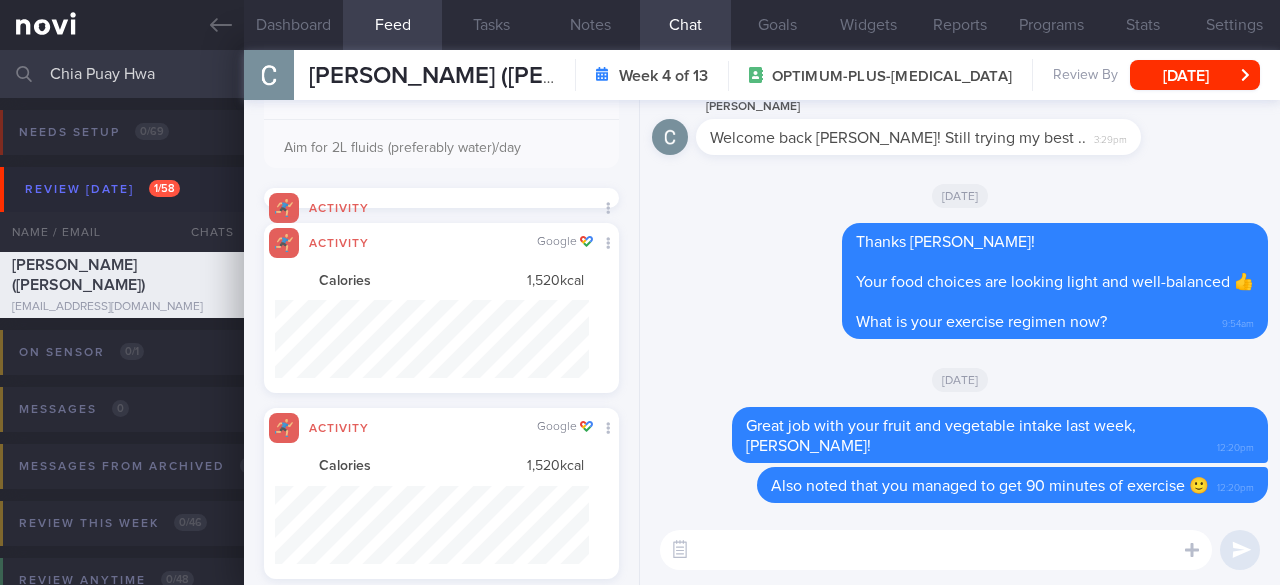 scroll, scrollTop: 500, scrollLeft: 0, axis: vertical 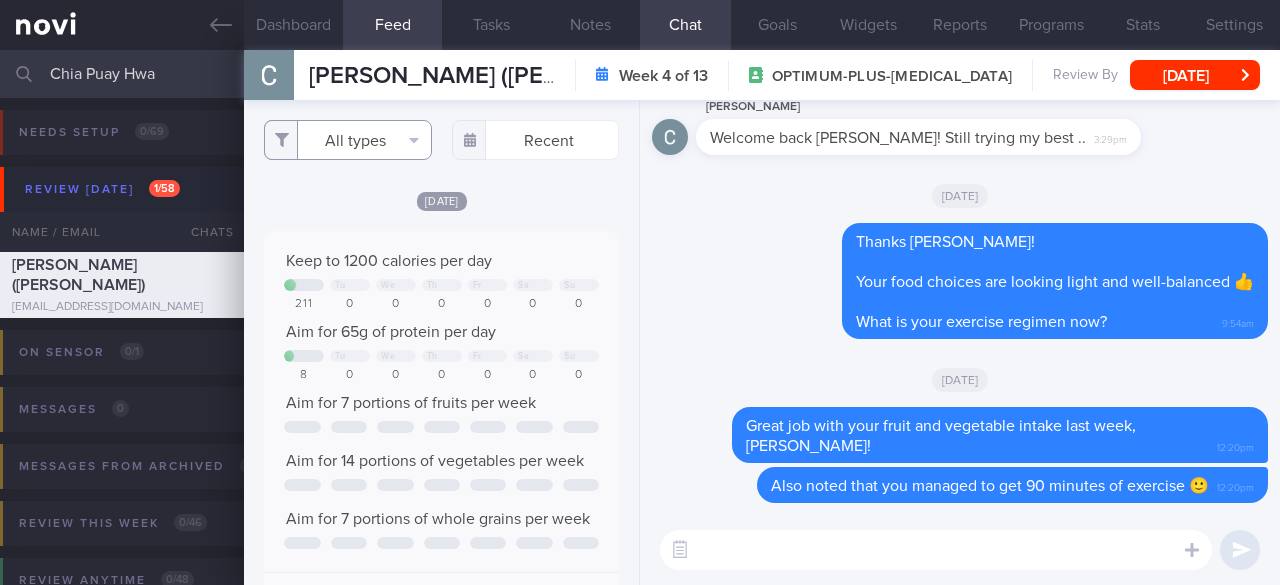 click on "All types" at bounding box center [347, 140] 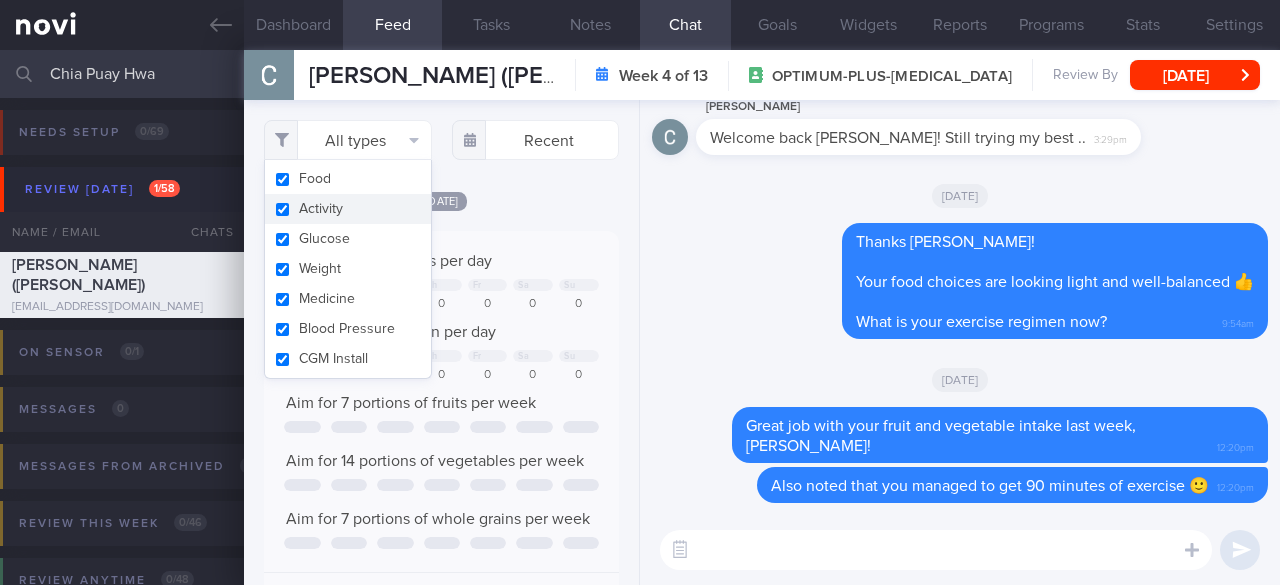 click on "Activity" at bounding box center (347, 209) 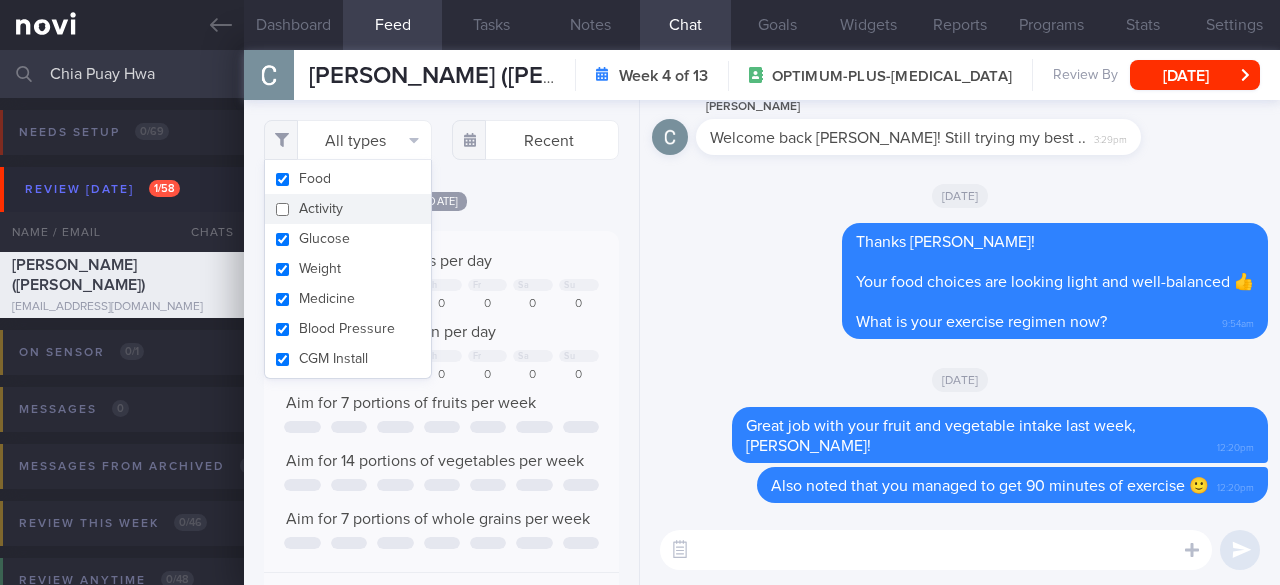 checkbox on "false" 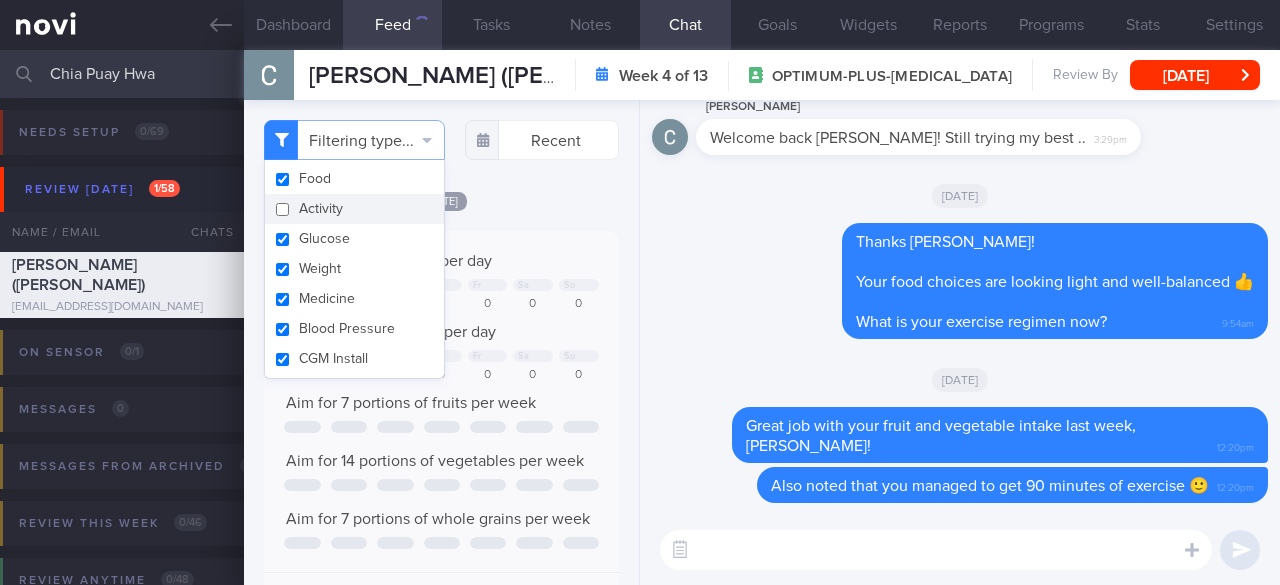 click on "[DATE]" at bounding box center [441, 200] 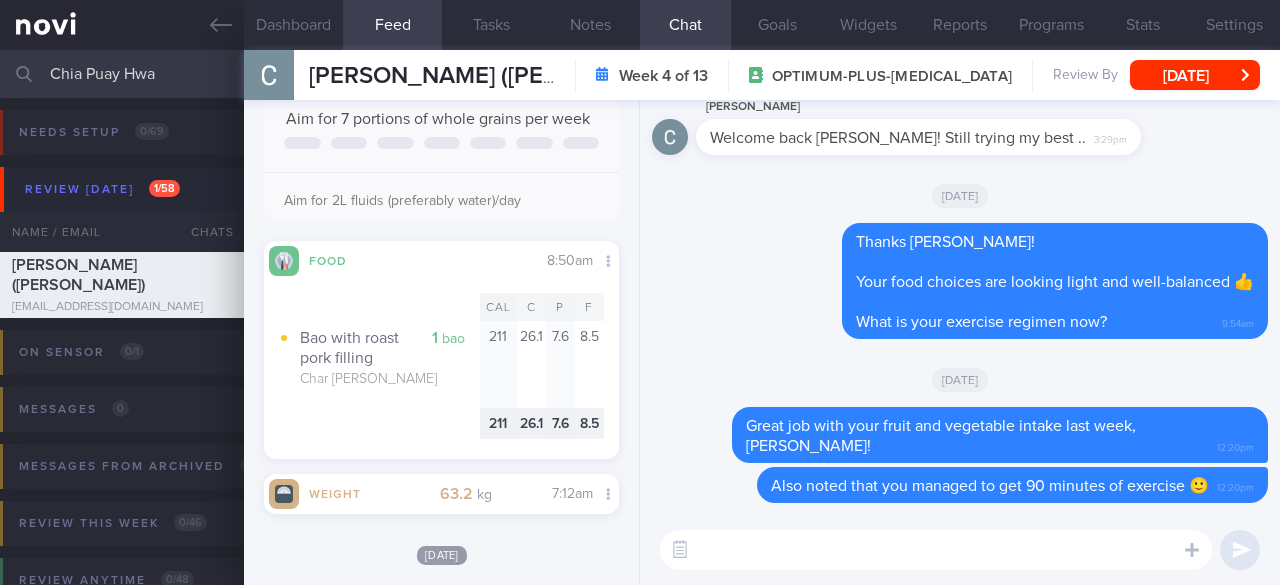 scroll, scrollTop: 700, scrollLeft: 0, axis: vertical 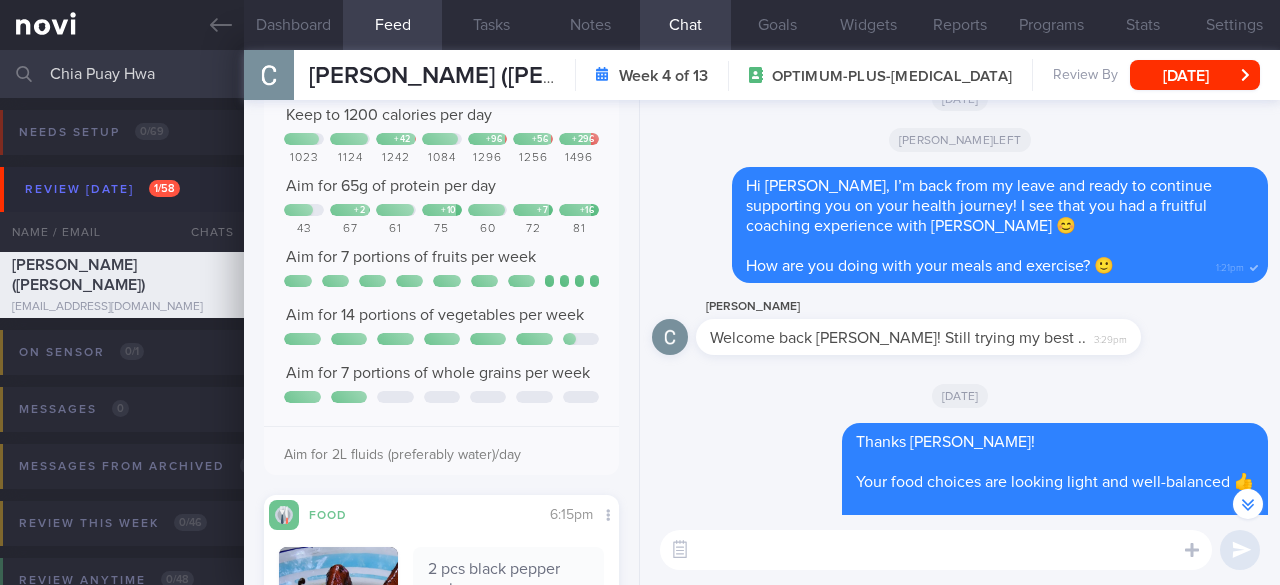click at bounding box center [269, 75] 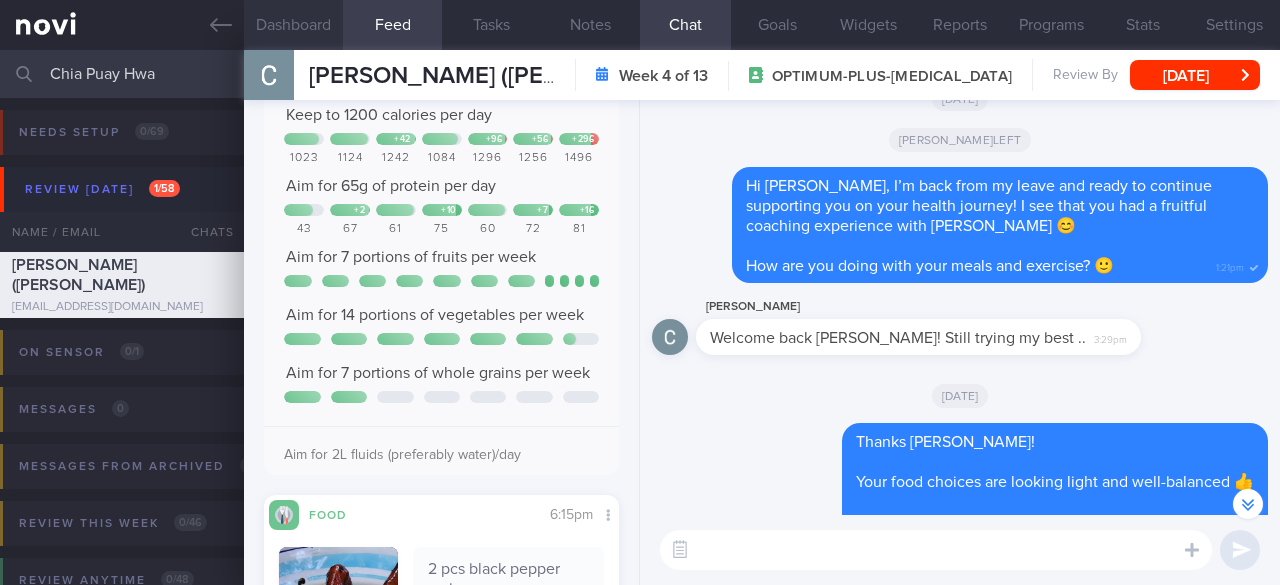 click on "Dashboard" at bounding box center (293, 25) 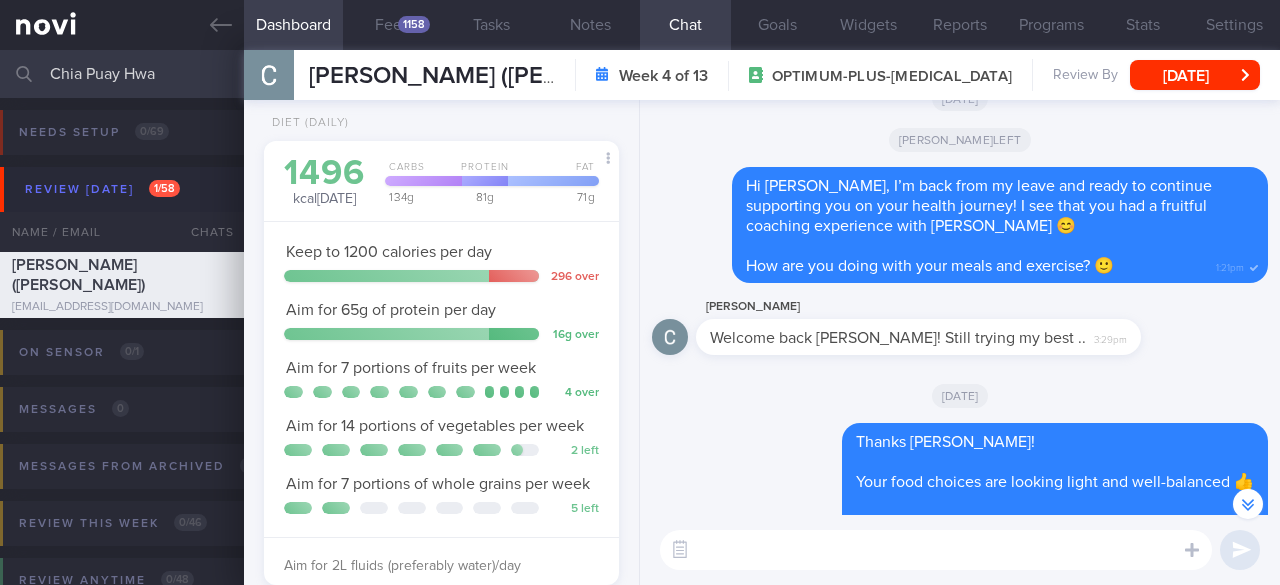 scroll, scrollTop: 100, scrollLeft: 0, axis: vertical 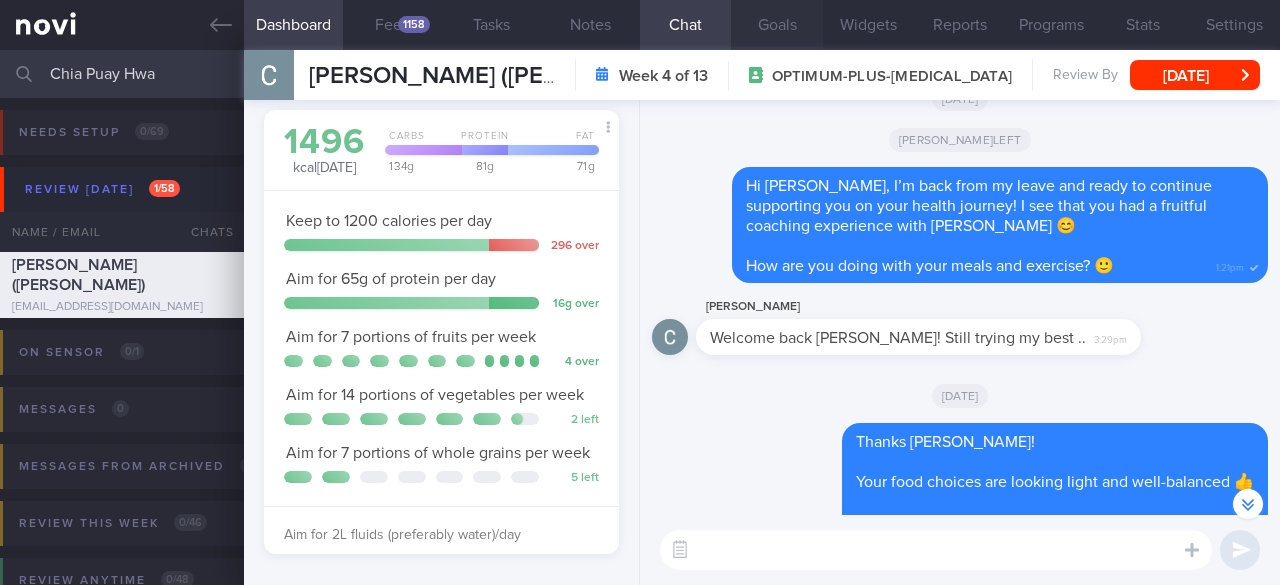 click on "Goals" at bounding box center [776, 25] 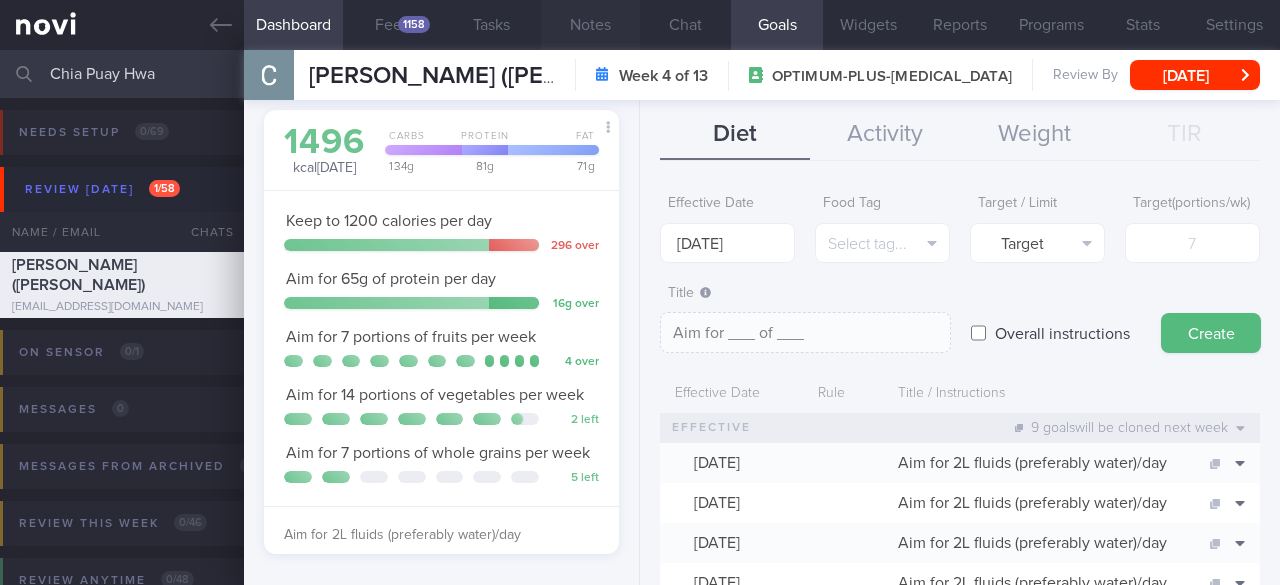 click on "Notes" at bounding box center (590, 25) 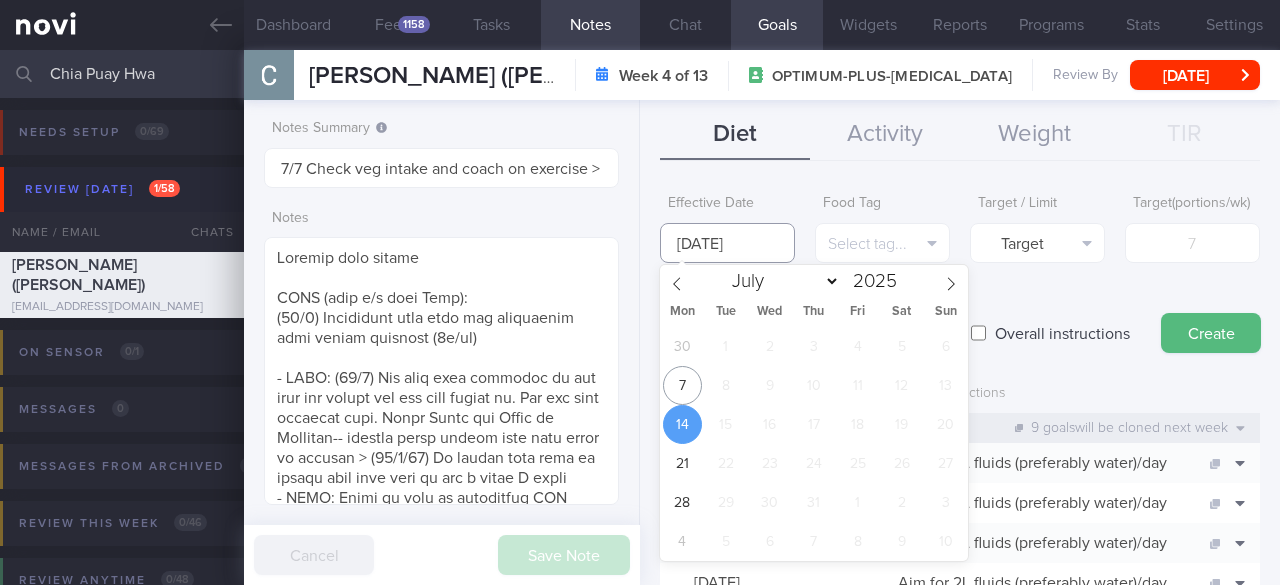 click on "[DATE]" at bounding box center (727, 243) 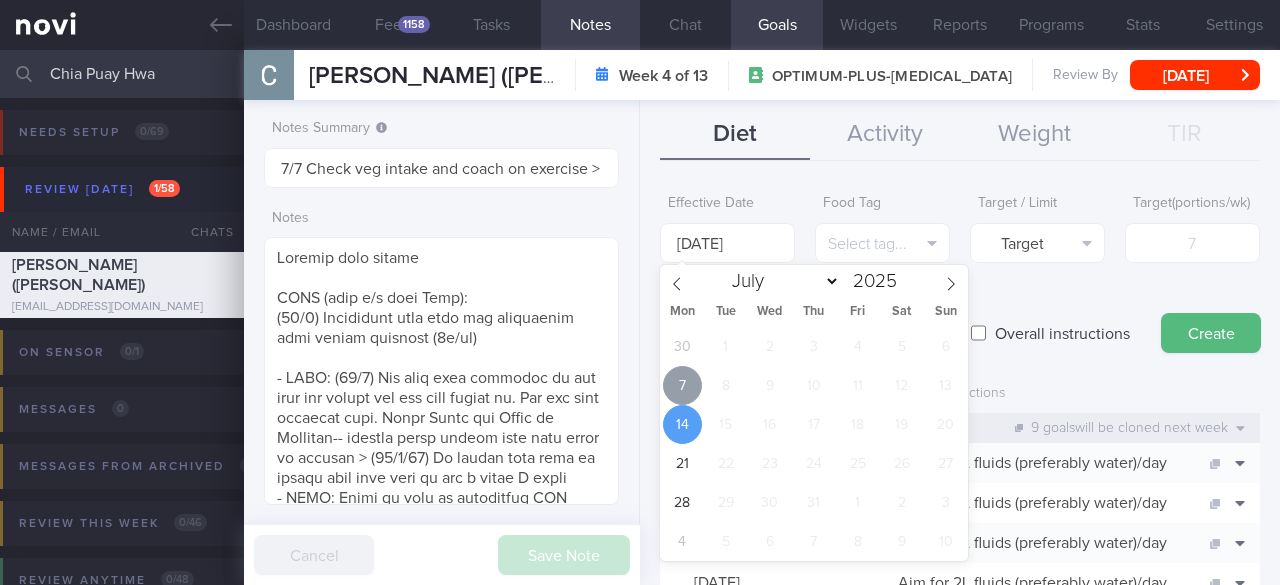 click on "7" at bounding box center (682, 385) 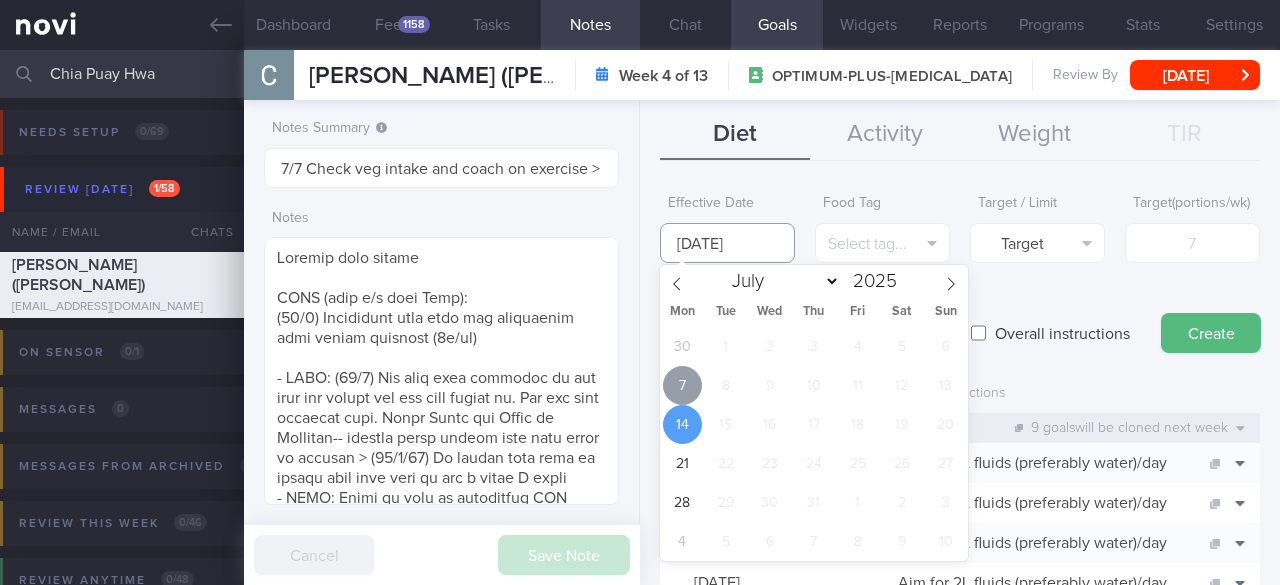 type on "[DATE]" 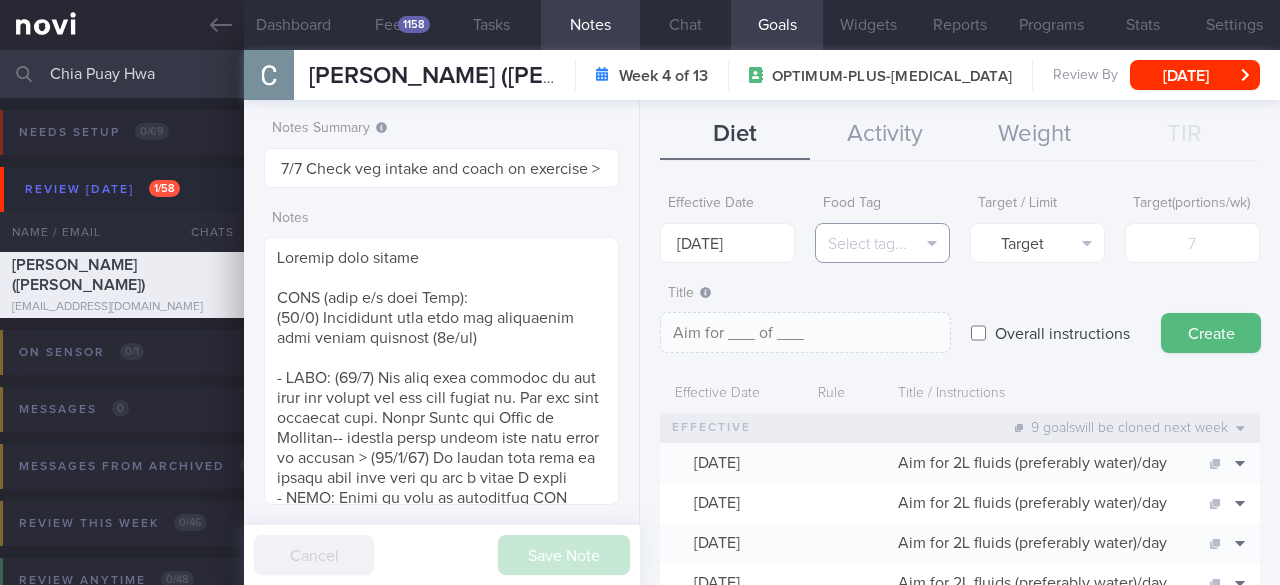 click on "Select tag..." at bounding box center (882, 243) 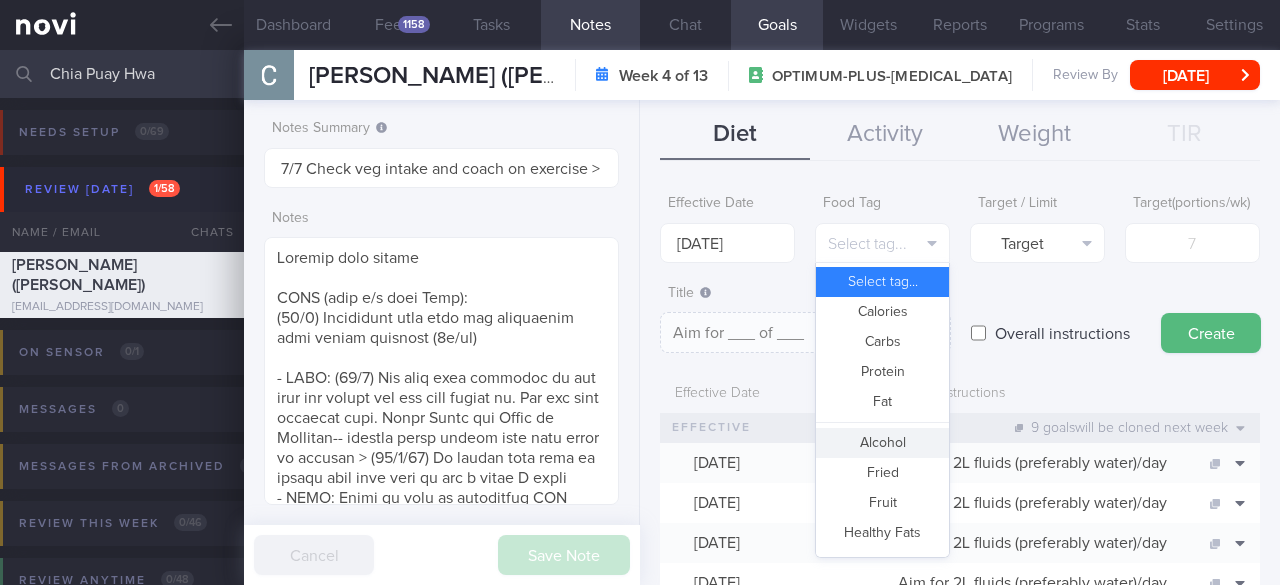 click on "Fat" at bounding box center (882, 402) 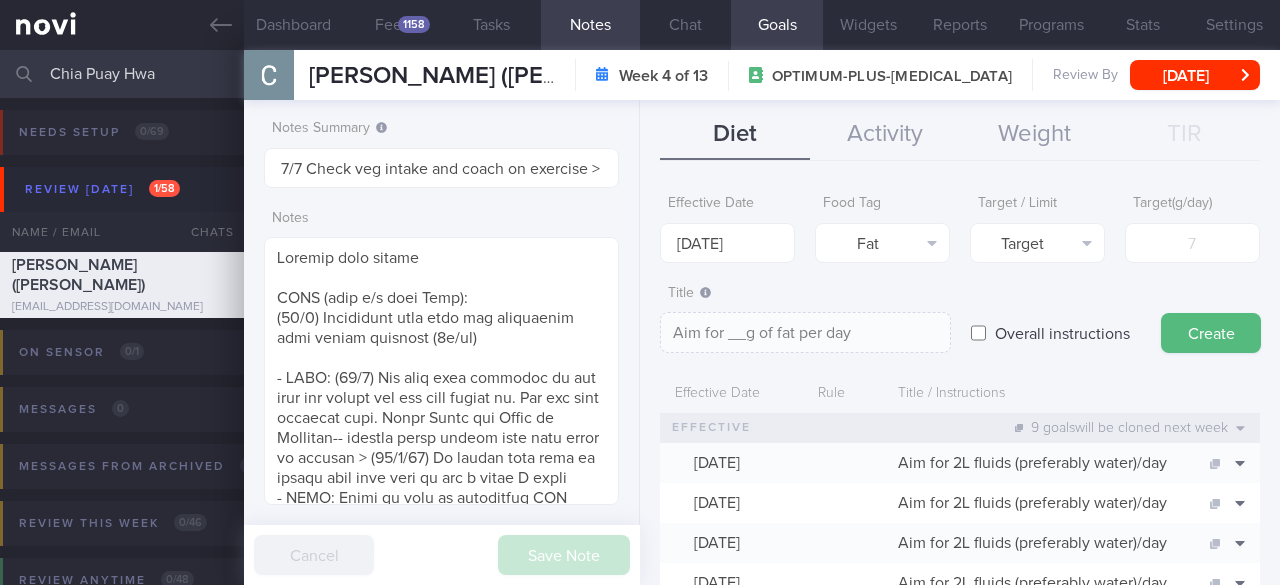 click on "Effective Date
[DATE]
Food Tag
Fat
Select tag...
Calories
Carbs
Protein
Fat
Alcohol
Fried
Fruit
Healthy Fats
High Calcium
[MEDICAL_DATA]
High Fat
High Fibre
High GI
High Iodine
High Iron
High Phosphate
[MEDICAL_DATA]
High Purine
High Salt" at bounding box center (960, 1201) 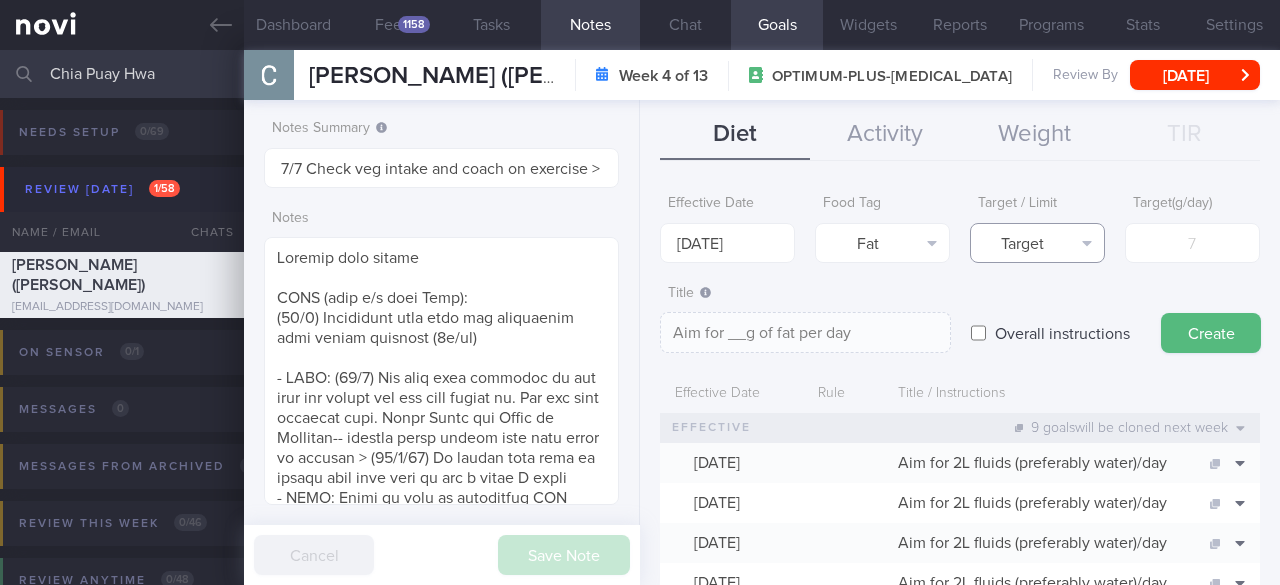 click on "Target" at bounding box center [1037, 243] 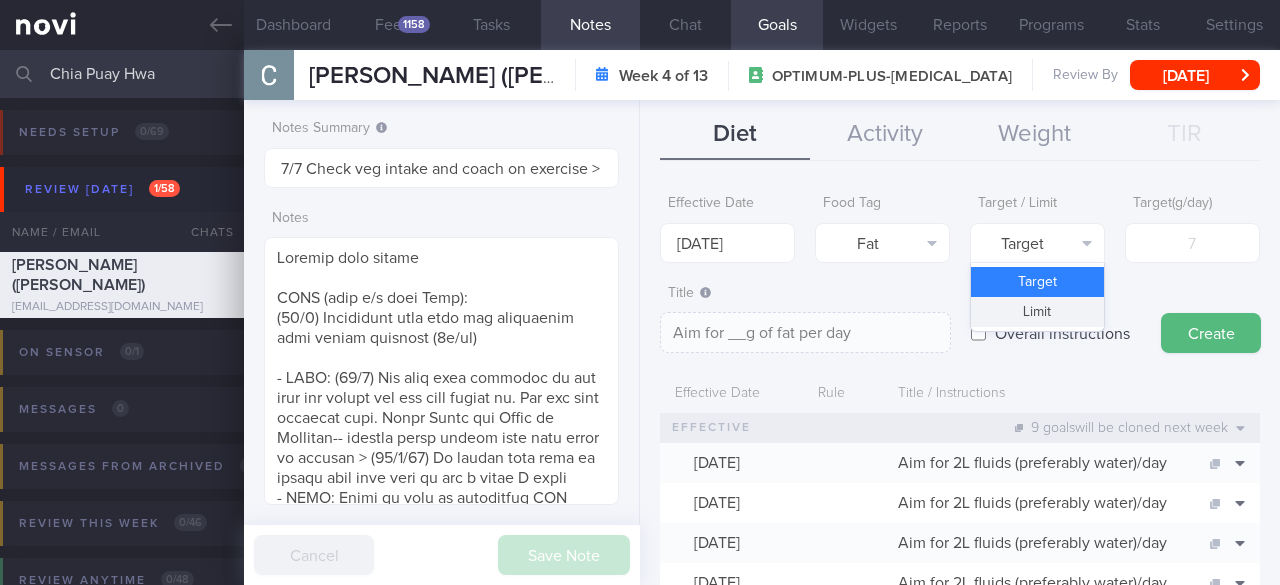 click on "Limit" at bounding box center [1037, 312] 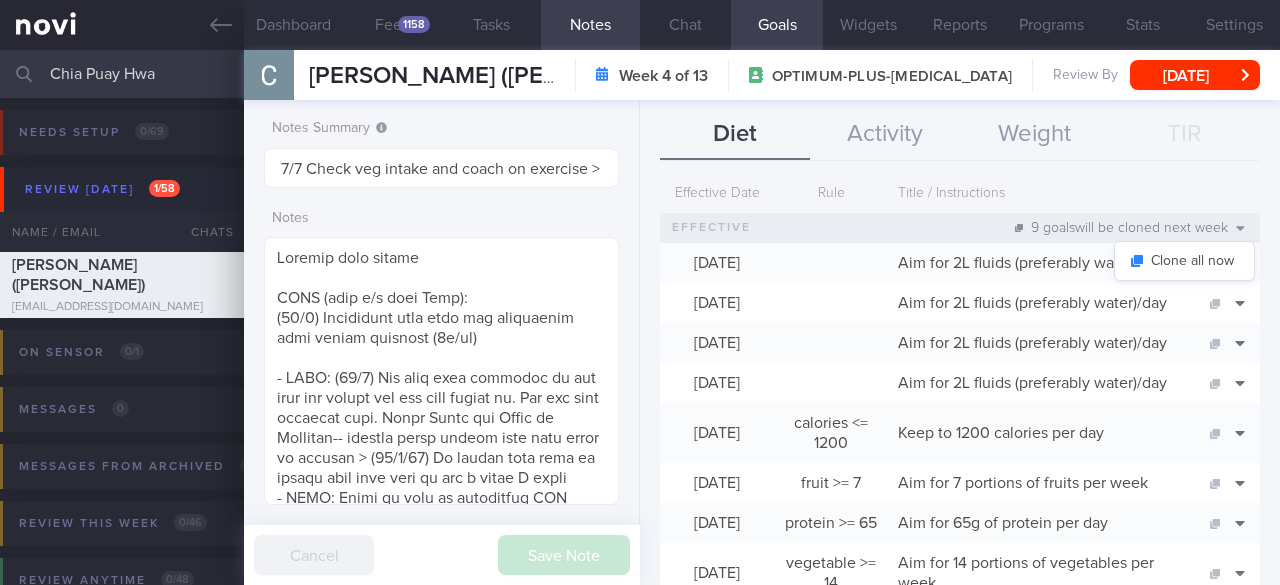 scroll, scrollTop: 0, scrollLeft: 0, axis: both 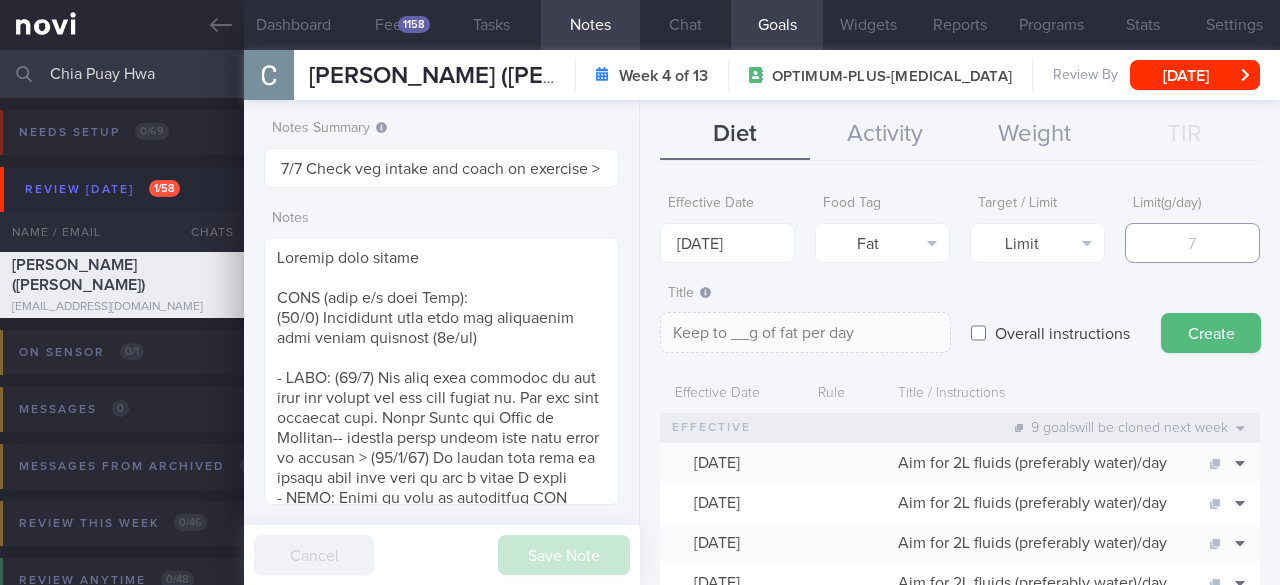 click at bounding box center [1192, 243] 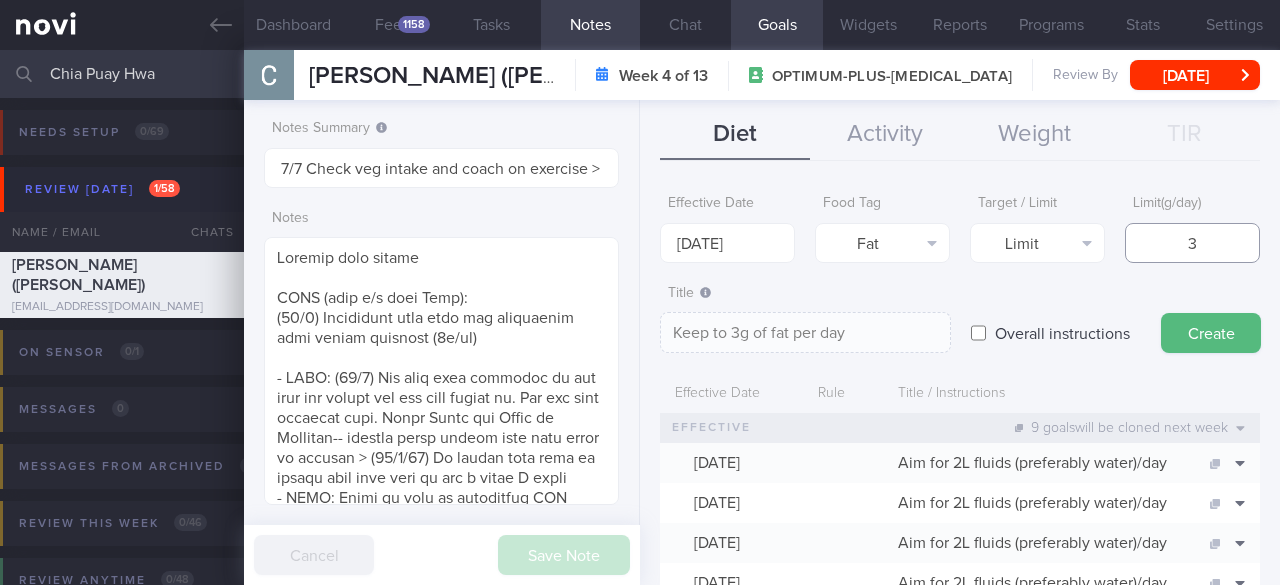 type on "35" 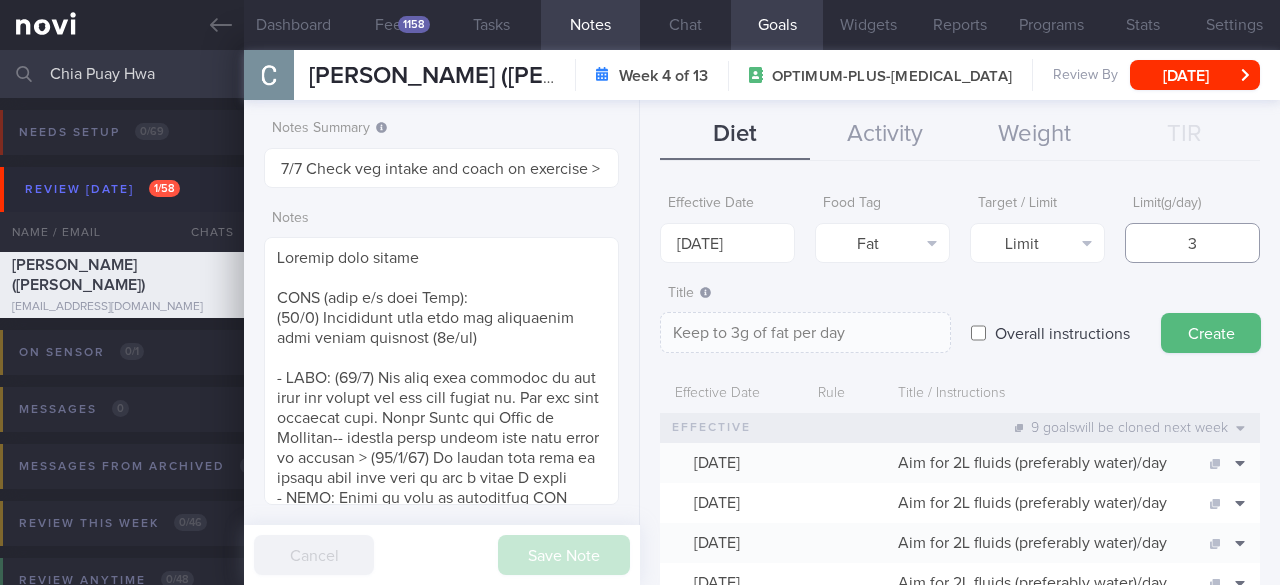 type on "Keep to 35g of fat per day" 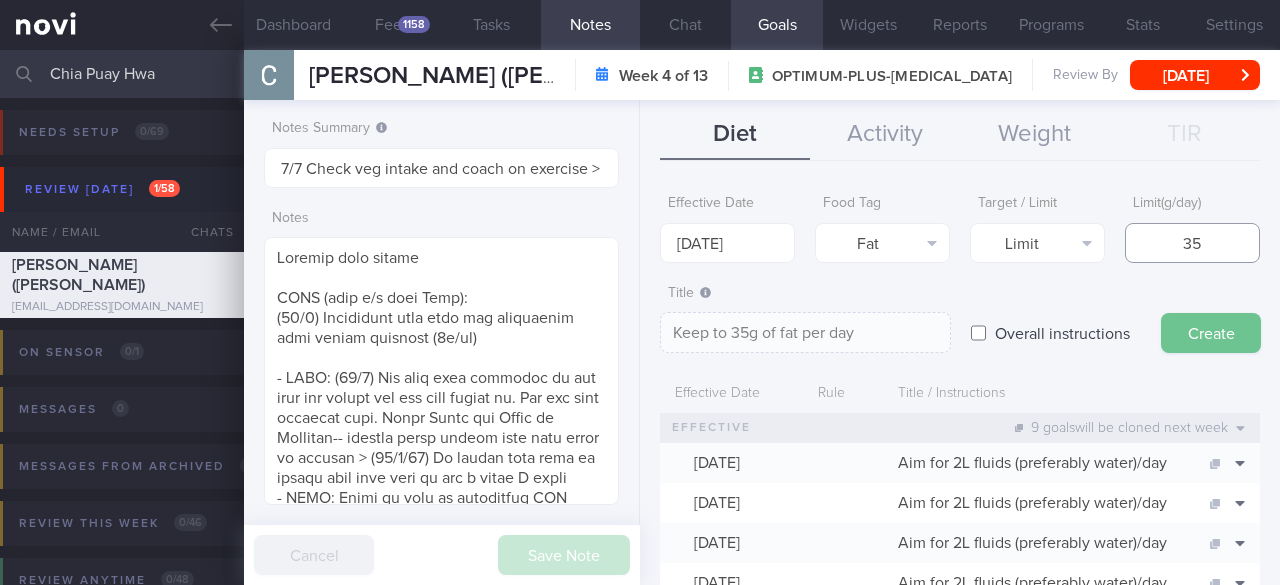 type on "35" 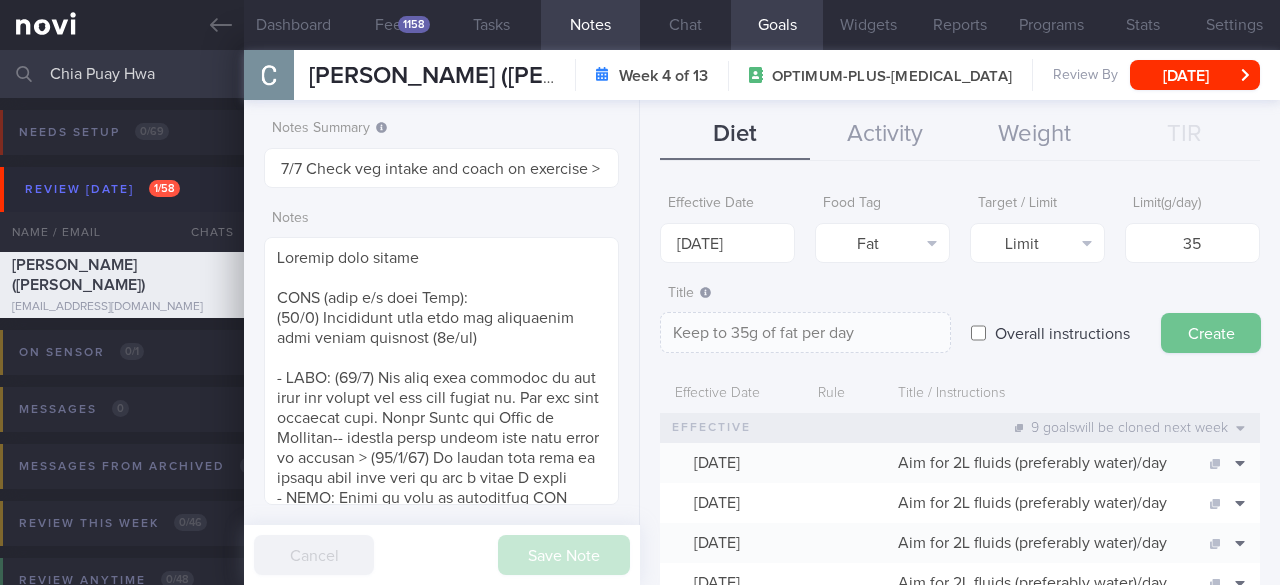 click on "Create" at bounding box center [1211, 333] 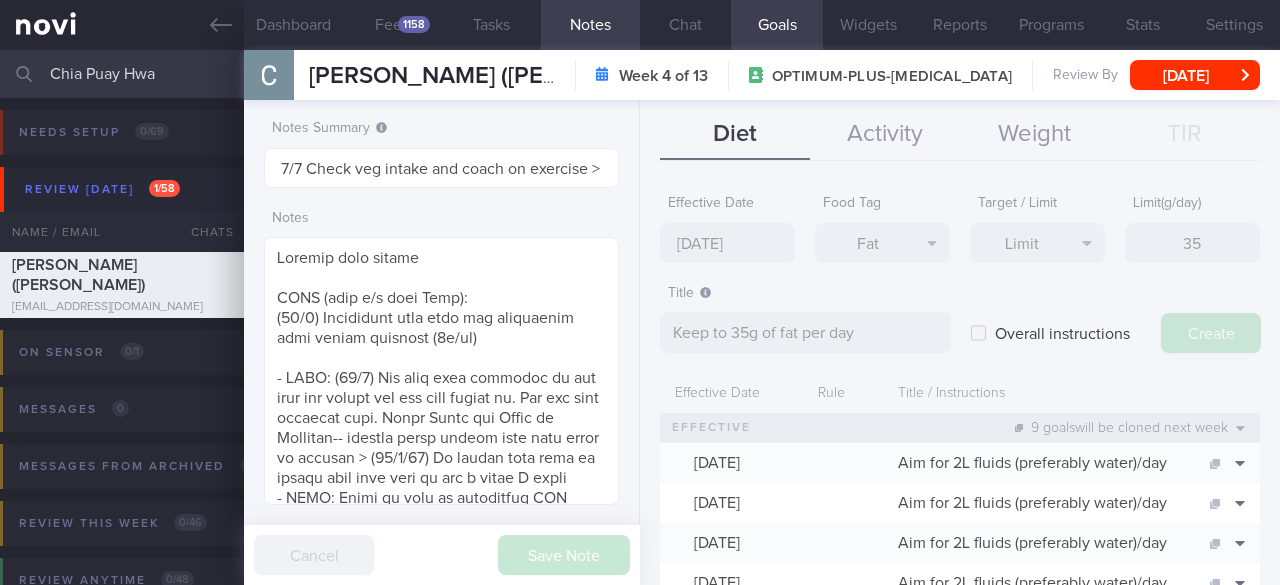 scroll, scrollTop: 958, scrollLeft: 0, axis: vertical 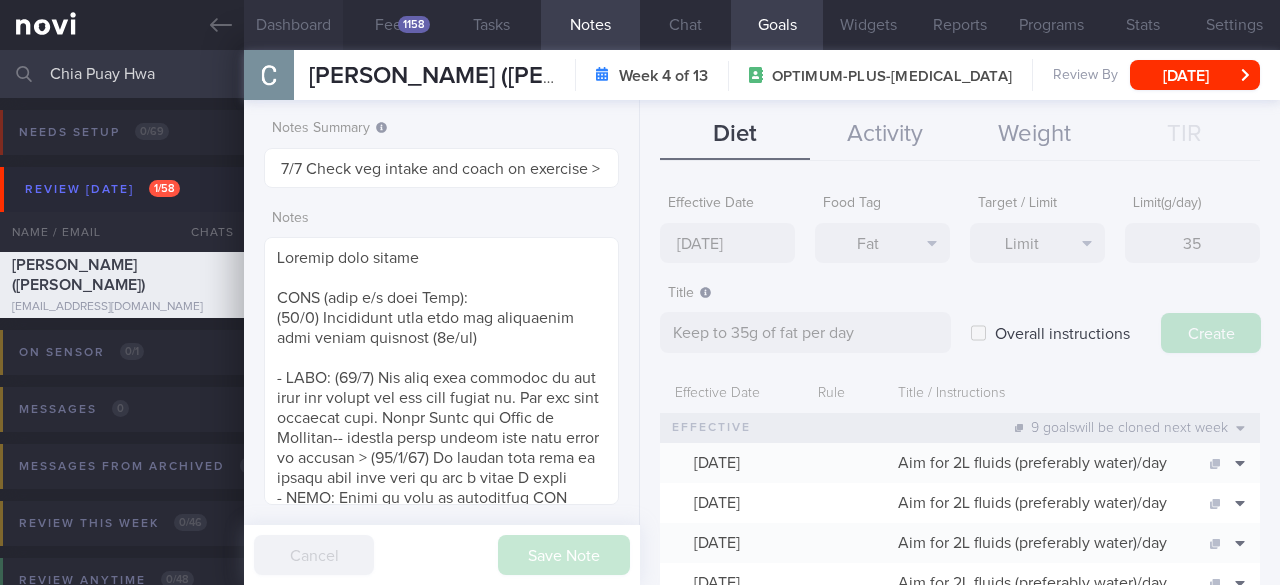 type on "[DATE]" 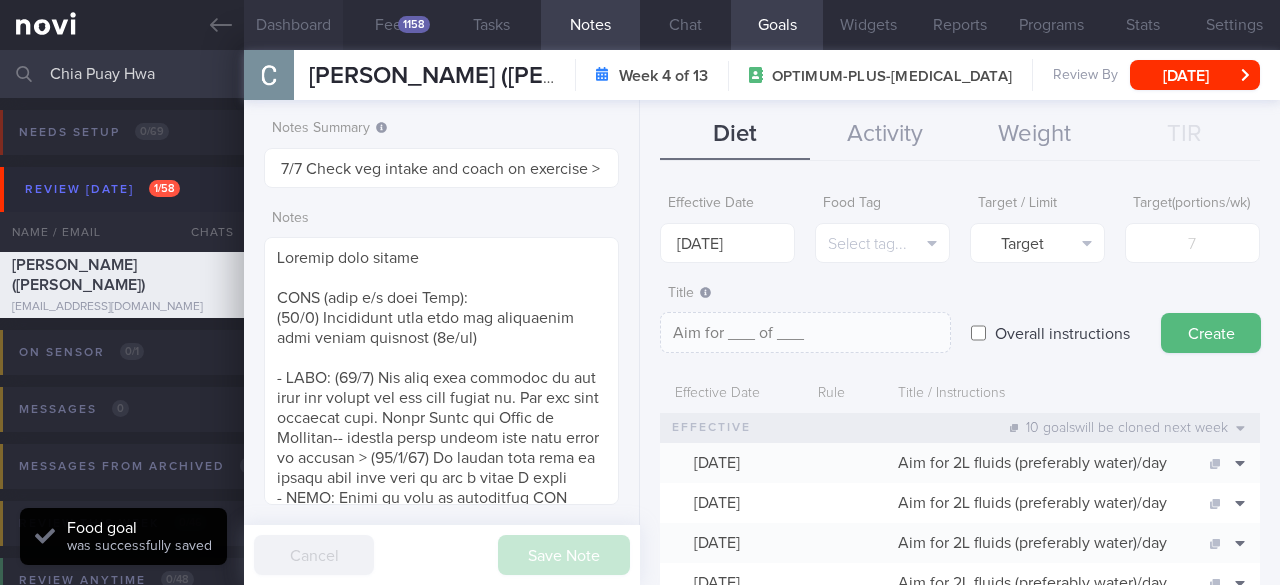 click on "Dashboard" at bounding box center (293, 25) 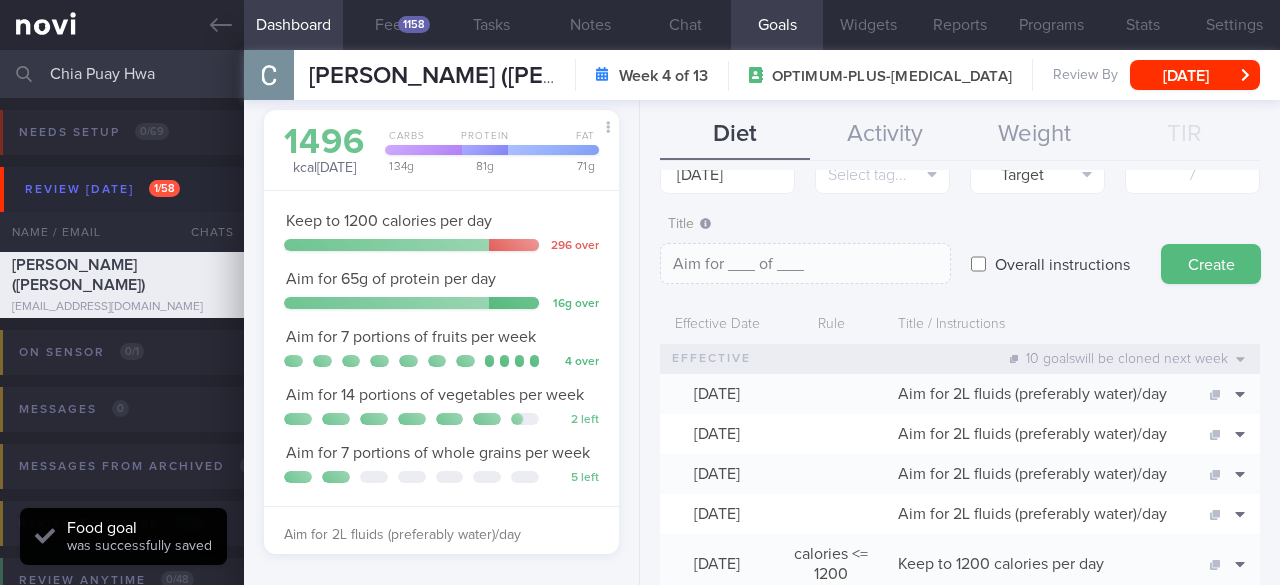 scroll, scrollTop: 100, scrollLeft: 0, axis: vertical 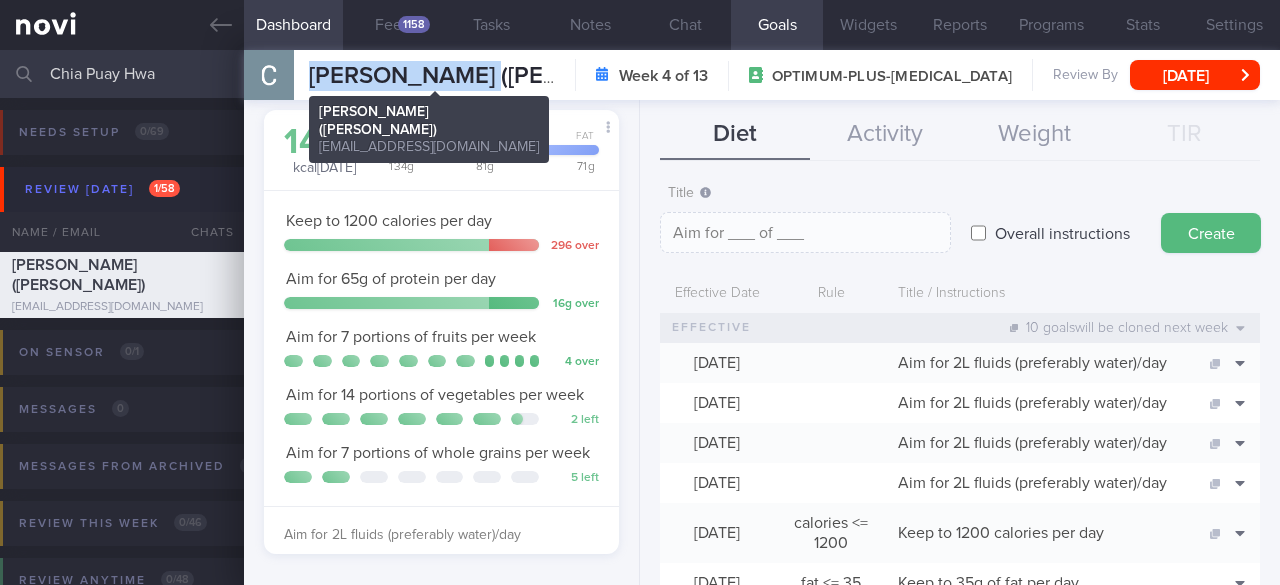 drag, startPoint x: 312, startPoint y: 81, endPoint x: 480, endPoint y: 75, distance: 168.1071 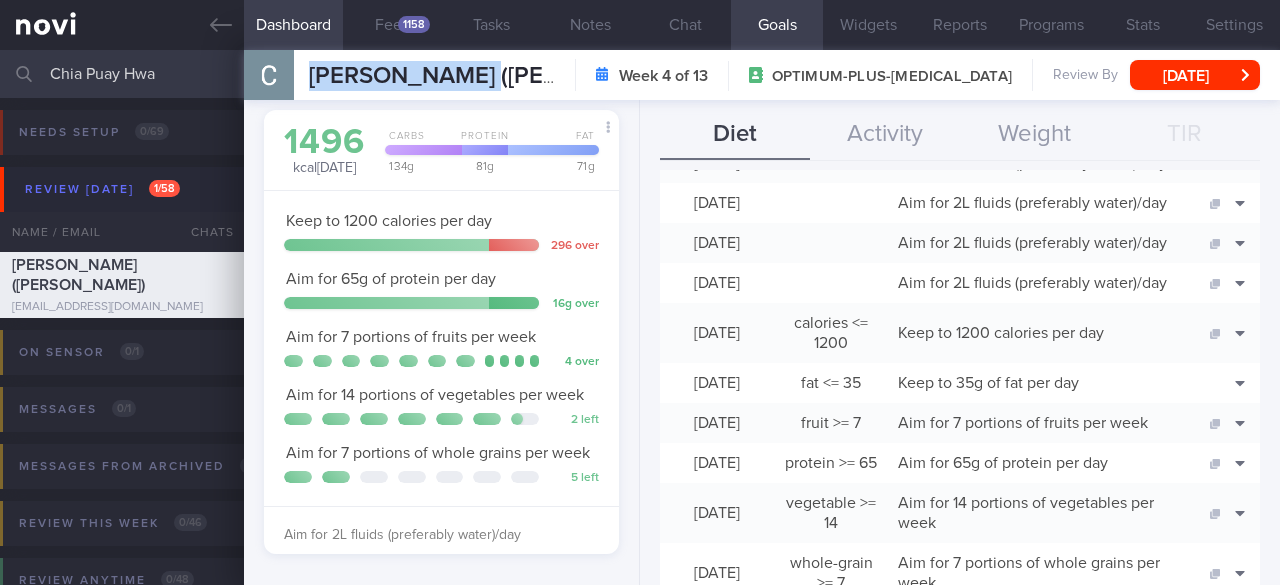 scroll, scrollTop: 0, scrollLeft: 0, axis: both 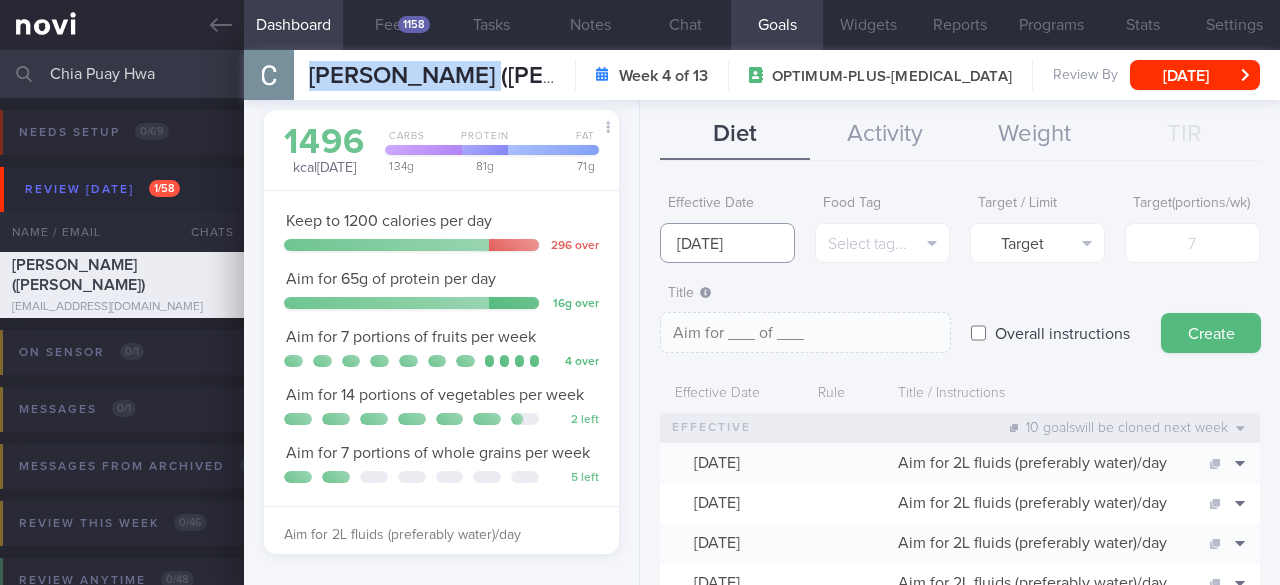 click on "You are offline!  Some functionality will be unavailable
Patients
New Users
Coaches
Chia Puay Hwa
Assigned patients
Assigned patients
All active patients
Archived patients
Needs setup
0 / 69
Name / Email" at bounding box center [640, 292] 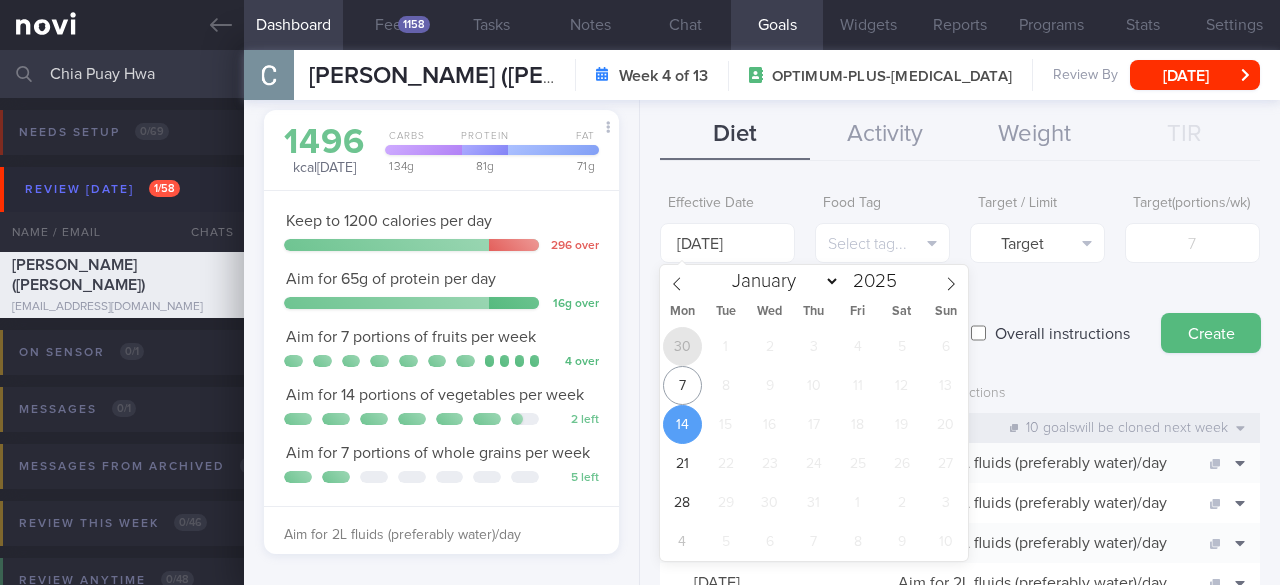 click on "30" at bounding box center [682, 346] 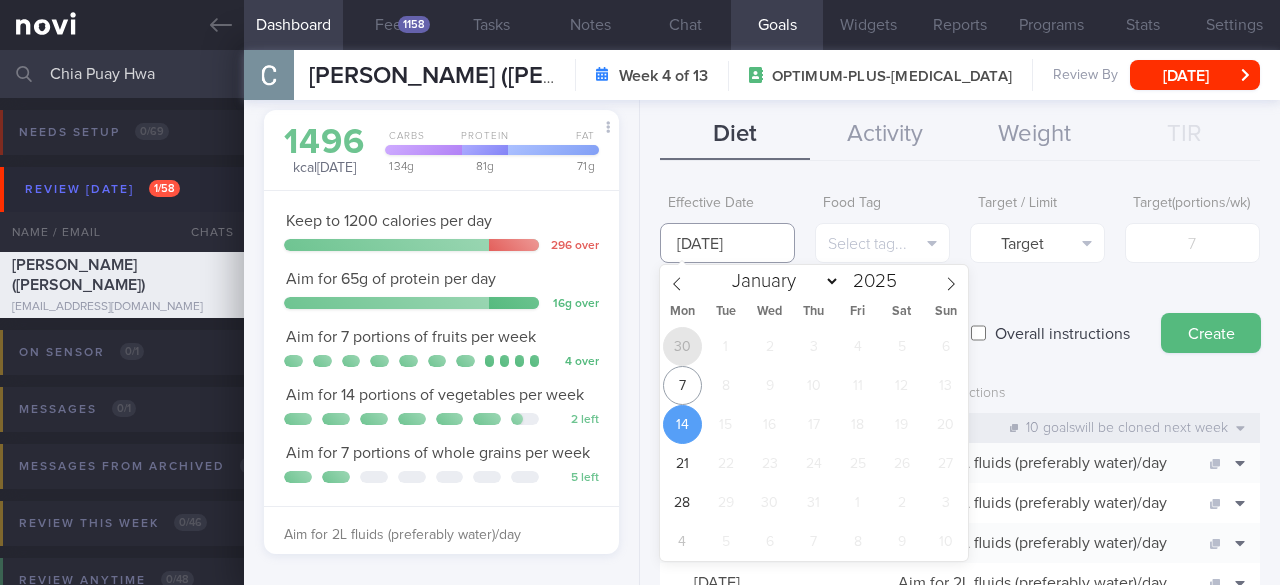 type on "[DATE]" 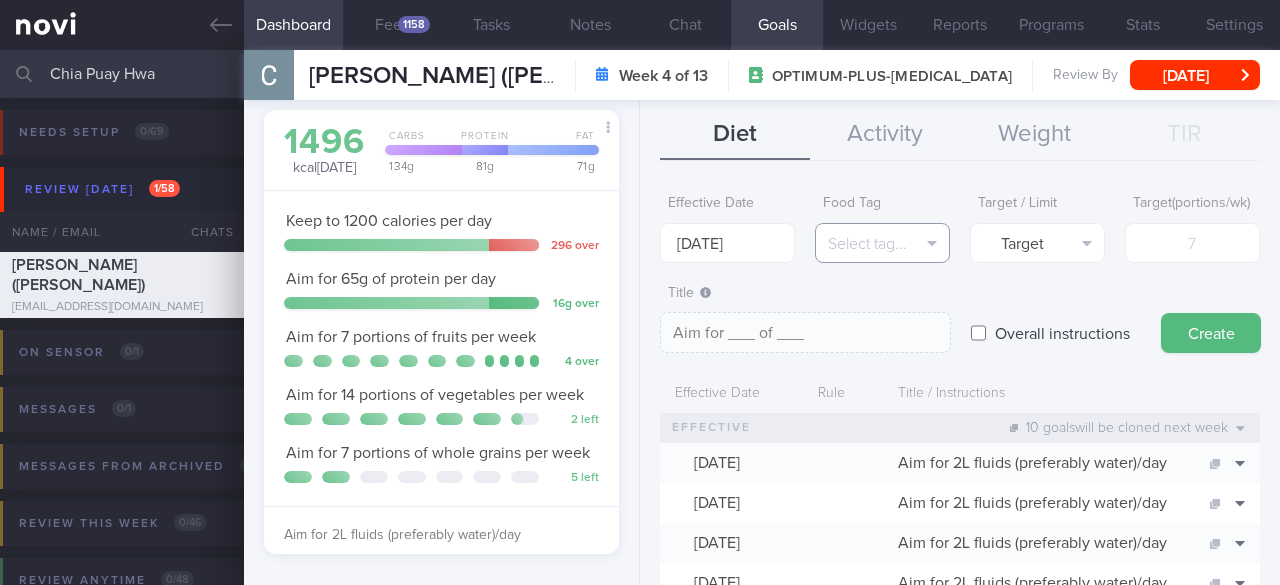 click on "Select tag..." at bounding box center (882, 243) 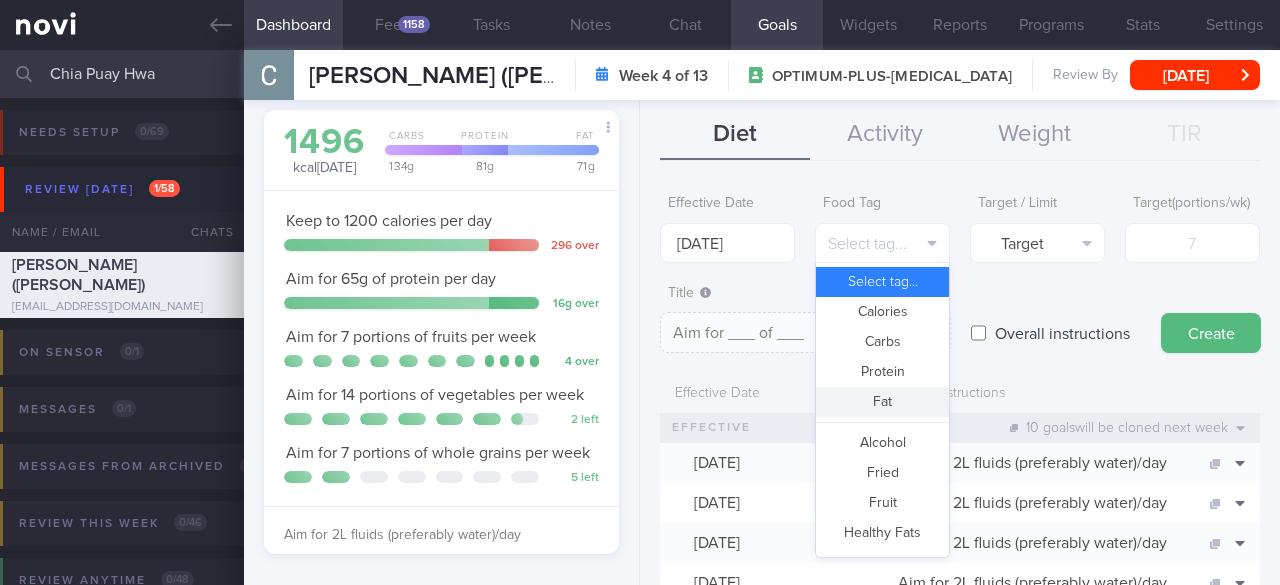 click on "Fat" at bounding box center [882, 402] 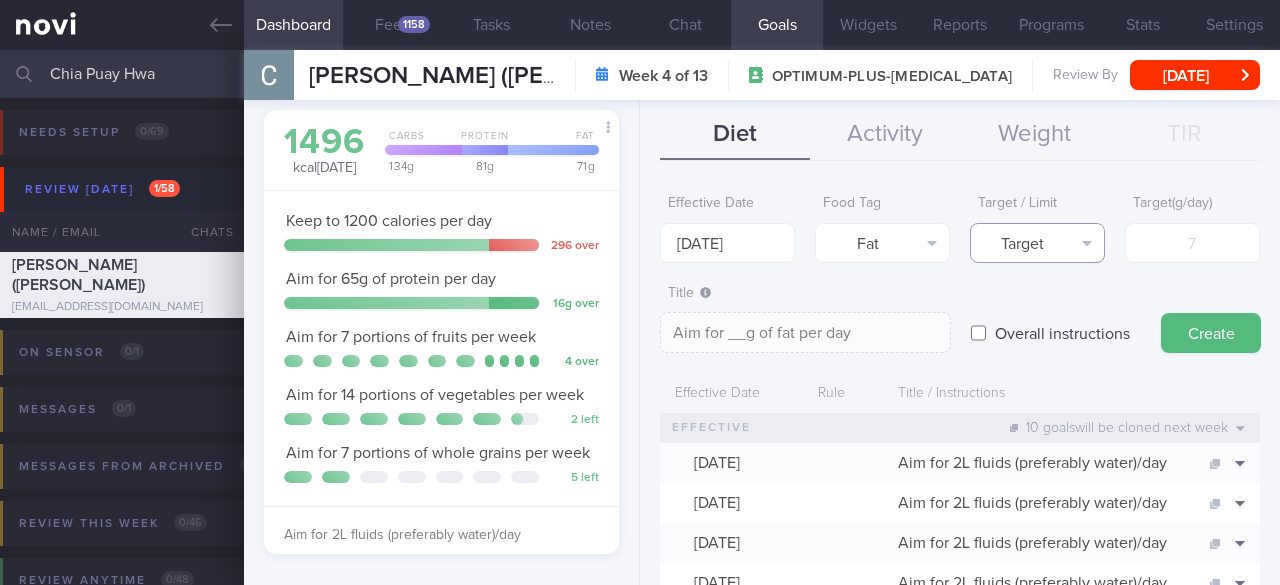 click on "Target" at bounding box center [1037, 243] 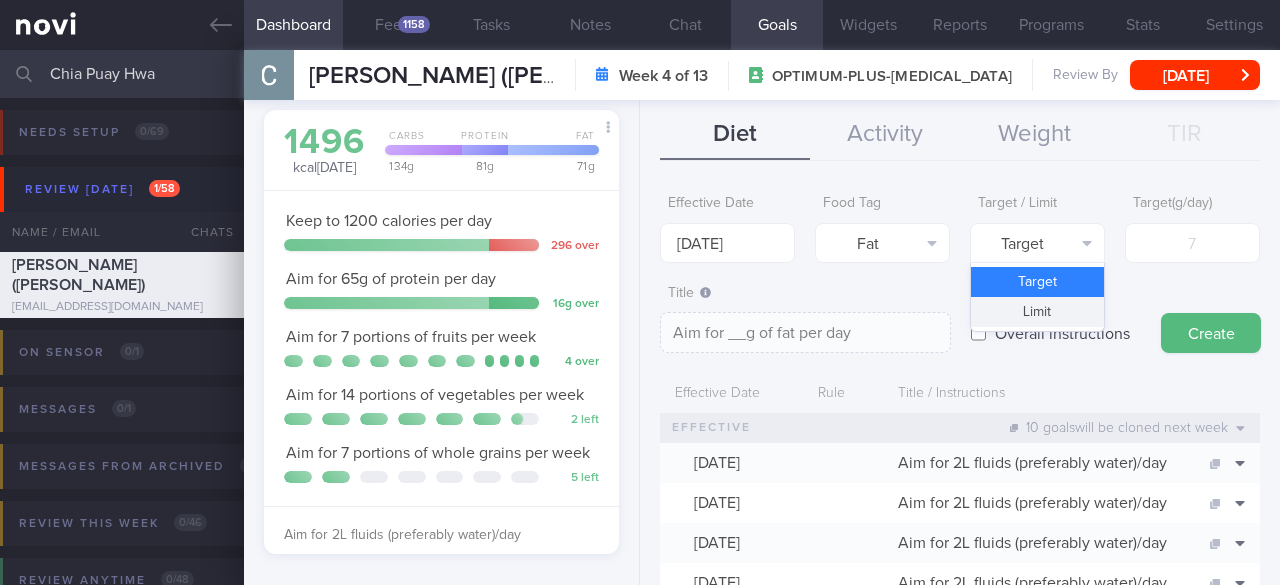 drag, startPoint x: 1046, startPoint y: 291, endPoint x: 1046, endPoint y: 305, distance: 14 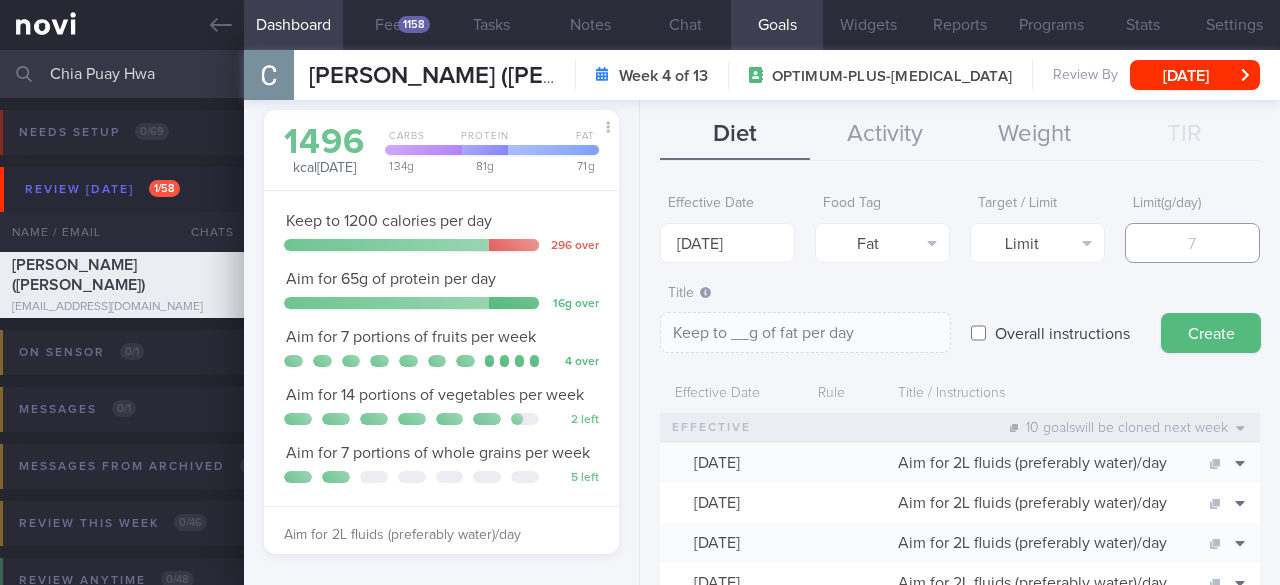 click at bounding box center [1192, 243] 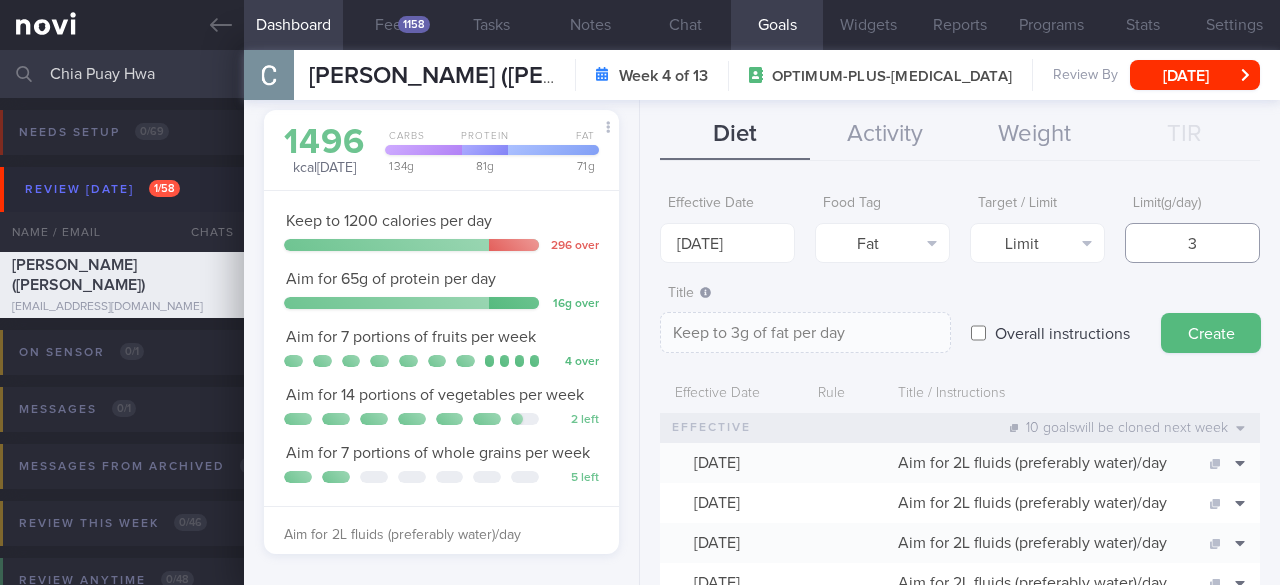 type on "35" 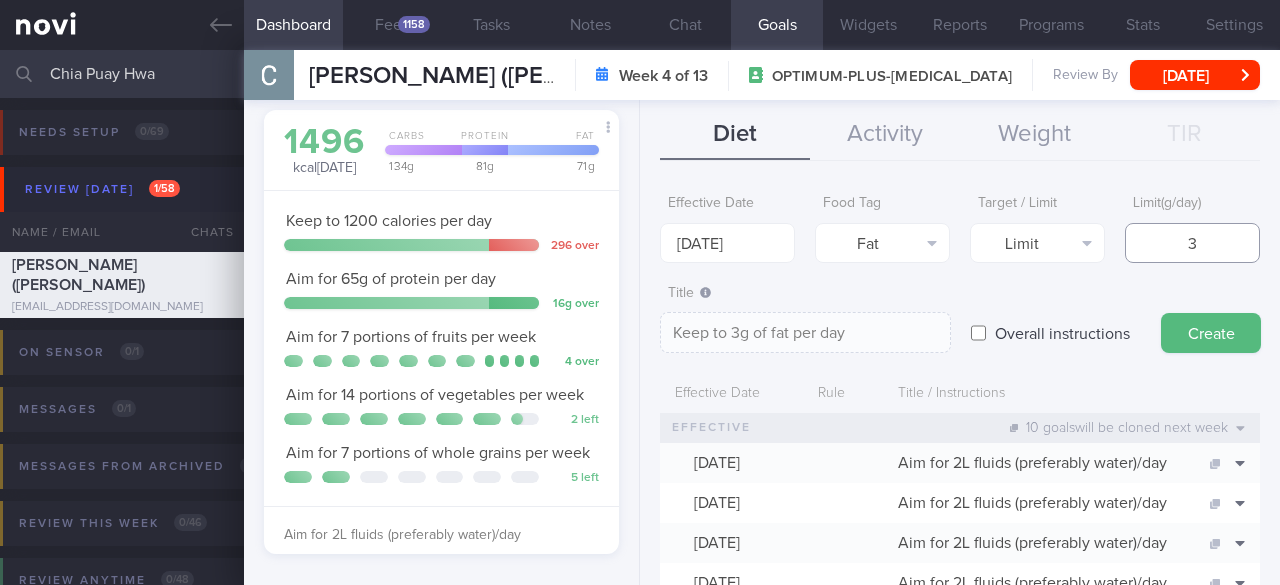 type on "Keep to 35g of fat per day" 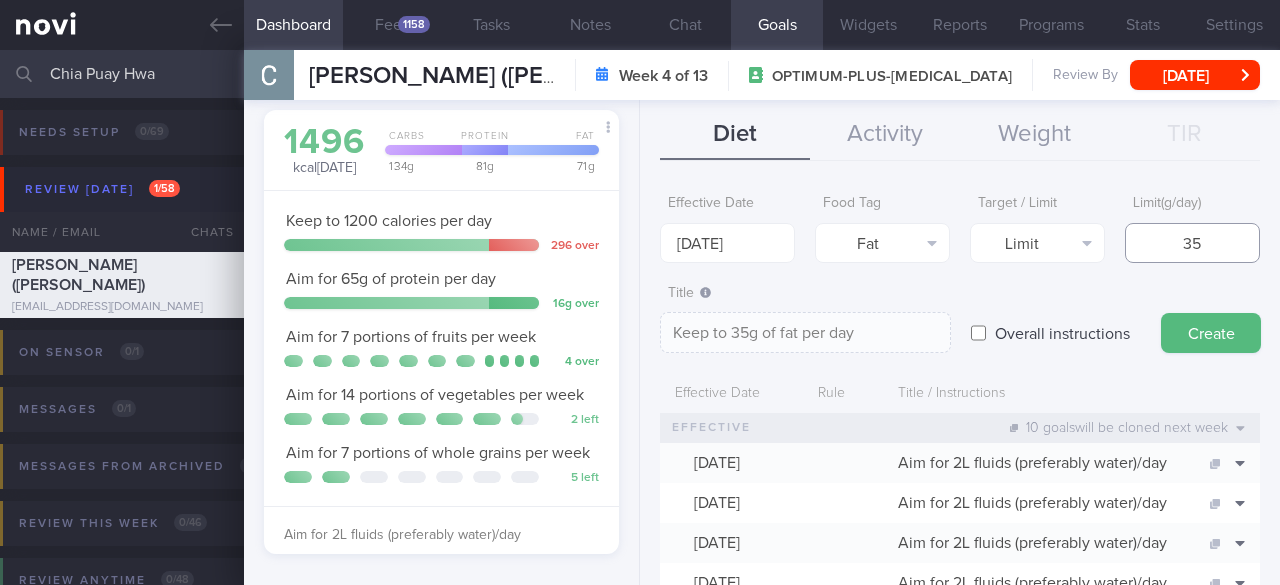 type on "35" 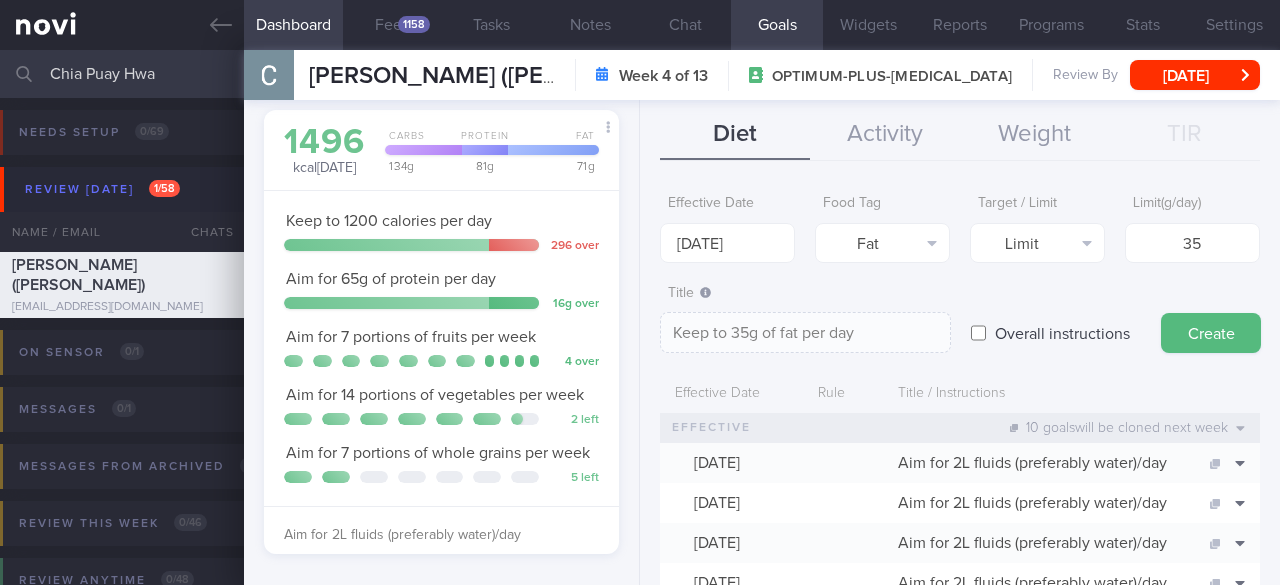 click on "Create" at bounding box center (1211, 333) 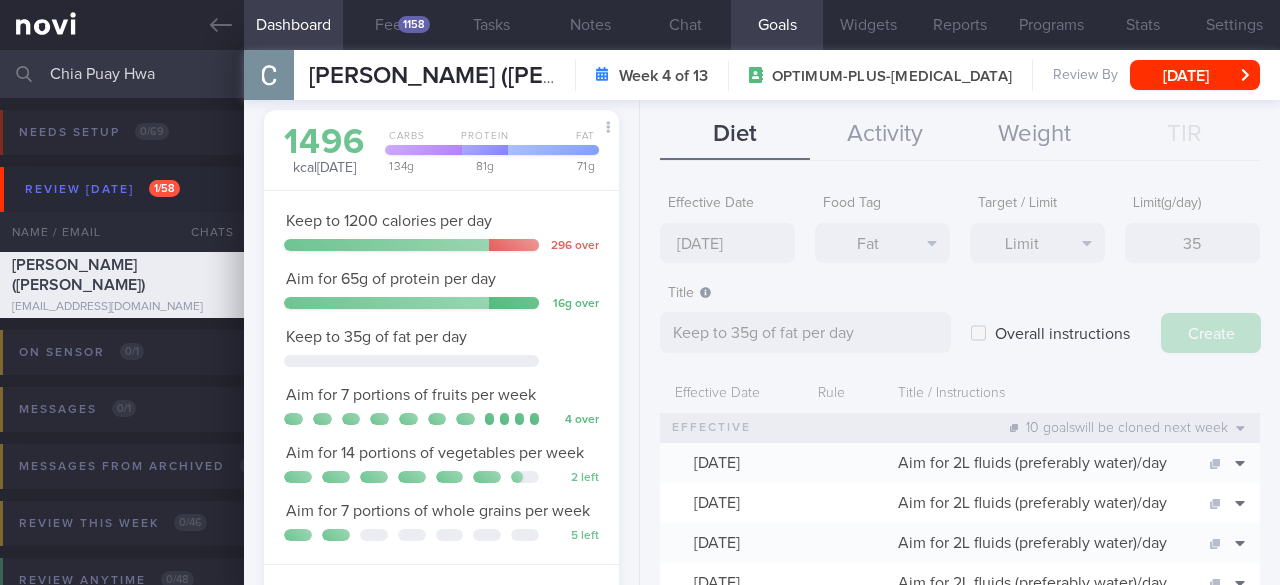 type on "[DATE]" 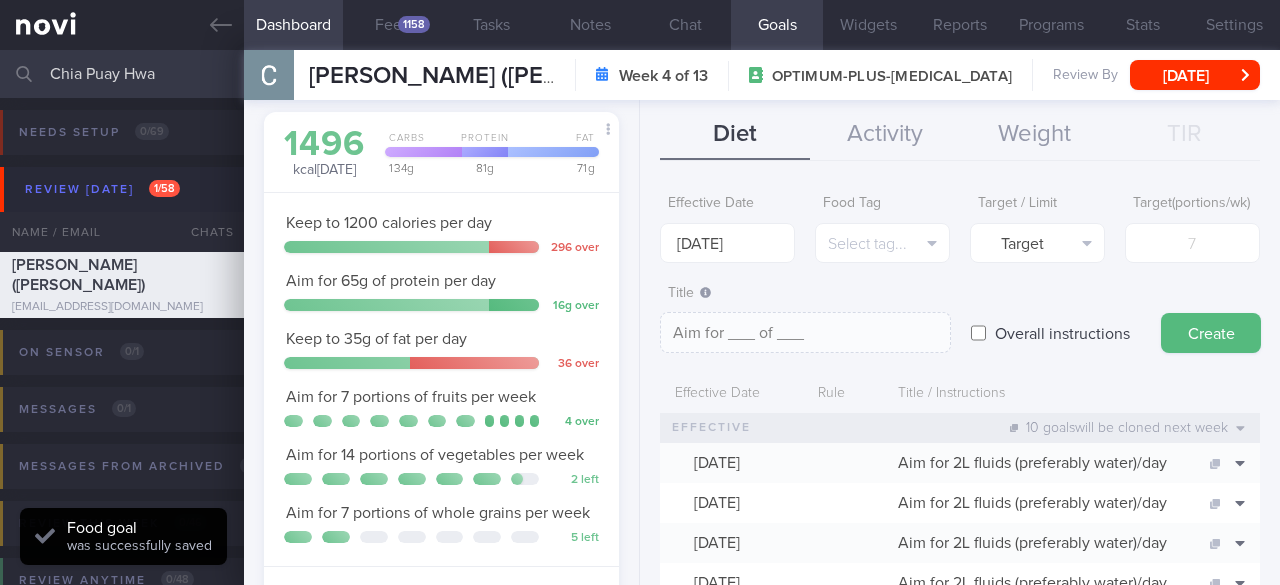 scroll, scrollTop: 0, scrollLeft: 0, axis: both 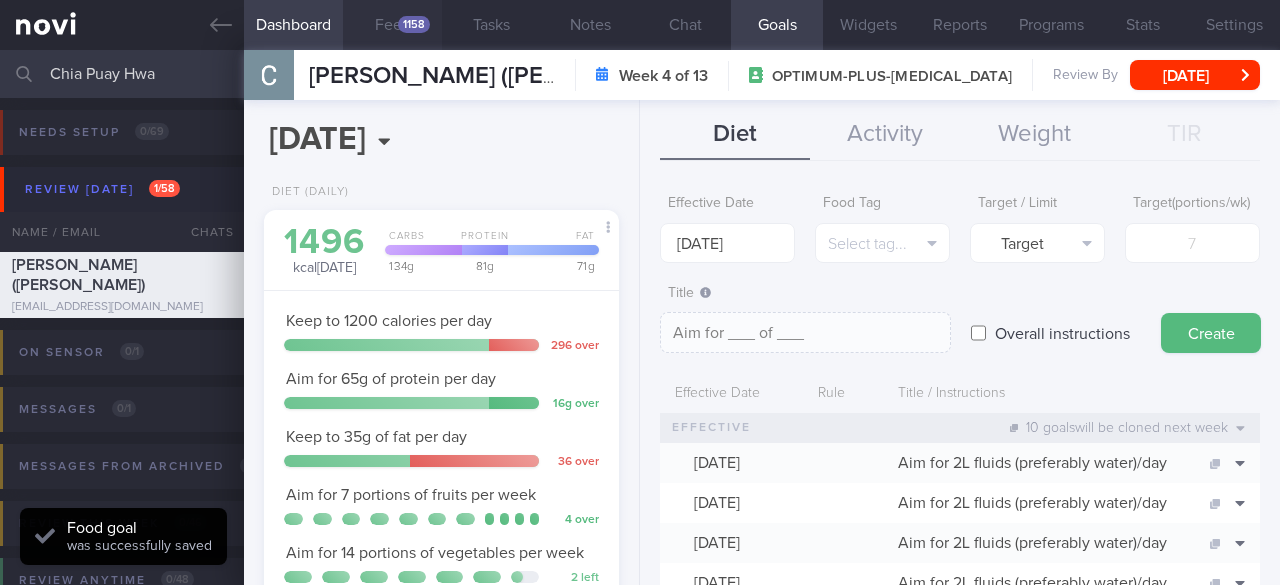 click on "1158" at bounding box center [414, 24] 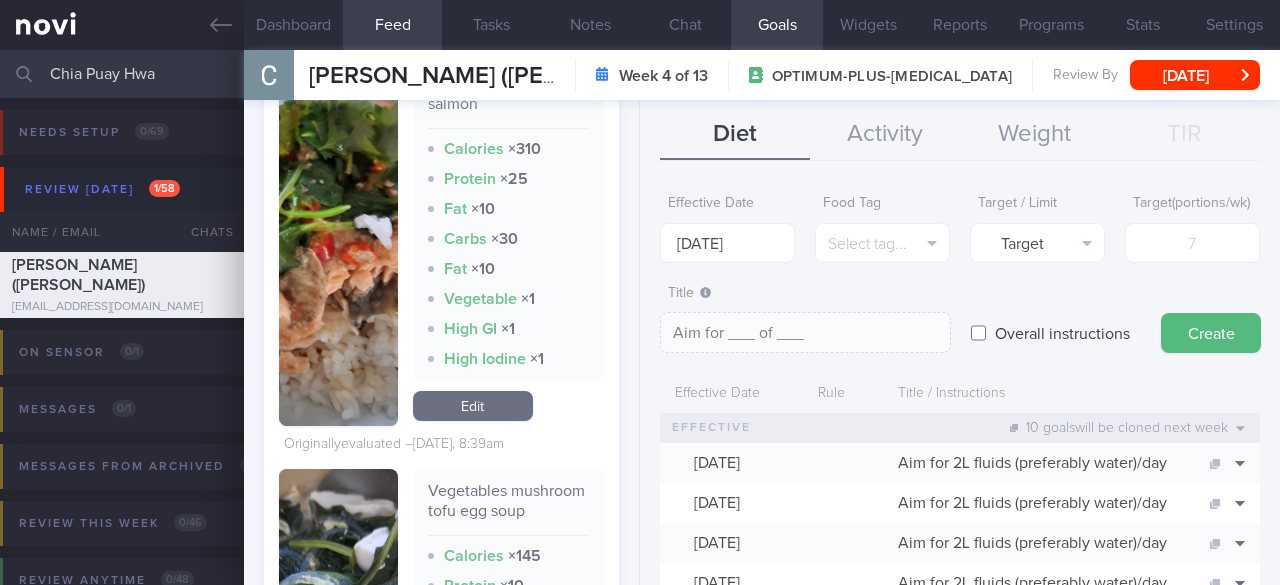 scroll, scrollTop: 2886, scrollLeft: 0, axis: vertical 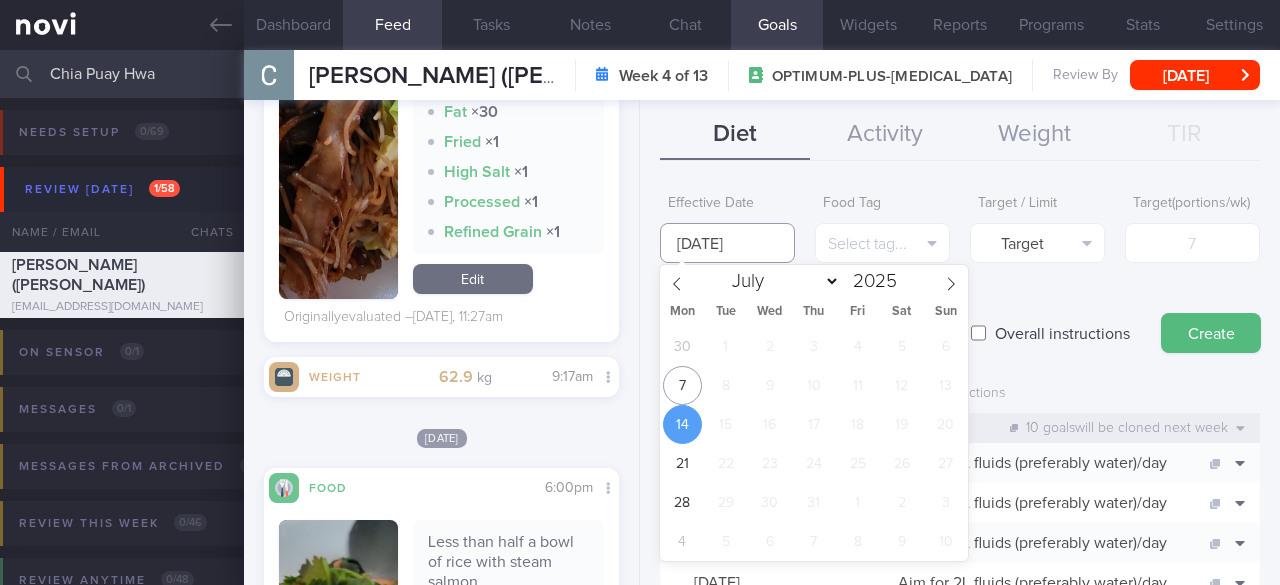 click on "[DATE]" at bounding box center (727, 243) 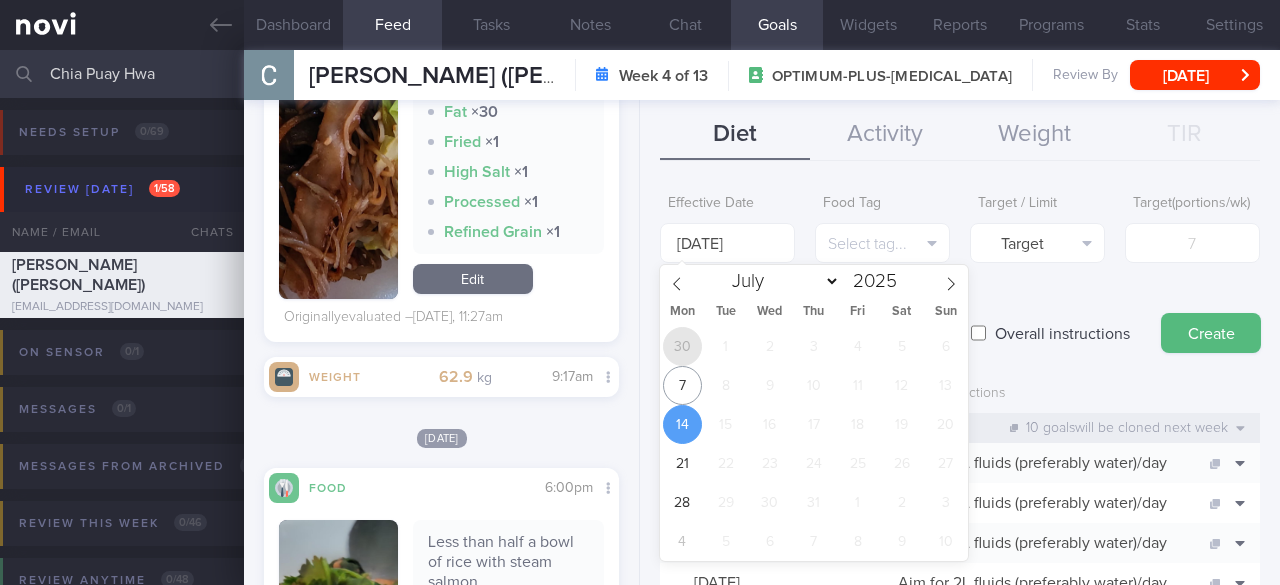 click on "30" at bounding box center (682, 346) 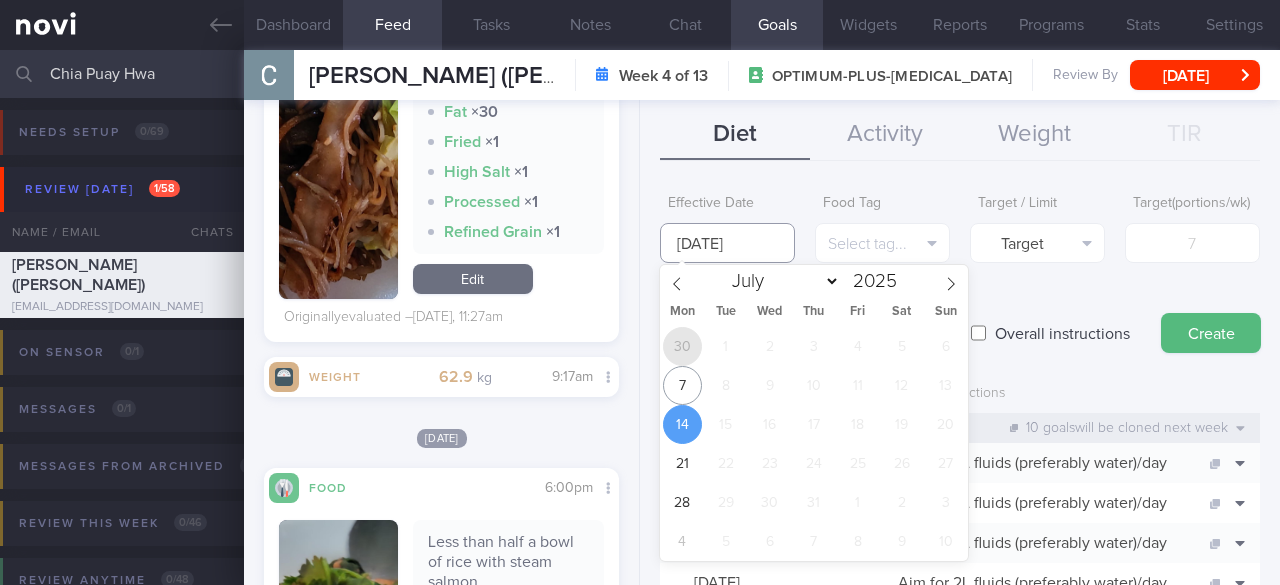 type on "[DATE]" 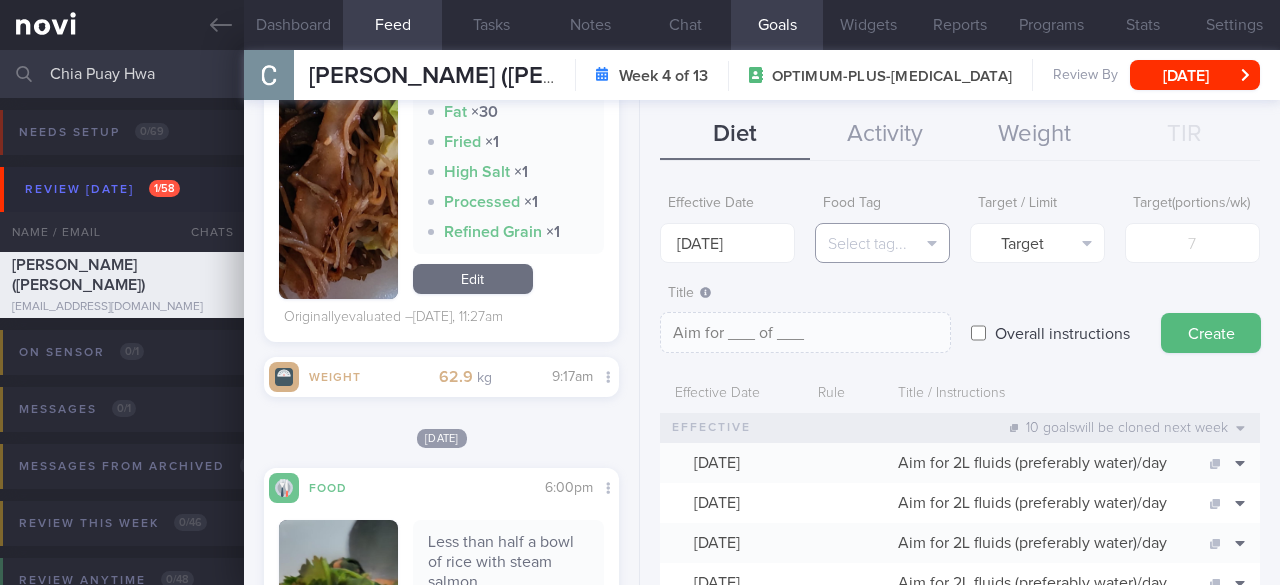 click on "Select tag..." at bounding box center [882, 243] 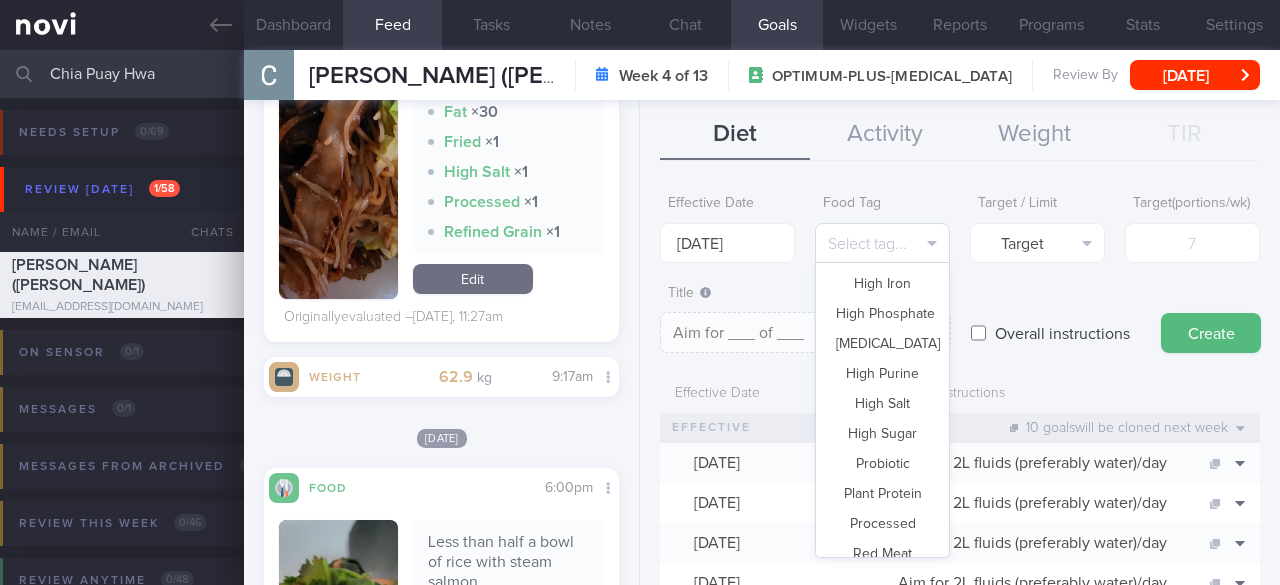 scroll, scrollTop: 500, scrollLeft: 0, axis: vertical 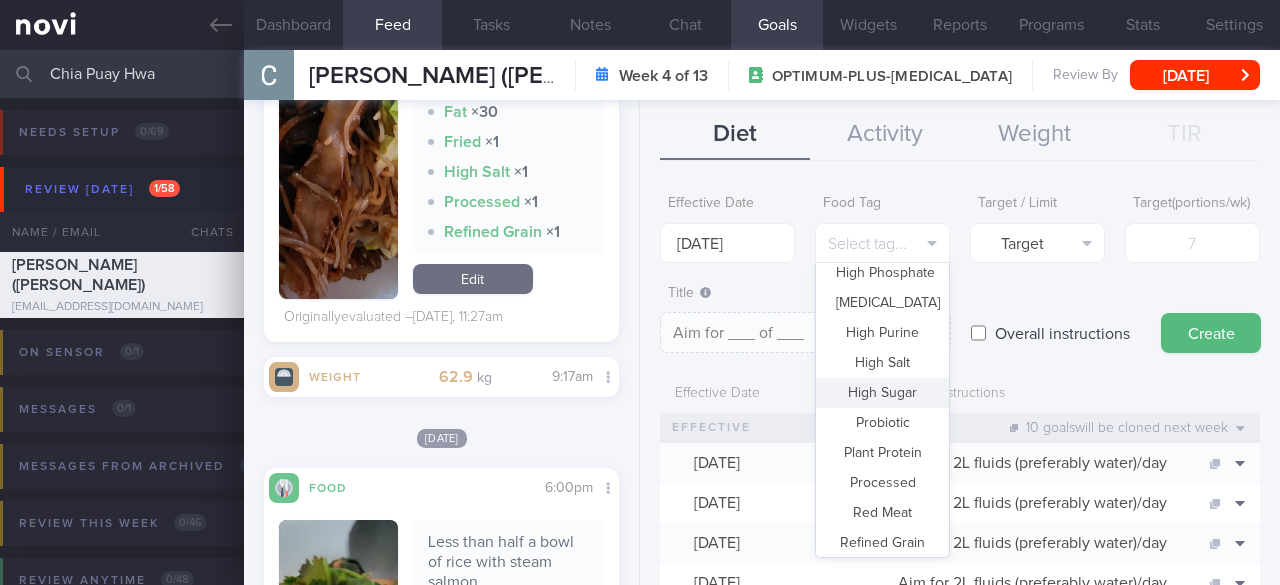 click on "High Sugar" at bounding box center [882, 393] 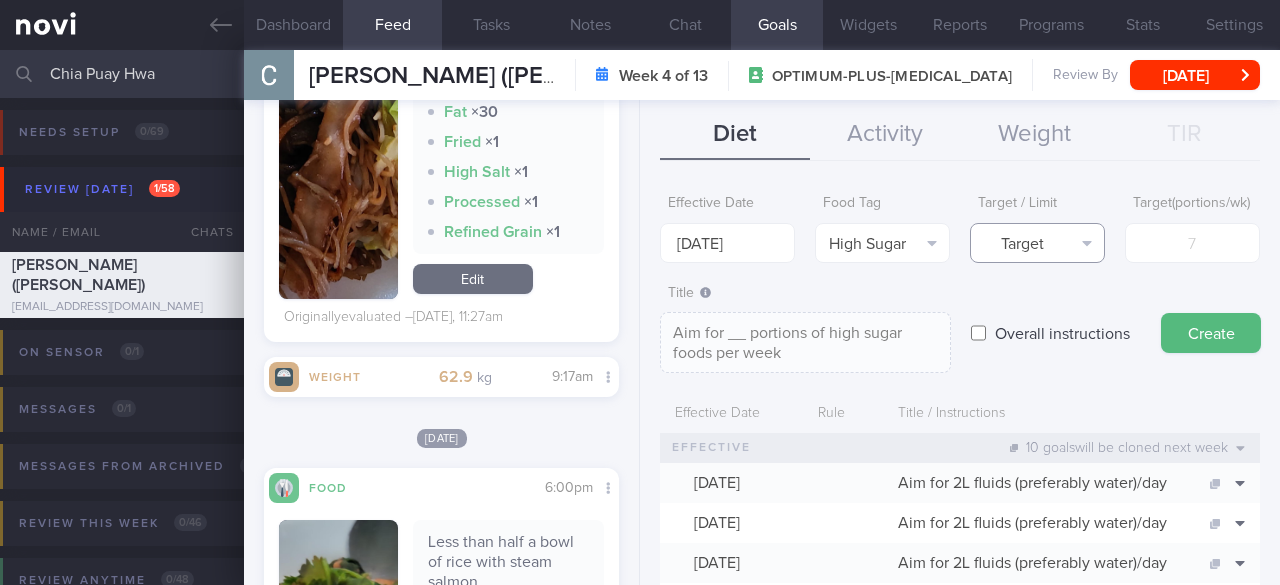 click on "Target" at bounding box center [1037, 243] 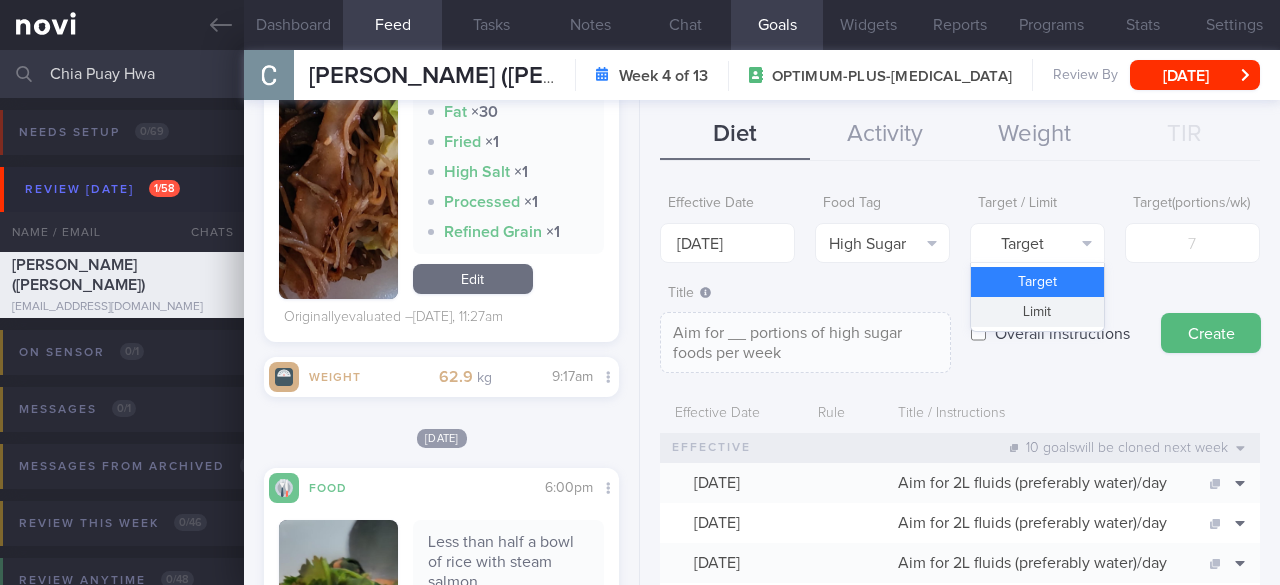 click on "Limit" at bounding box center [1037, 312] 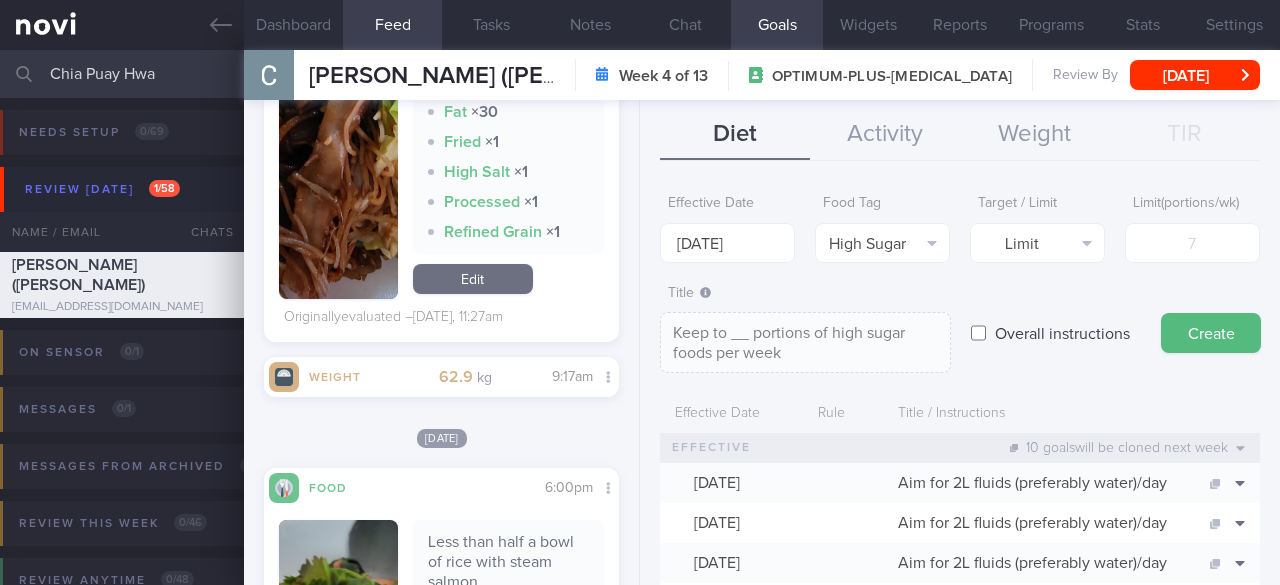 click on "Title
Formatting:
*Bold*
- List items
1. Ordered items
[click here]([URL][DOMAIN_NAME])
Keep   to   __   portions   of   high   sugar   foods   per   week
Keep to __ portions of high sugar foods per week Keep to __ portions of high sugar foods per week ​
Overall instructions
Create" at bounding box center [960, 324] 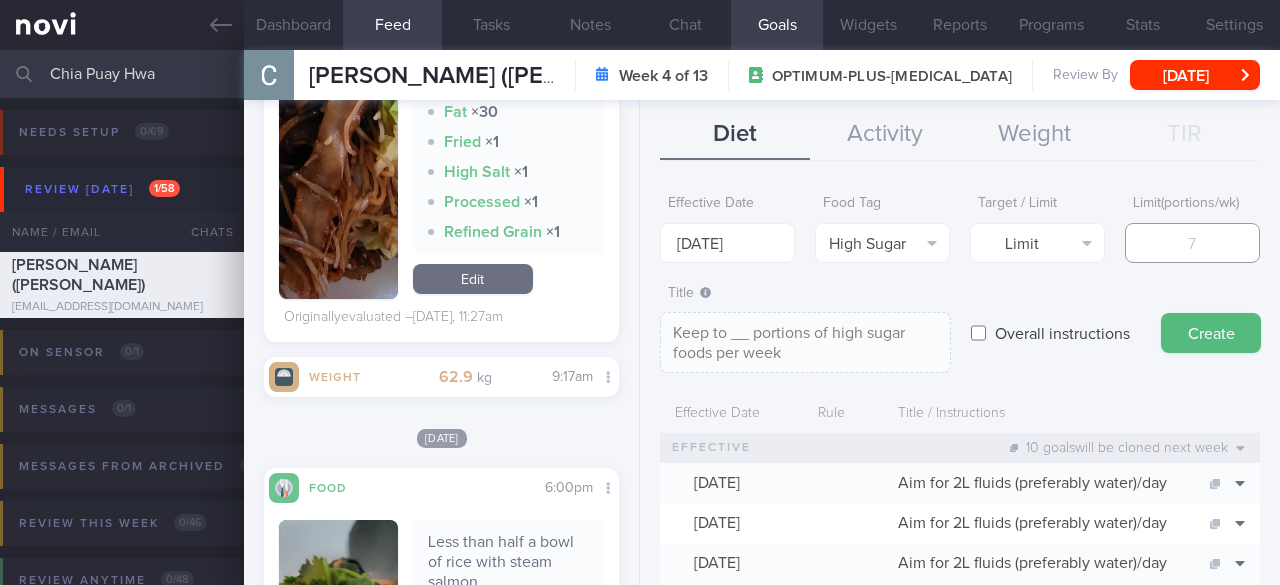 click at bounding box center [1192, 243] 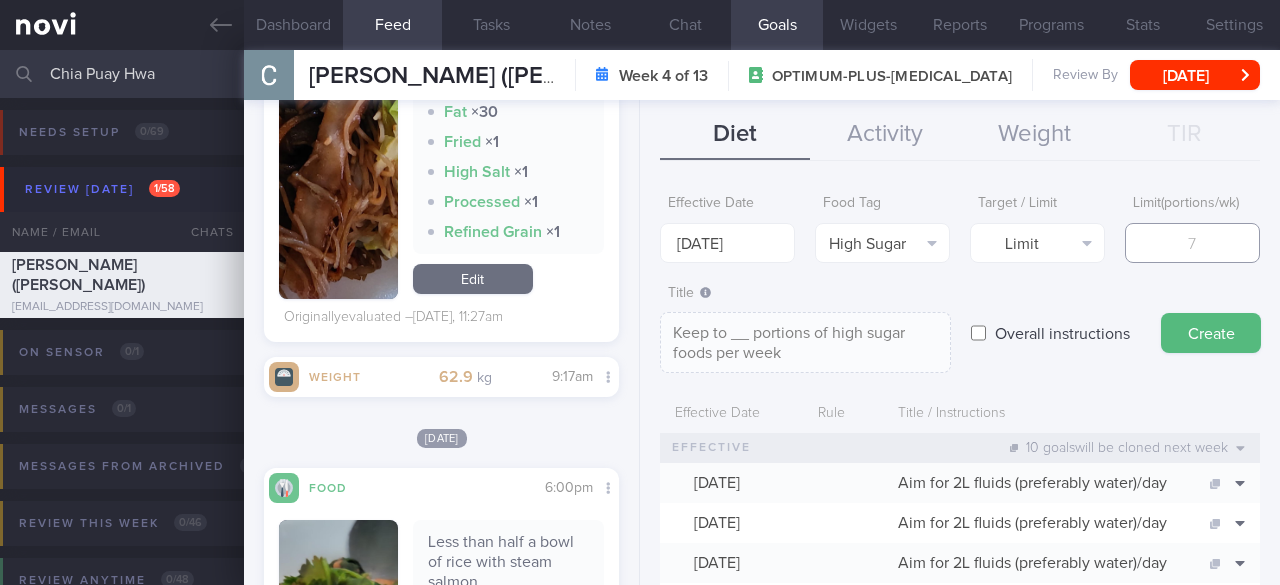 type on "2" 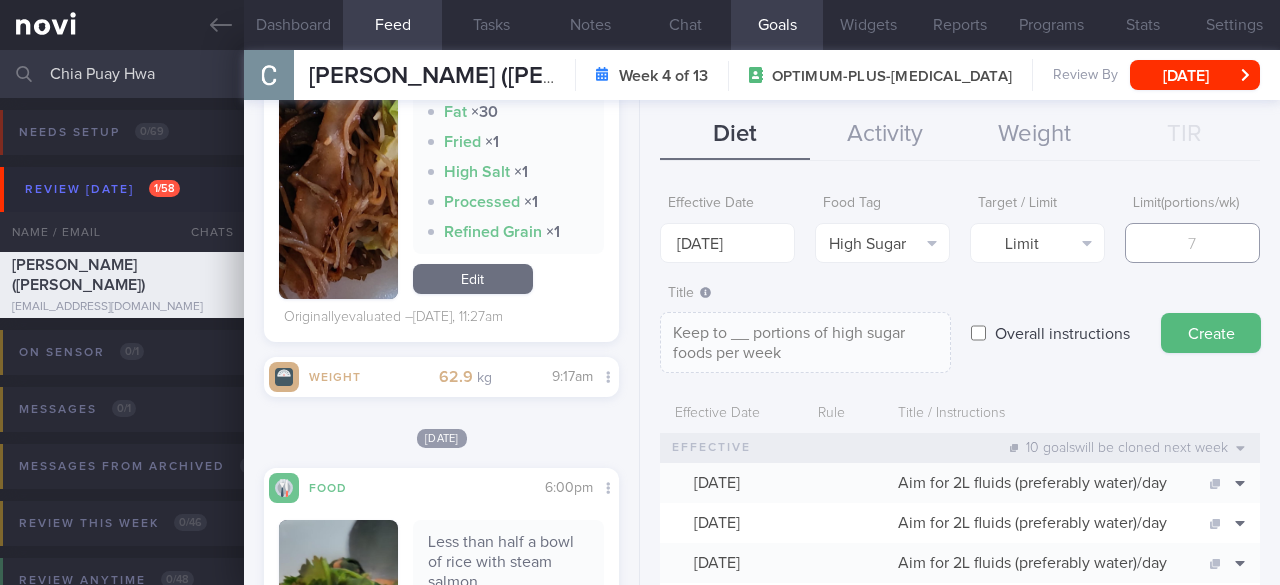 type on "Keep to 2 portions of high sugar foods per week" 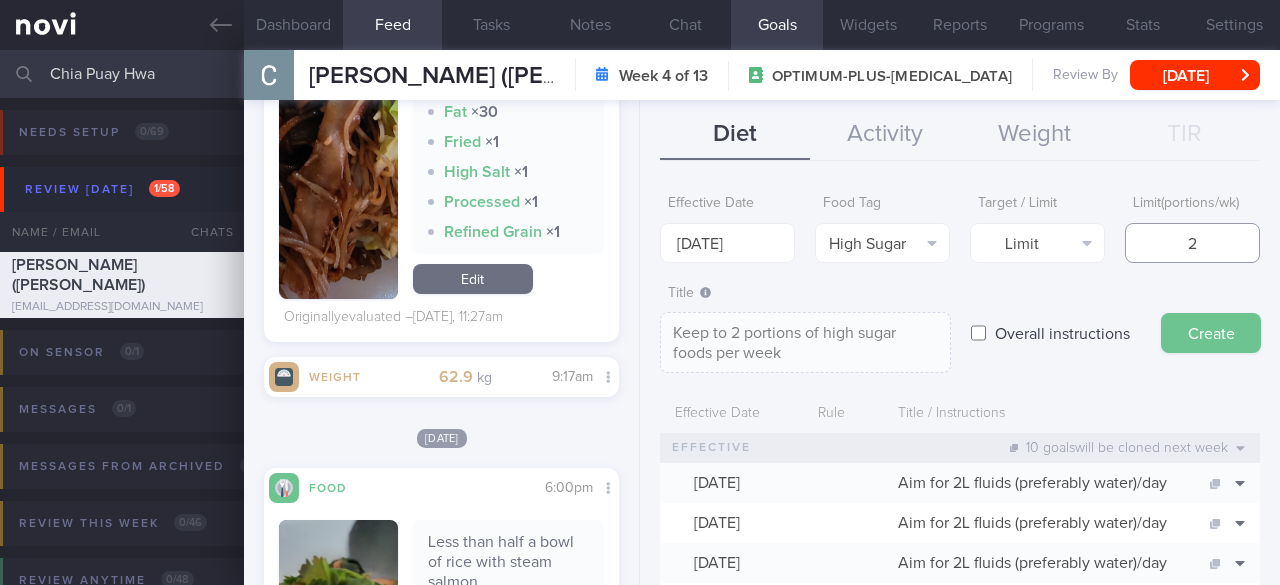 type on "2" 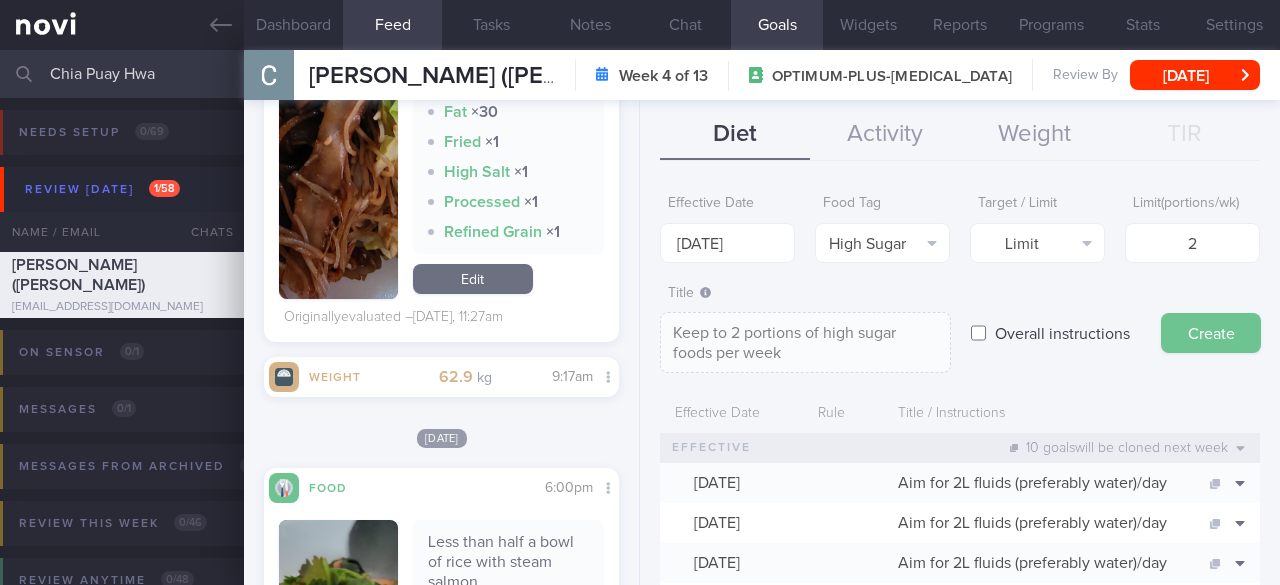click on "Create" at bounding box center [1211, 333] 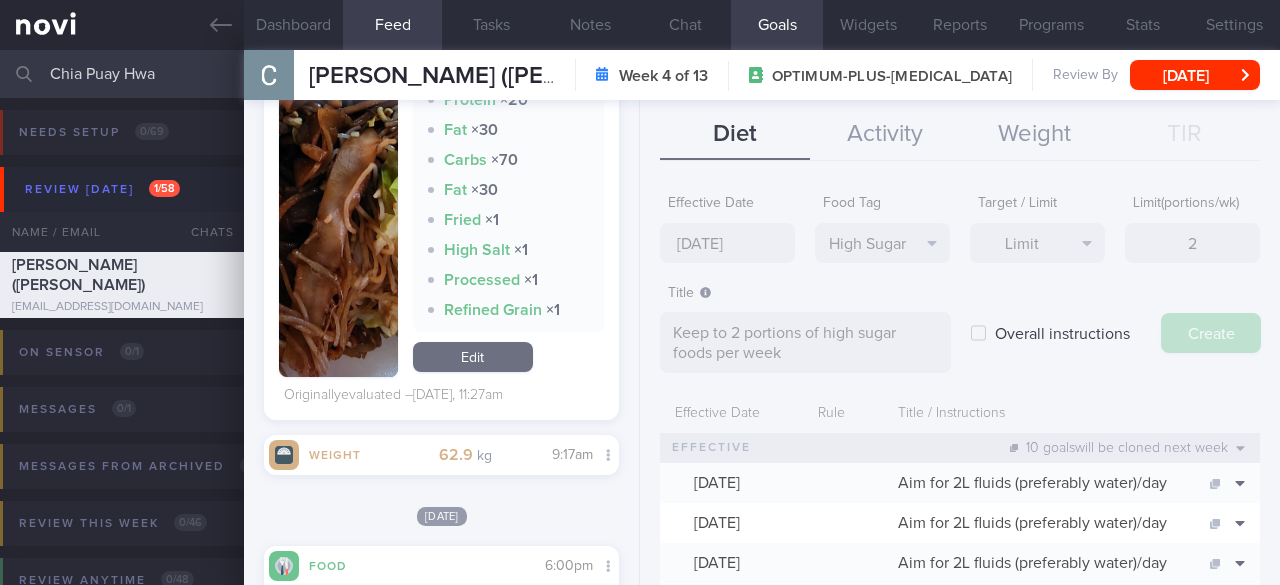 scroll, scrollTop: 2964, scrollLeft: 0, axis: vertical 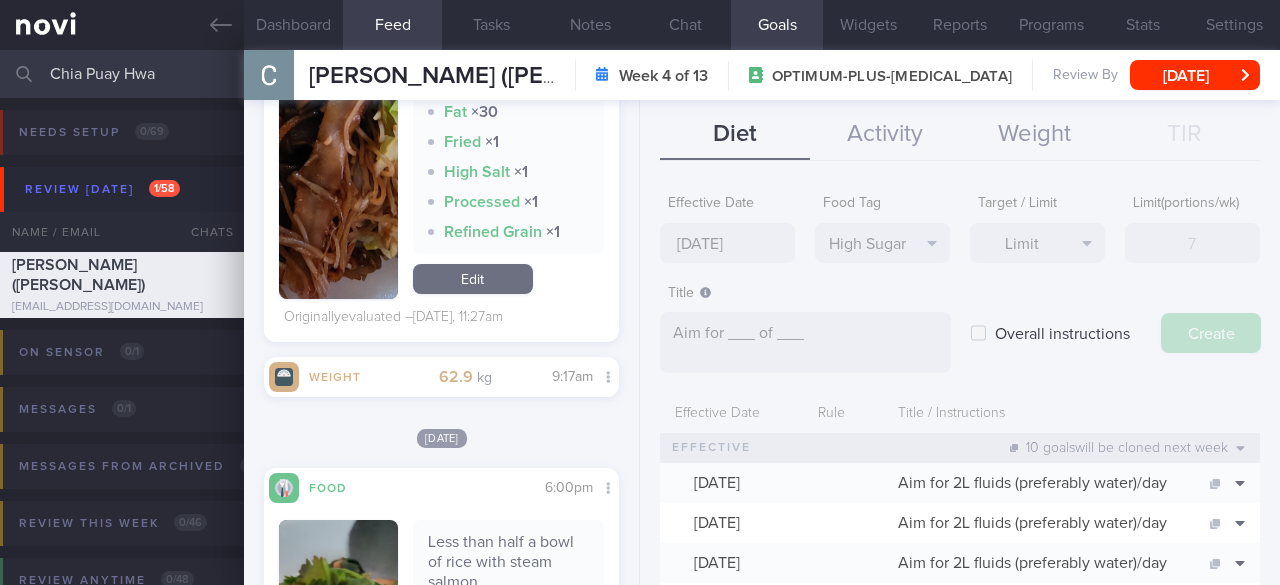 select on "6" 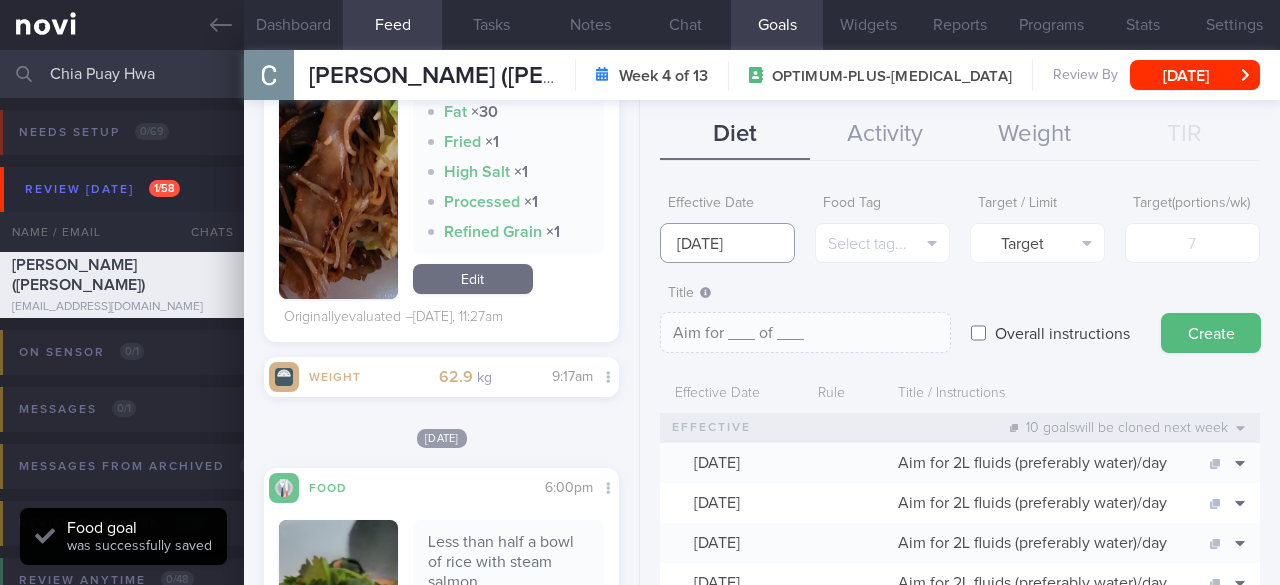 click on "[DATE]" at bounding box center (727, 243) 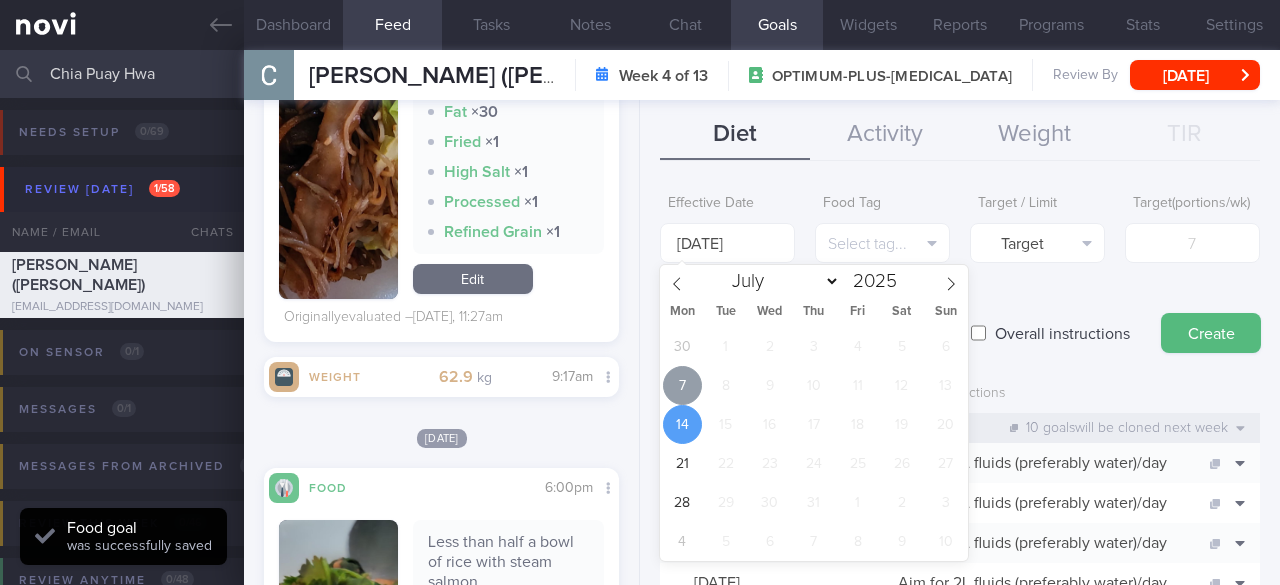 click on "7" at bounding box center (682, 385) 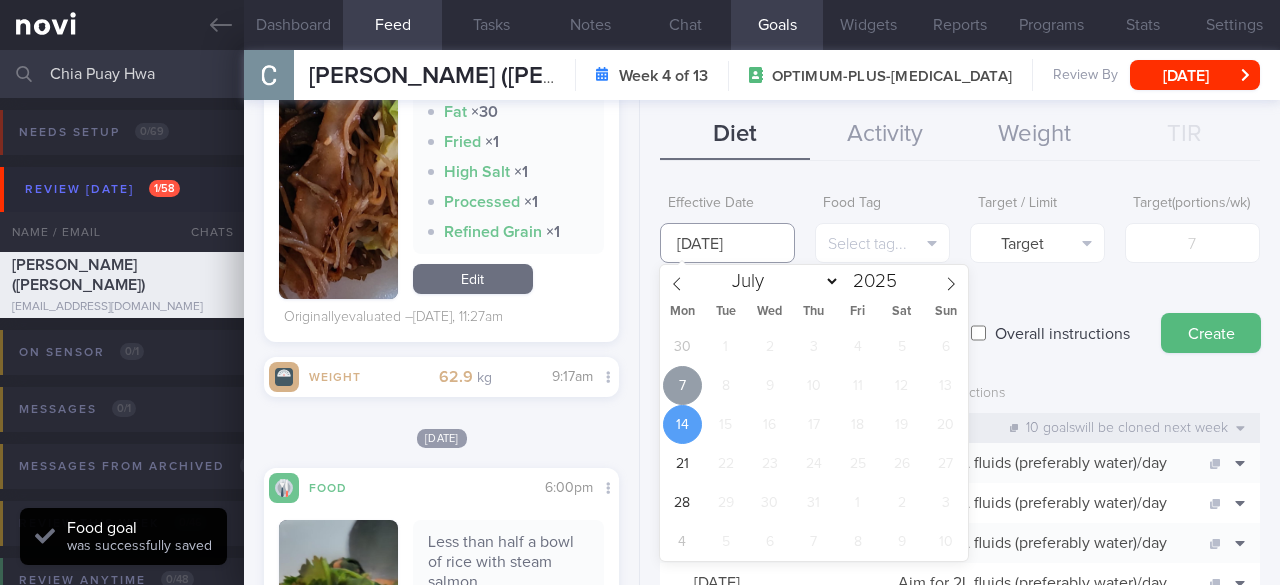 type on "[DATE]" 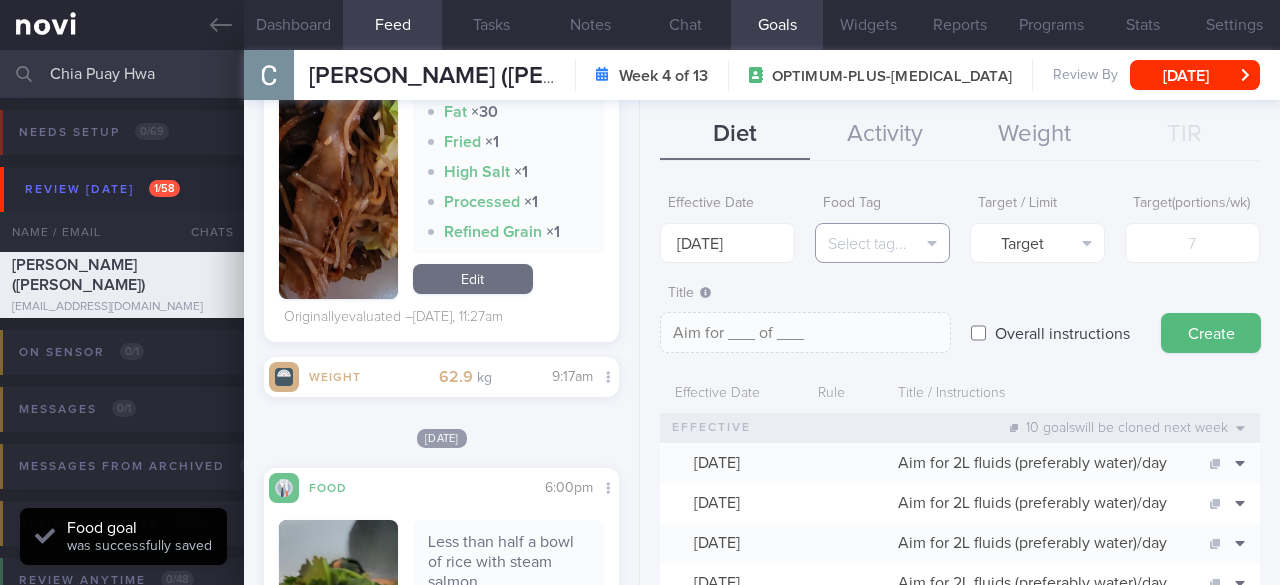 click on "Select tag..." at bounding box center [882, 243] 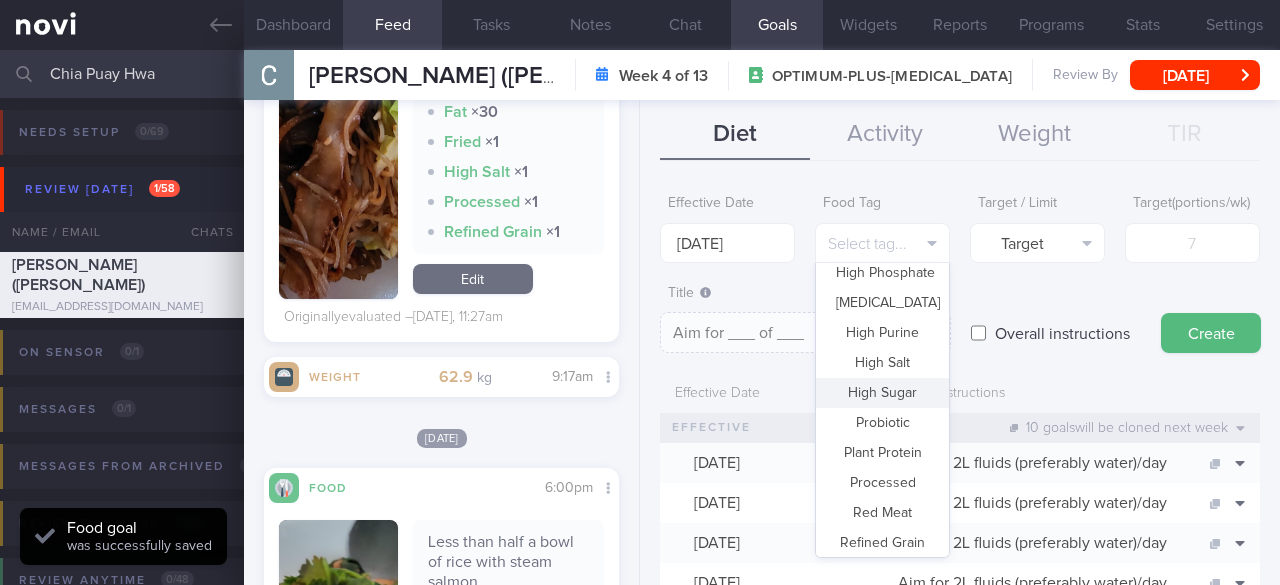 click on "High Sugar" at bounding box center (882, 393) 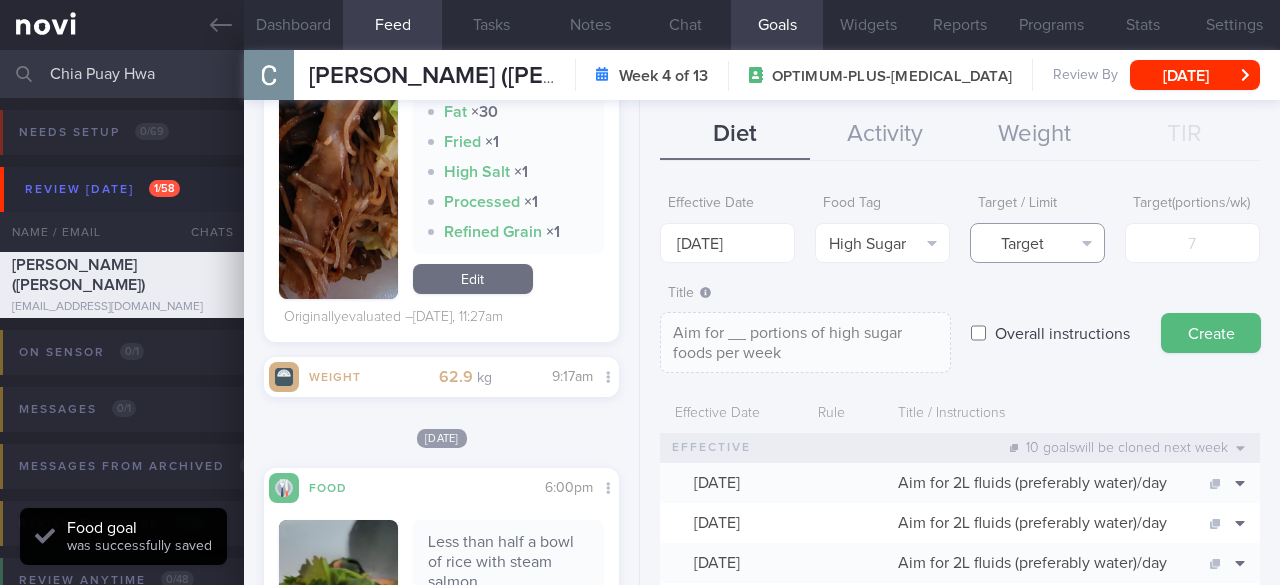 click on "Target" at bounding box center [1037, 243] 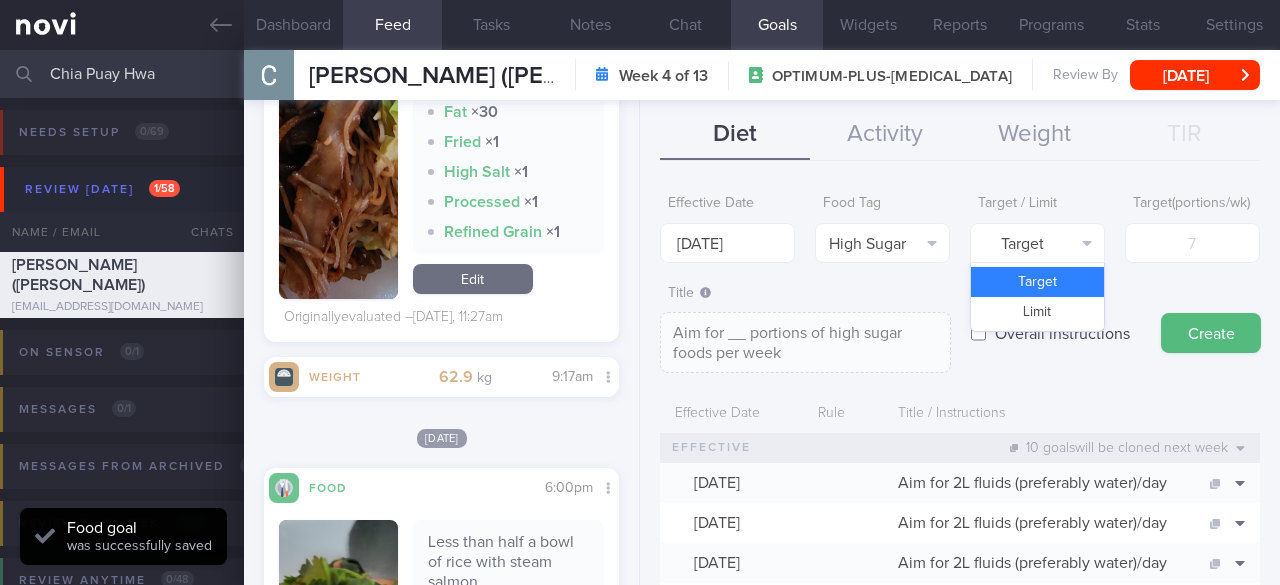 click on "Overall instructions" at bounding box center (1062, 333) 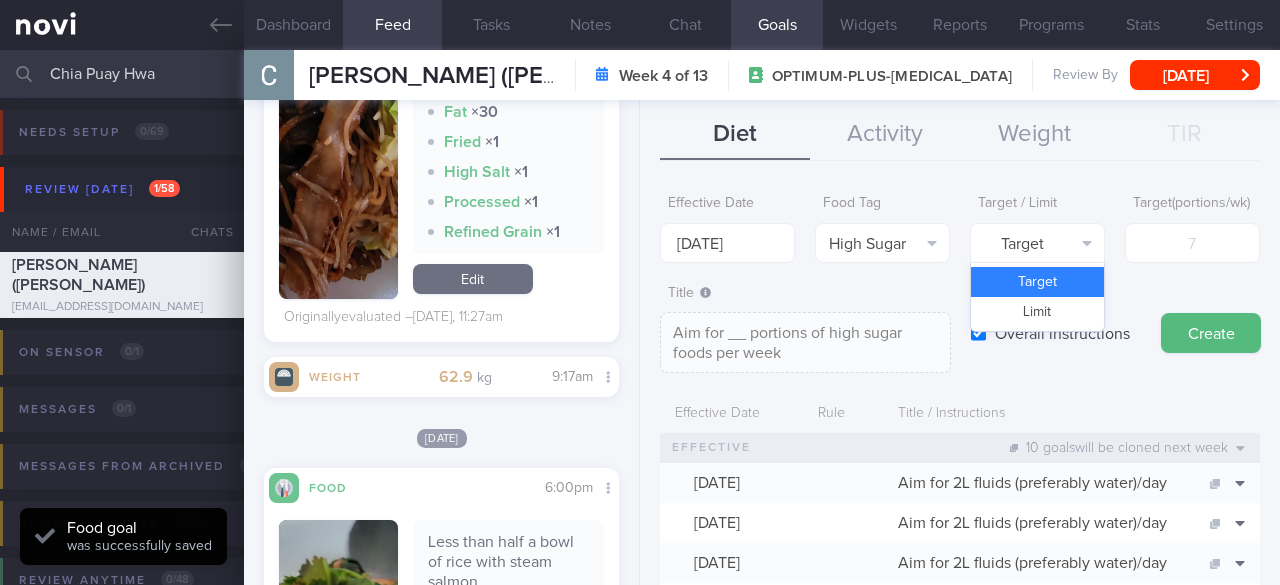 type 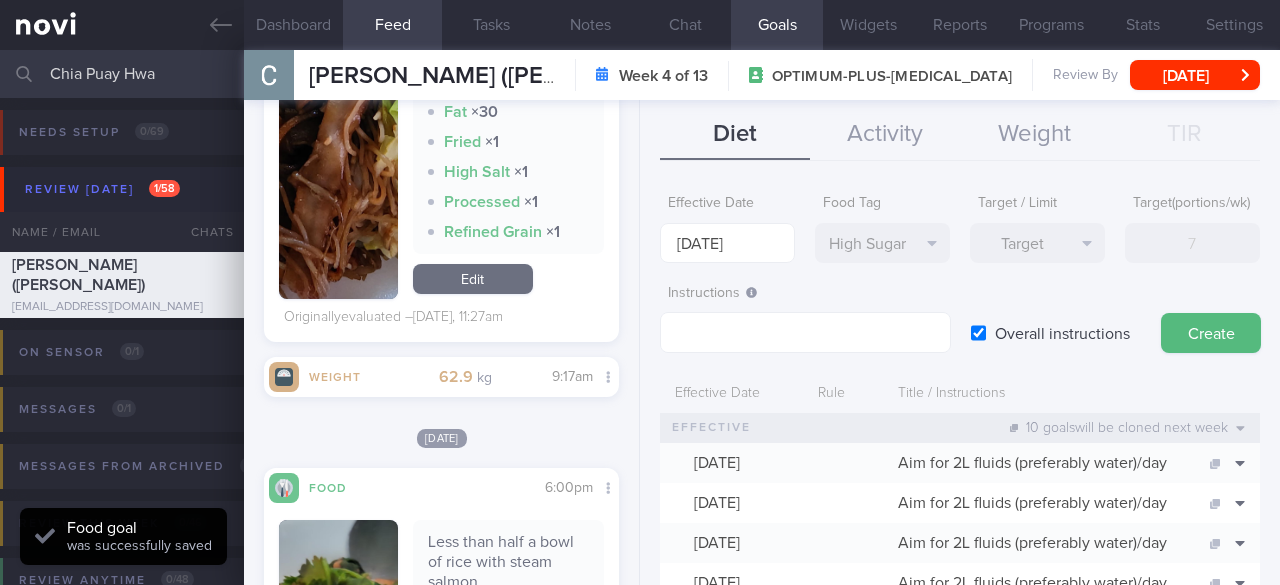 click on "Overall instructions" at bounding box center (1056, 314) 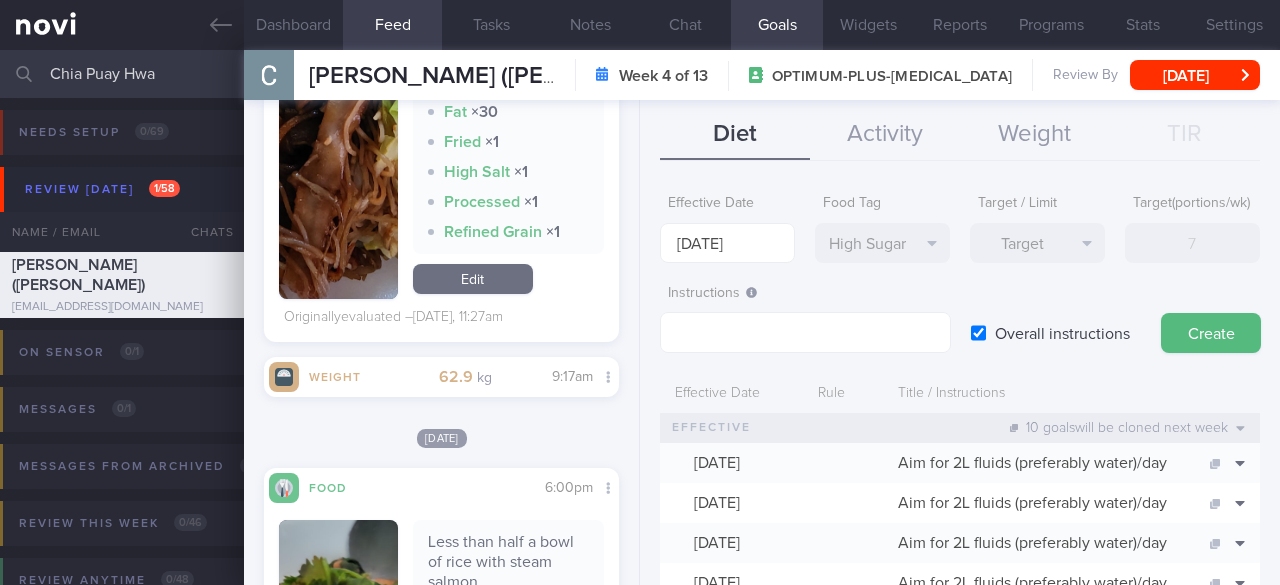 click on "Target
Target
Limit" at bounding box center (1037, 243) 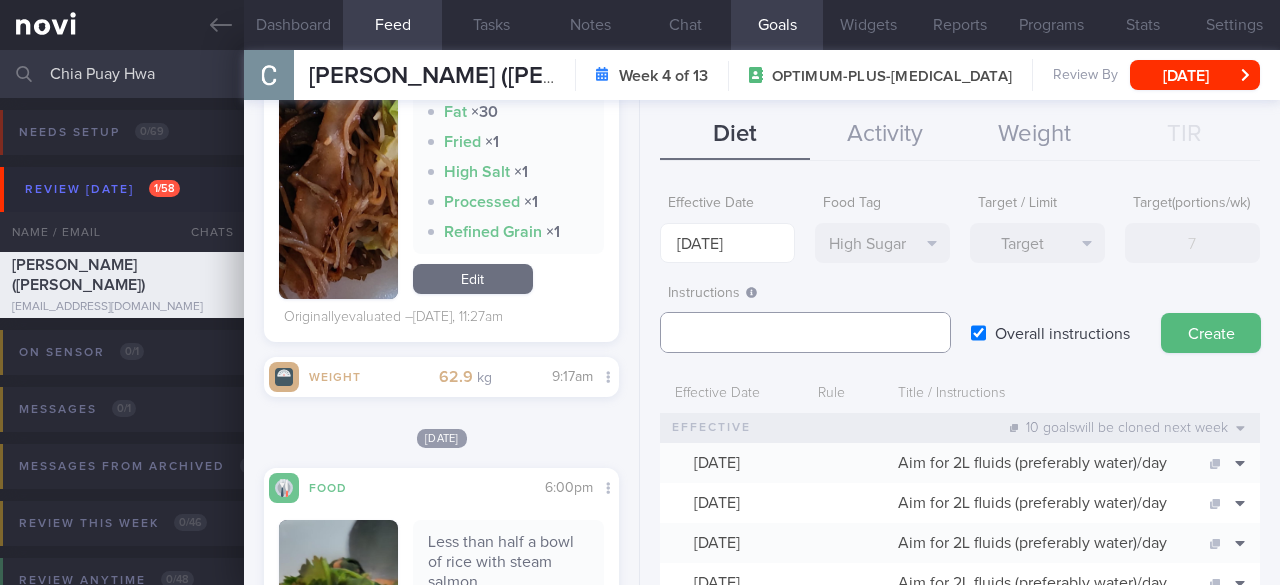 click at bounding box center (805, 332) 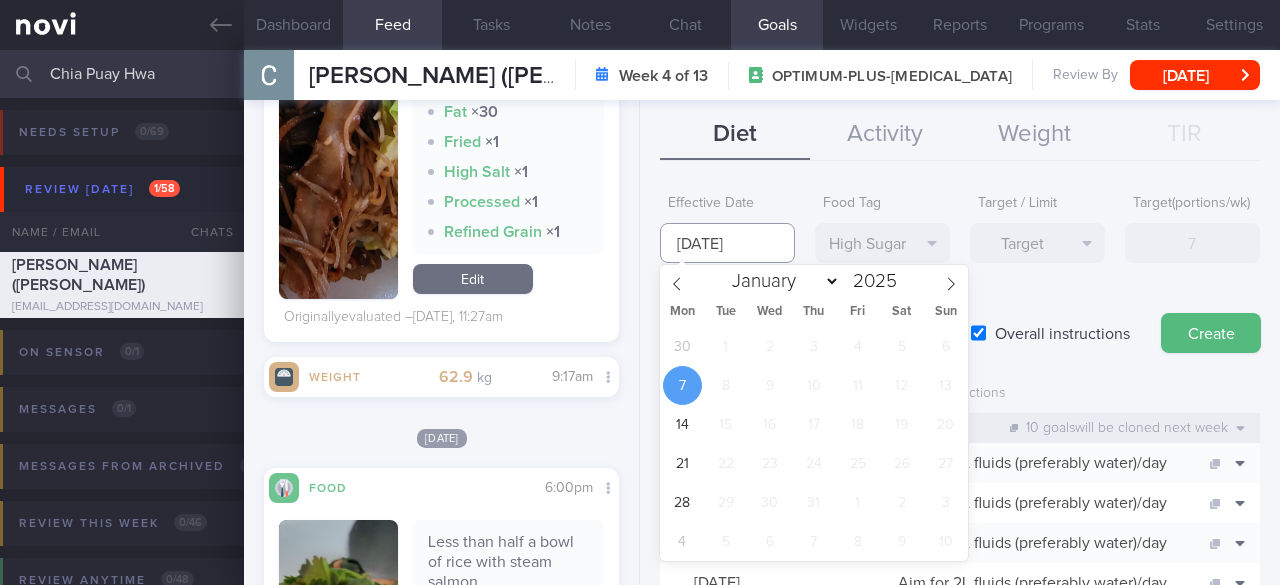 click on "[DATE]" at bounding box center (727, 243) 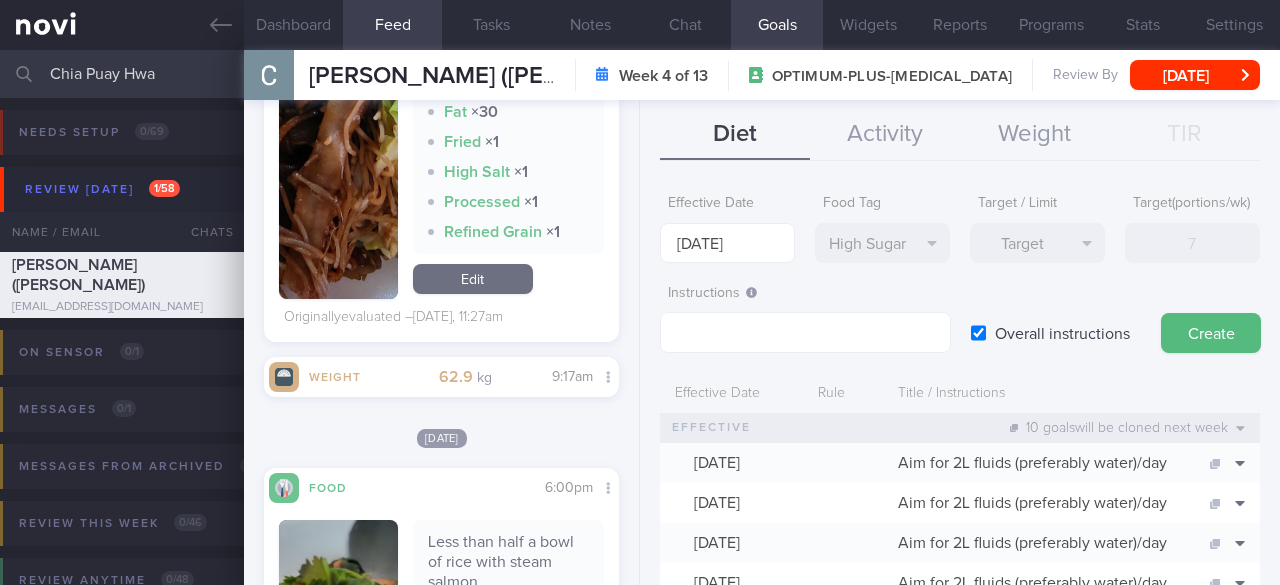 click on "High Sugar
Select tag...
Calories
Carbs
Protein
Fat
Alcohol
Fried
Fruit
Healthy Fats
High Calcium
[MEDICAL_DATA]
High Fat
High Fibre
High GI
High Iodine
High Iron
High Phosphate
[MEDICAL_DATA]
High Purine
High Salt
High Sugar
Probiotic" at bounding box center (882, 243) 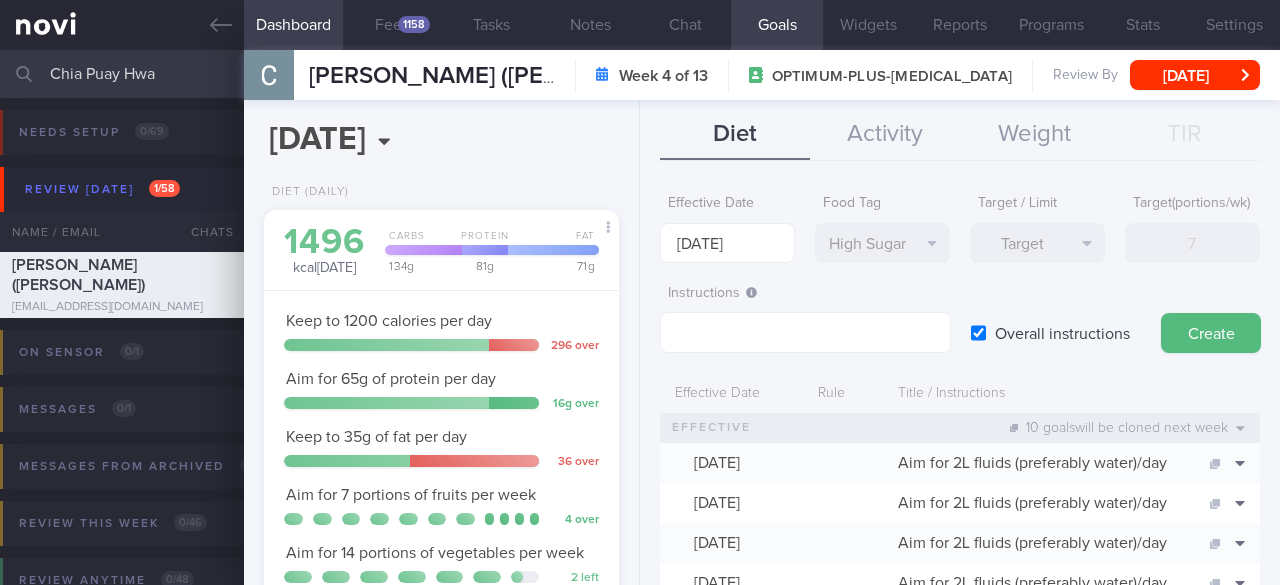 click on "Effective Date
[DATE]" at bounding box center (727, 224) 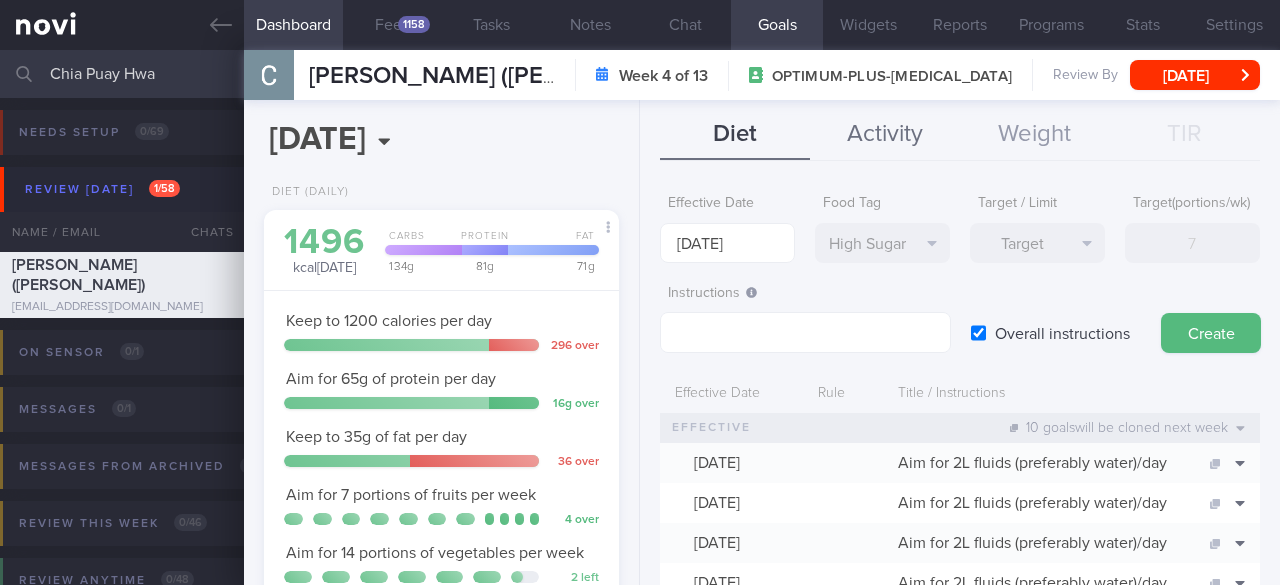 click on "Activity" at bounding box center (885, 135) 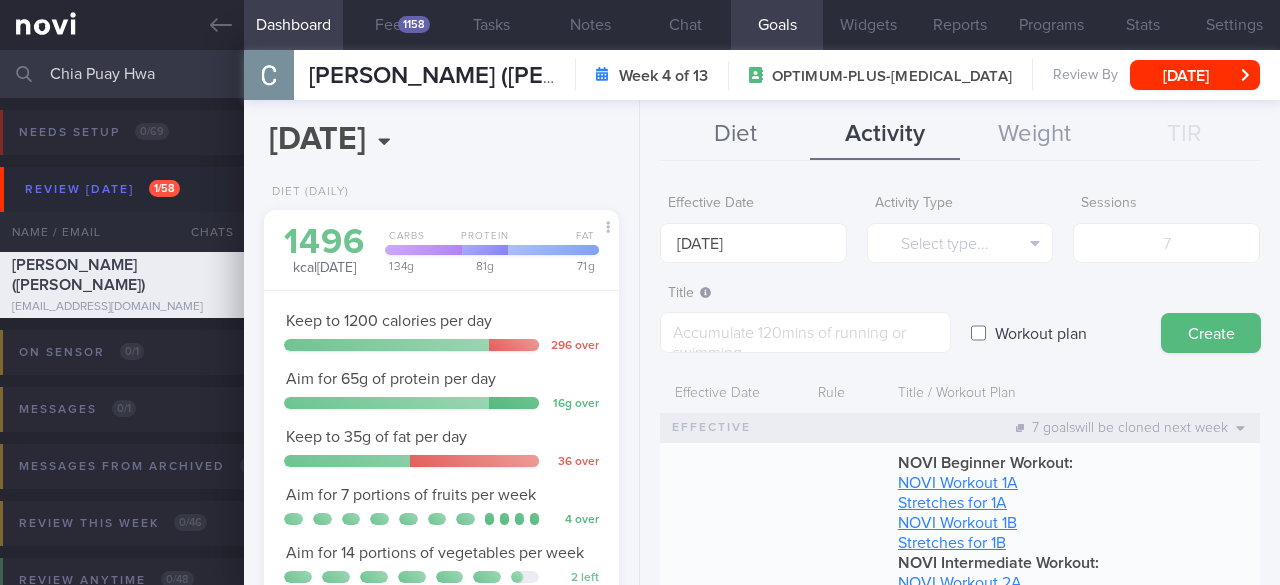 click on "Diet" at bounding box center [735, 135] 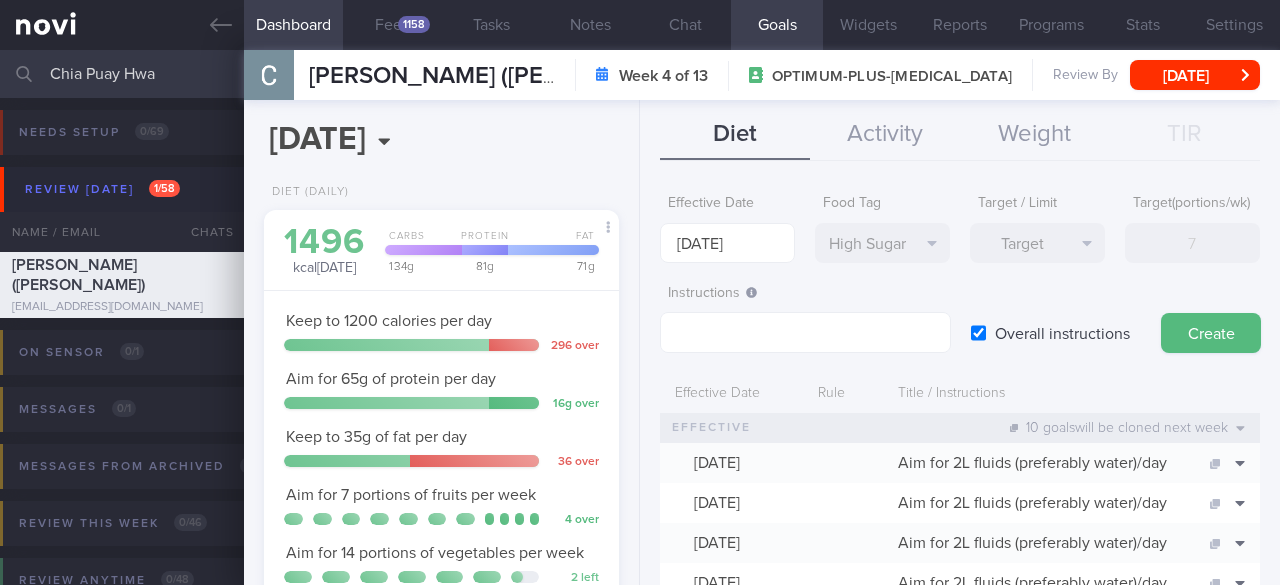 click on "High Sugar
Select tag...
Calories
Carbs
Protein
Fat
Alcohol
Fried
Fruit
Healthy Fats
High Calcium
[MEDICAL_DATA]
High Fat
High Fibre
High GI
High Iodine
High Iron
High Phosphate
[MEDICAL_DATA]
High Purine
High Salt
High Sugar
Probiotic" at bounding box center [882, 243] 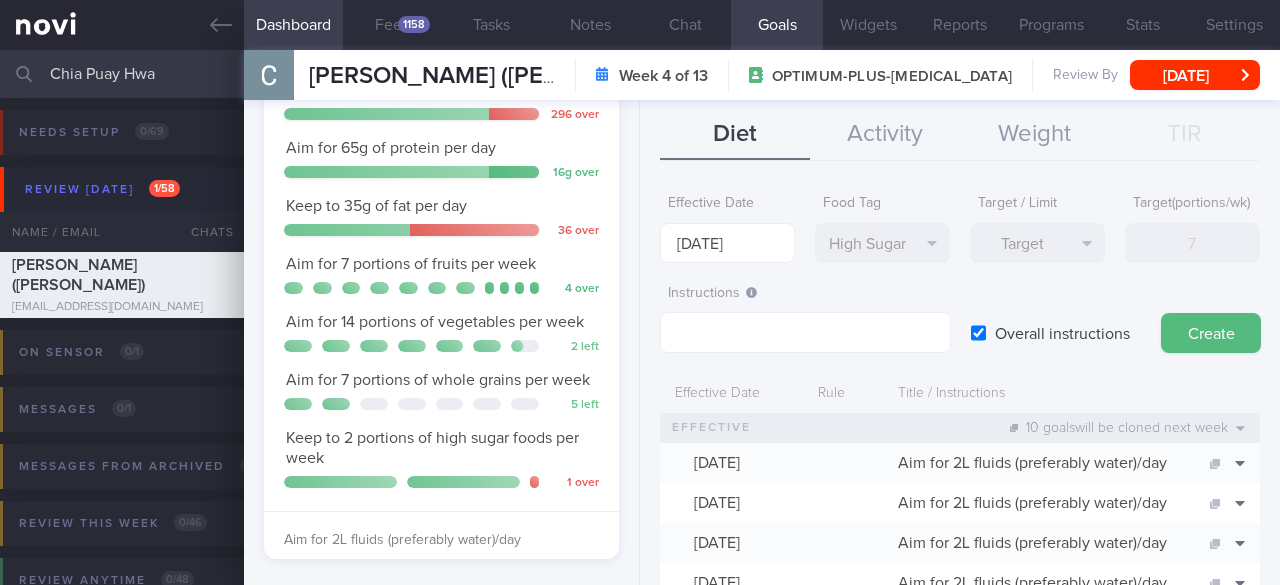 scroll, scrollTop: 200, scrollLeft: 0, axis: vertical 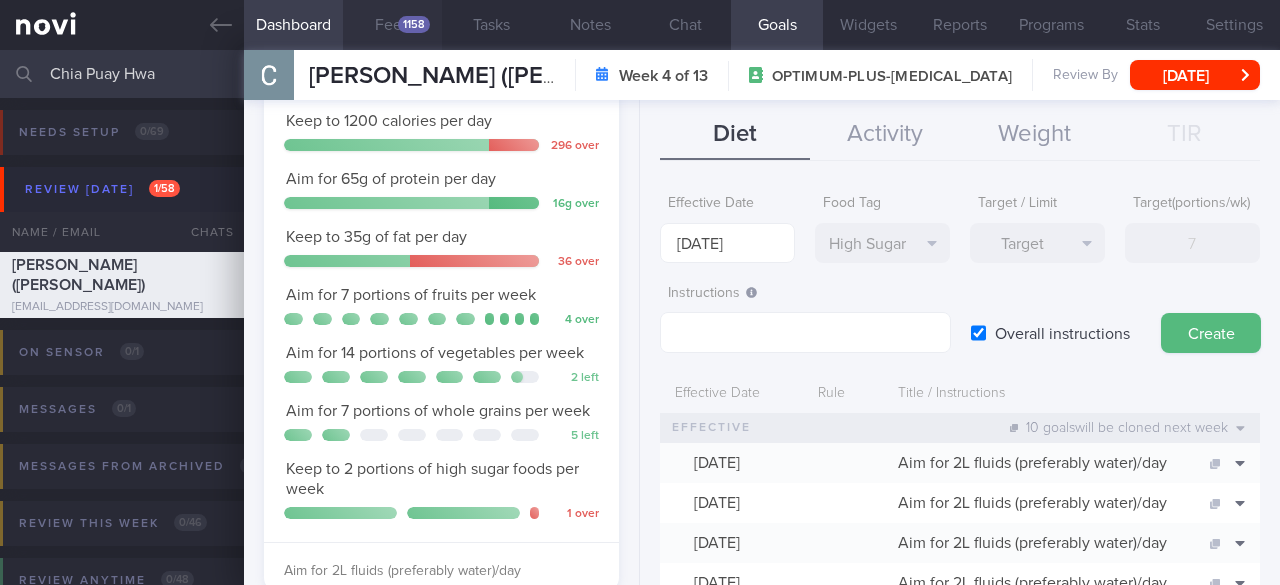click on "Feed
1158" at bounding box center (392, 25) 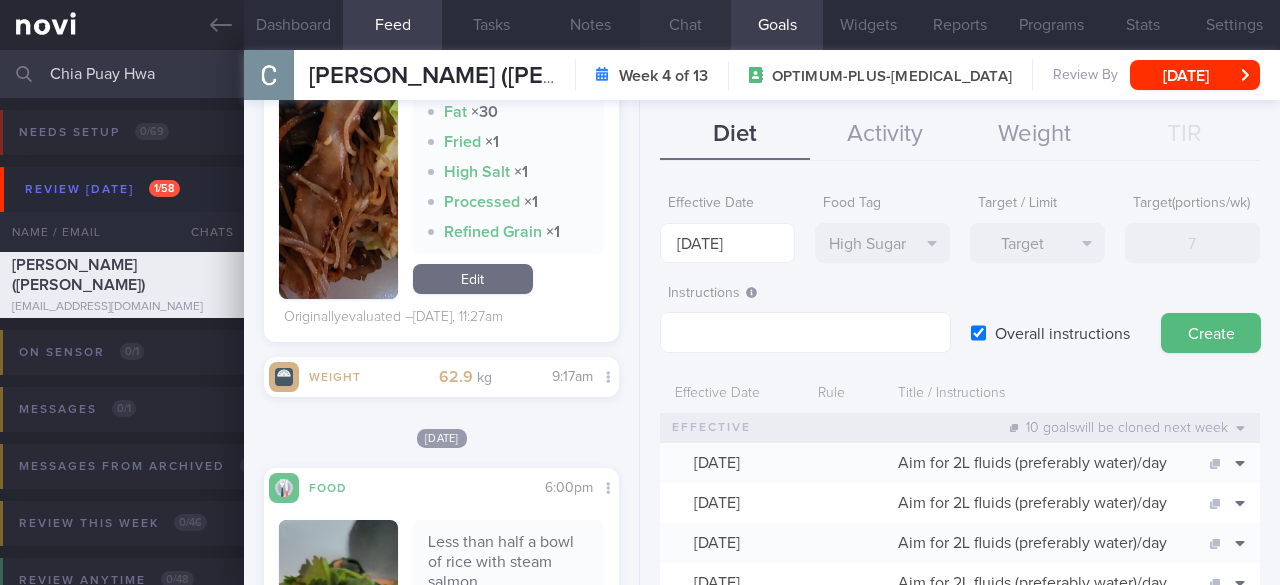 click on "Chat" at bounding box center (685, 25) 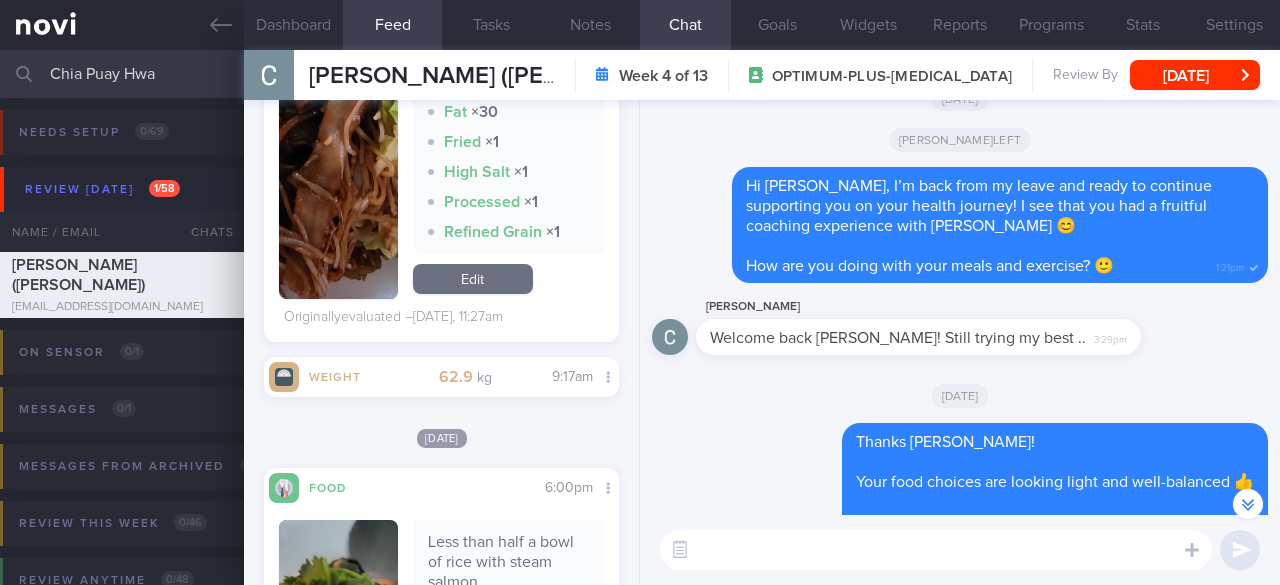 scroll, scrollTop: 0, scrollLeft: 0, axis: both 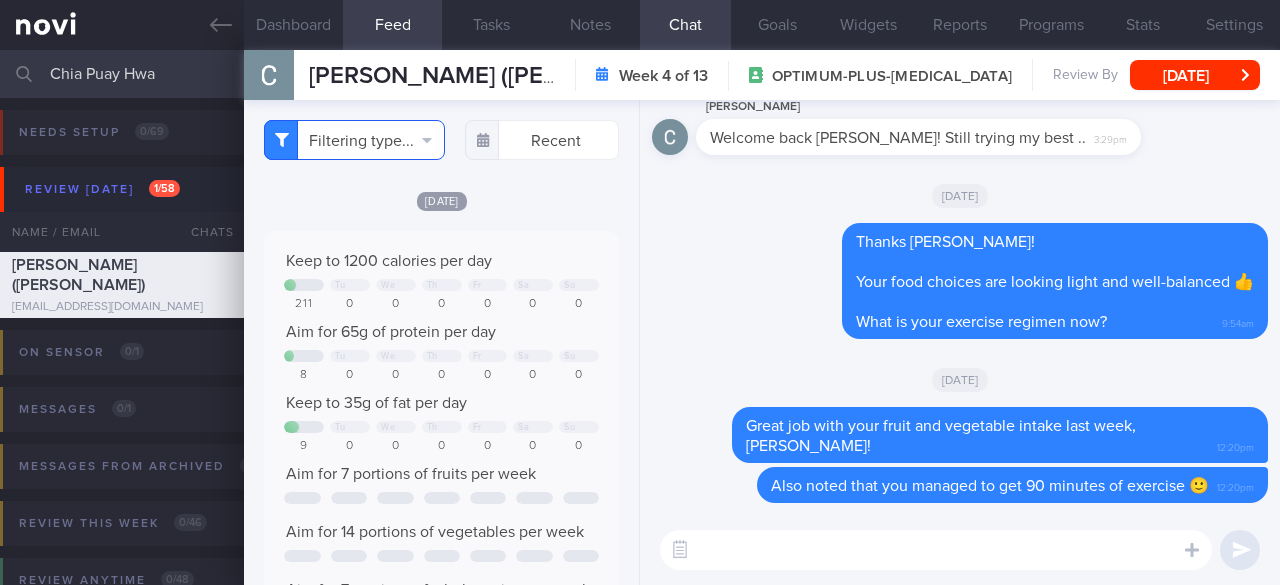click on "Filtering type..." at bounding box center (354, 140) 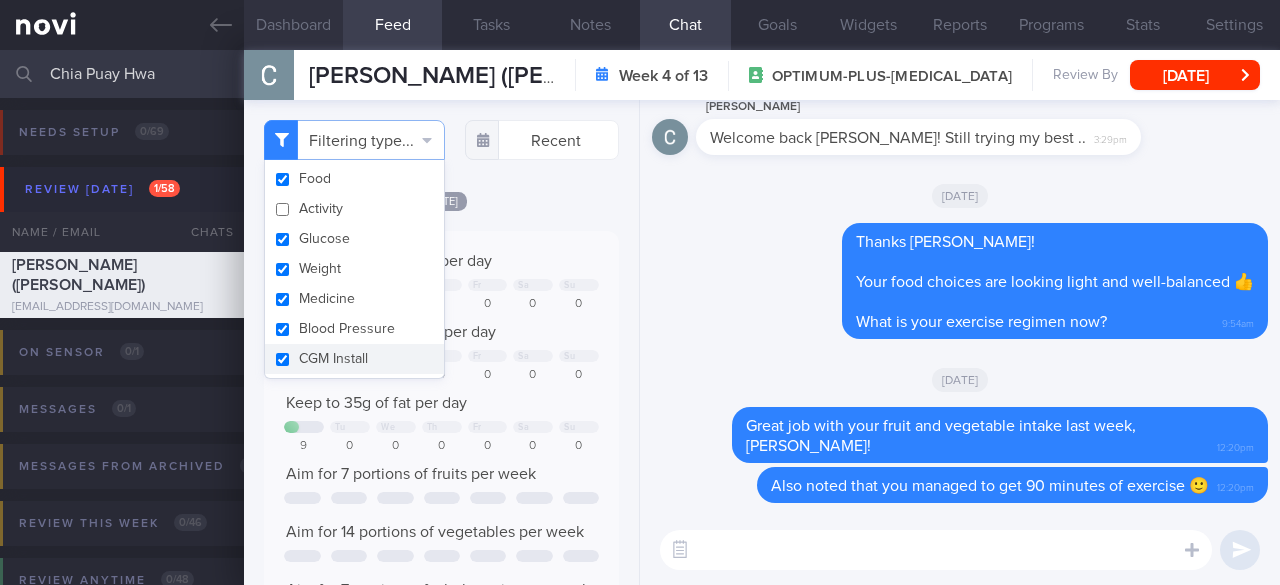 click on "Dashboard" at bounding box center [293, 25] 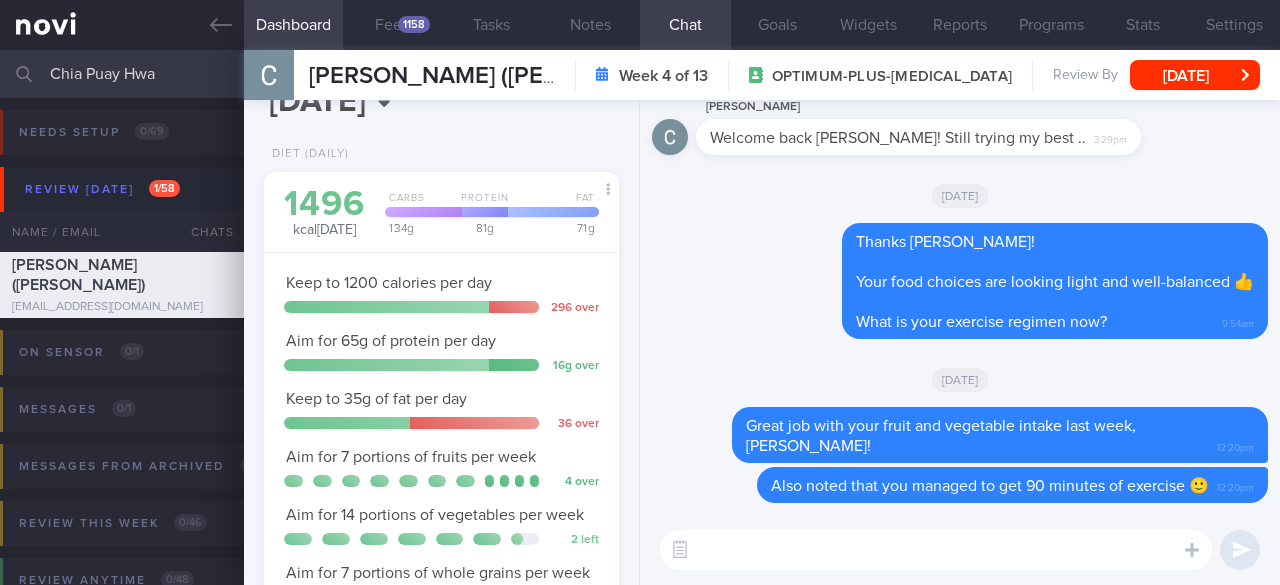 scroll, scrollTop: 0, scrollLeft: 0, axis: both 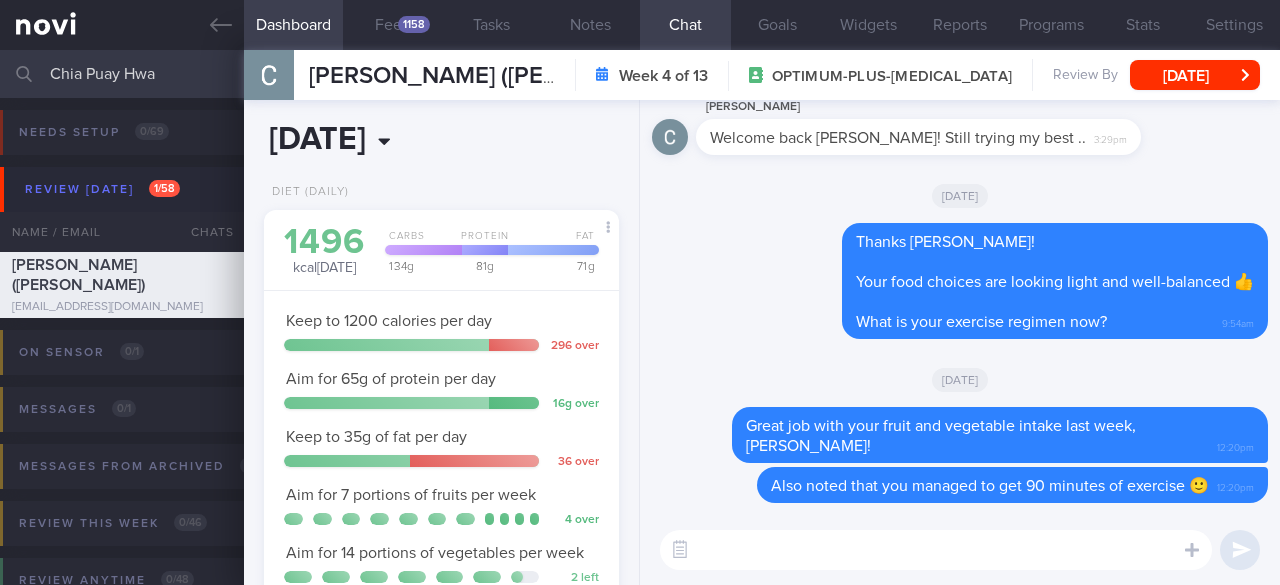 click on "[DATE]" at bounding box center (373, 140) 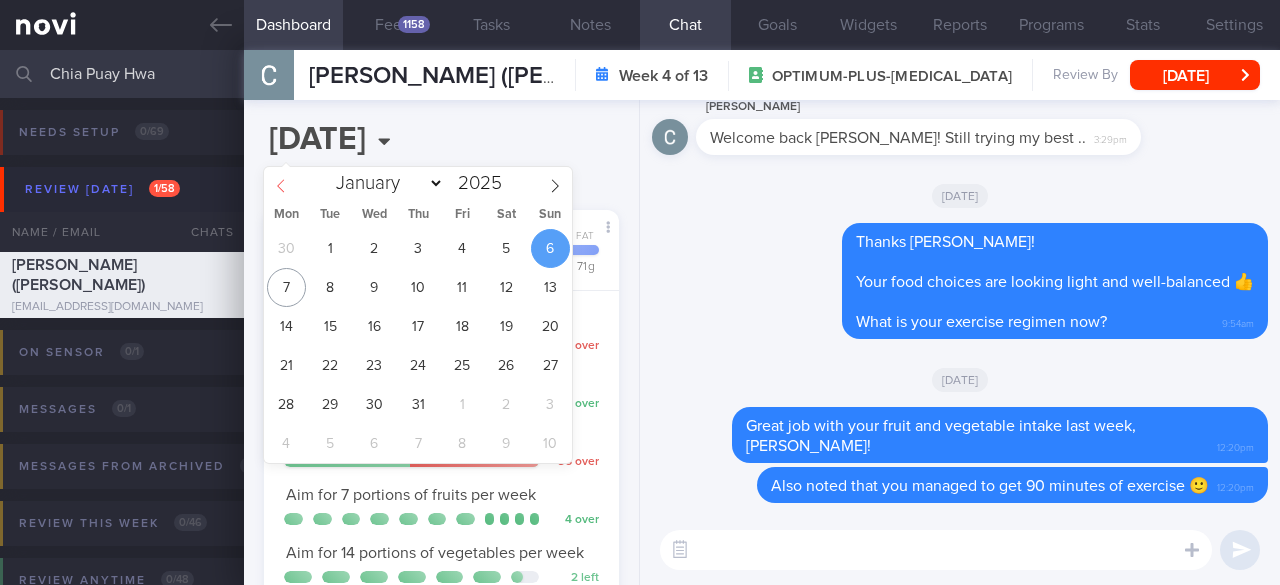 click at bounding box center (281, 184) 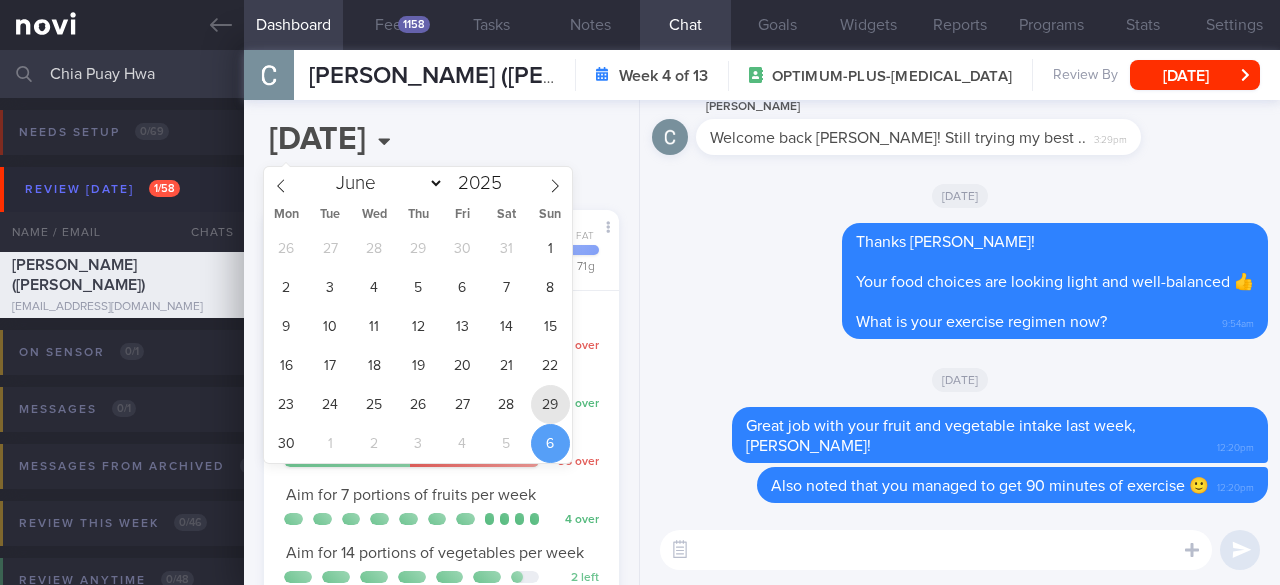 click on "29" at bounding box center (550, 404) 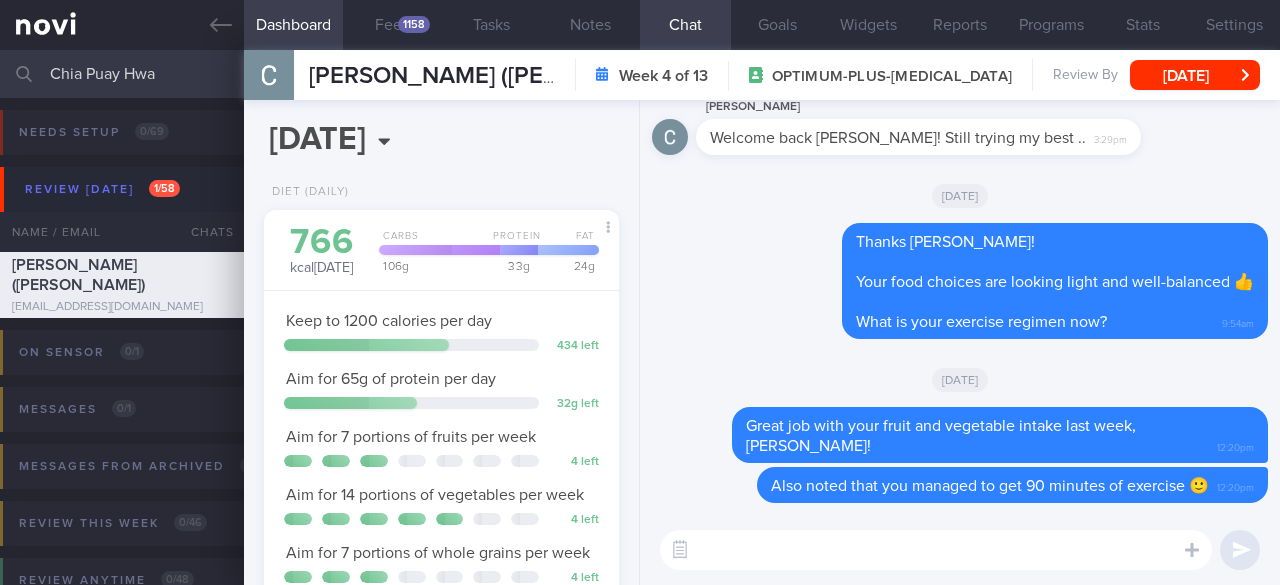 scroll, scrollTop: 999818, scrollLeft: 999696, axis: both 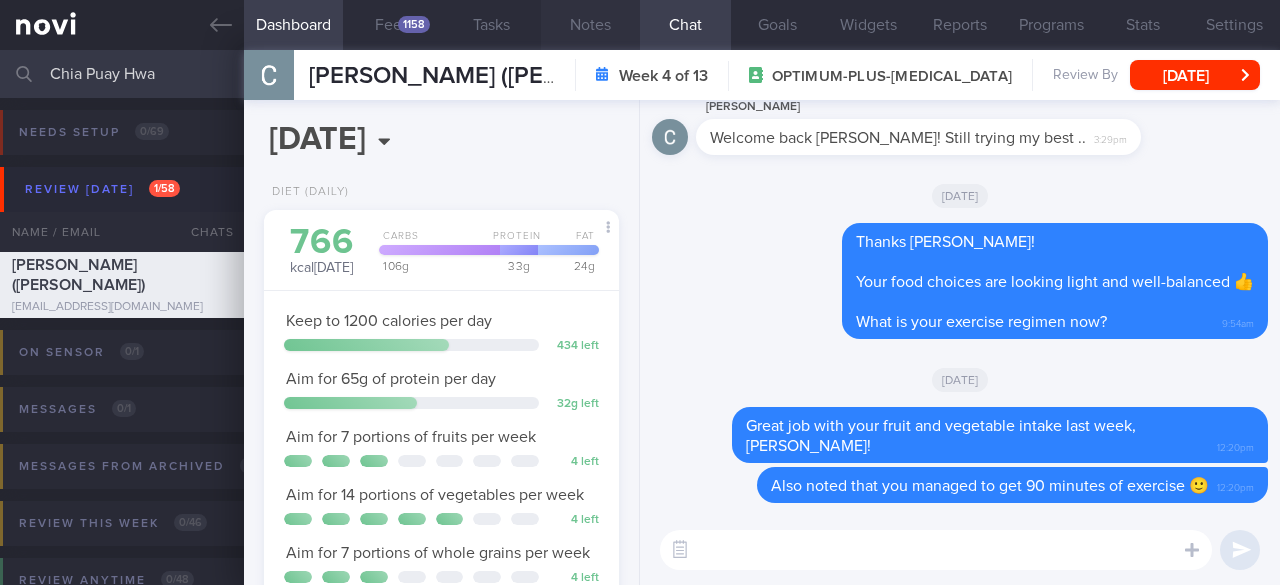 click on "Notes" at bounding box center [590, 25] 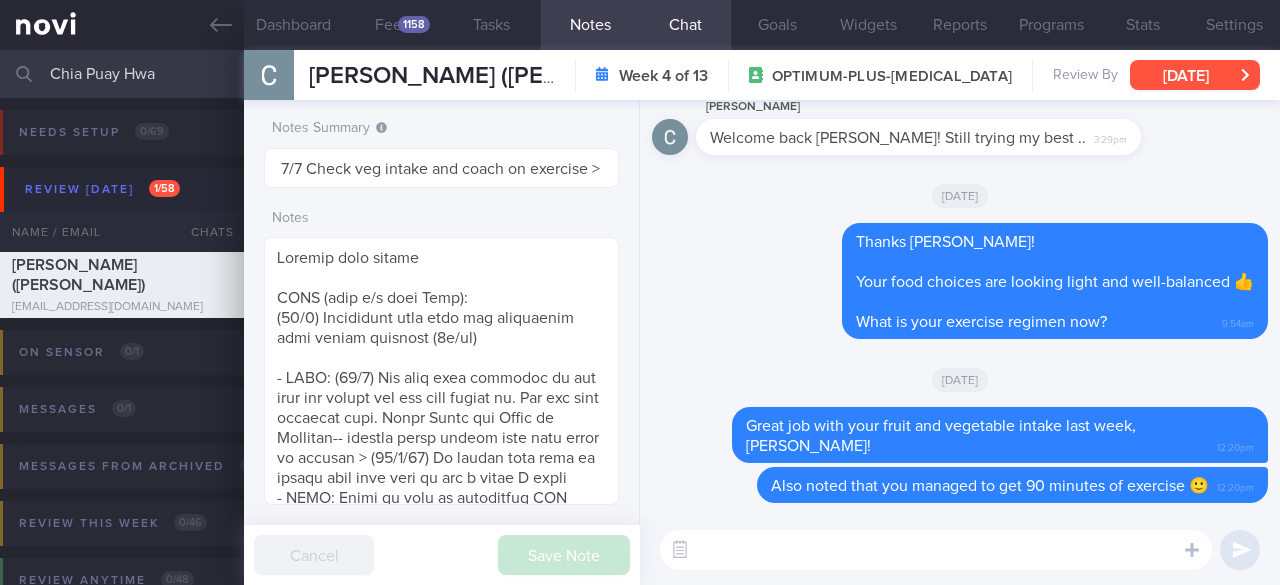 click on "[DATE]" at bounding box center (1195, 75) 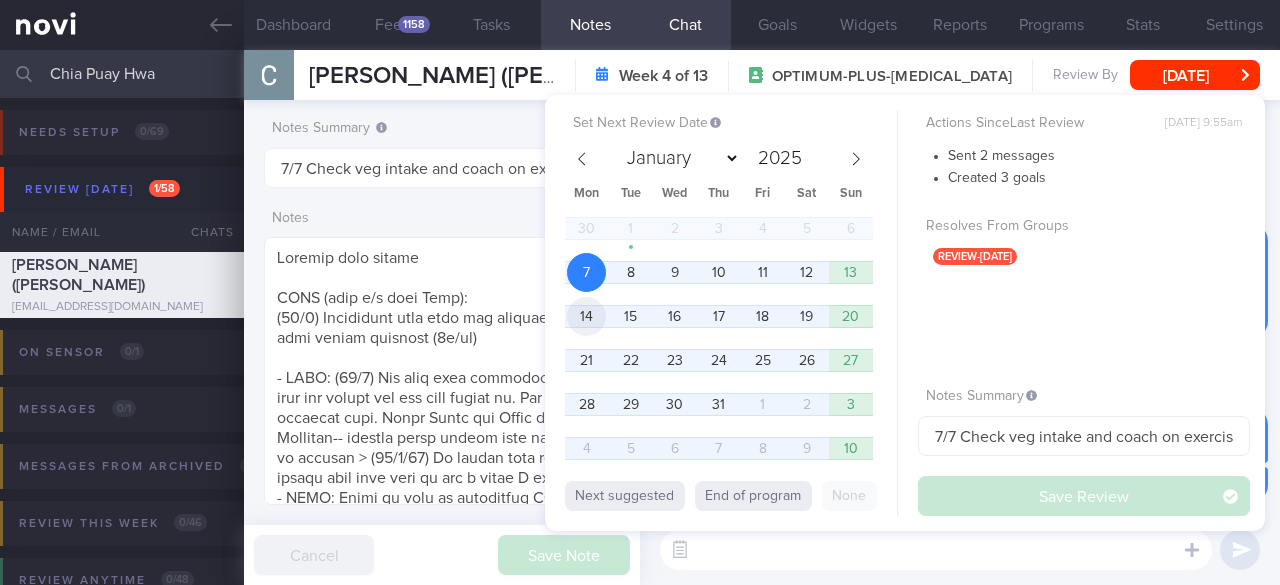 click on "14" at bounding box center [586, 316] 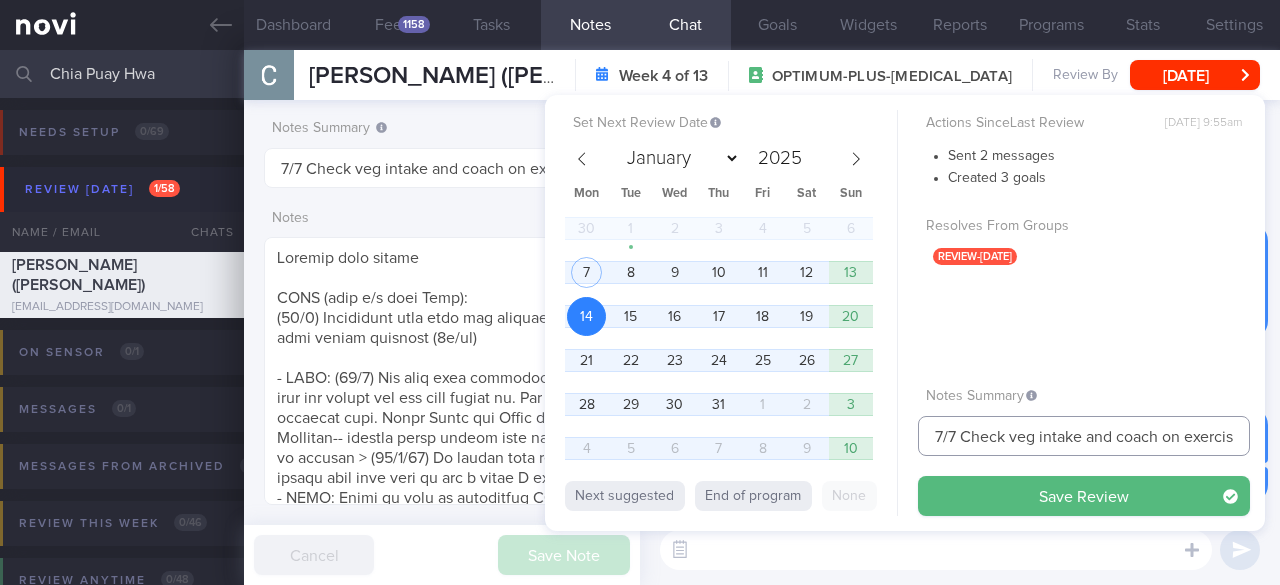 click on "7/7 Check veg intake and coach on exercise > and if able to resume exercise. managed to decrease calorie intake and KIV advise to increase intensity of exercise" at bounding box center (1084, 436) 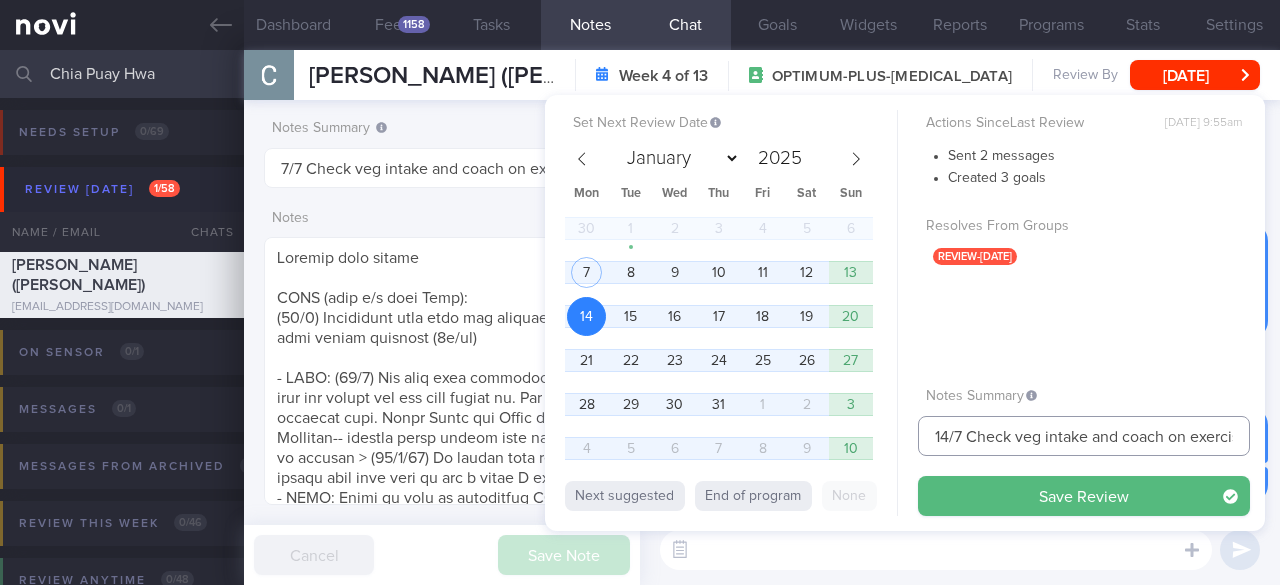 drag, startPoint x: 1084, startPoint y: 447, endPoint x: 1210, endPoint y: 439, distance: 126.253716 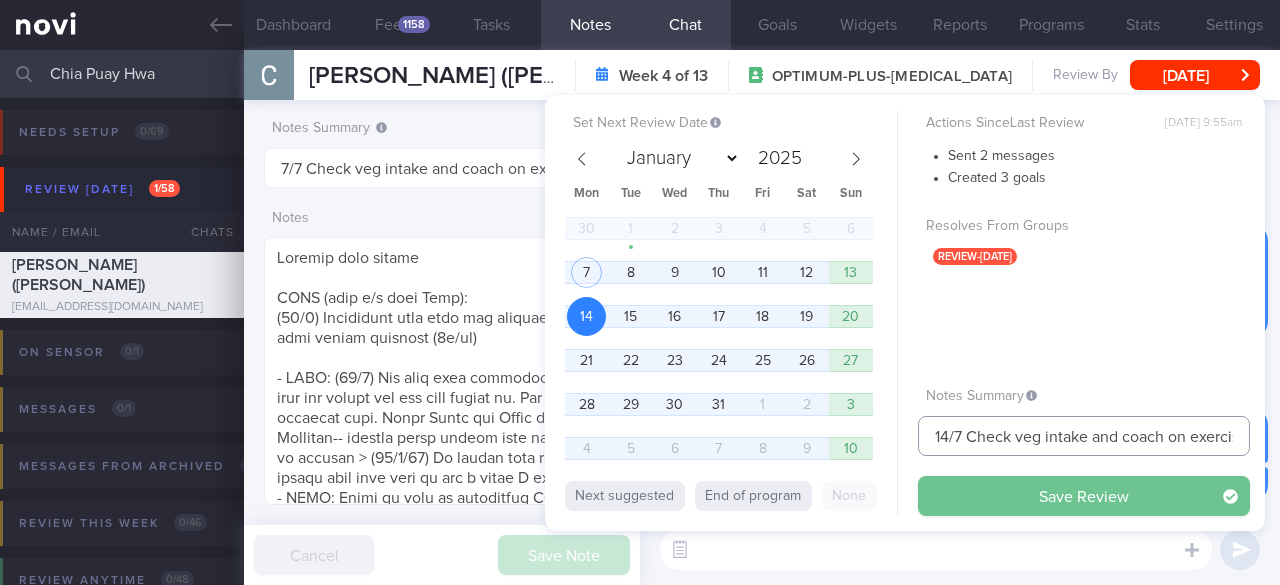 type on "14/7 Check veg intake and coach on exercise > and if able to resume exercise. managed to decrease calorie intake and KIV advise to increase intensity of exercise" 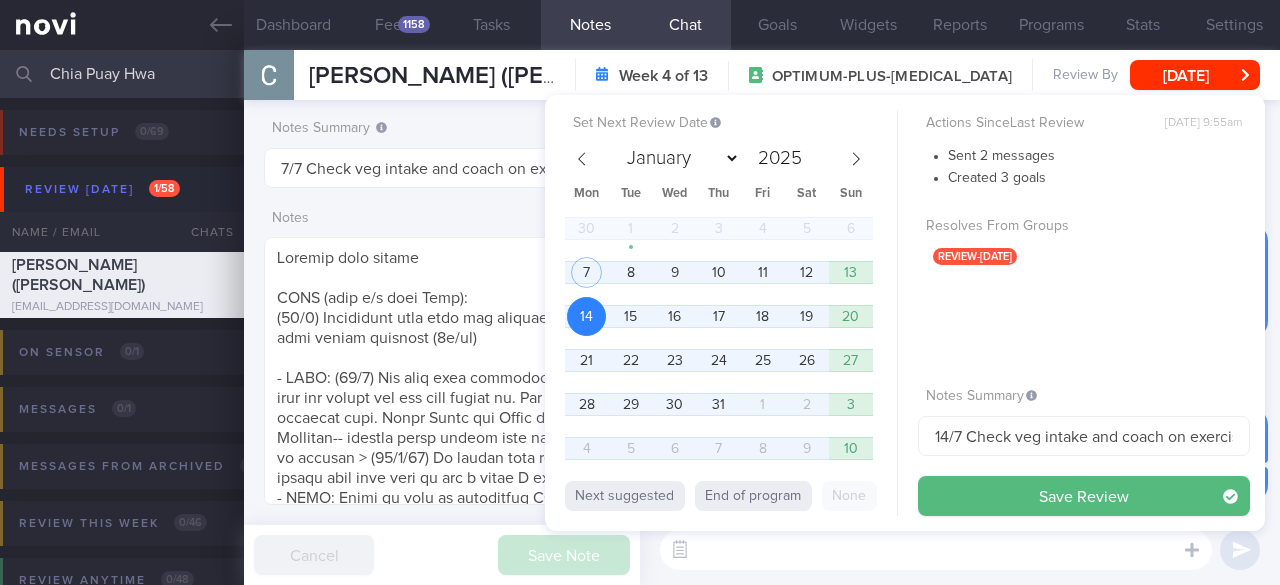 click on "Save Review" at bounding box center (1084, 496) 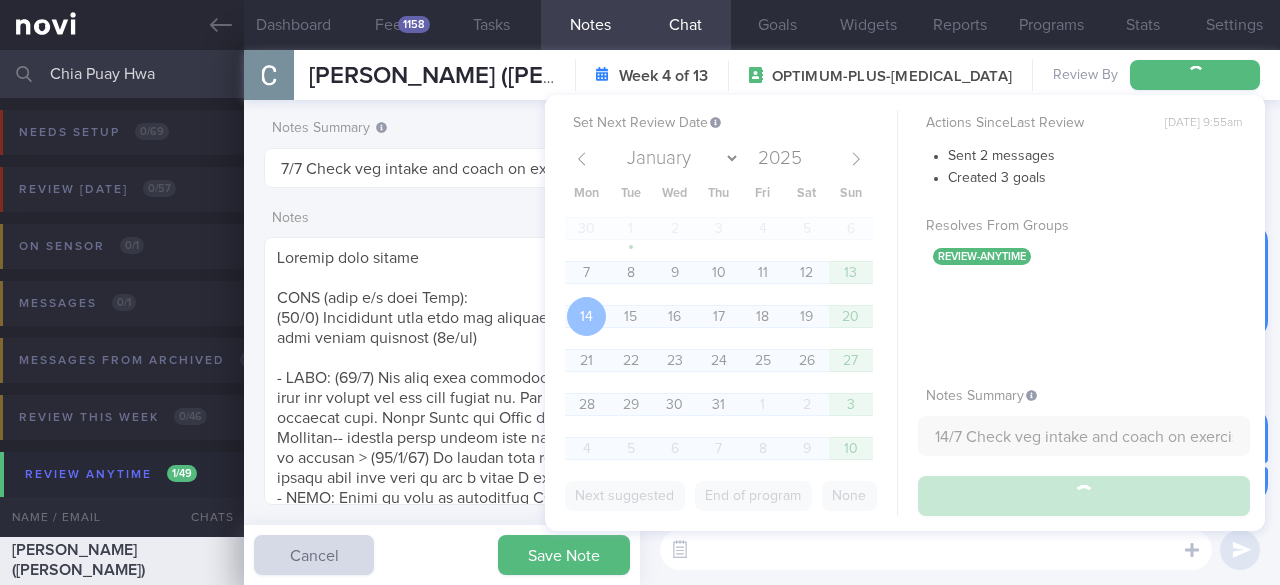 type on "14/7 Check veg intake and coach on exercise > and if able to resume exercise. managed to decrease calorie intake and KIV advise to increase intensity of exercise" 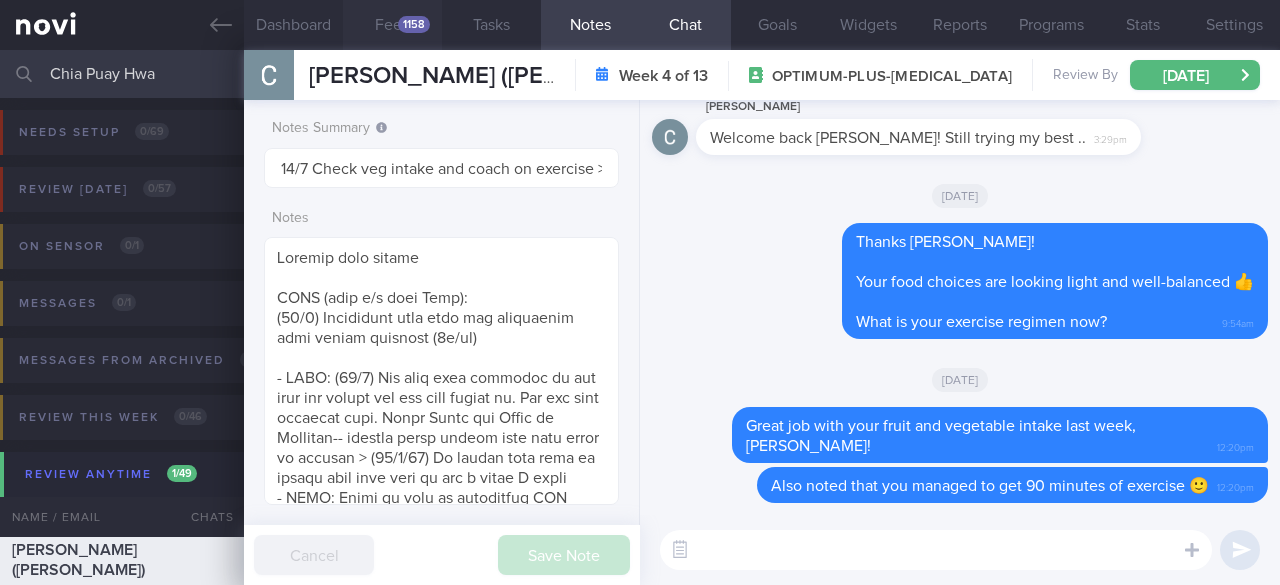 click on "1158" at bounding box center (414, 24) 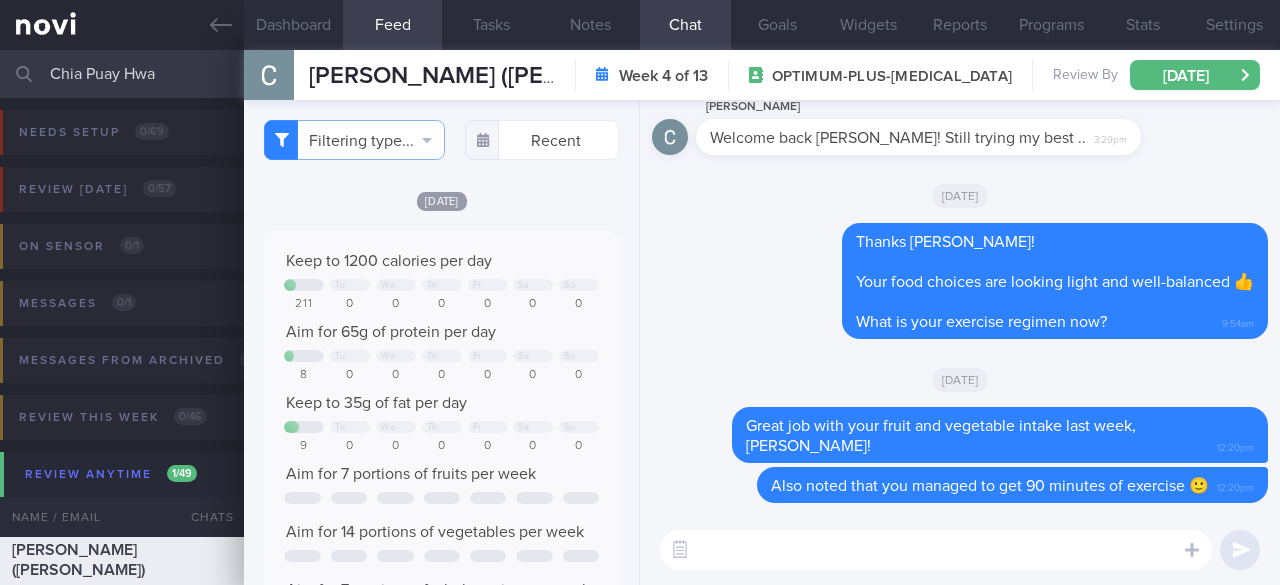 click at bounding box center (936, 550) 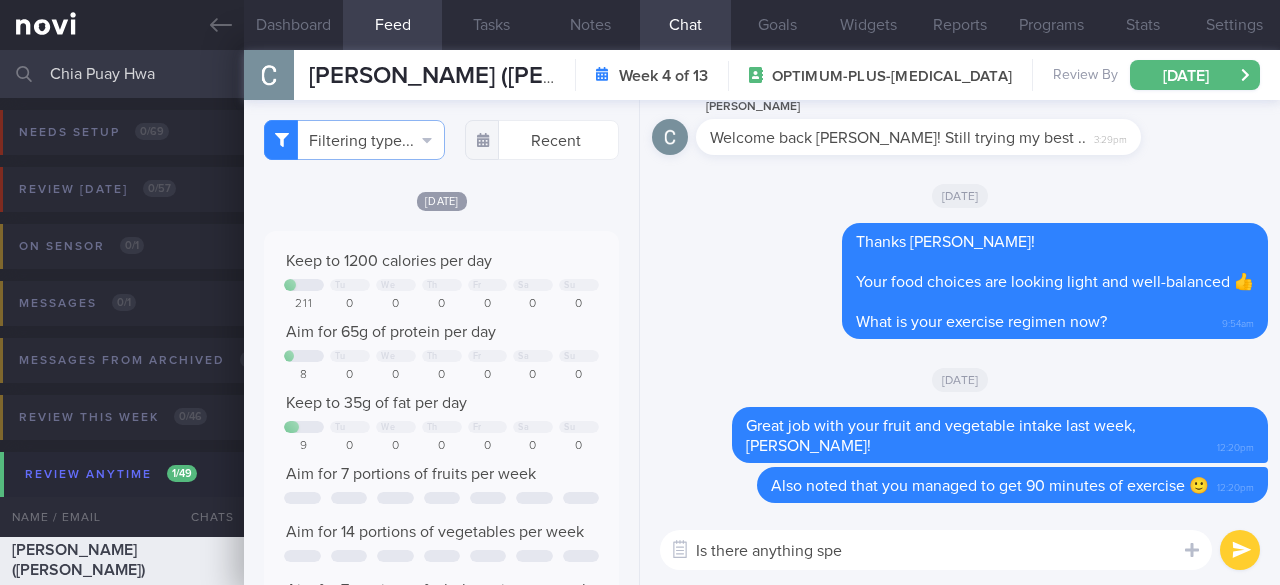 drag, startPoint x: 858, startPoint y: 552, endPoint x: 628, endPoint y: 556, distance: 230.03477 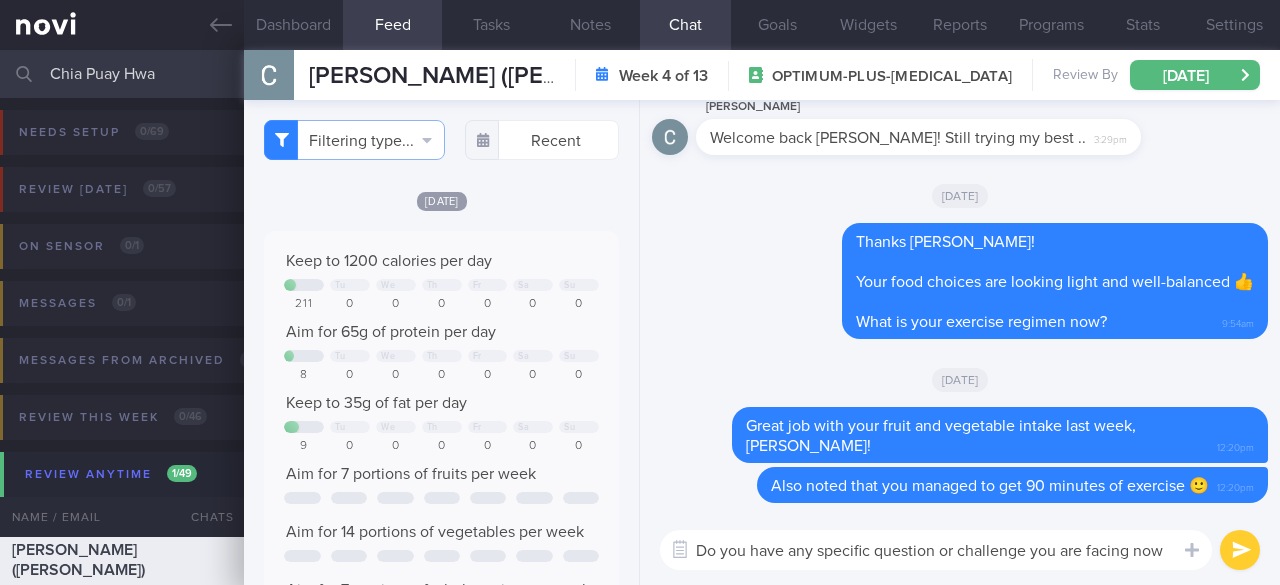 type on "Do you have any specific question or challenge you are facing now?" 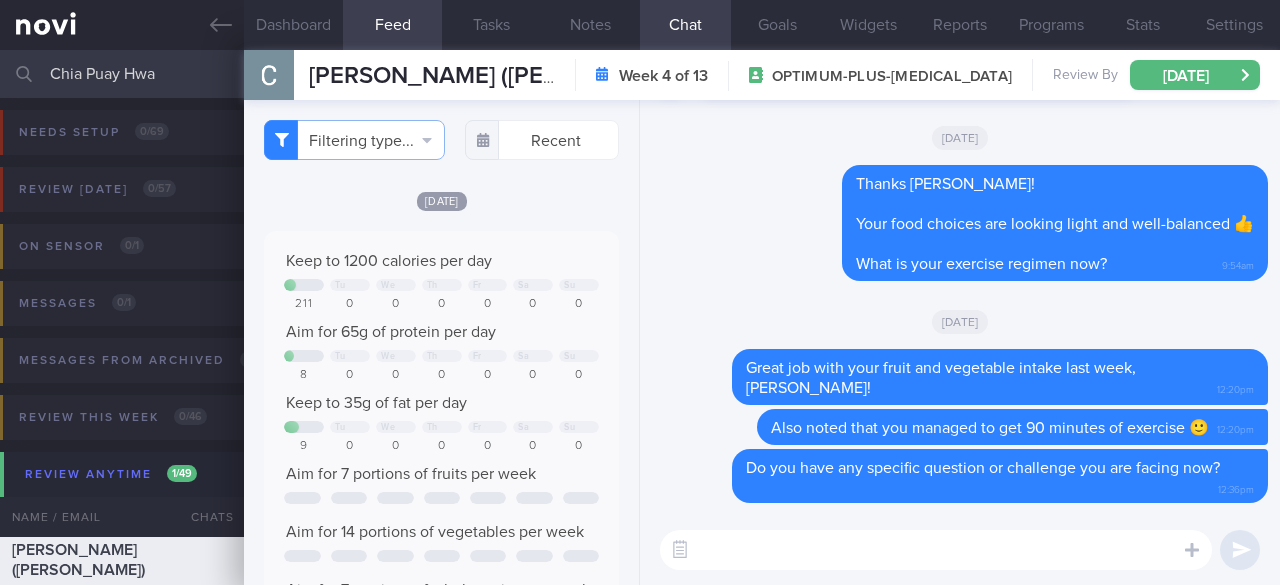 click on "Chia Puay Hwa" at bounding box center [640, 74] 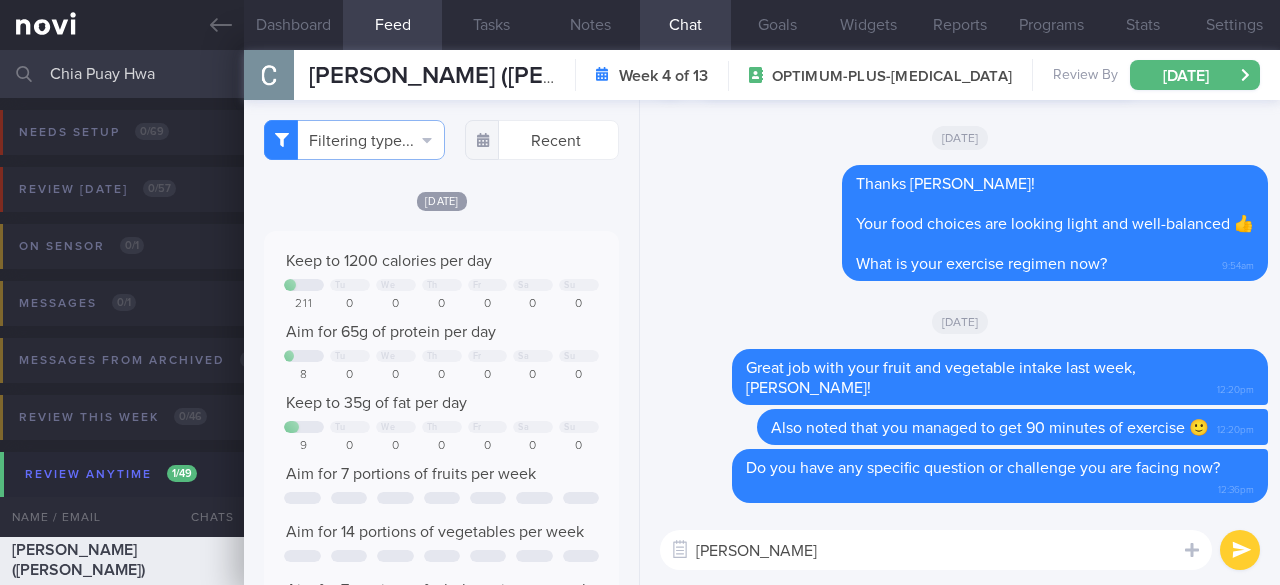 type on "[PERSON_NAME]" 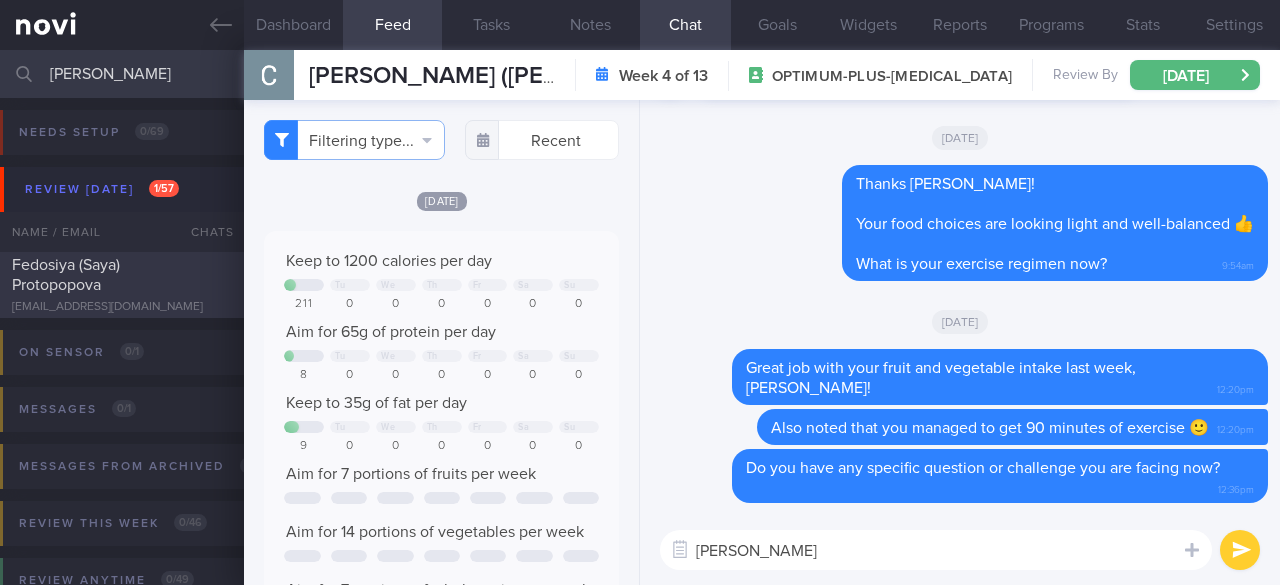 type on "[PERSON_NAME]" 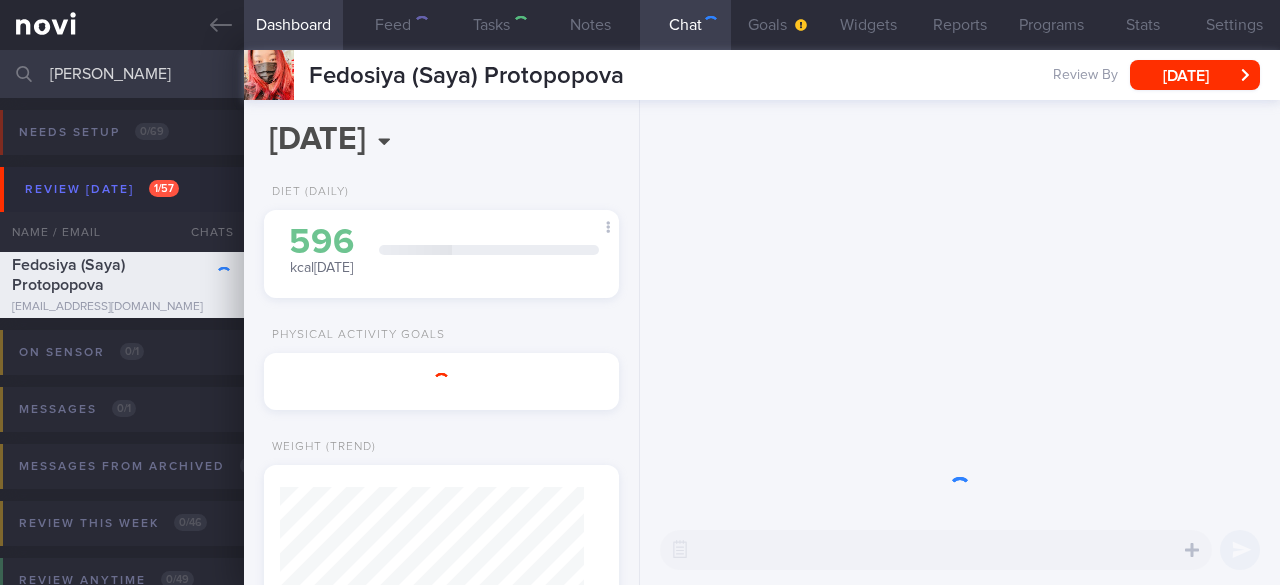 scroll, scrollTop: 0, scrollLeft: 0, axis: both 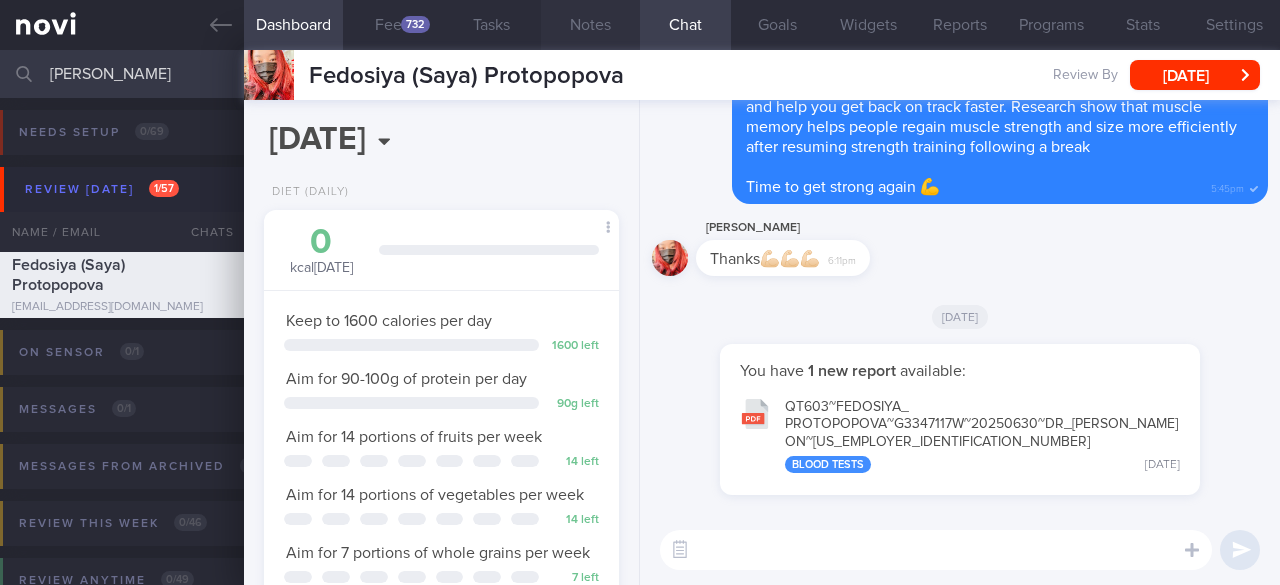 click on "Notes" at bounding box center (590, 25) 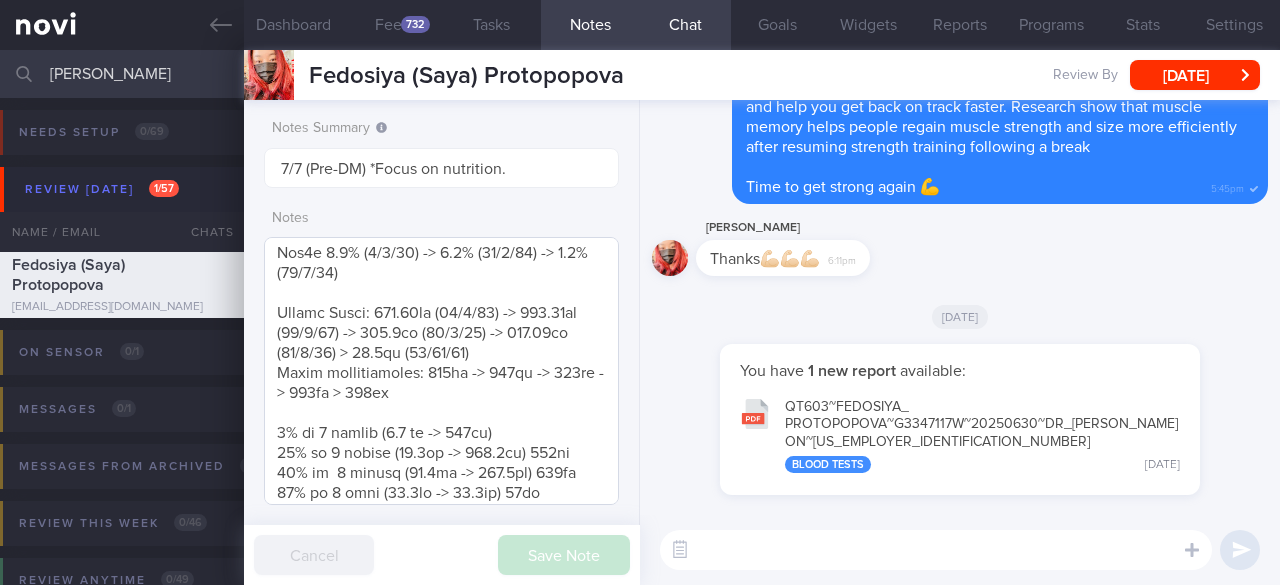 scroll, scrollTop: 1000, scrollLeft: 0, axis: vertical 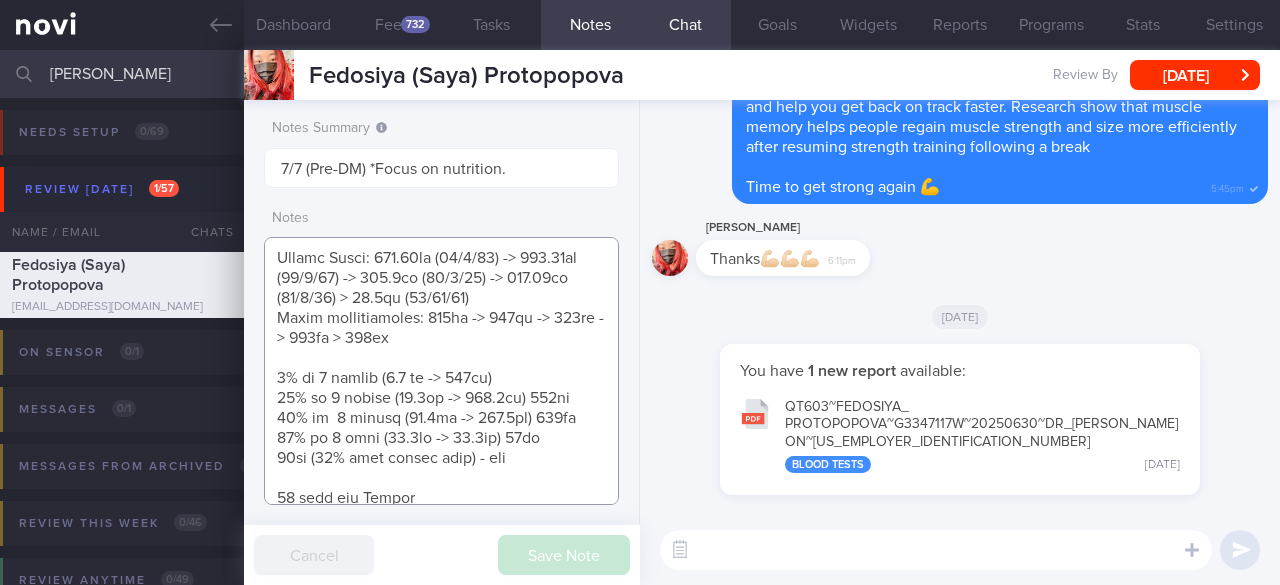 click at bounding box center (441, 371) 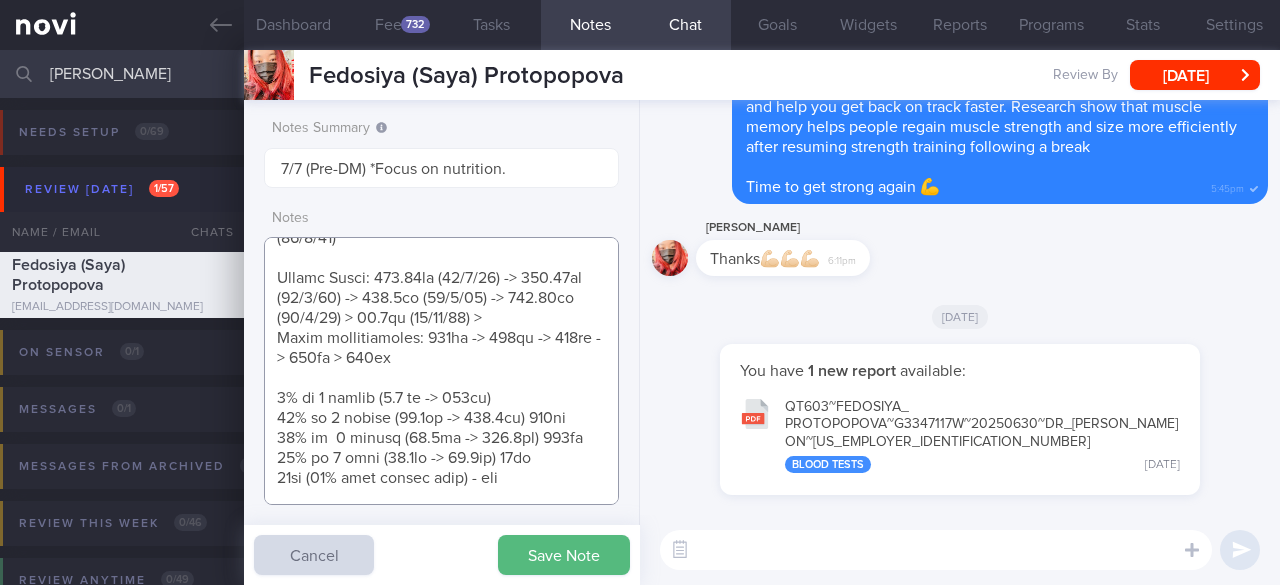 paste on "95.5kg ([DATE])" 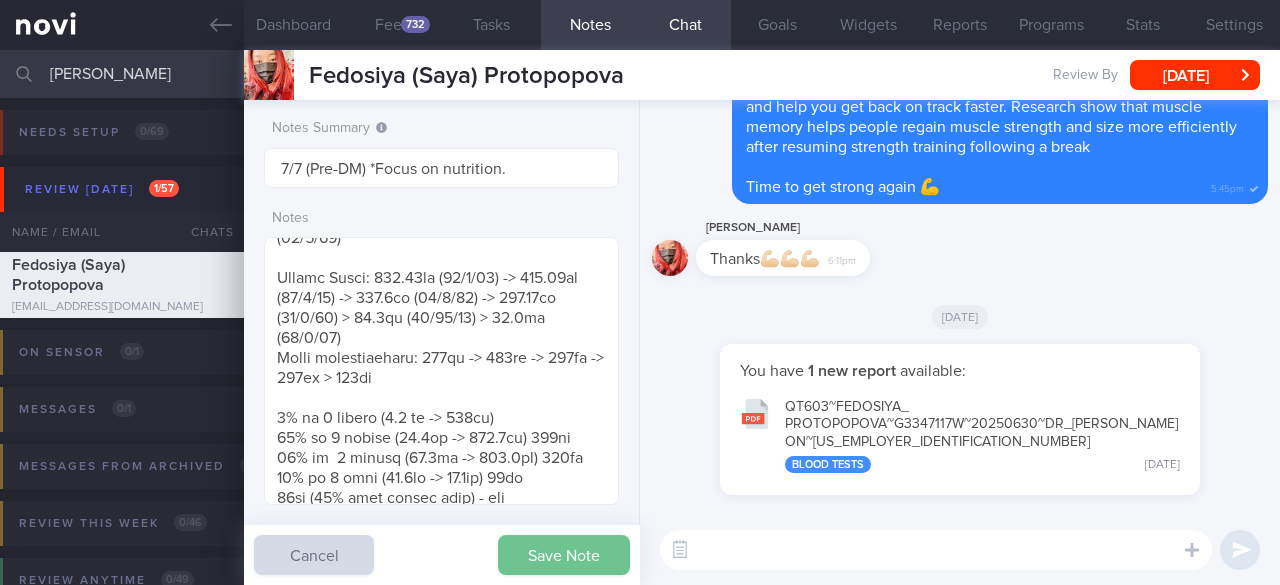 click on "Save Note" at bounding box center (564, 555) 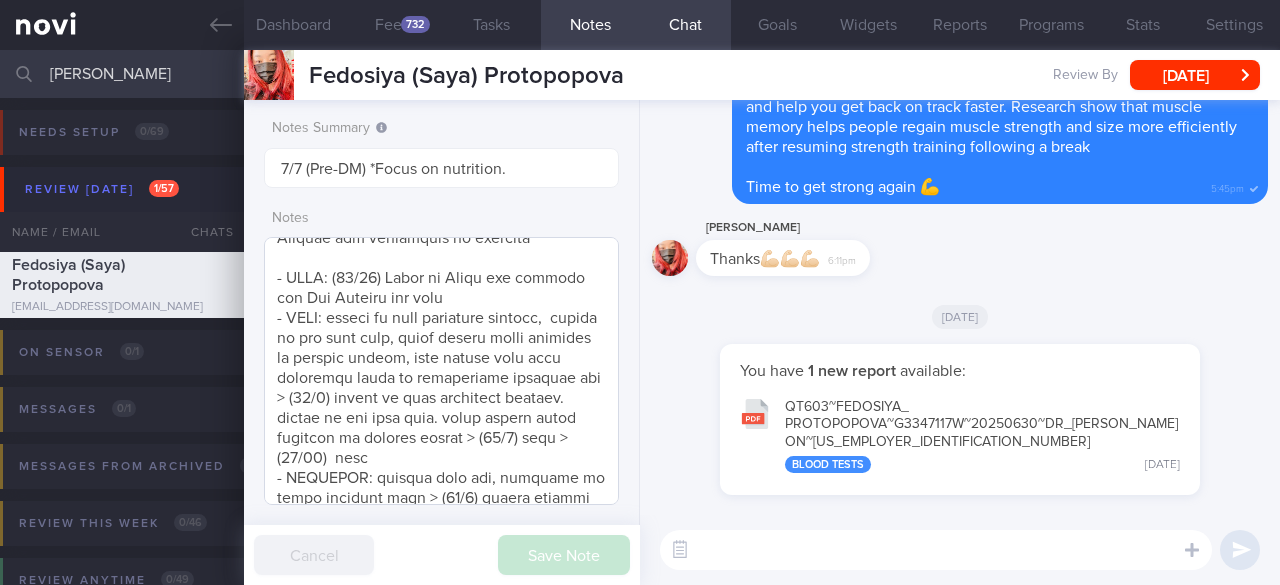 scroll, scrollTop: 0, scrollLeft: 0, axis: both 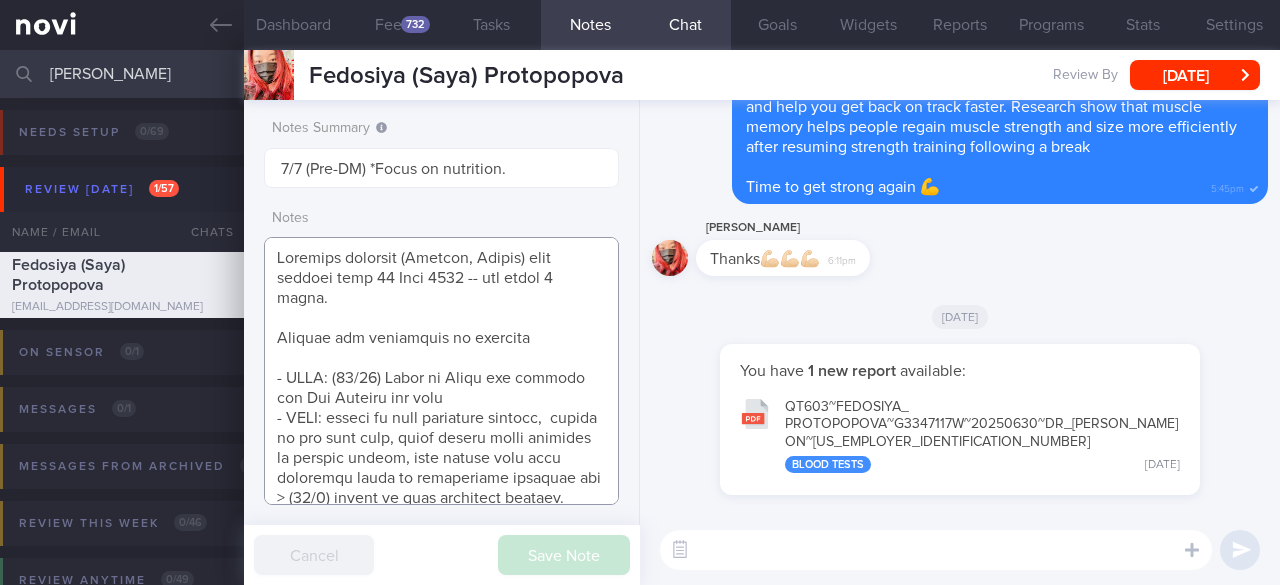 click at bounding box center (441, 371) 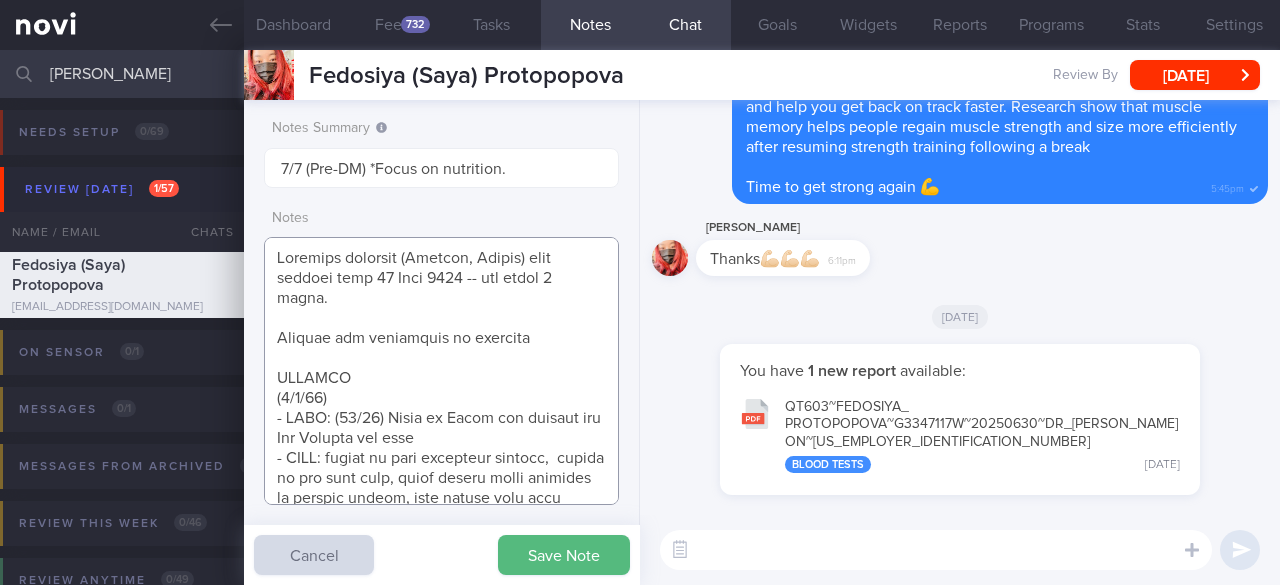 paste on "- pt has sacralization of [MEDICAL_DATA] spine, asymmetric, causing intermittent back pain issues, f/up physio
- 4x exercise per week" 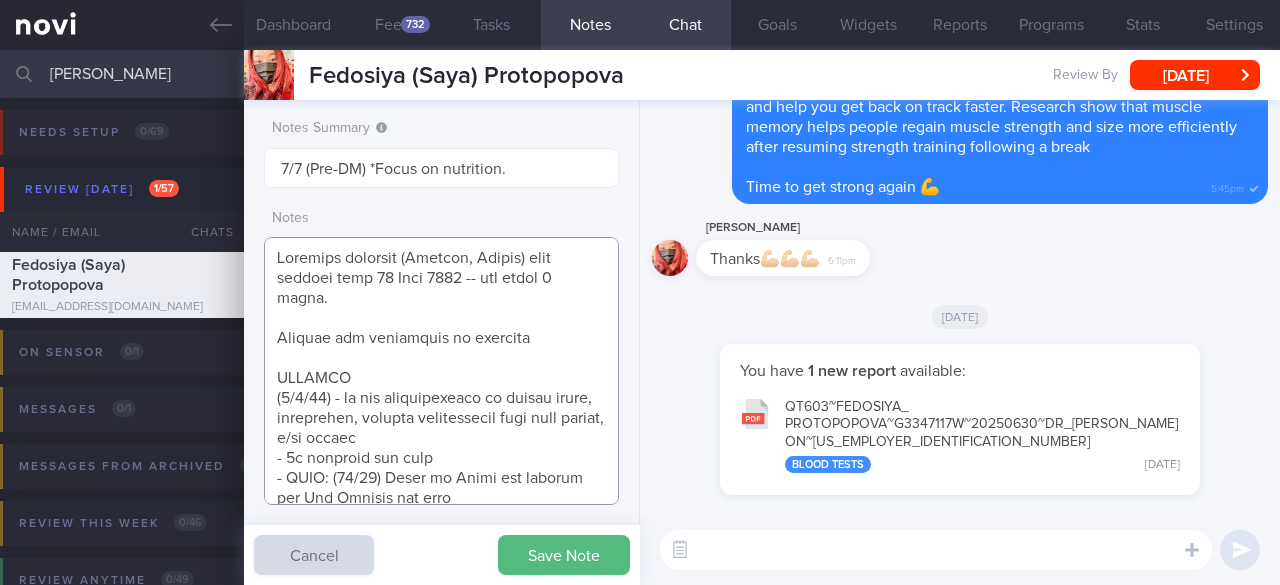 click at bounding box center (441, 371) 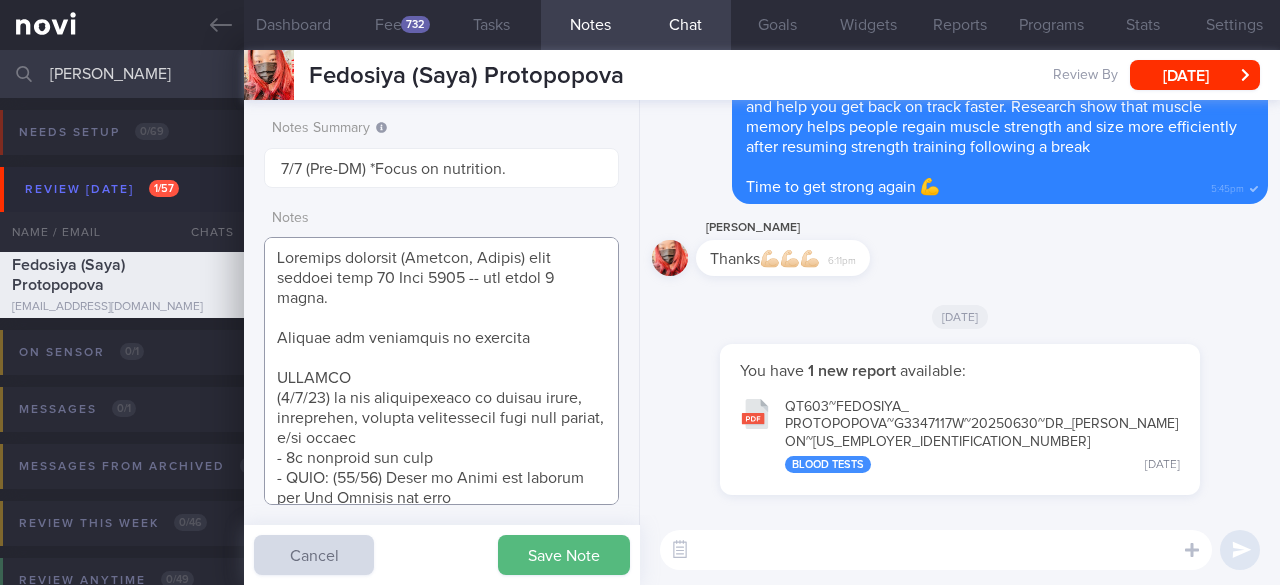 click at bounding box center (441, 371) 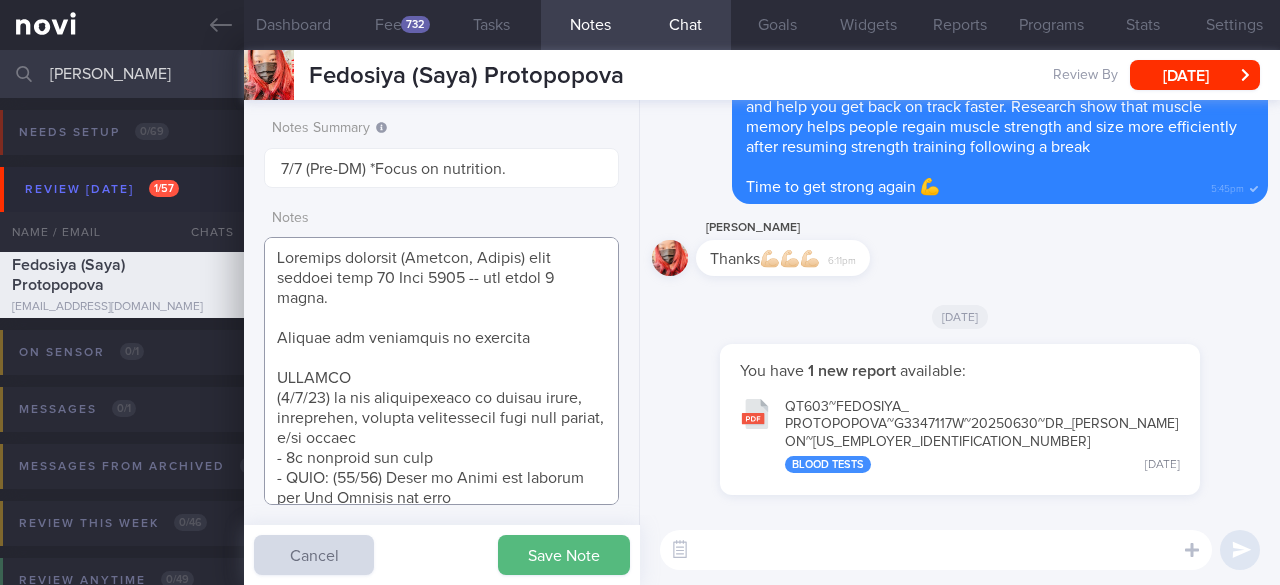 click at bounding box center (441, 371) 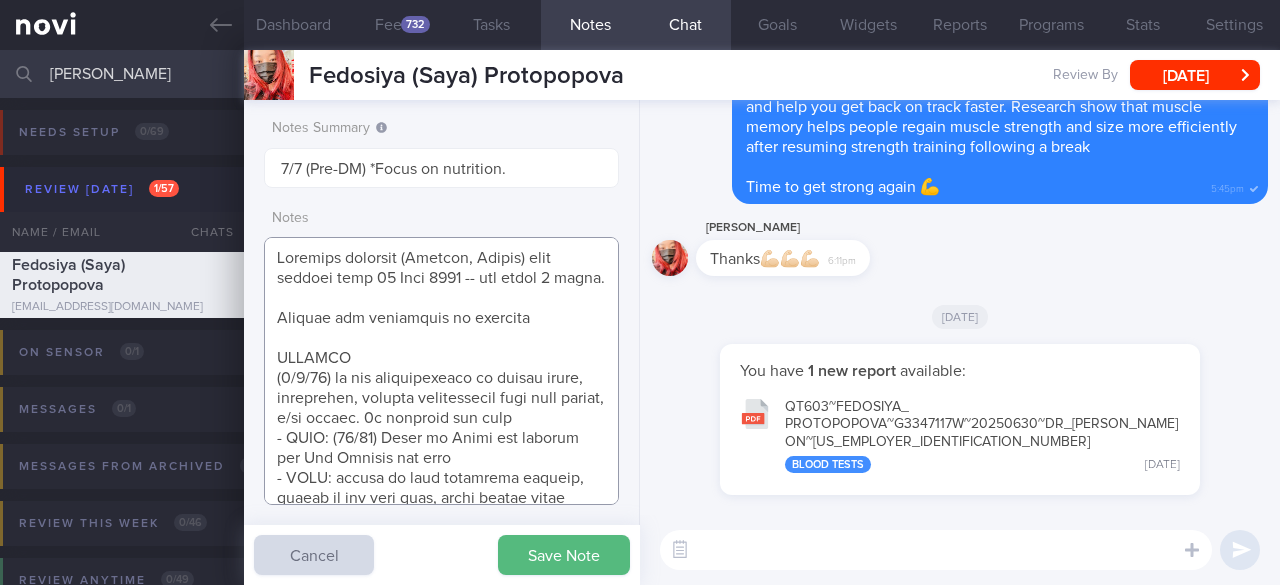 click at bounding box center (441, 371) 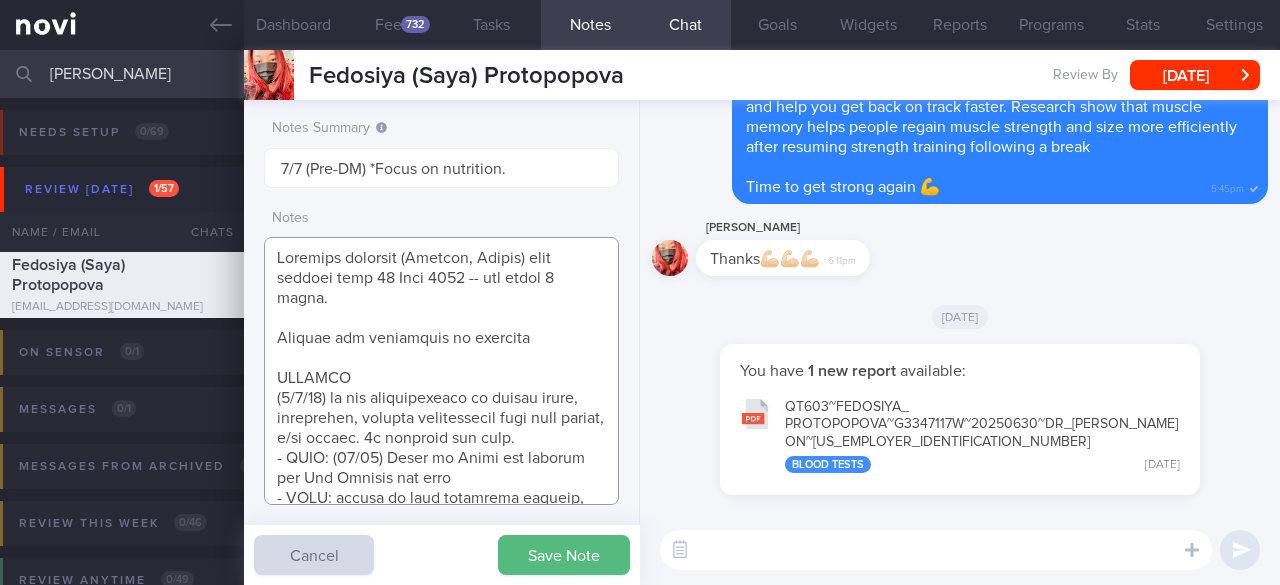 paste on "- gym once/week: strength training with personal trainer for upper body training" 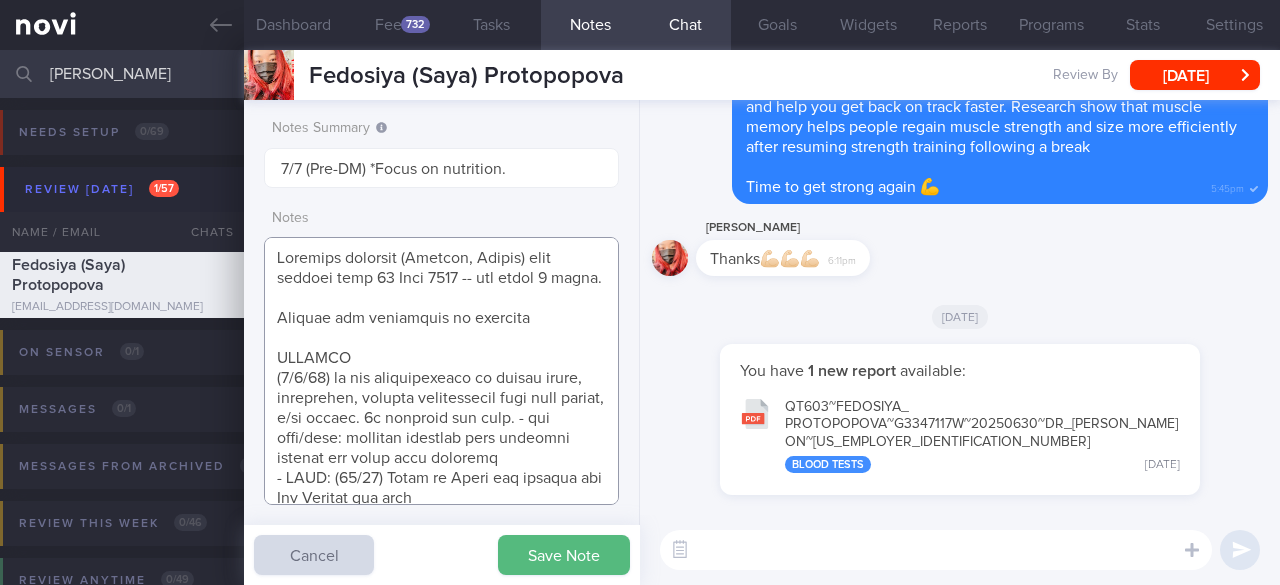 click at bounding box center (441, 371) 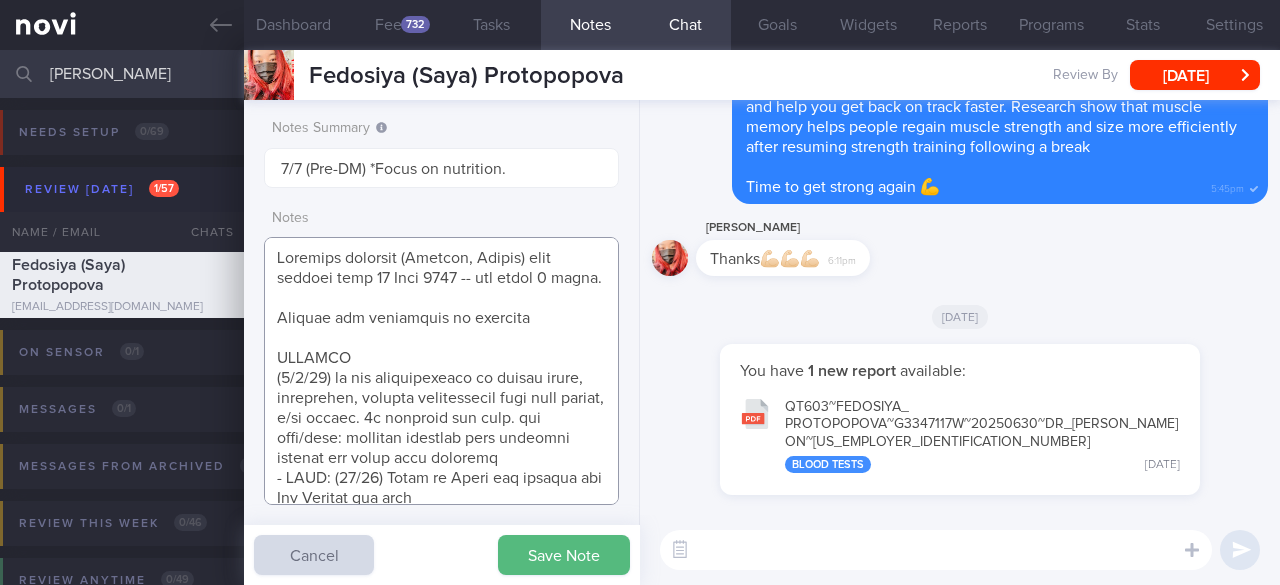 click at bounding box center (441, 371) 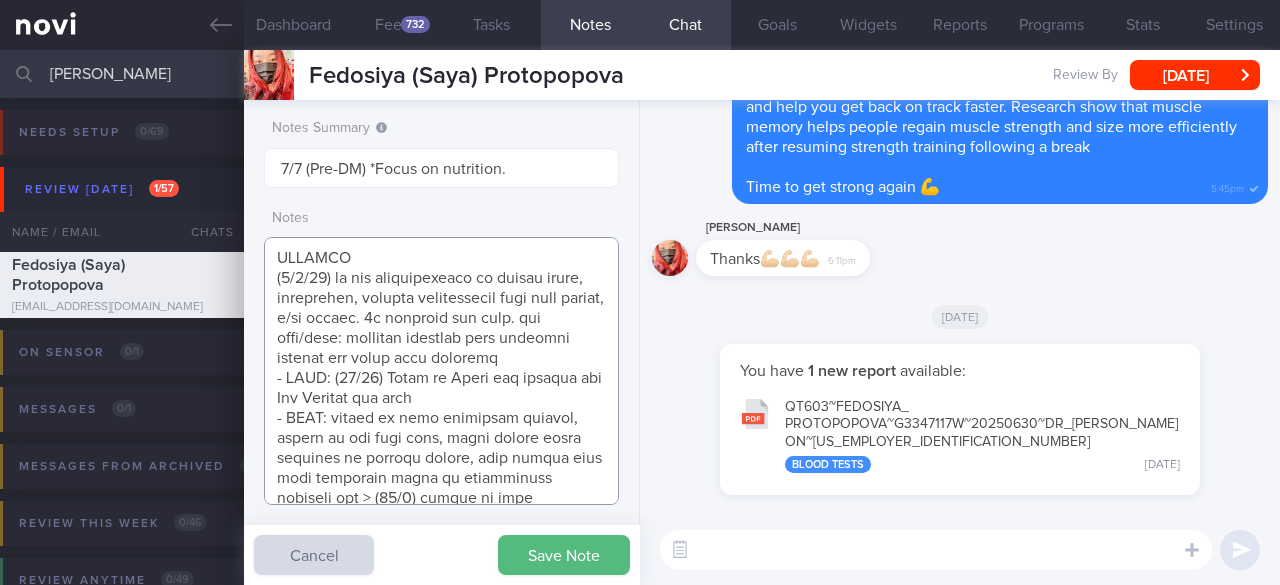 click at bounding box center (441, 371) 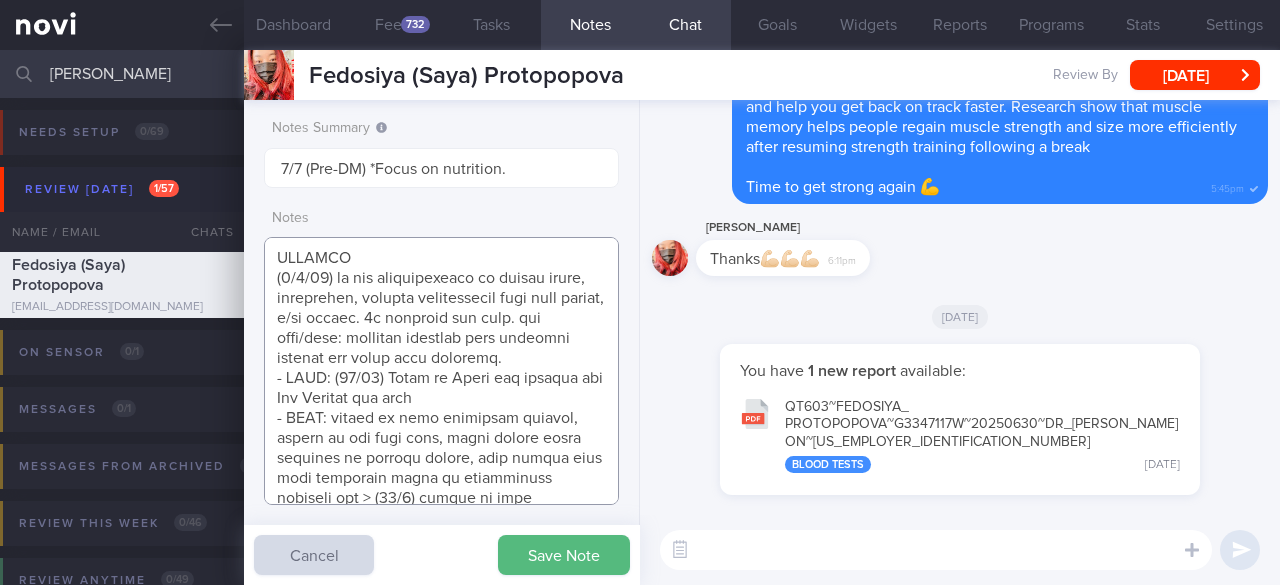 paste on "87kg (30% body weight loss) - new" 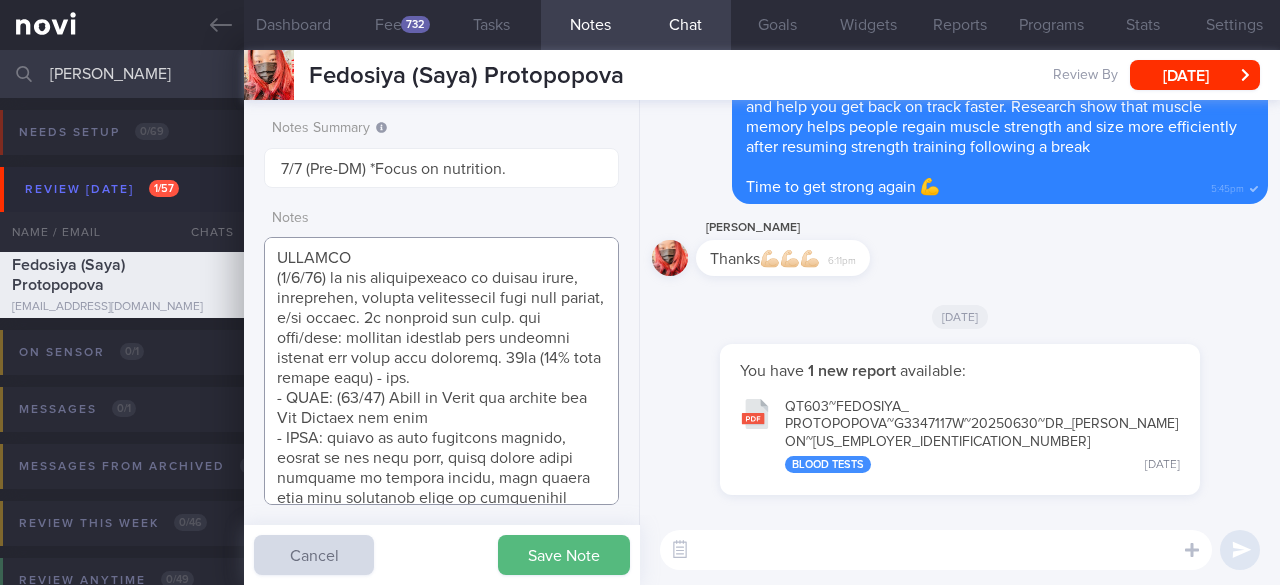 paste on "Change and increase from Ryblesus 14mg OM to Mounjaro 7.5mg once/week for 1 month" 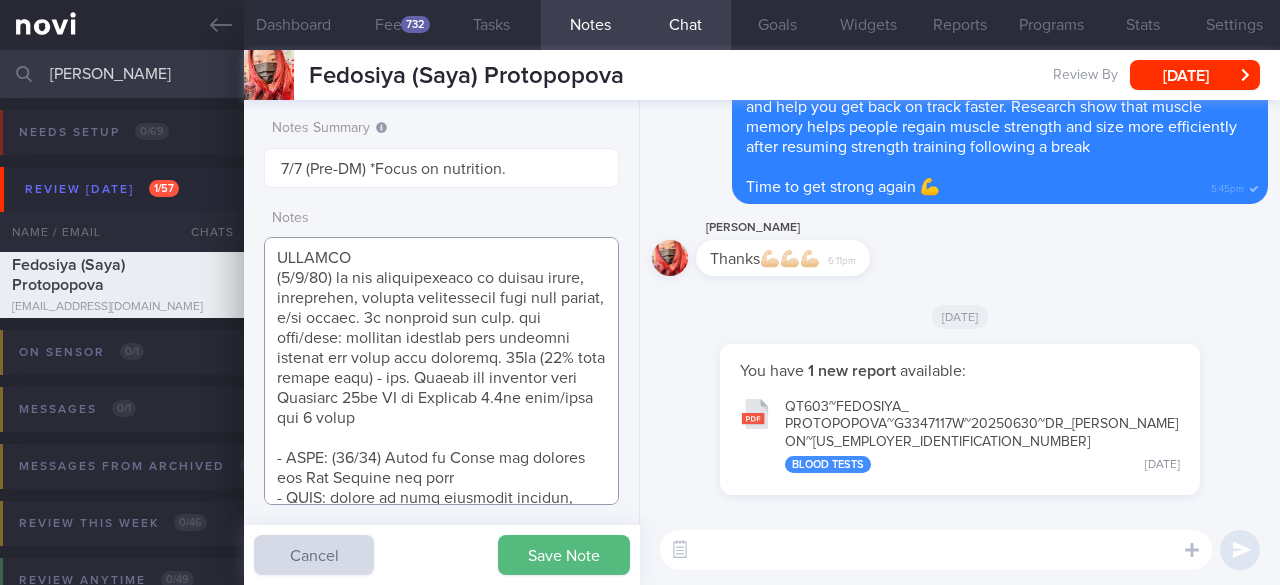 click at bounding box center (441, 371) 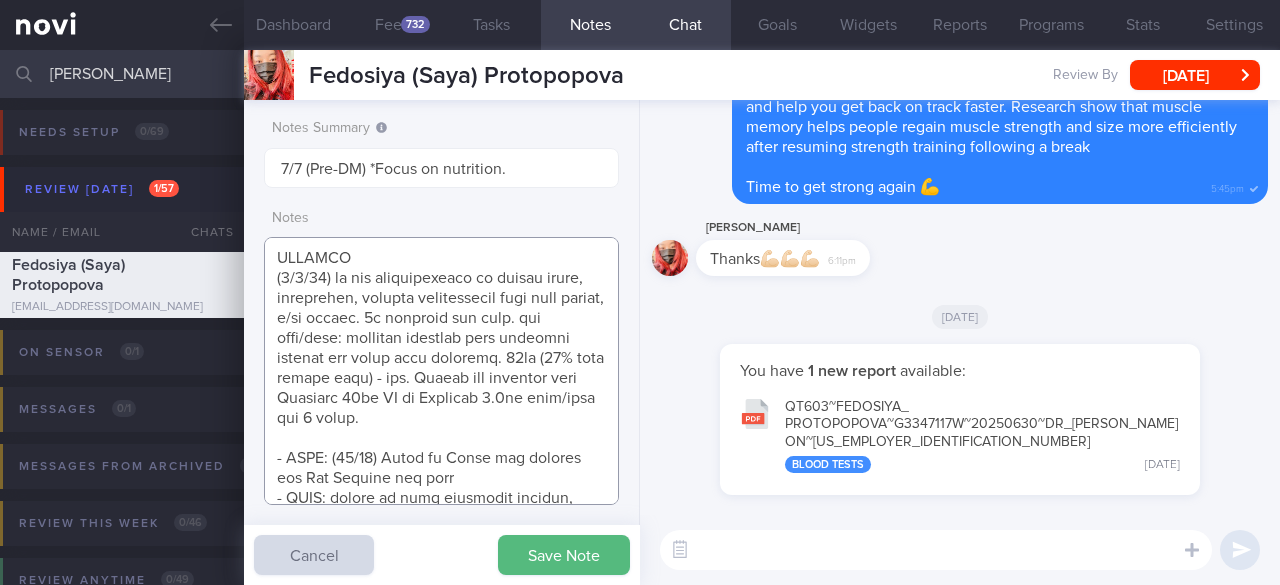 paste on "Continue [MEDICAL_DATA] XR 2000mg ON
Continue Sangobion 1 cap OD (OTC)" 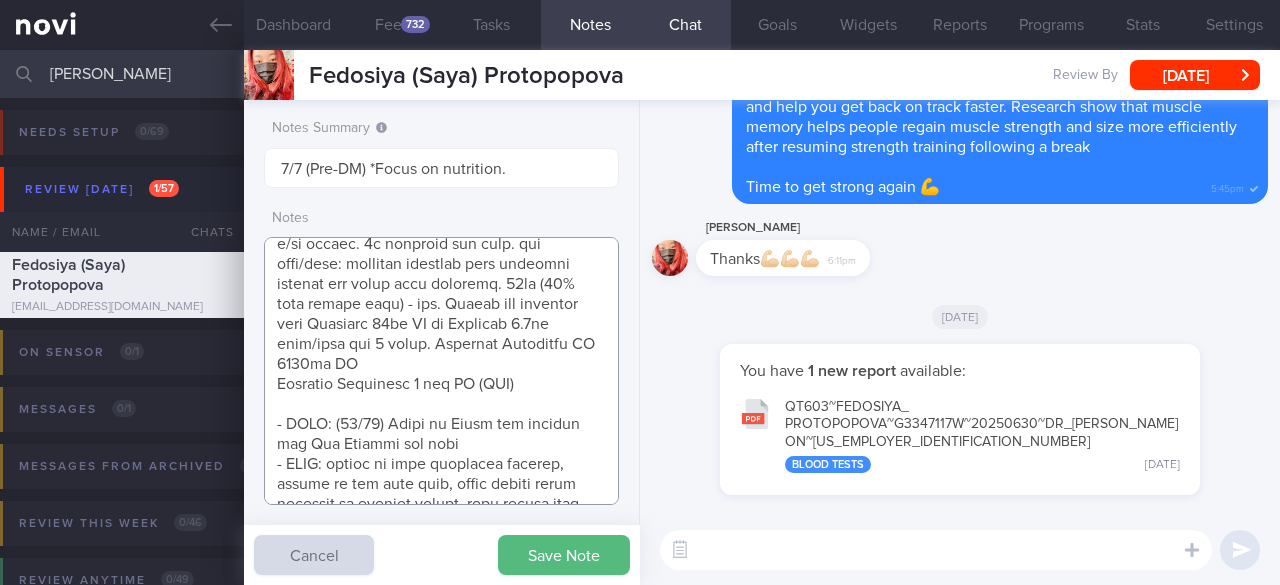 scroll, scrollTop: 200, scrollLeft: 0, axis: vertical 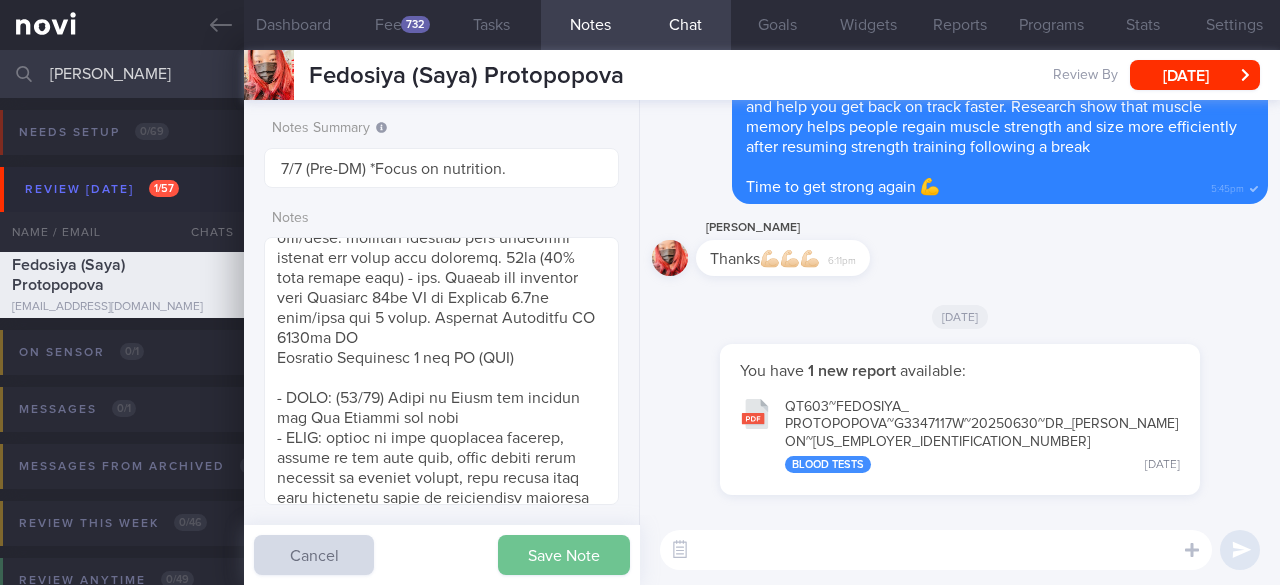 click on "Save Note" at bounding box center [564, 555] 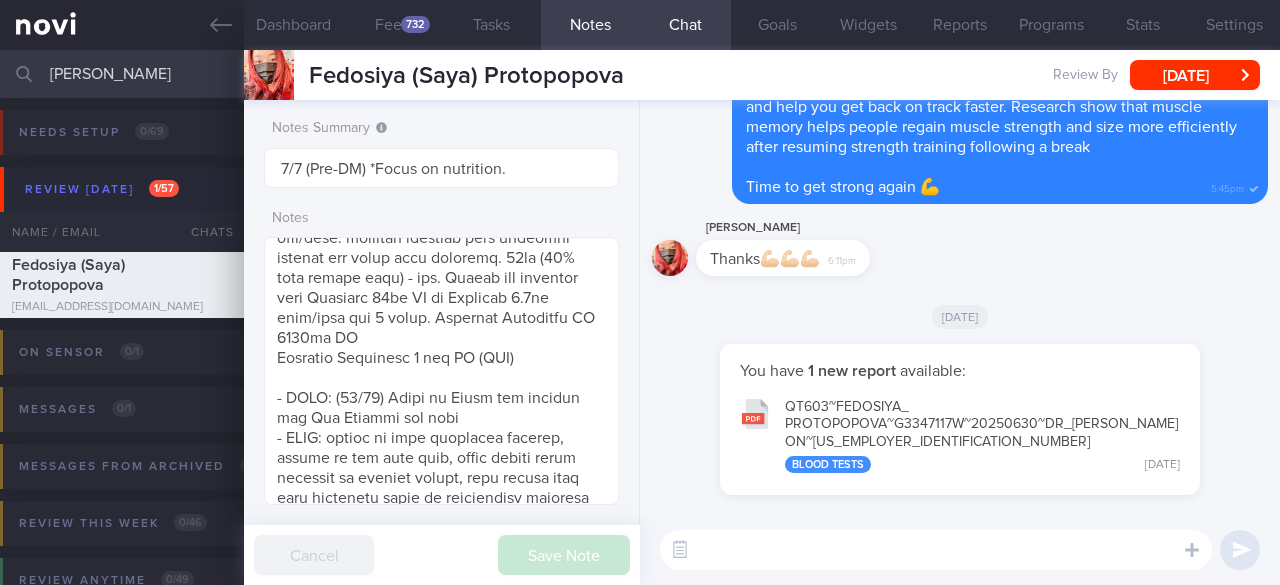 click at bounding box center (936, 550) 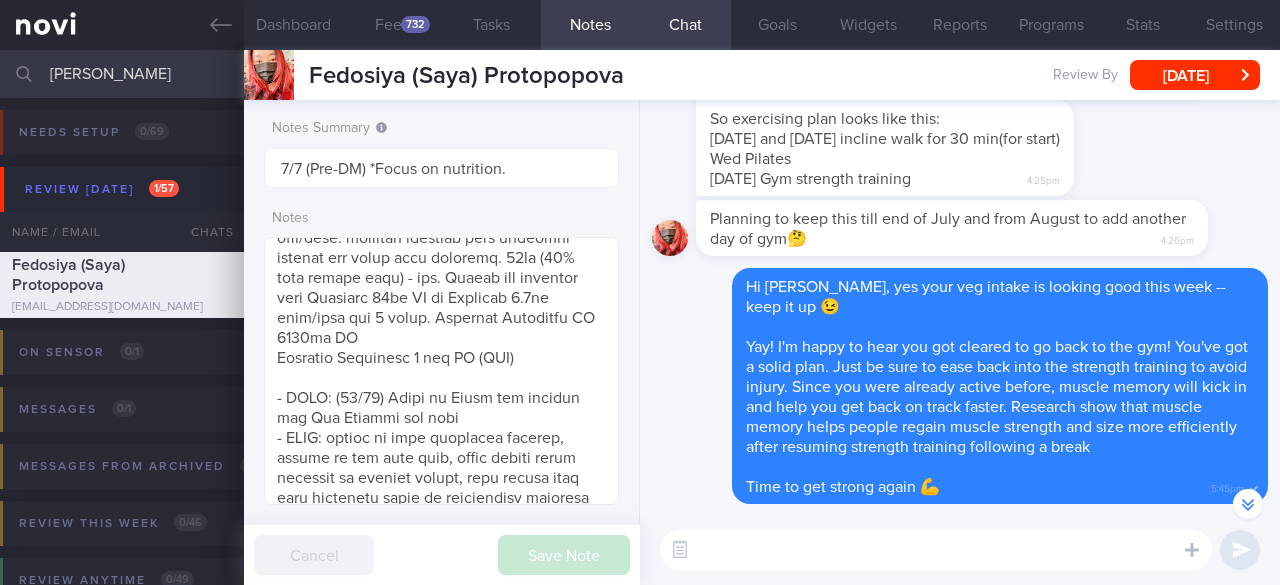 scroll, scrollTop: -399, scrollLeft: 0, axis: vertical 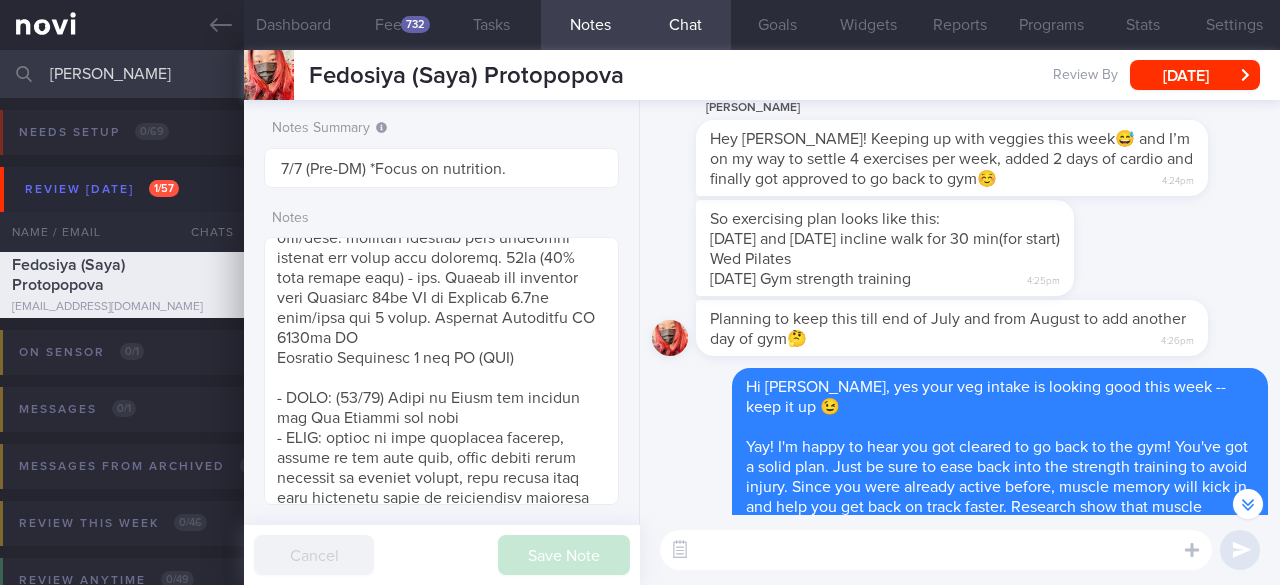 click on "Notes" at bounding box center (590, 25) 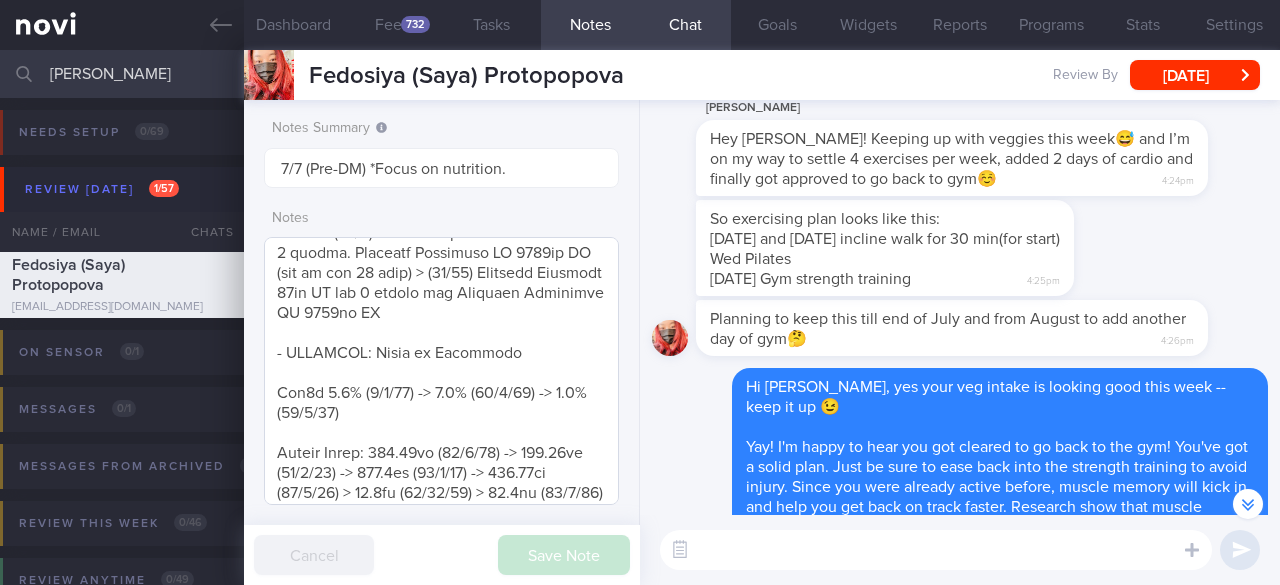 scroll, scrollTop: 1000, scrollLeft: 0, axis: vertical 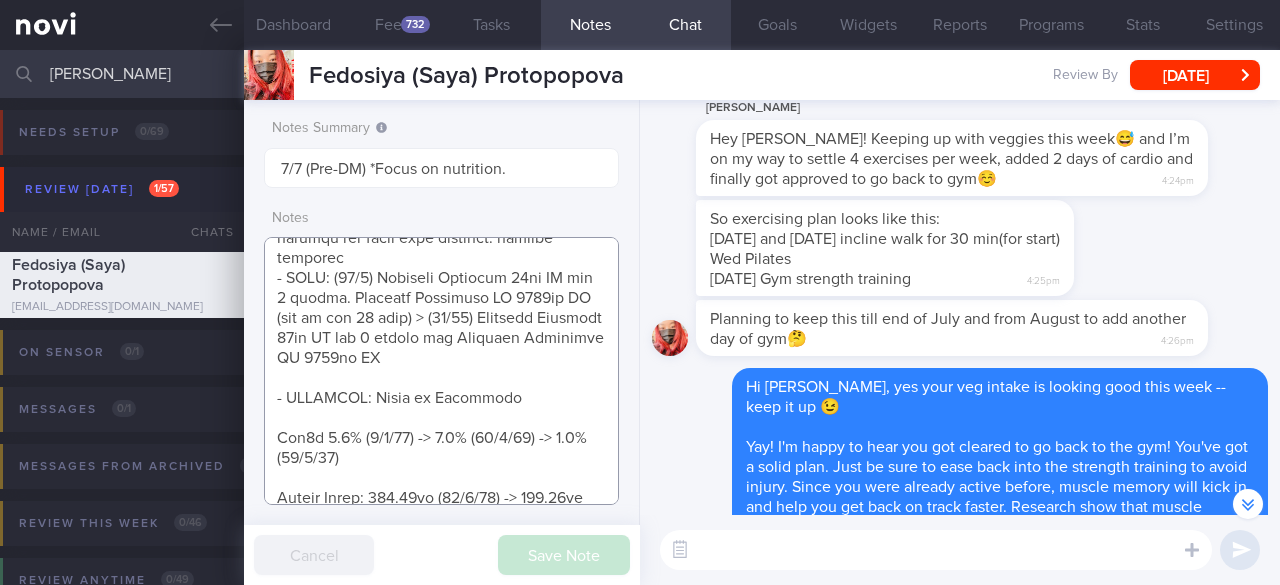drag, startPoint x: 576, startPoint y: 395, endPoint x: 246, endPoint y: 315, distance: 339.55853 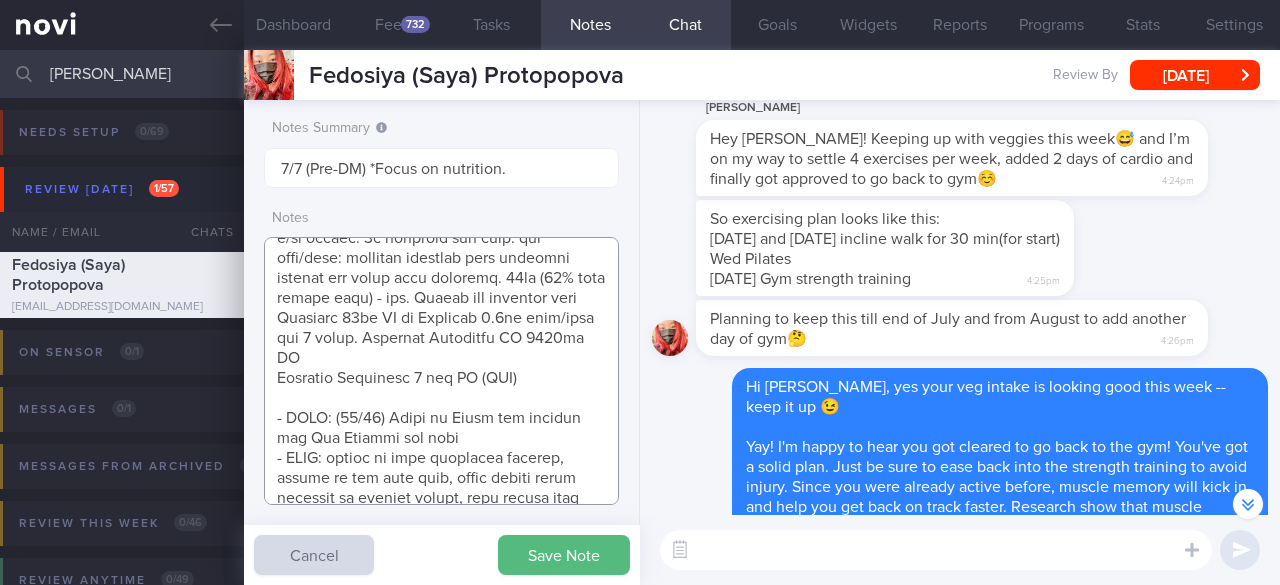 scroll, scrollTop: 100, scrollLeft: 0, axis: vertical 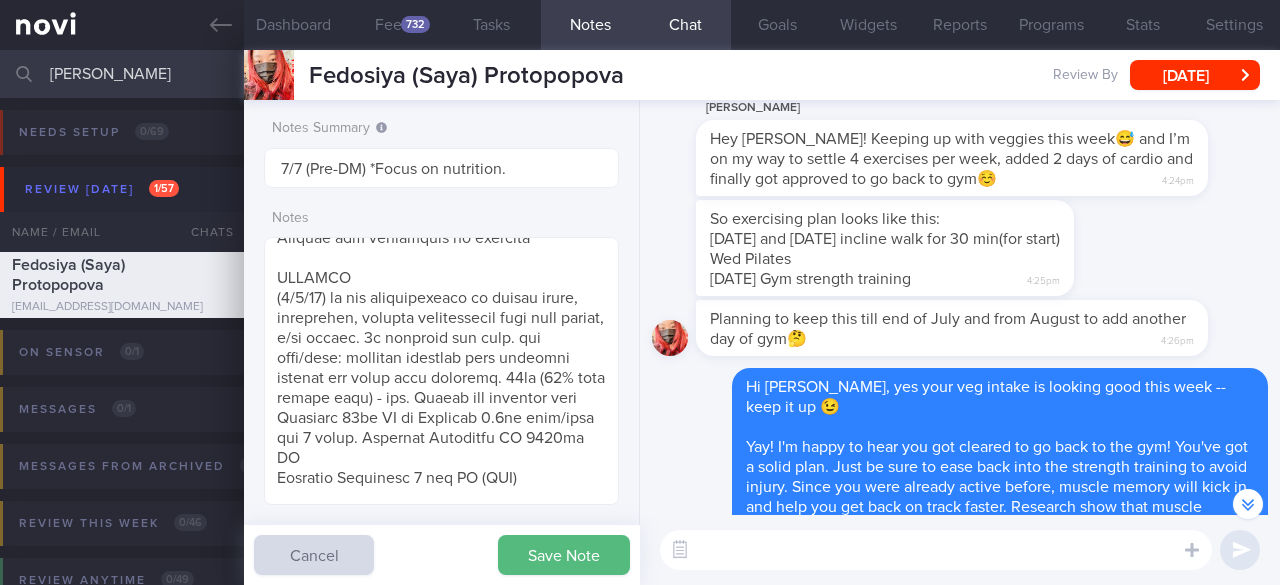 drag, startPoint x: 733, startPoint y: 219, endPoint x: 976, endPoint y: 280, distance: 250.53941 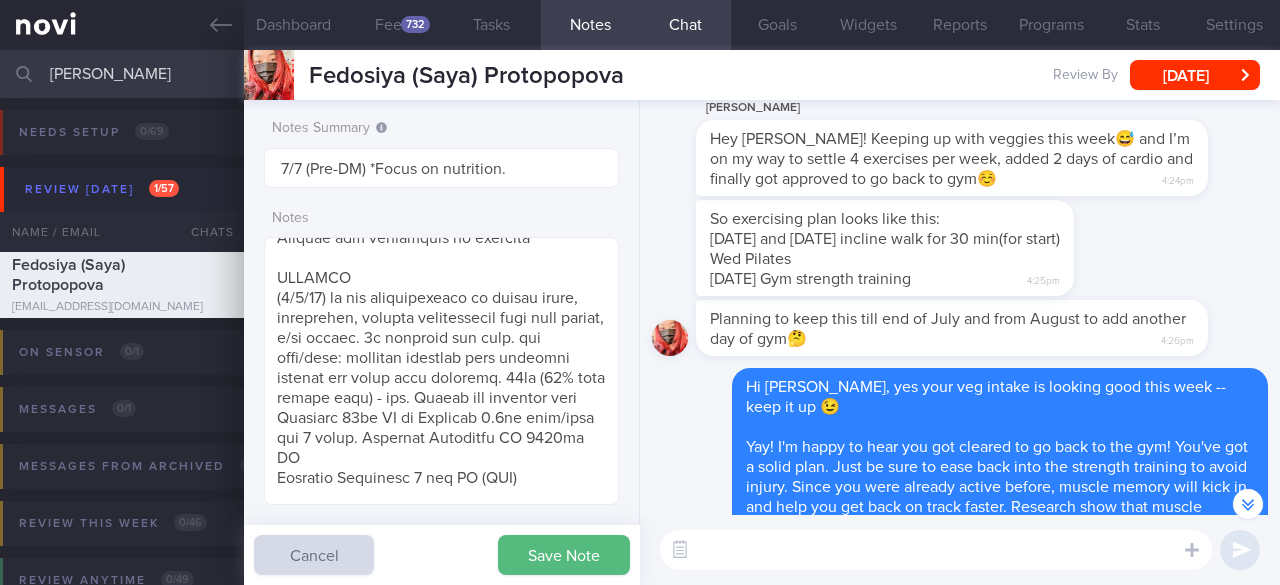 copy on "exercising plan looks like this:  [DATE] and [DATE] incline walk for 30 min(for start) Wed Pilates [DATE] Gym strength training" 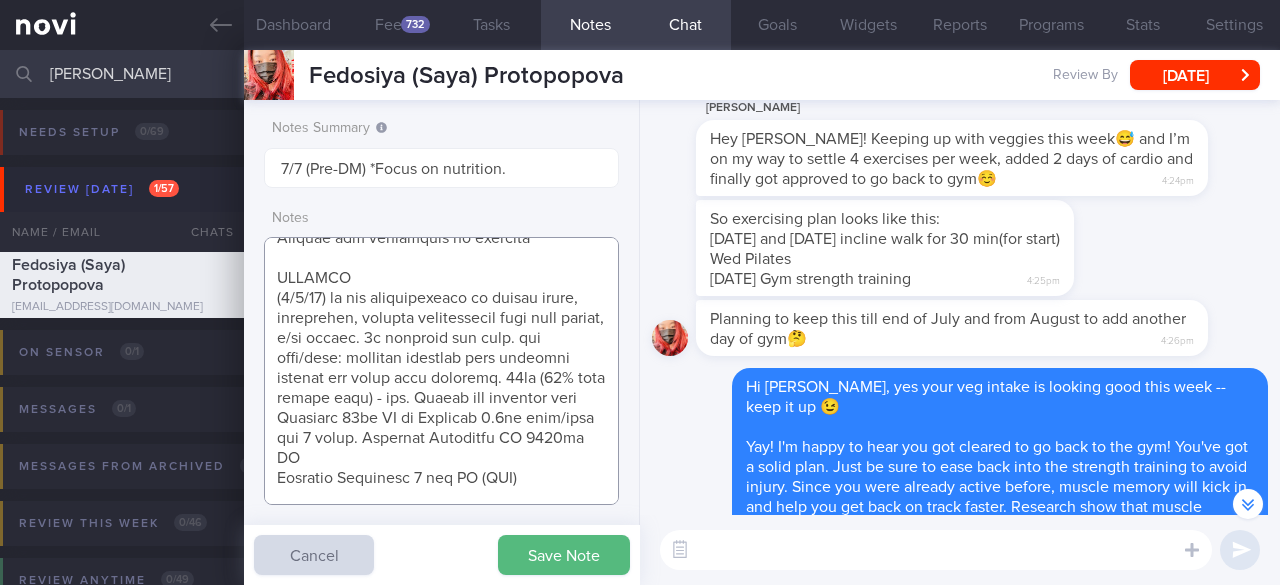 click at bounding box center (441, 371) 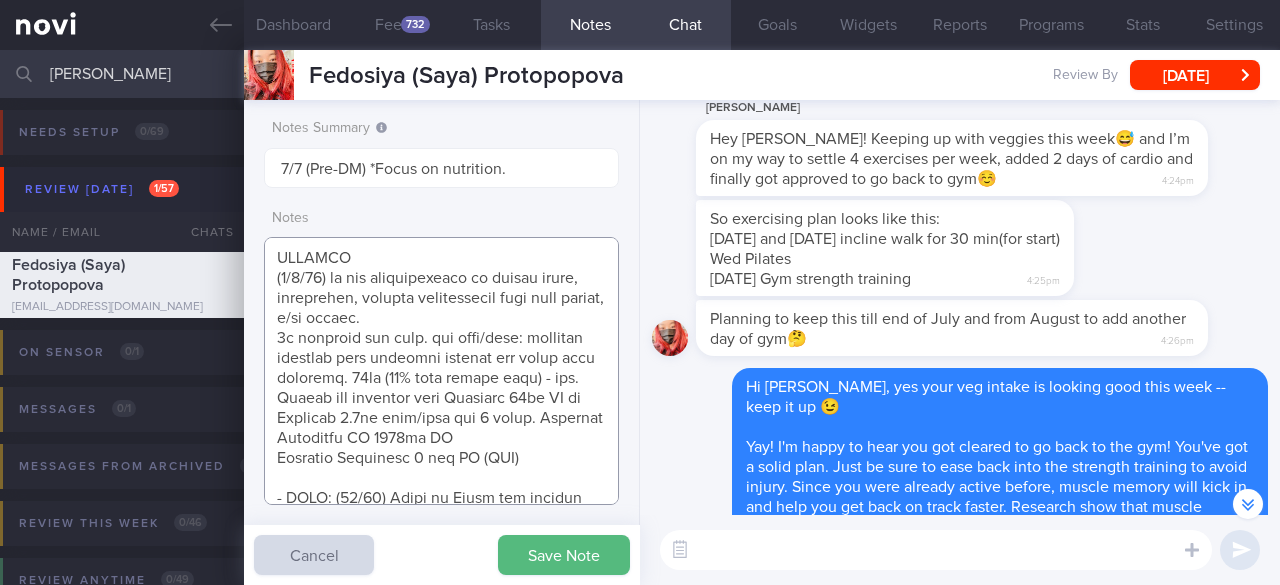 click at bounding box center (441, 371) 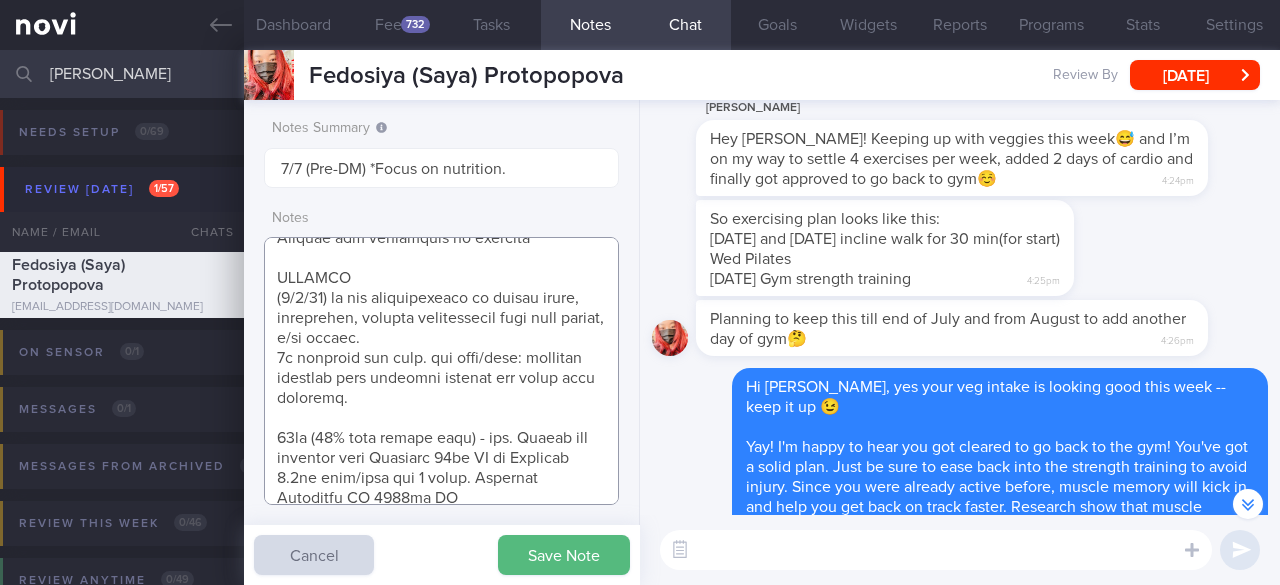 click at bounding box center [441, 371] 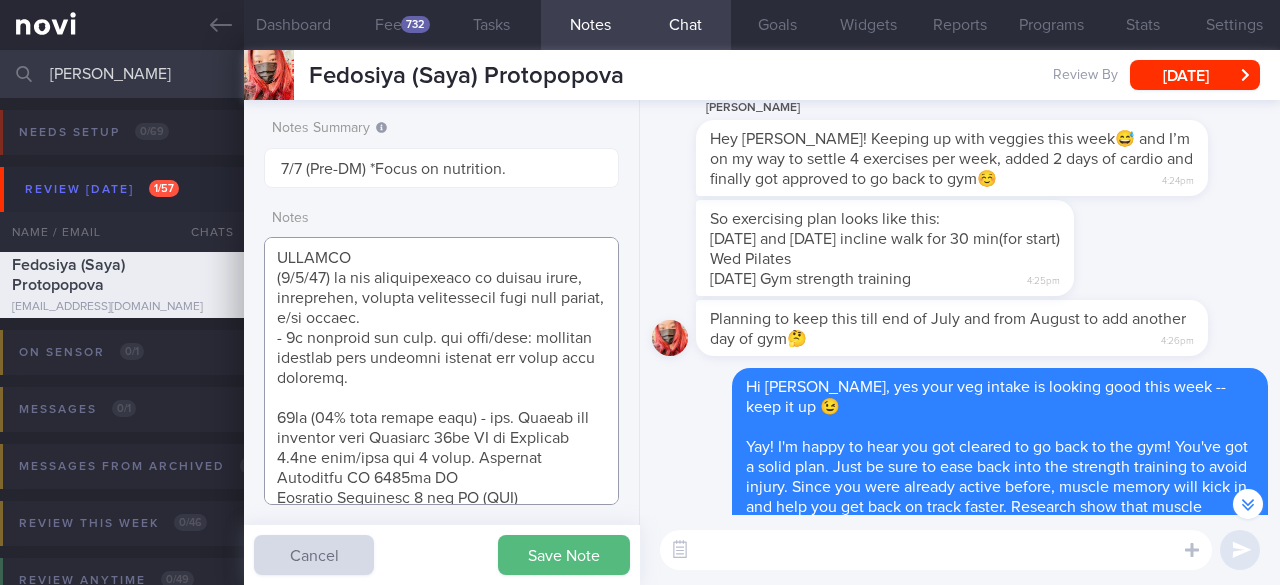 click at bounding box center (441, 371) 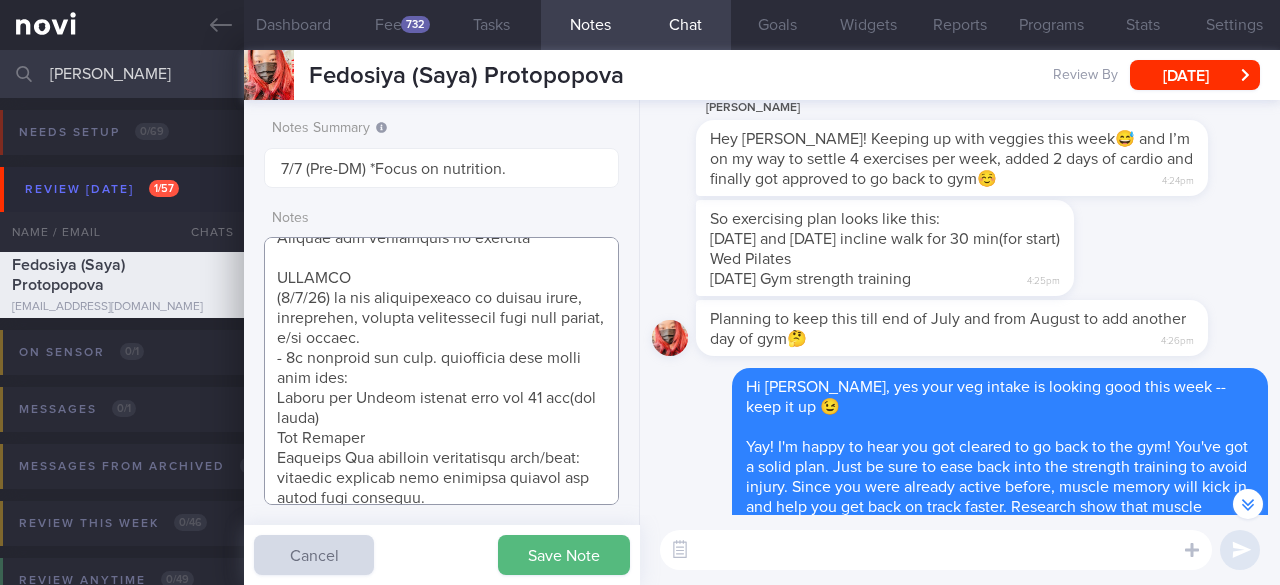 drag, startPoint x: 340, startPoint y: 377, endPoint x: 452, endPoint y: 359, distance: 113.43721 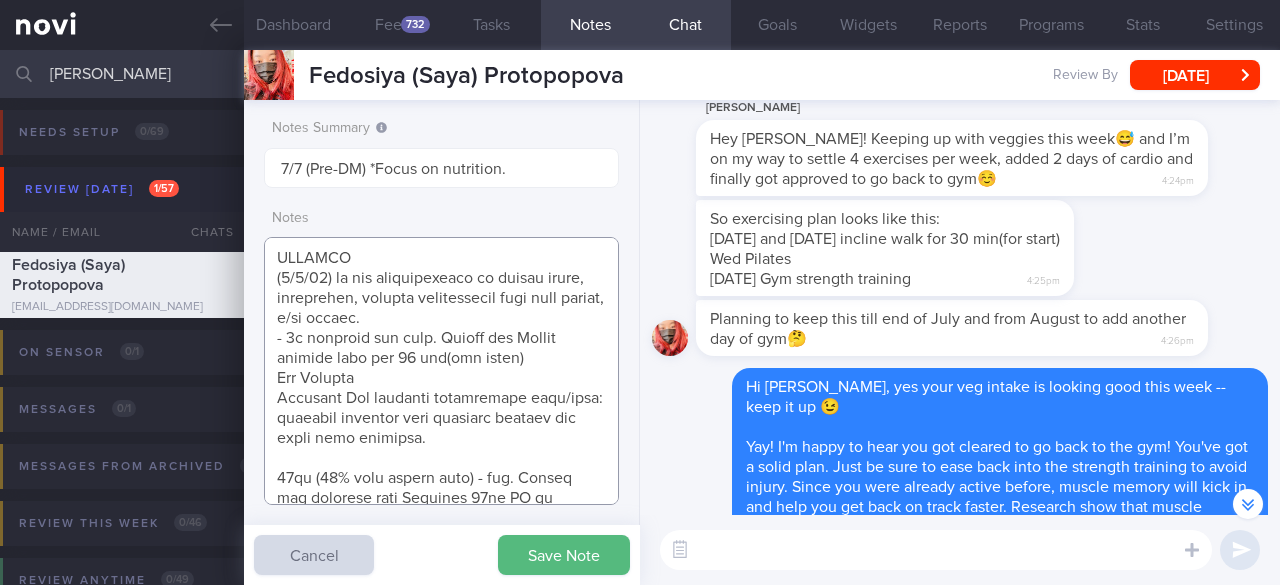 click at bounding box center [441, 371] 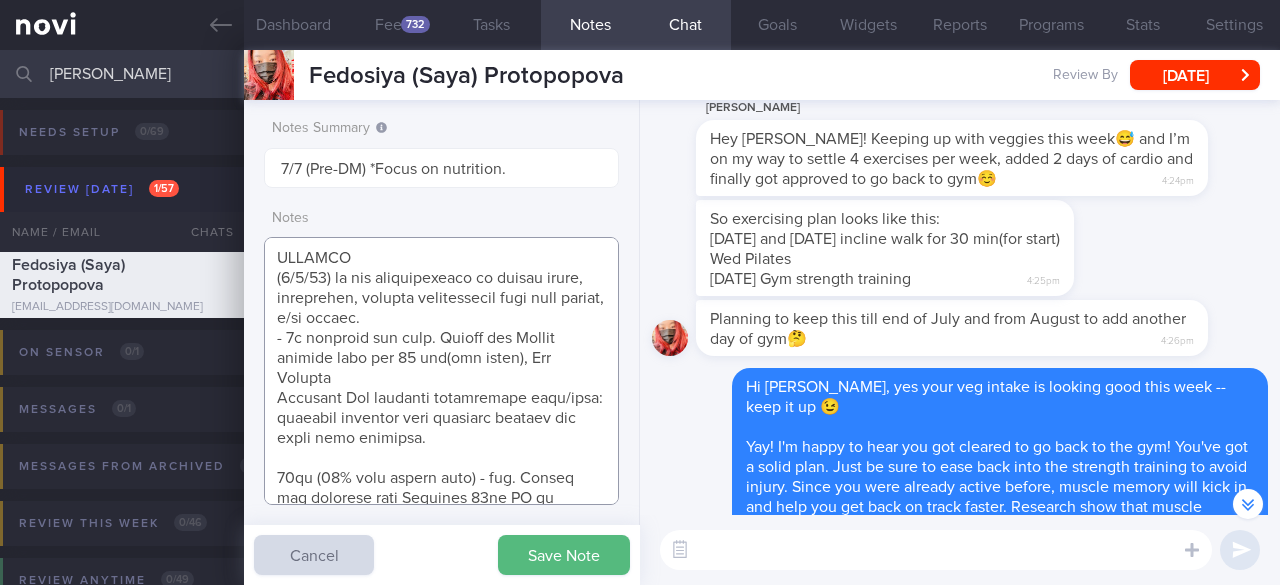 click at bounding box center [441, 371] 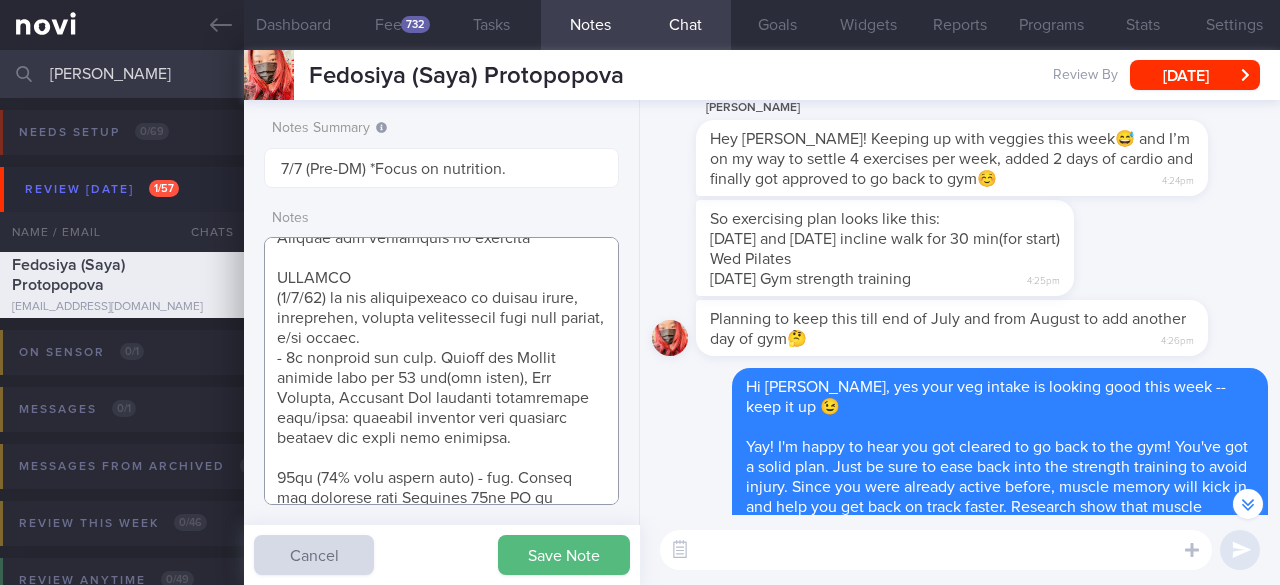 click at bounding box center (441, 371) 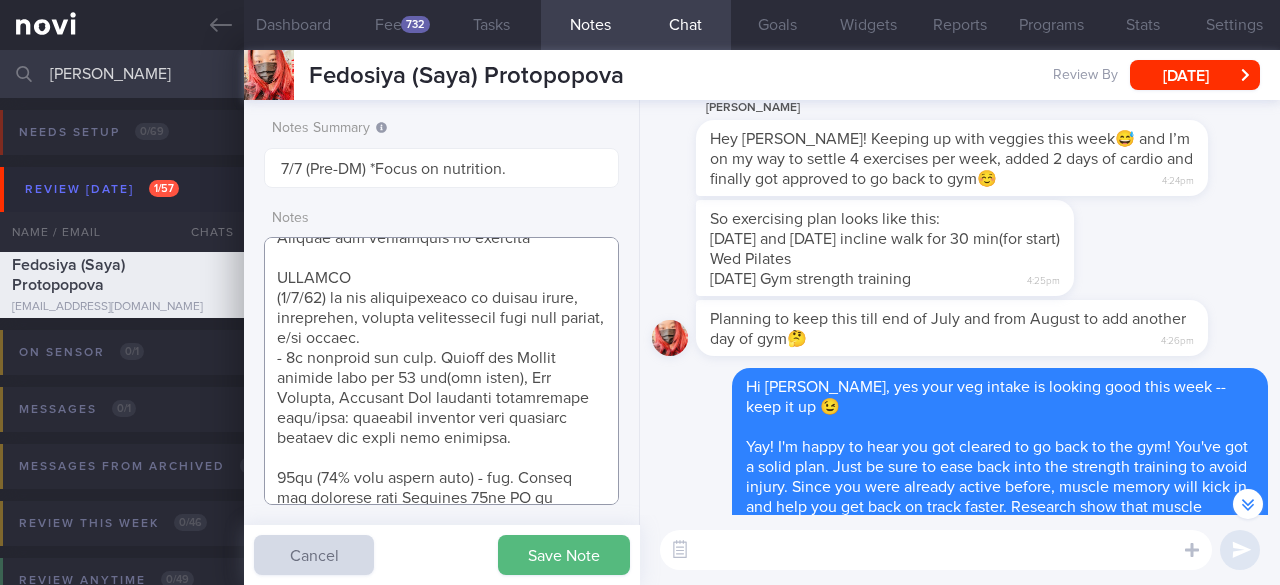 click at bounding box center [441, 371] 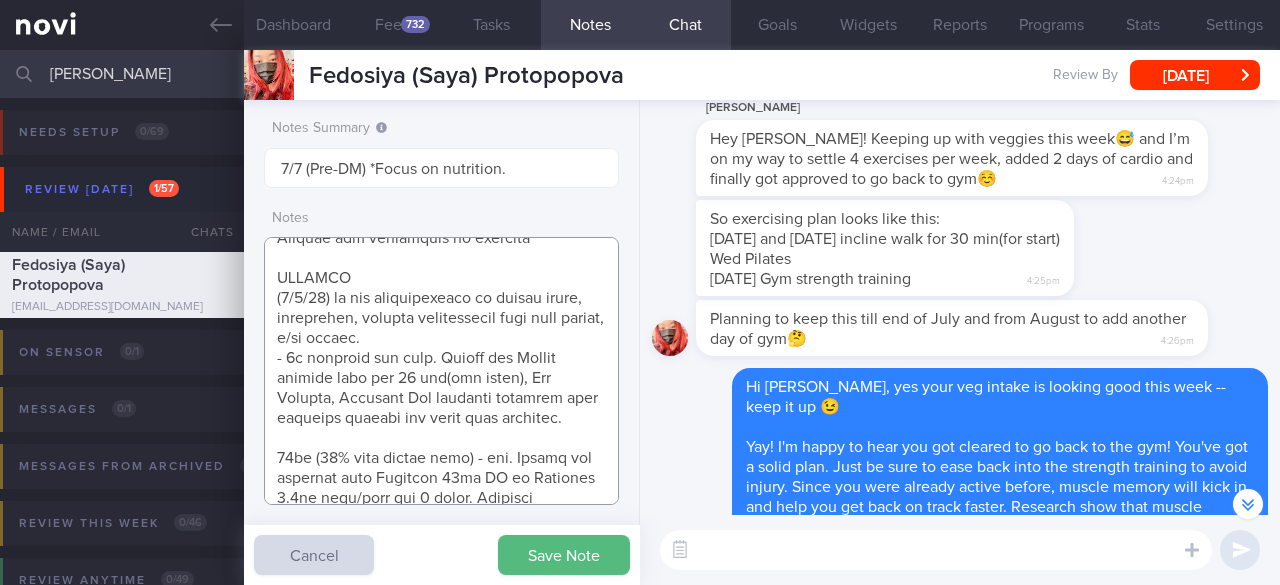click at bounding box center [441, 371] 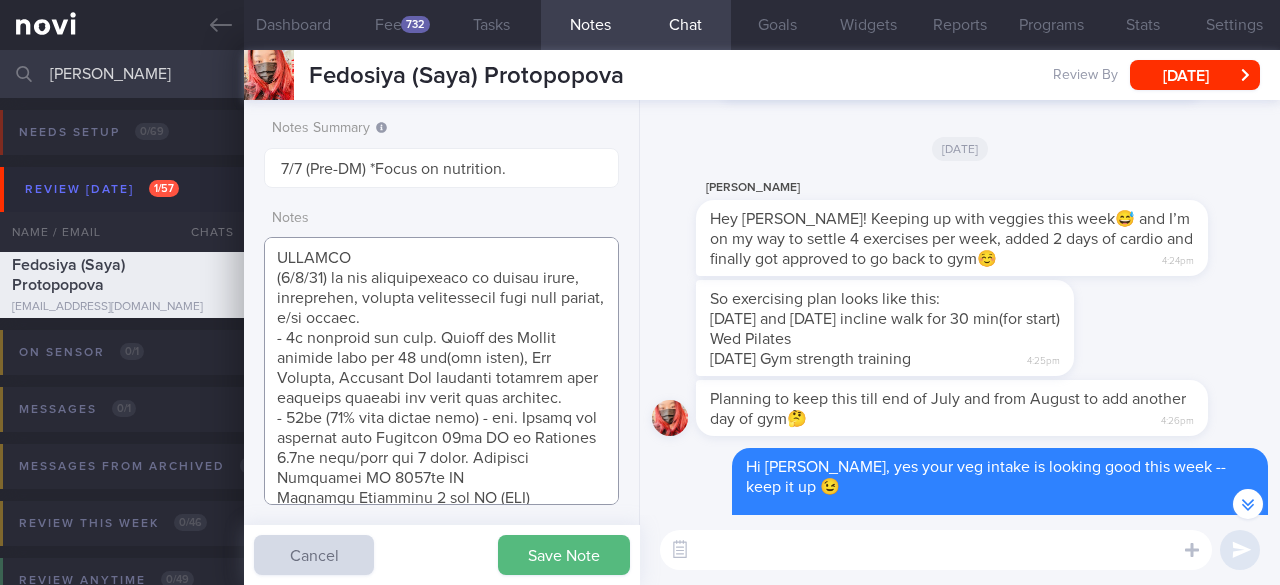 scroll, scrollTop: -499, scrollLeft: 0, axis: vertical 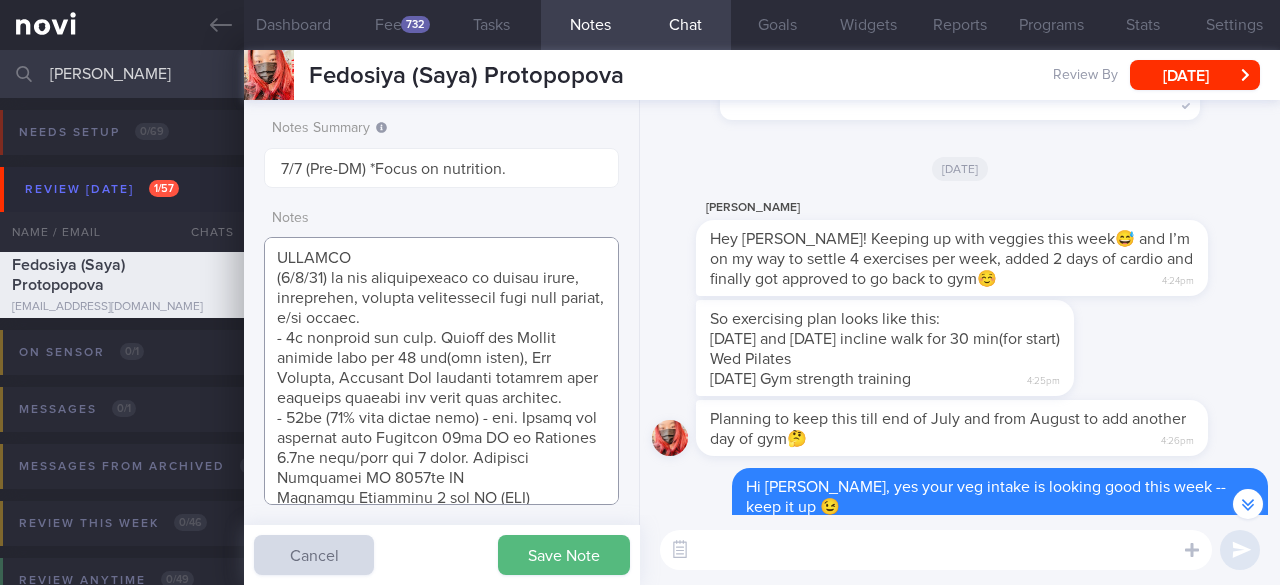 type on "Visiting hometown ([GEOGRAPHIC_DATA], [GEOGRAPHIC_DATA]) with friends from [DATE] -- for about 1 month.
Logging and responding to messages
OVERALL
([DATE]) pt has sacralization of [MEDICAL_DATA] spine, asymmetric, causing intermittent back pain issues, f/up physio.
- 4x exercise per week. [DATE] and [DATE] incline walk for 30 min(for start), Wed Pilates, [DATE] Gym strength training with personal trainer for upper body training.
- 87kg (30% body weight loss) - new. Change and increase from Ryblesus 14mg OM to Mounjaro 7.5mg once/week for 1 month. Continue [MEDICAL_DATA] XR 2000mg ON
Continue Sangobion 1 cap OD (OTC)
- LIFE: (12/11) Going to [GEOGRAPHIC_DATA] for holiday and [GEOGRAPHIC_DATA] for work
- DIET: easier to make healthier choices,  trying to cut down rice, feels better after changing to lighter dinner, gets coffee with less sweetened syrup or unsweetened hibiscus tea > (17/5) easier to make healthier choices. trying to cut down rice. feels better after changing to lighter dinner > (26/8) same > (12/11)  same
- EXERCISE: walking more ..." 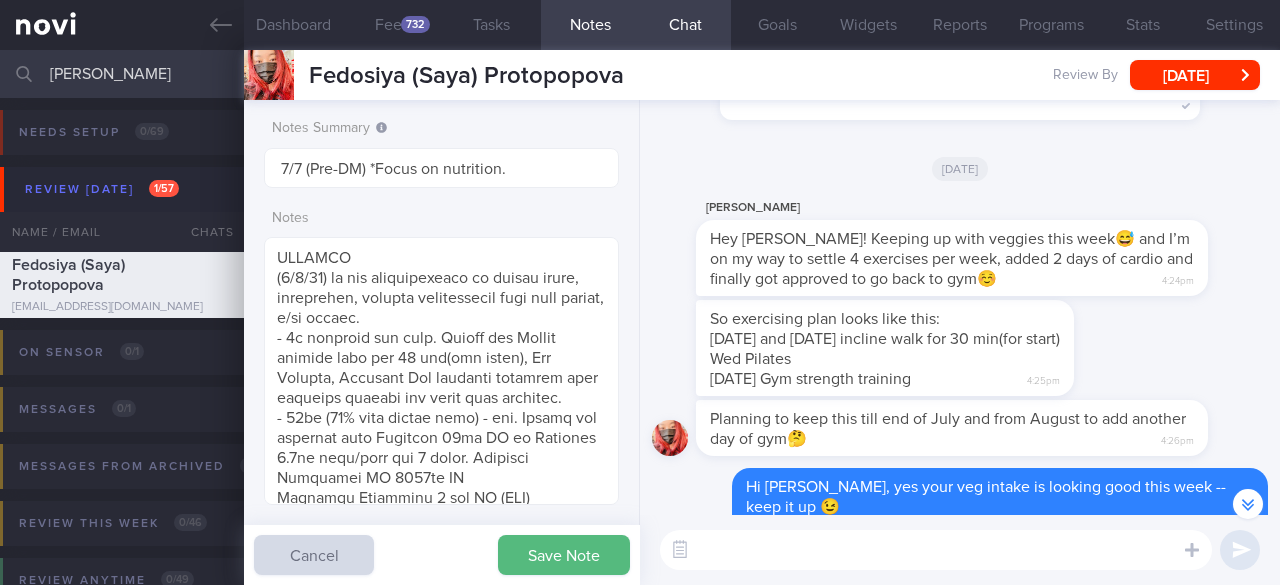 click at bounding box center [936, 550] 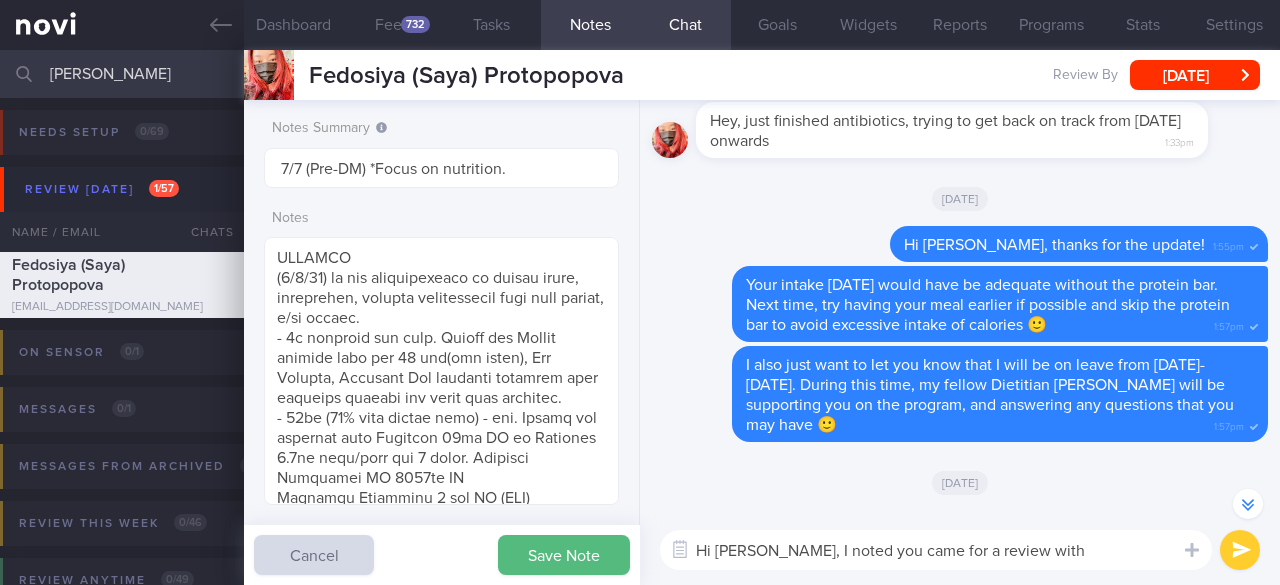 scroll, scrollTop: -2199, scrollLeft: 0, axis: vertical 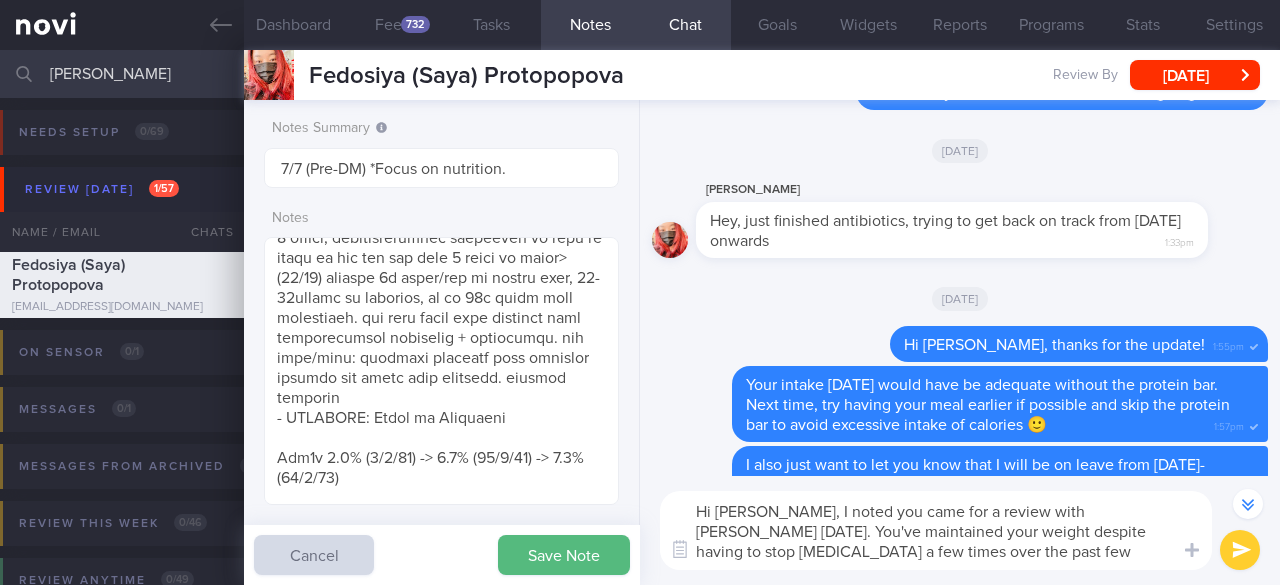 paste on "👍" 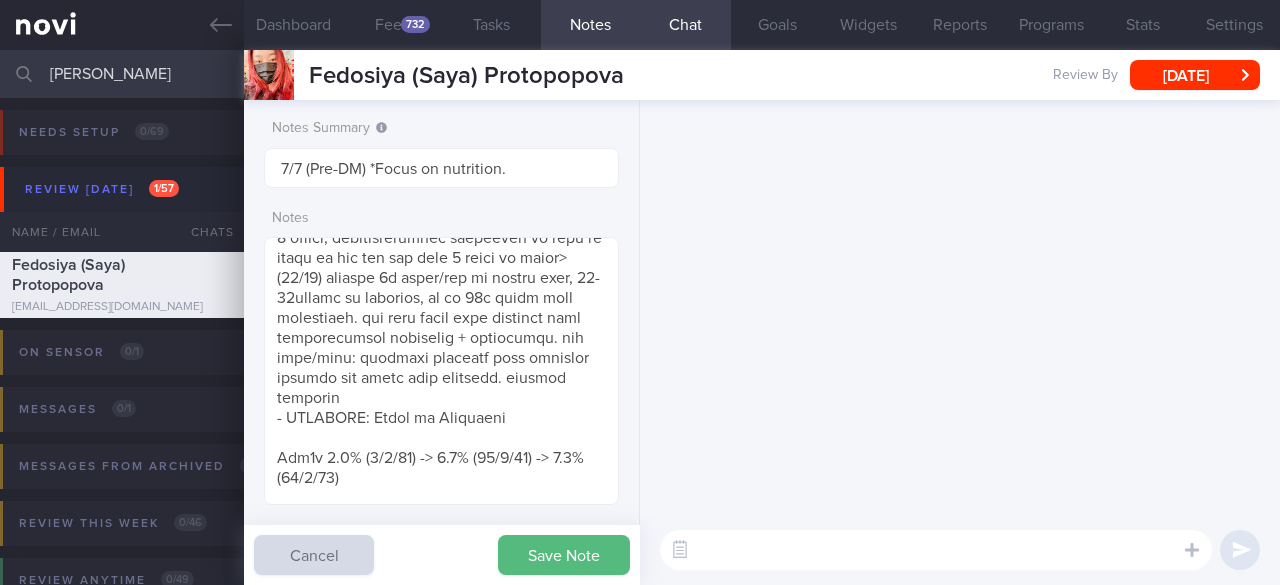 scroll, scrollTop: 0, scrollLeft: 0, axis: both 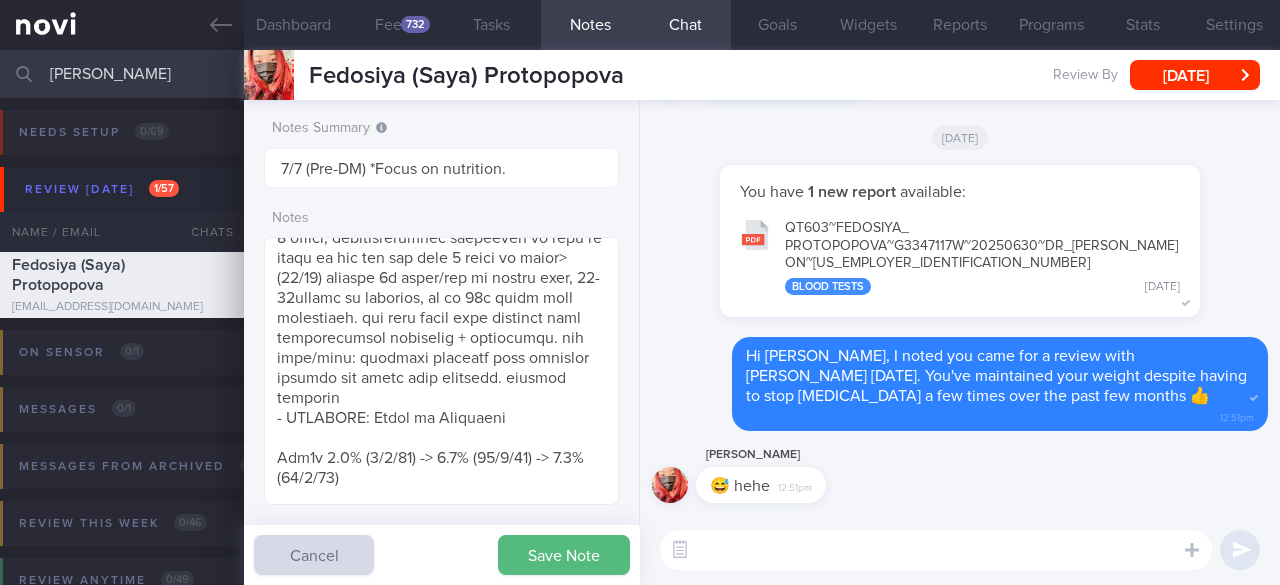 click at bounding box center (936, 550) 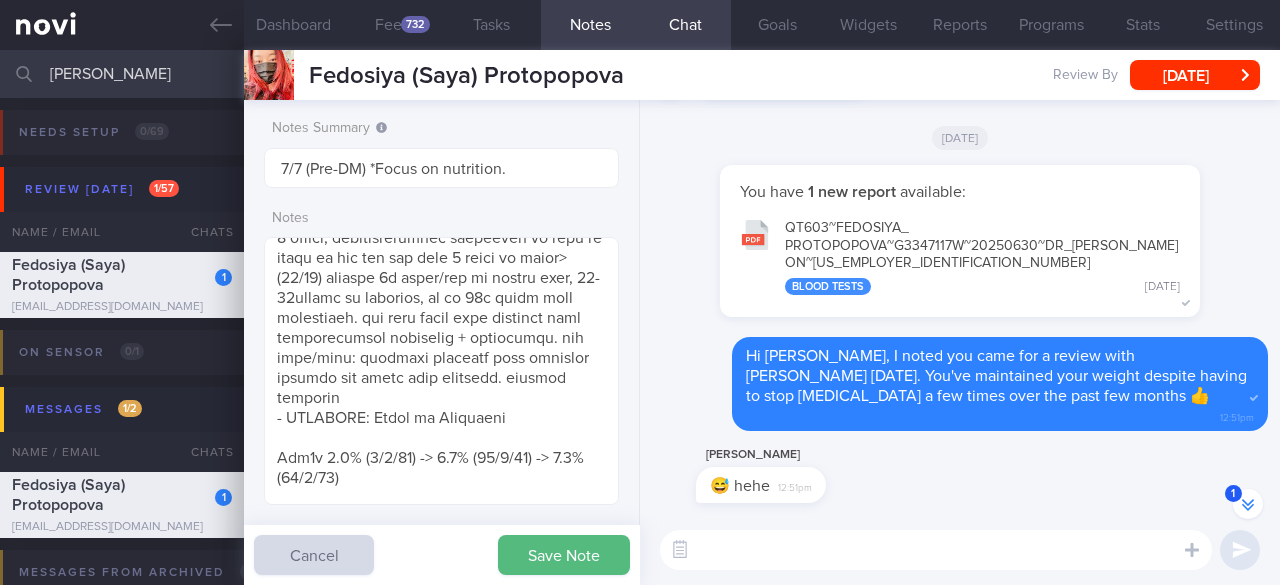scroll, scrollTop: 0, scrollLeft: 0, axis: both 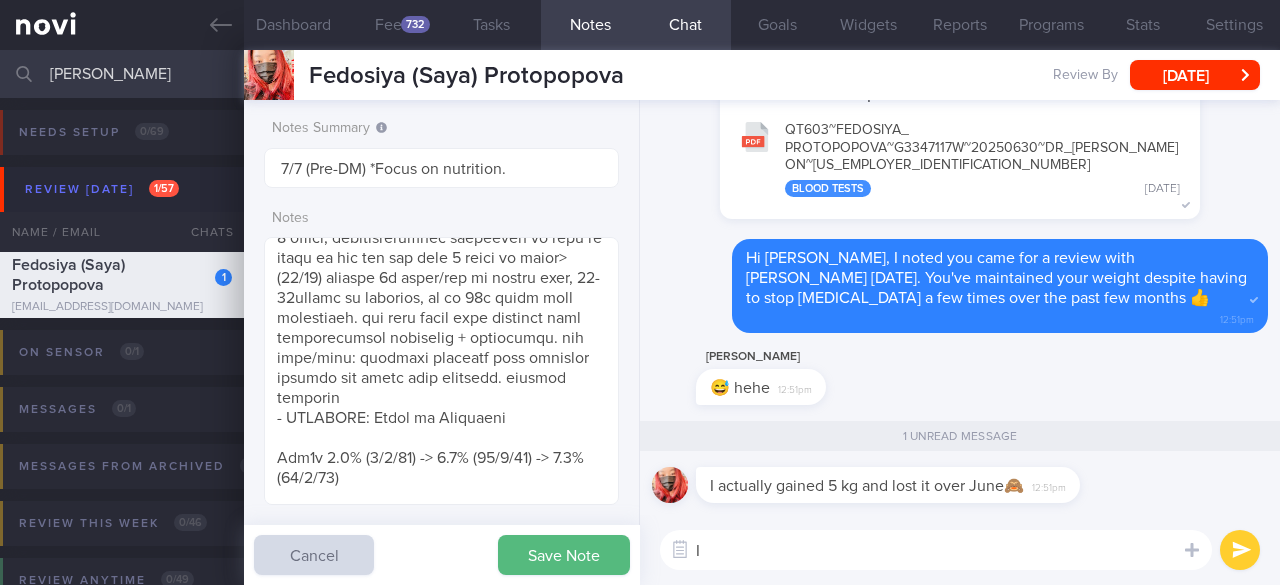 type on "I" 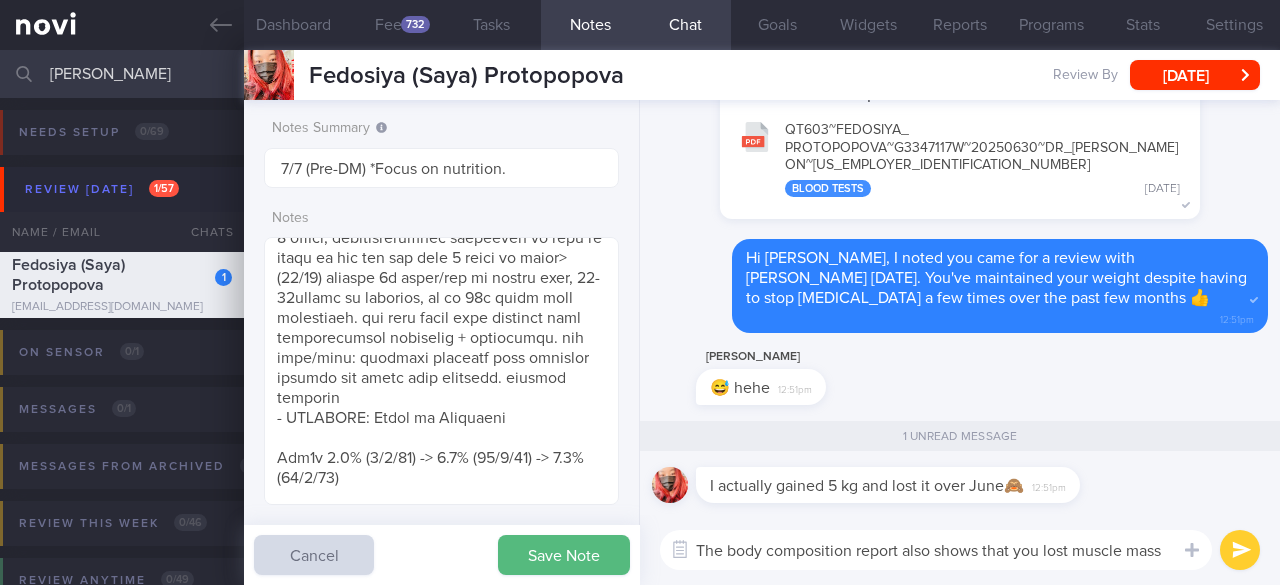 drag, startPoint x: 702, startPoint y: 553, endPoint x: 1169, endPoint y: 563, distance: 467.10706 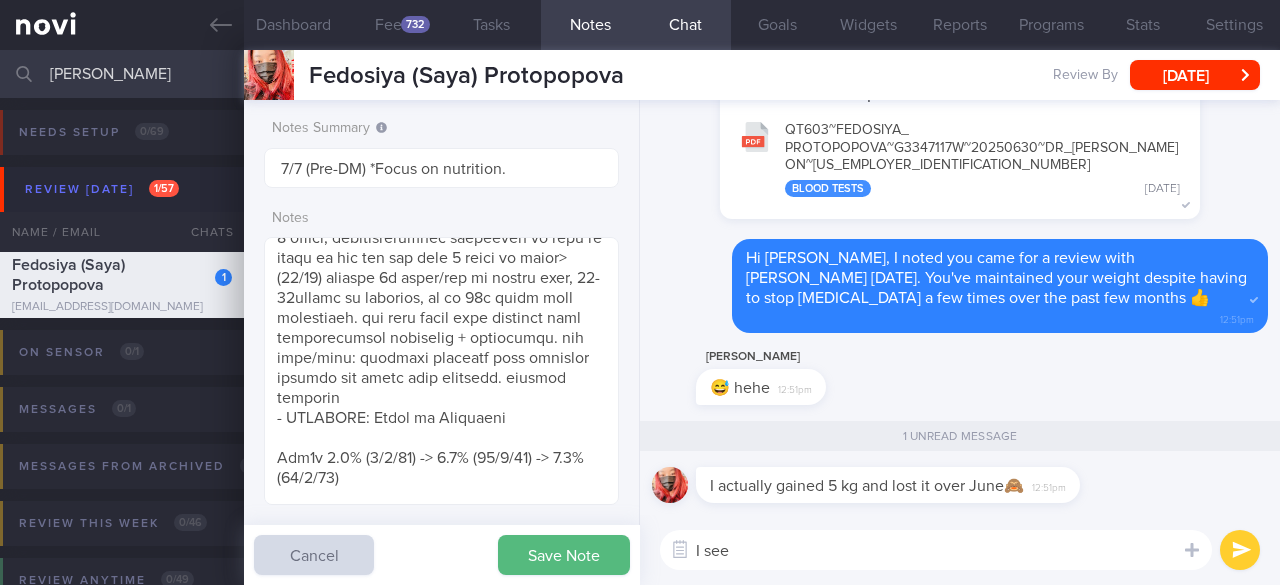 type on "I see!" 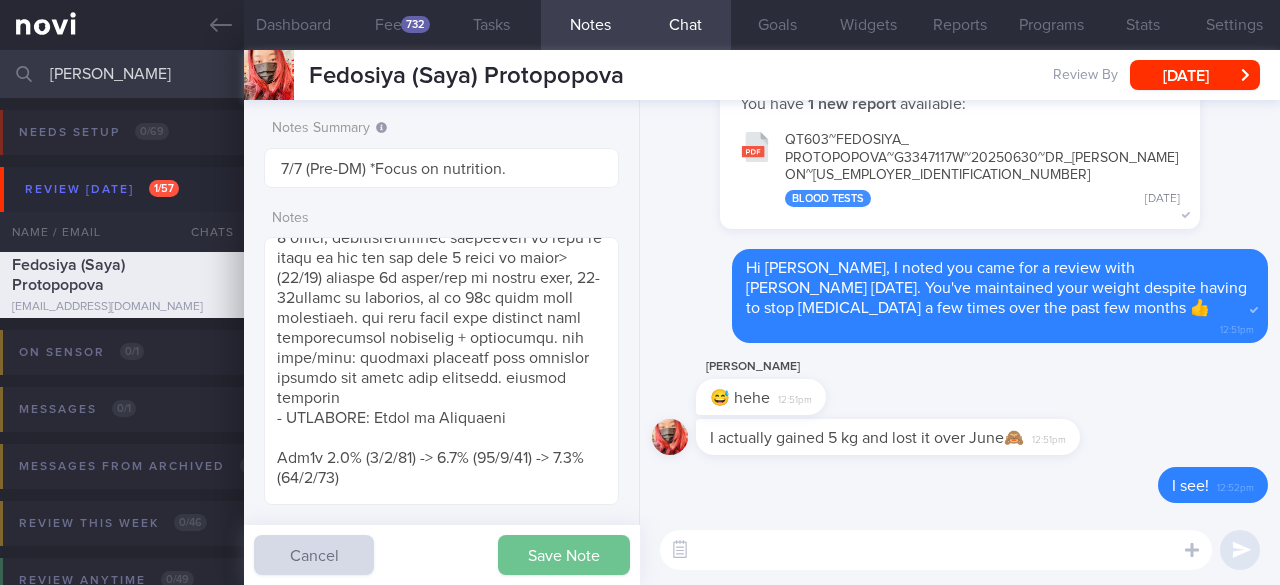 click on "Save Note" at bounding box center [564, 555] 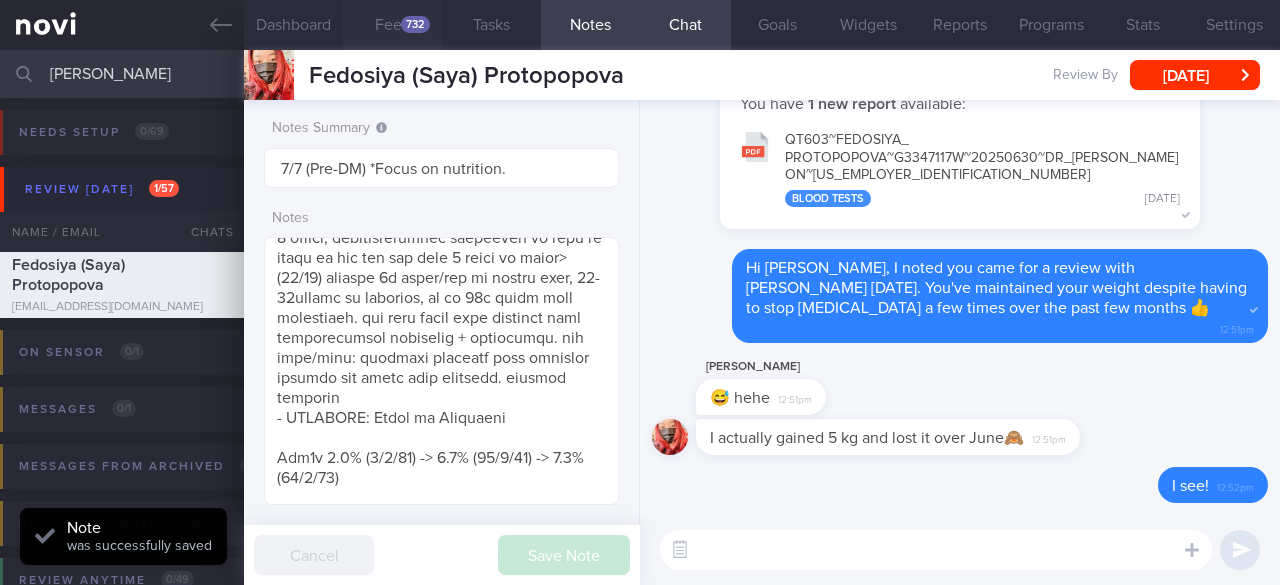 click on "732" at bounding box center (415, 24) 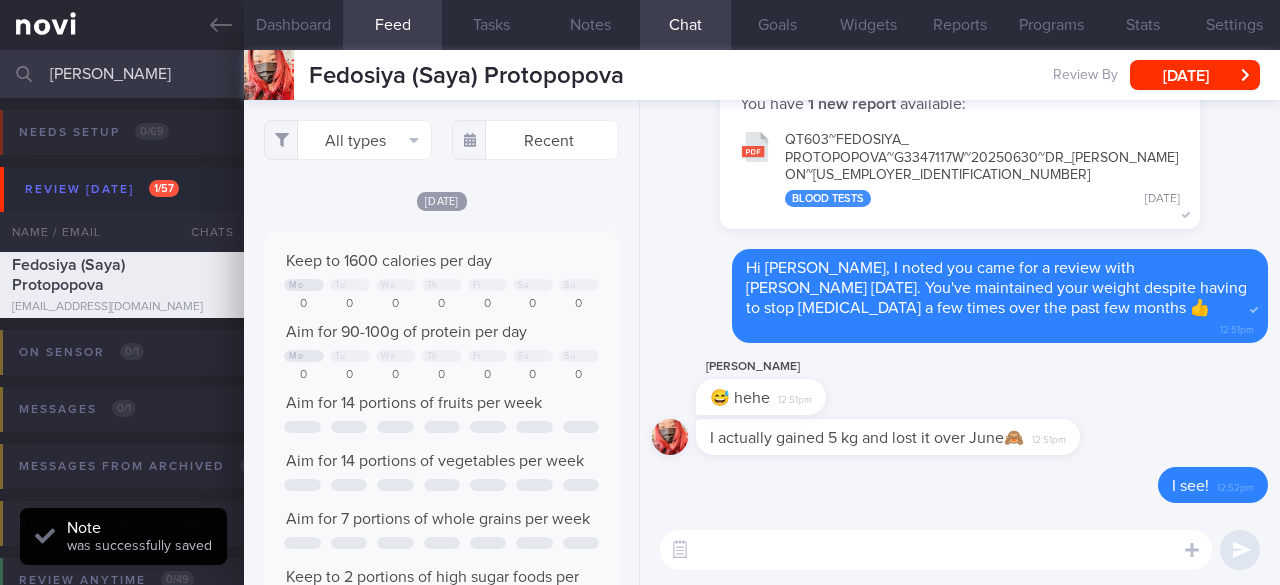 scroll, scrollTop: 999922, scrollLeft: 999686, axis: both 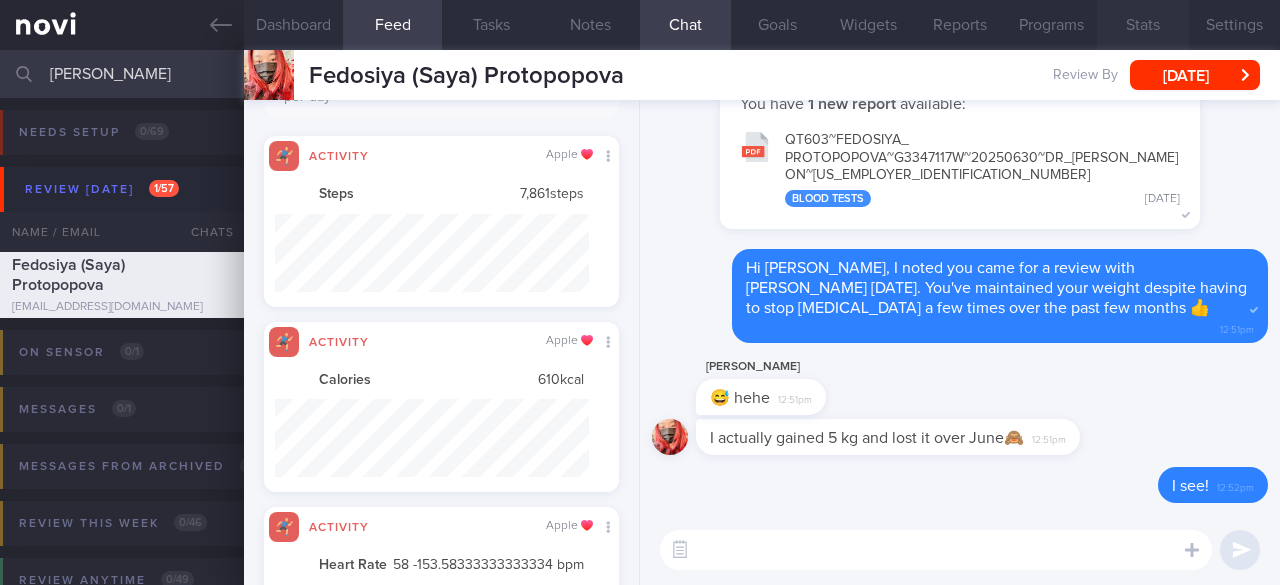 click on "Stats" at bounding box center (1142, 25) 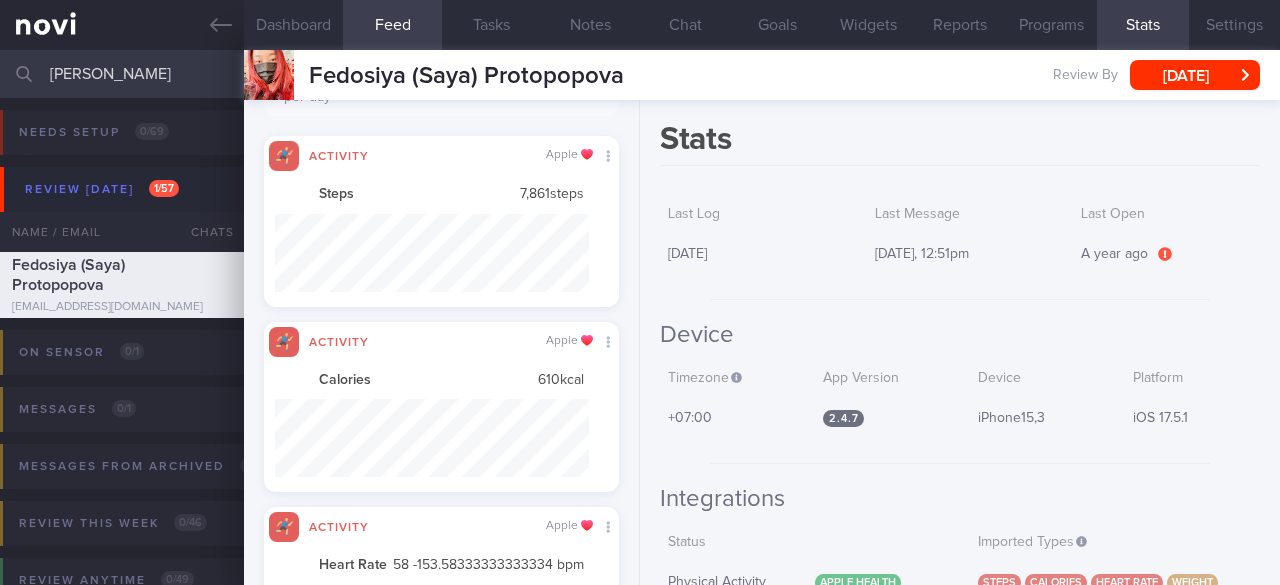 scroll, scrollTop: 100, scrollLeft: 0, axis: vertical 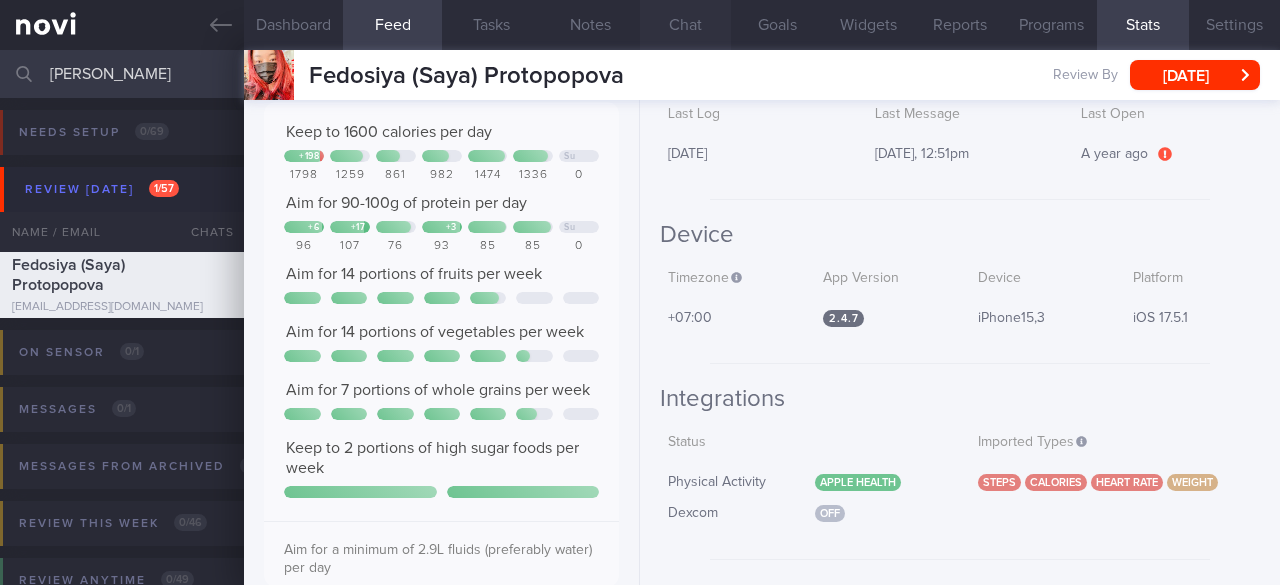 click on "Chat" at bounding box center [685, 25] 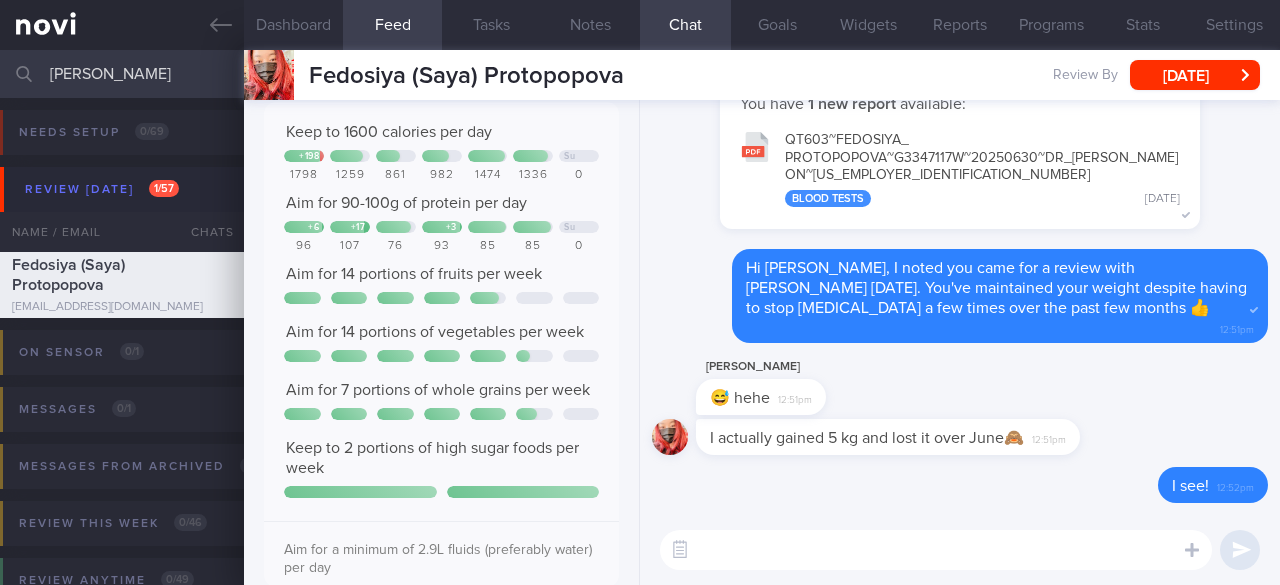 click at bounding box center (936, 550) 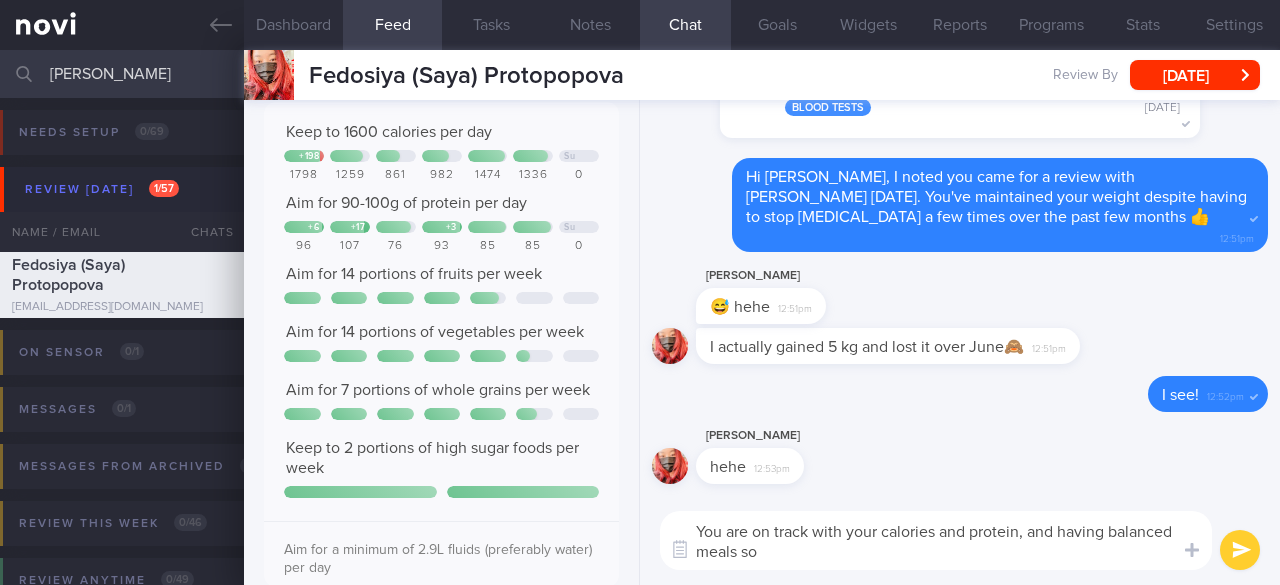 drag, startPoint x: 688, startPoint y: 533, endPoint x: 704, endPoint y: 529, distance: 16.492422 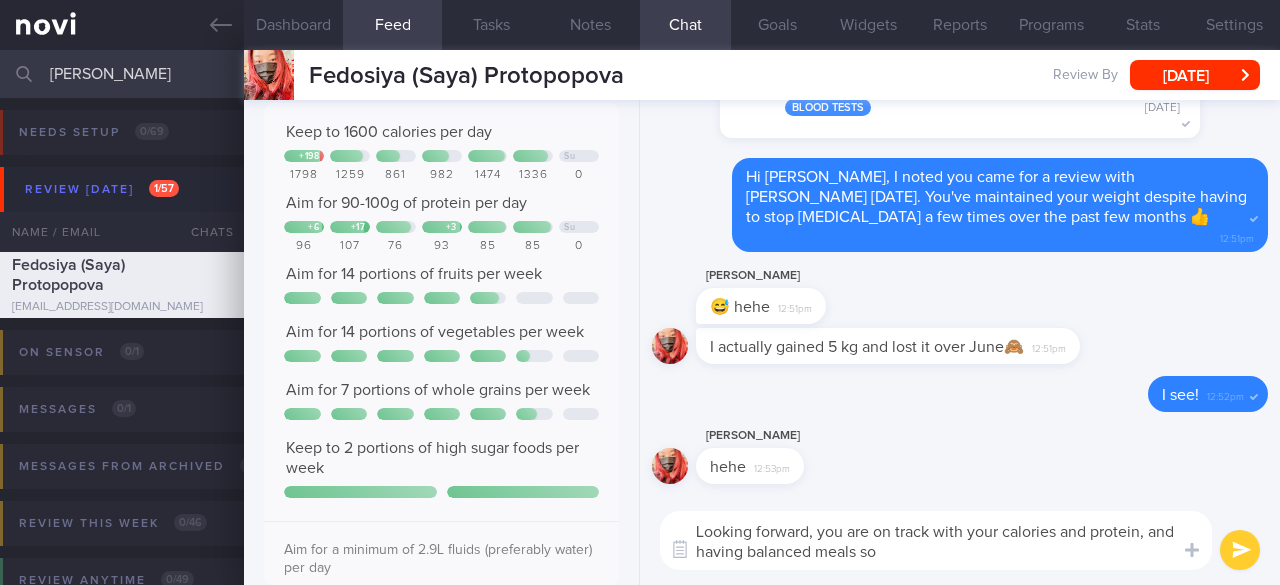 click on "Looking forward, you are on track with your calories and protein, and having balanced meals so" at bounding box center [936, 540] 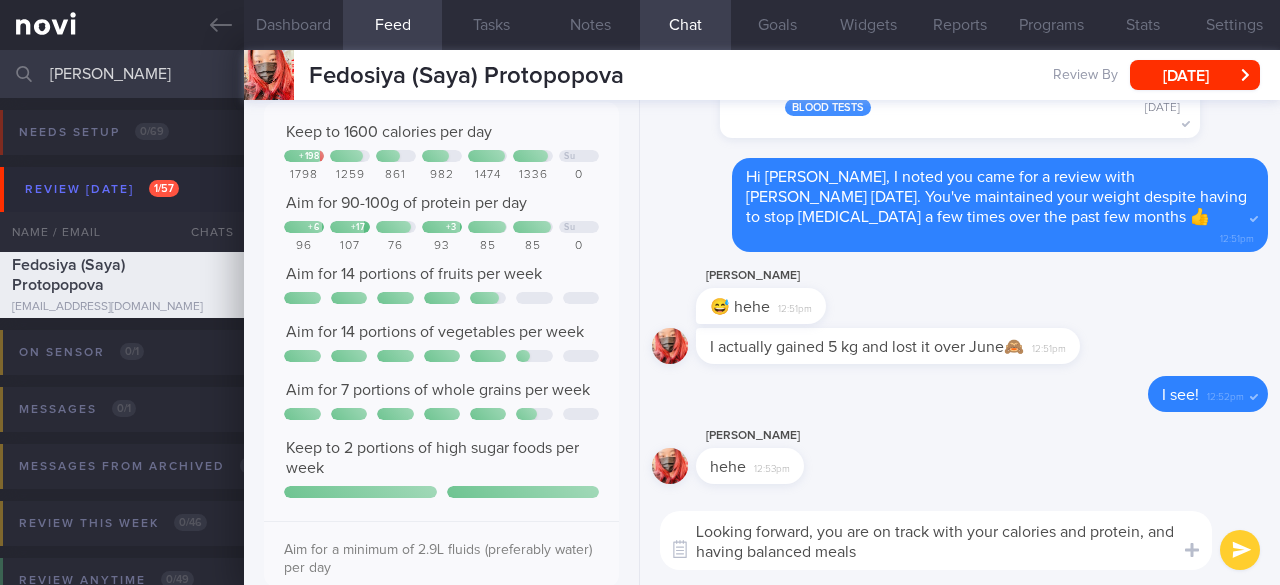 paste on "😉" 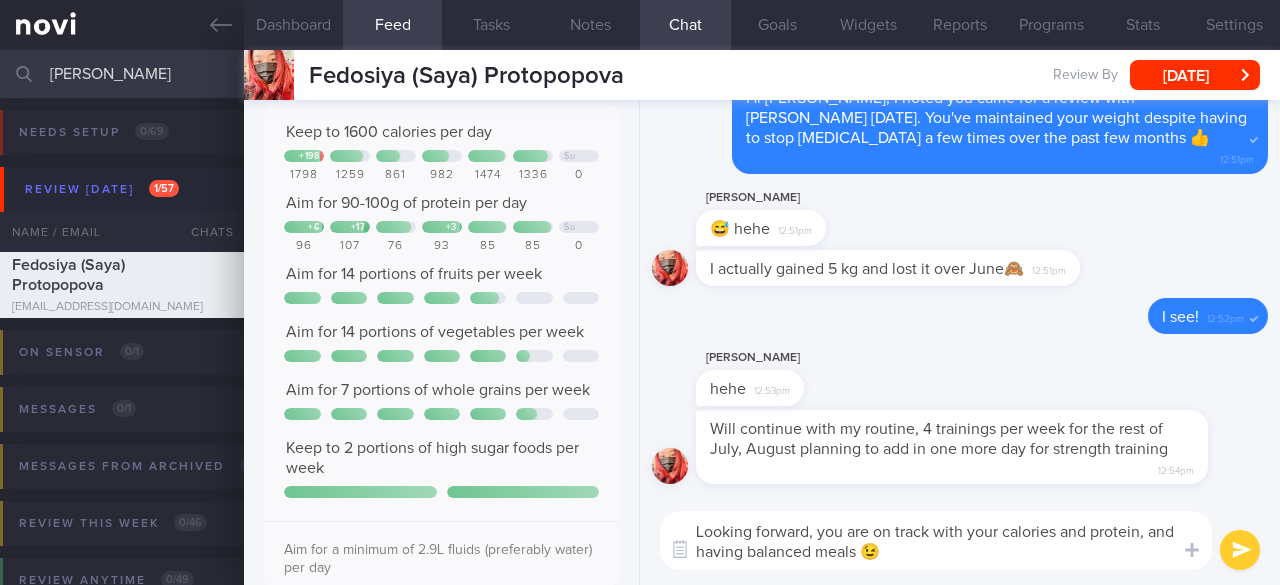 type on "Looking forward, you are on track with your calories and protein, and having balanced meals 😉" 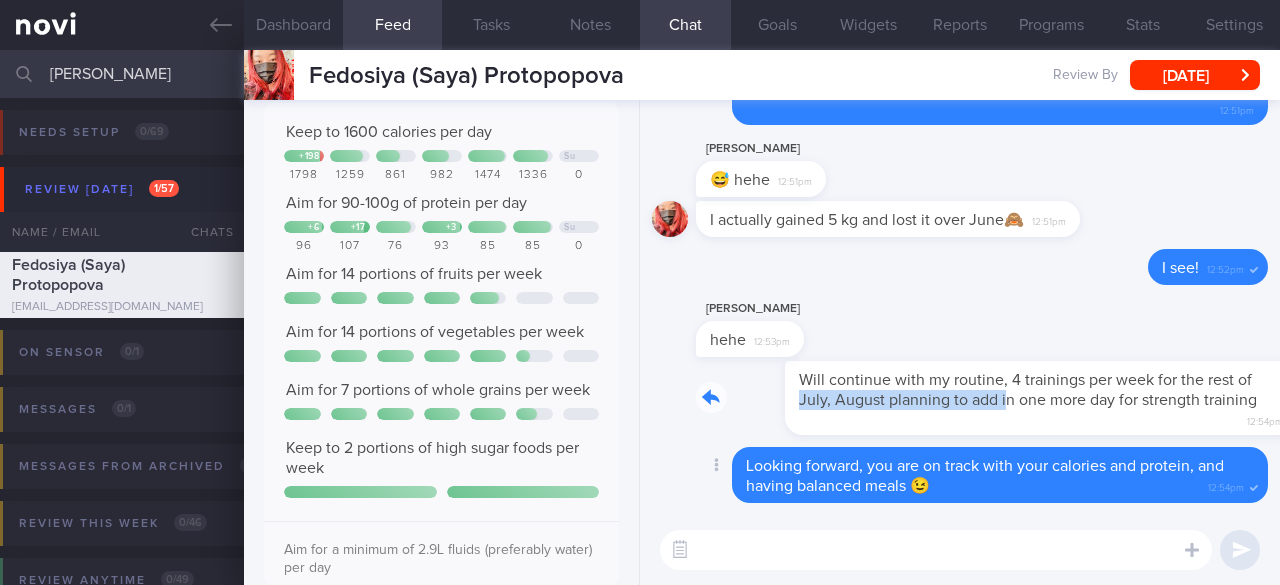drag, startPoint x: 708, startPoint y: 398, endPoint x: 914, endPoint y: 402, distance: 206.03883 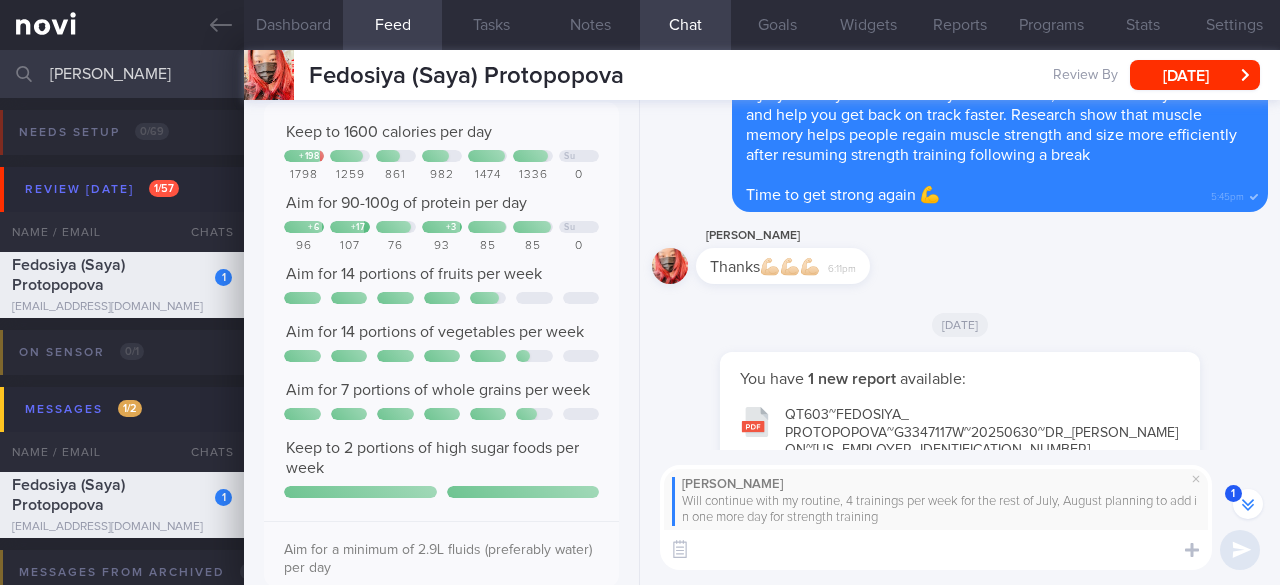 scroll, scrollTop: -846, scrollLeft: 0, axis: vertical 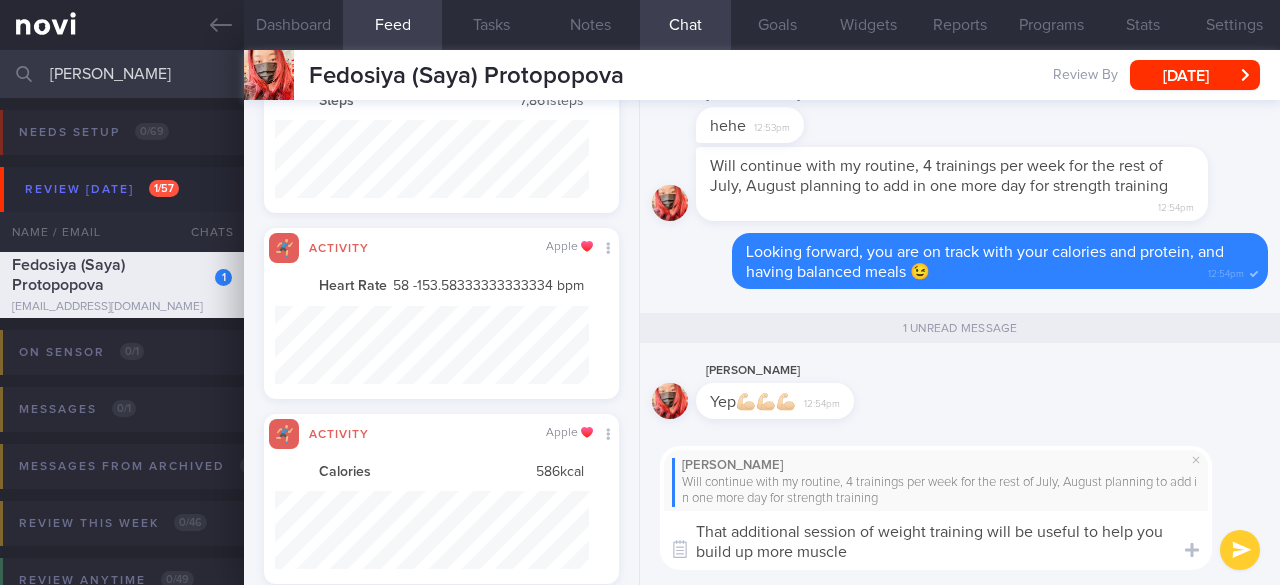 click on "That additional session of weight training will be useful to help you build up more muscle" at bounding box center [936, 540] 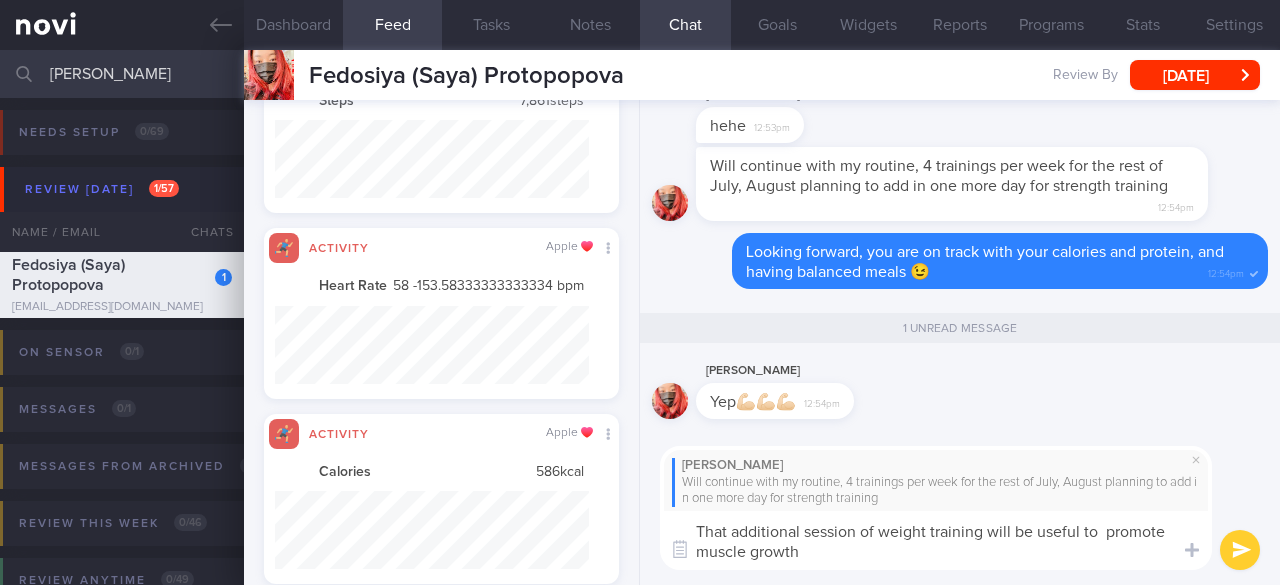 click on "That additional session of weight training will be useful to  promote muscle growth" at bounding box center (936, 540) 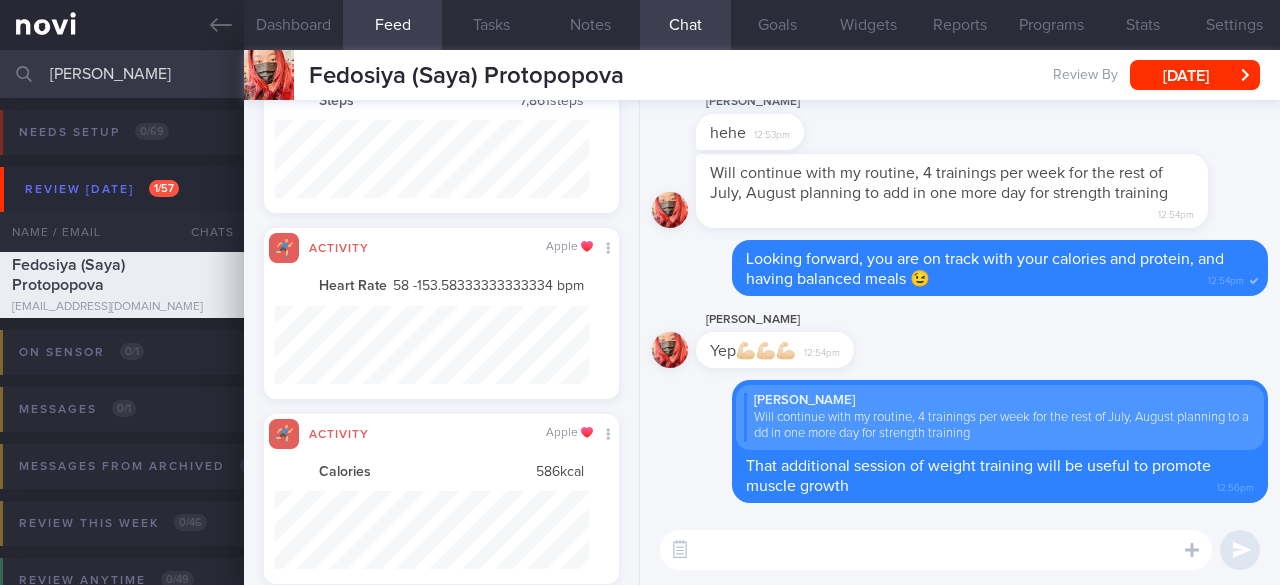 scroll, scrollTop: 0, scrollLeft: 0, axis: both 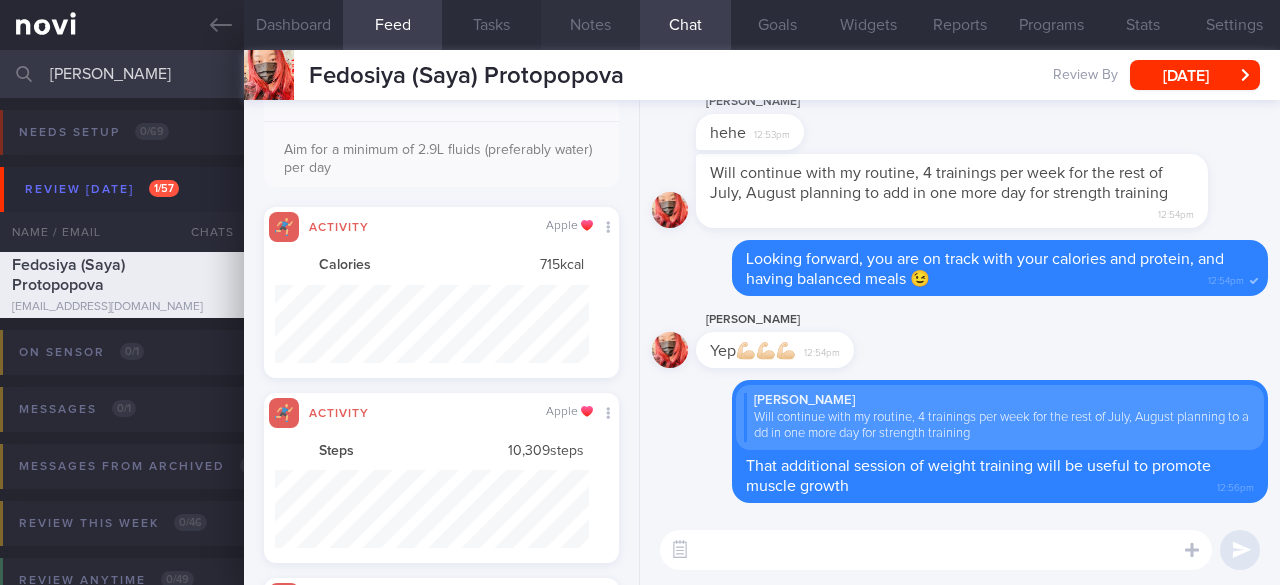 type 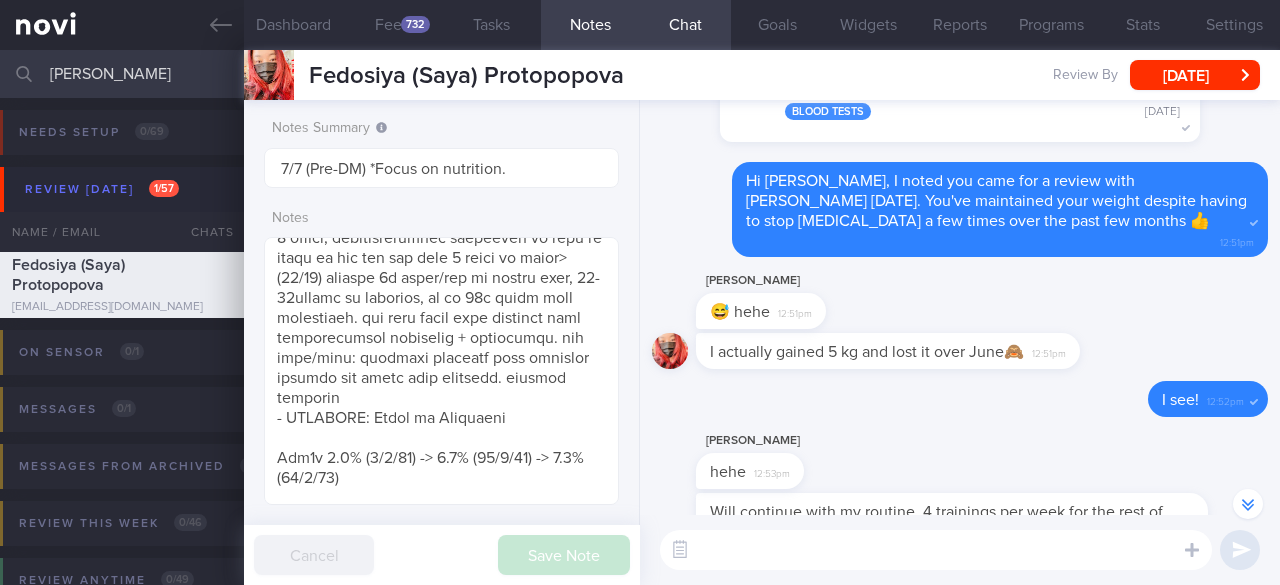 scroll, scrollTop: -400, scrollLeft: 0, axis: vertical 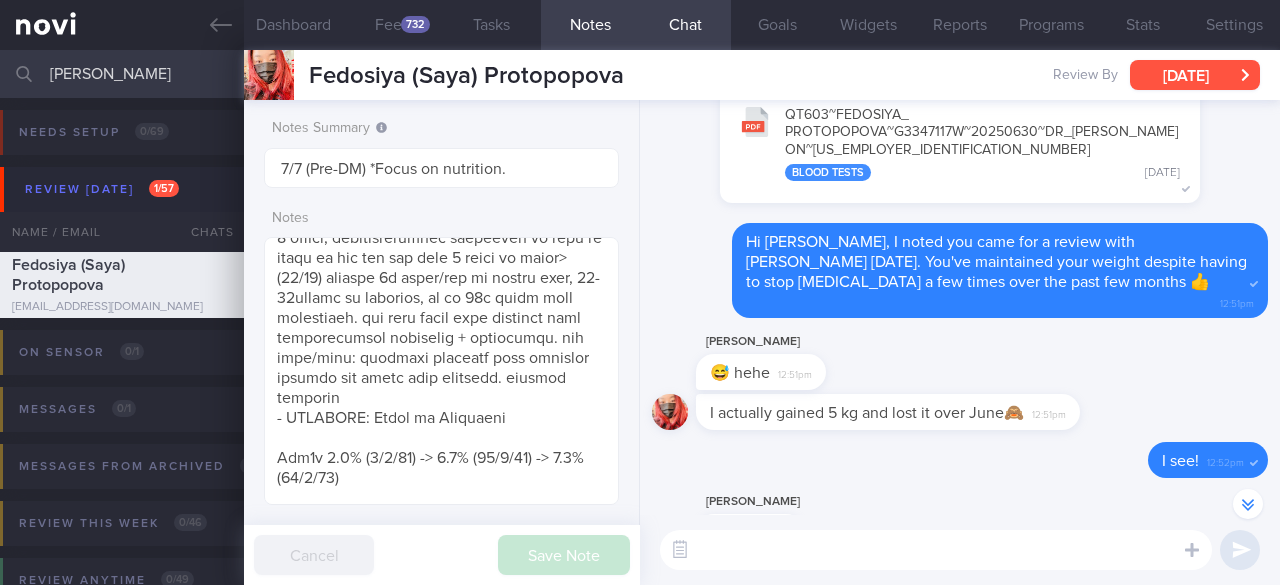 click on "[DATE]" at bounding box center (1195, 75) 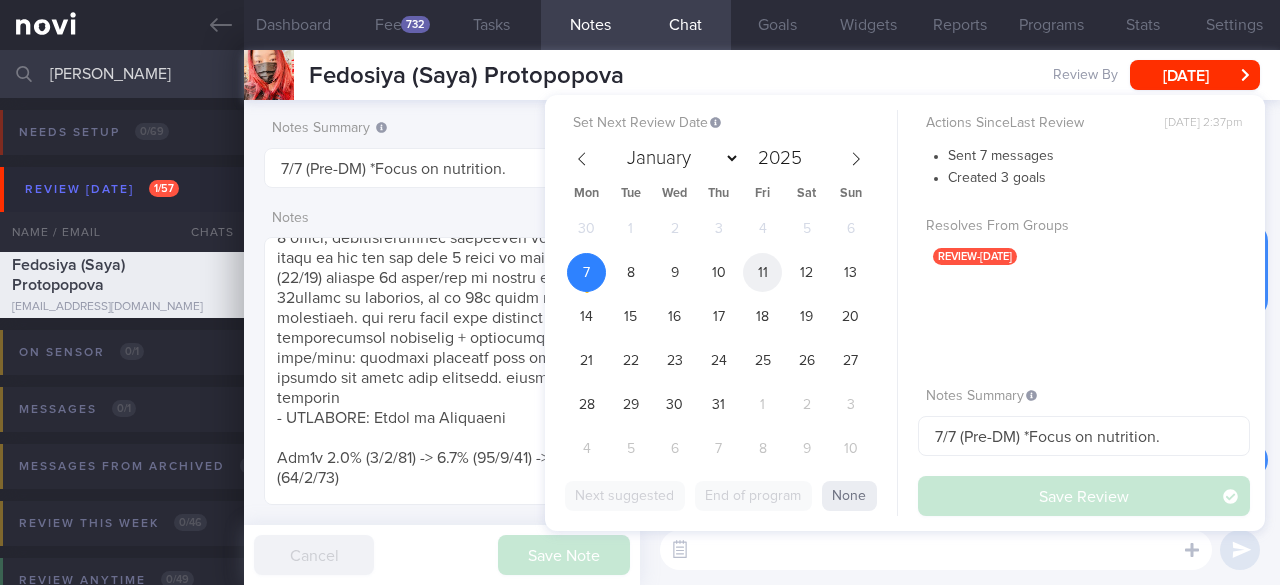 click on "11" at bounding box center (762, 272) 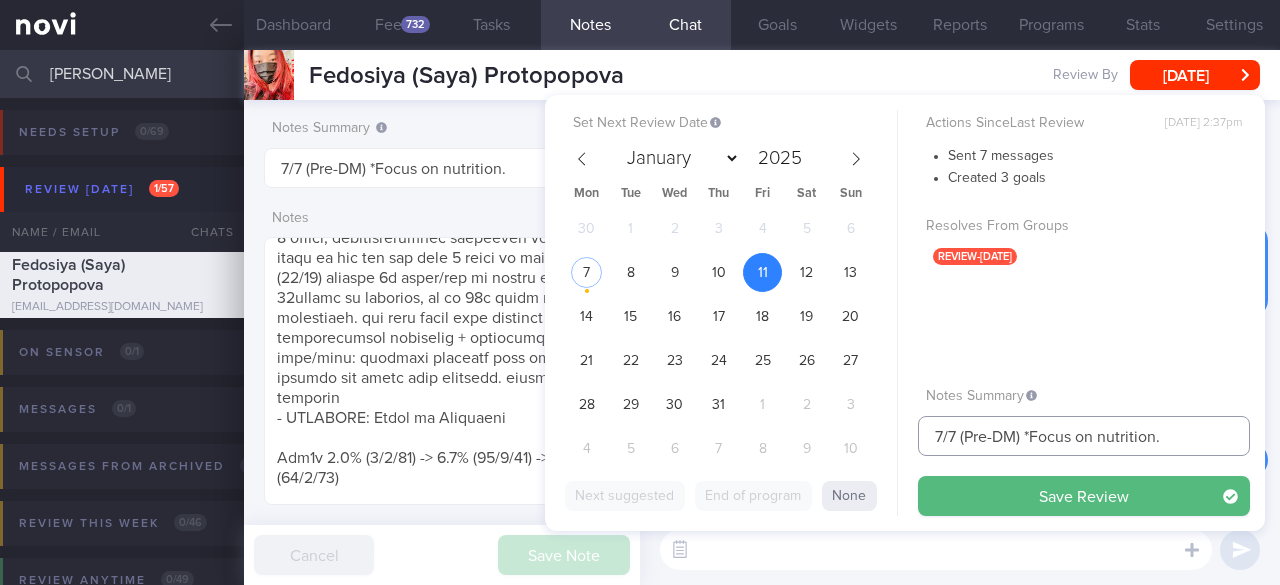 click on "7/7 (Pre-DM) *Focus on nutrition." at bounding box center (1084, 436) 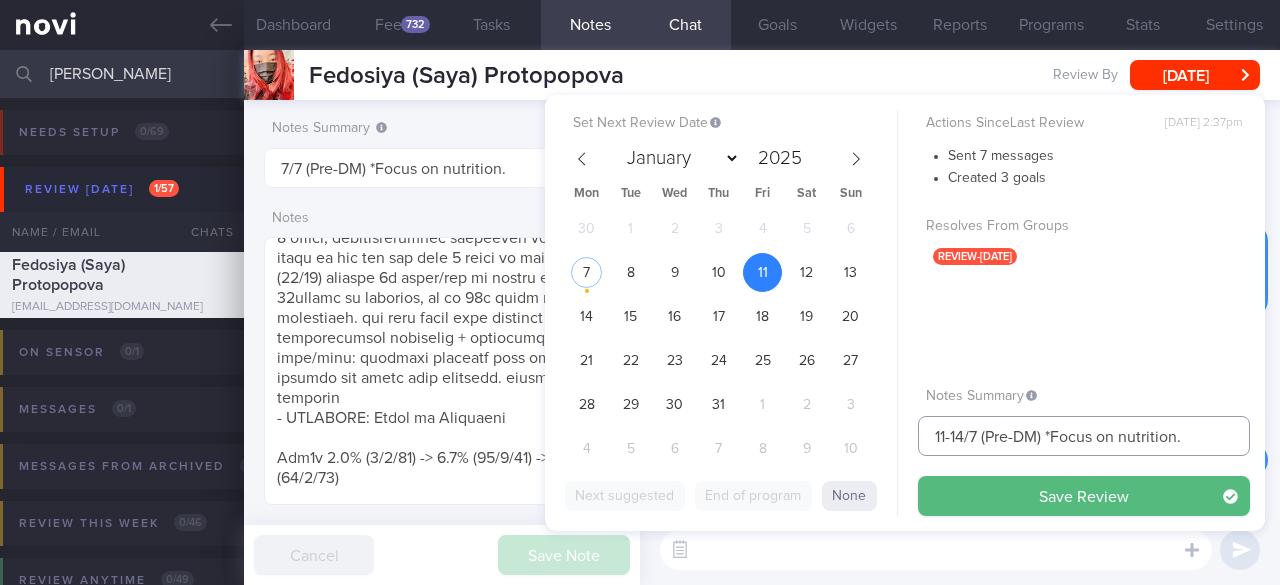 type on "11-14/7 (Pre-DM) *Focus on nutrition." 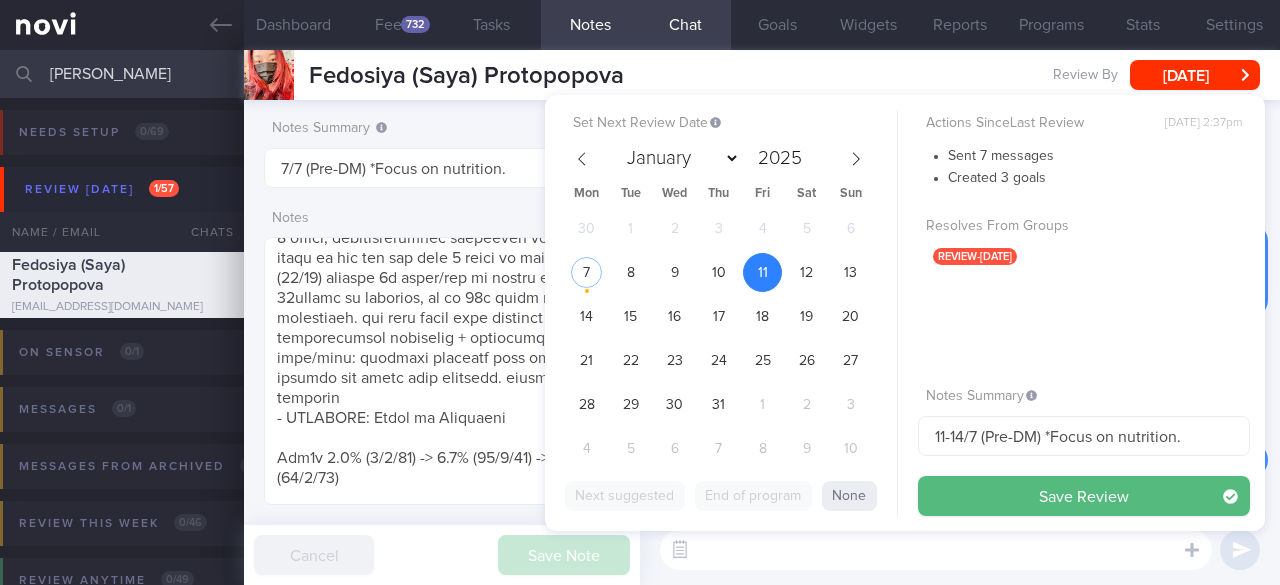 click on "Set Next Review Date
[DATE] January February March April May June July August September October November [DATE]
Mon Tue Wed Thu Fri Sat Sun
30 1 2 3 4 5 6 7 8 9 10 11 12 13 14 15 16 17 18 19 20 21 22 23 24 25 26 27 28 29 30 31 1 2 3 4 5 6 7 8 9 10
Next suggested
End of program
None
Actions Since
Last Review
[DATE] 2:37pm
Sent 7 messages
Created 3 goals
Resolves From Groups
review-[DATE]
Notes Summary" at bounding box center (905, 313) 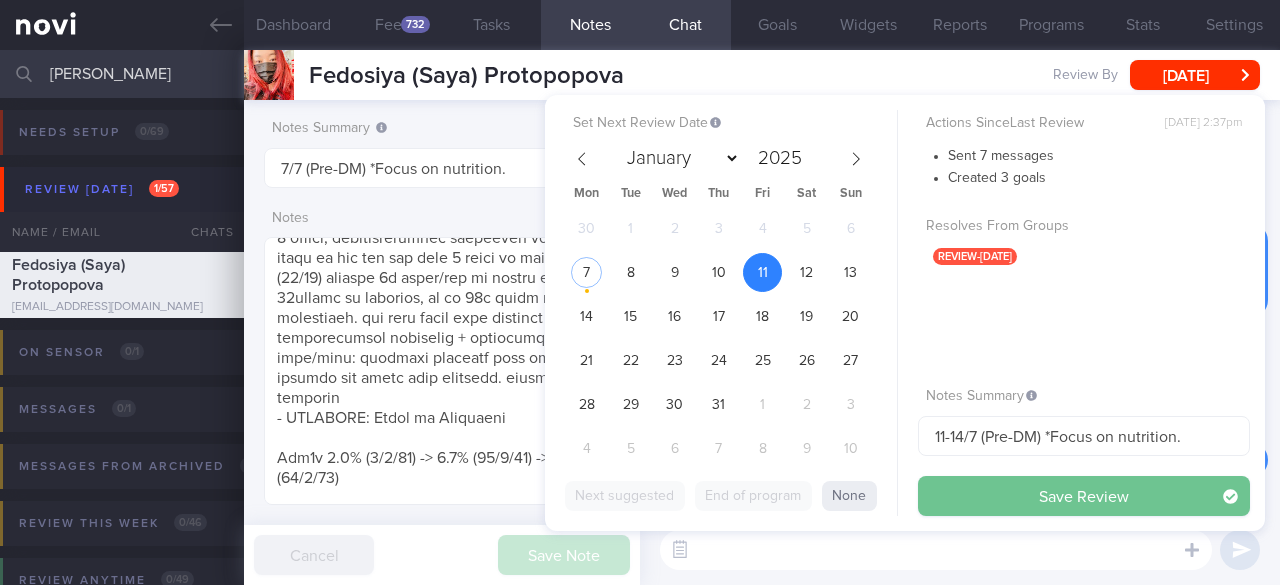 click on "Save Review" at bounding box center (1084, 496) 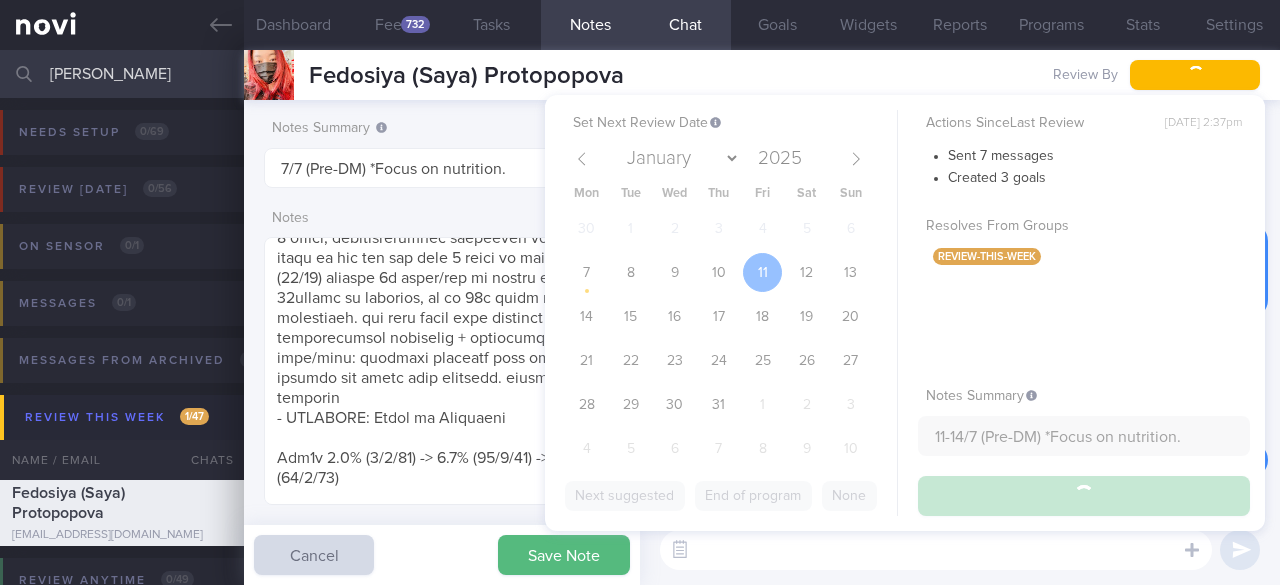 type on "11-14/7 (Pre-DM) *Focus on nutrition." 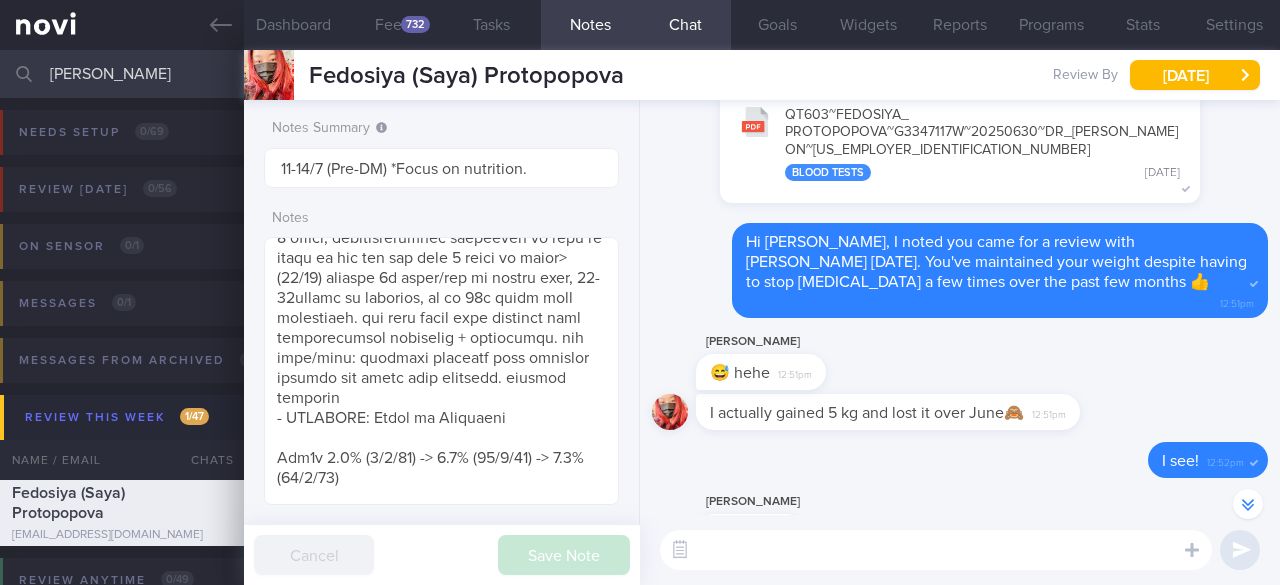 click on "[PERSON_NAME]" at bounding box center (640, 74) 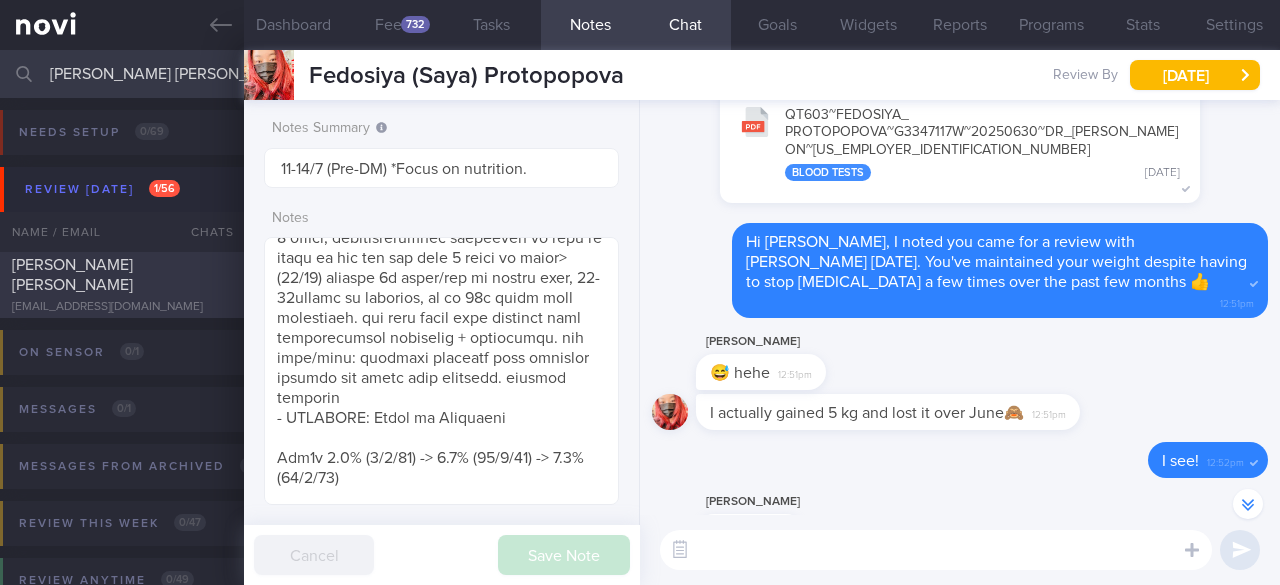 type on "[PERSON_NAME] [PERSON_NAME]" 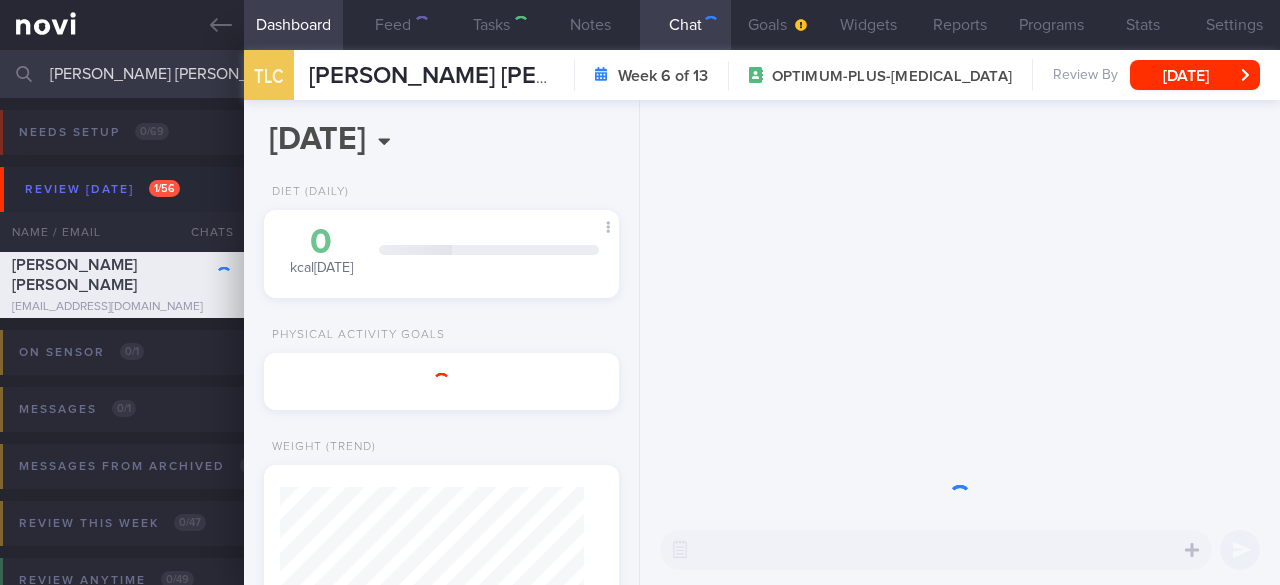 type on "7/7  Check logs and coach. Check on exercise" 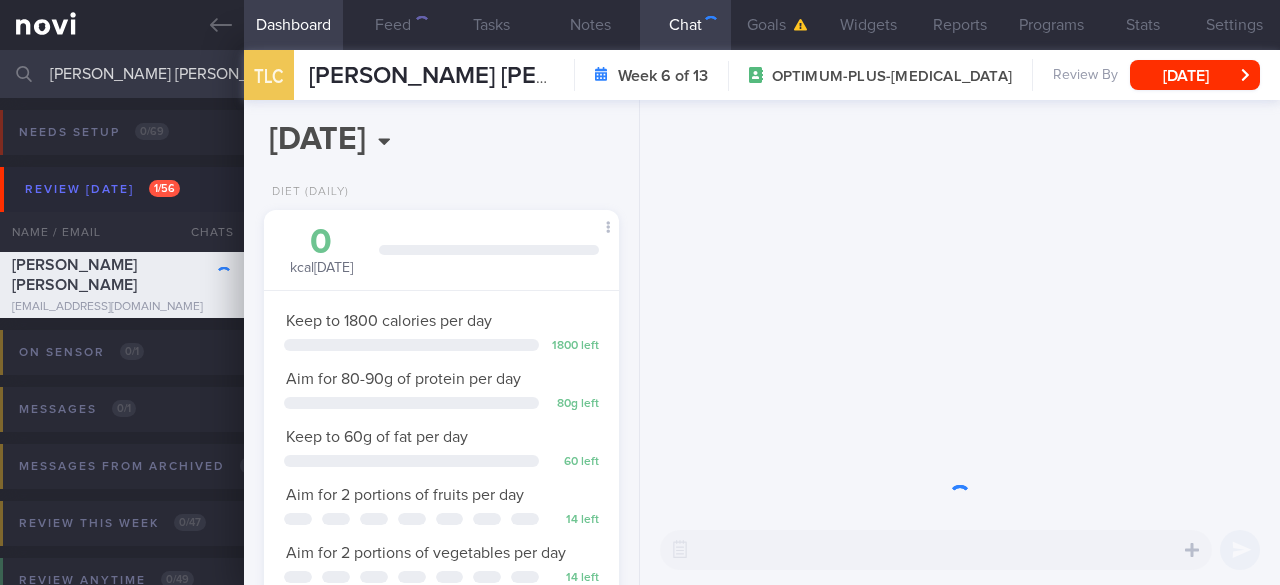 scroll, scrollTop: 999818, scrollLeft: 999696, axis: both 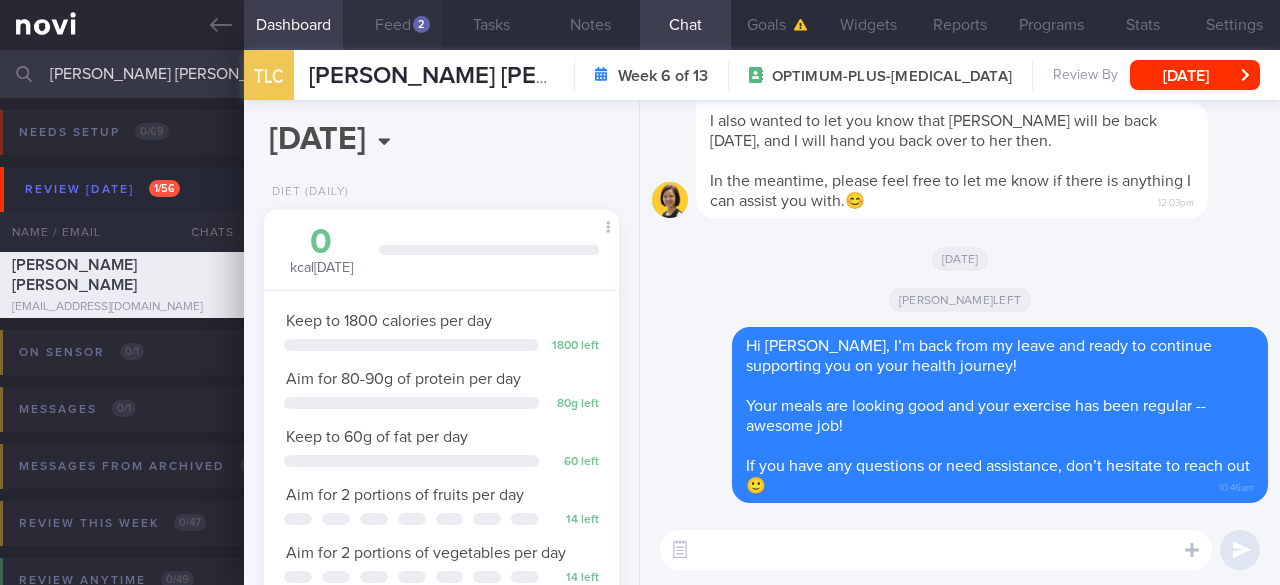click on "Feed
2" at bounding box center [392, 25] 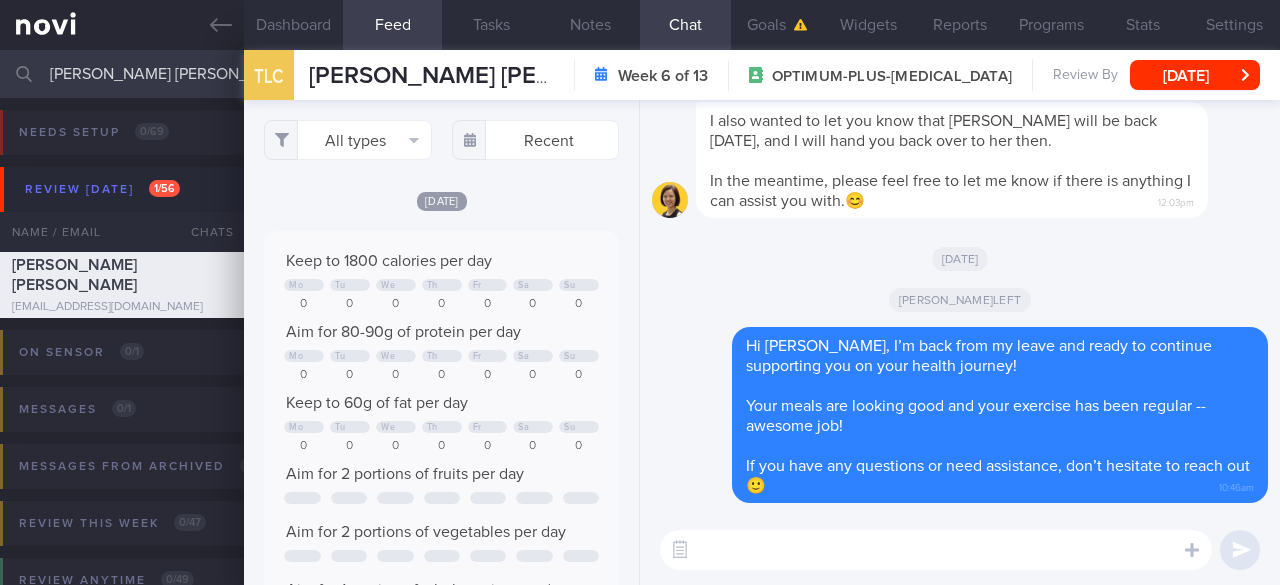 scroll, scrollTop: 0, scrollLeft: 0, axis: both 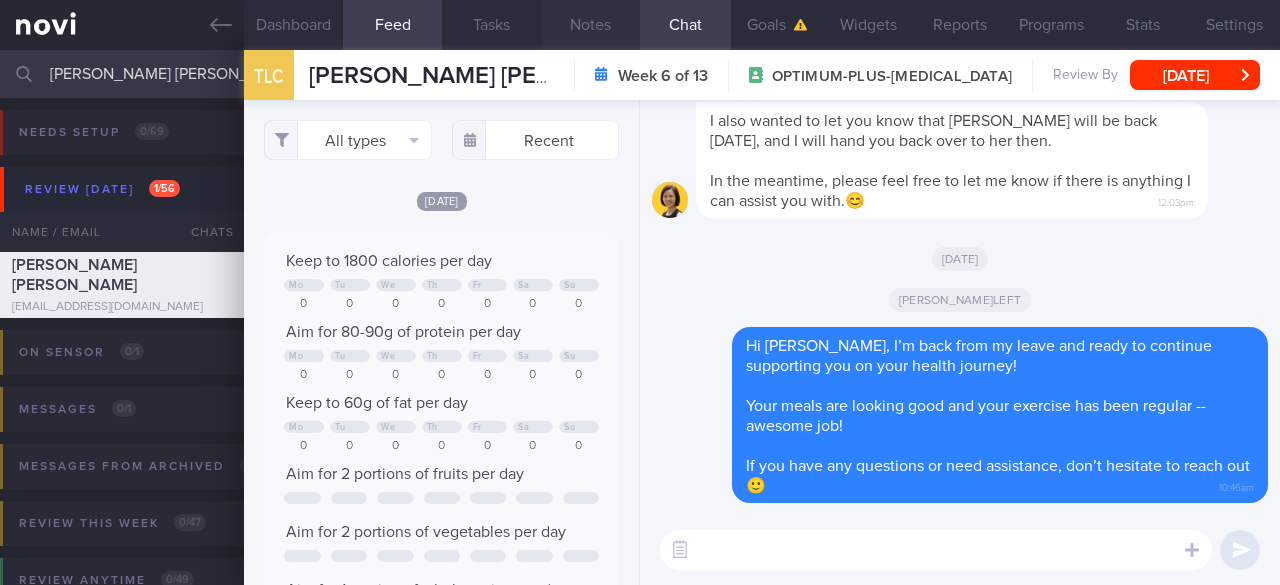 click on "Notes" at bounding box center (590, 25) 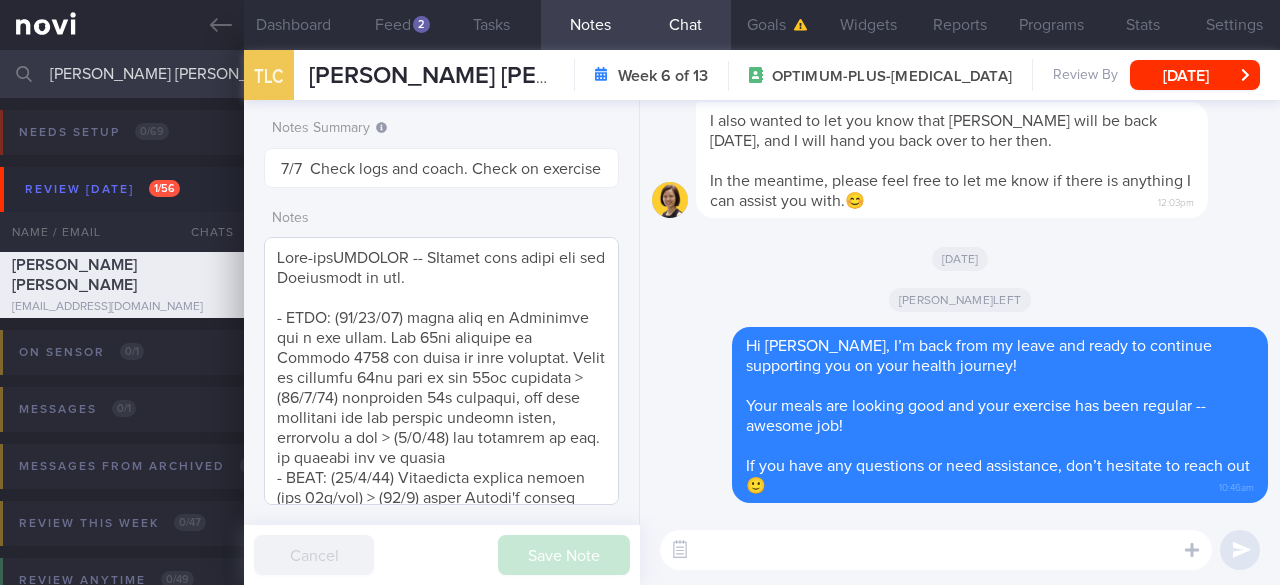 scroll, scrollTop: 100, scrollLeft: 0, axis: vertical 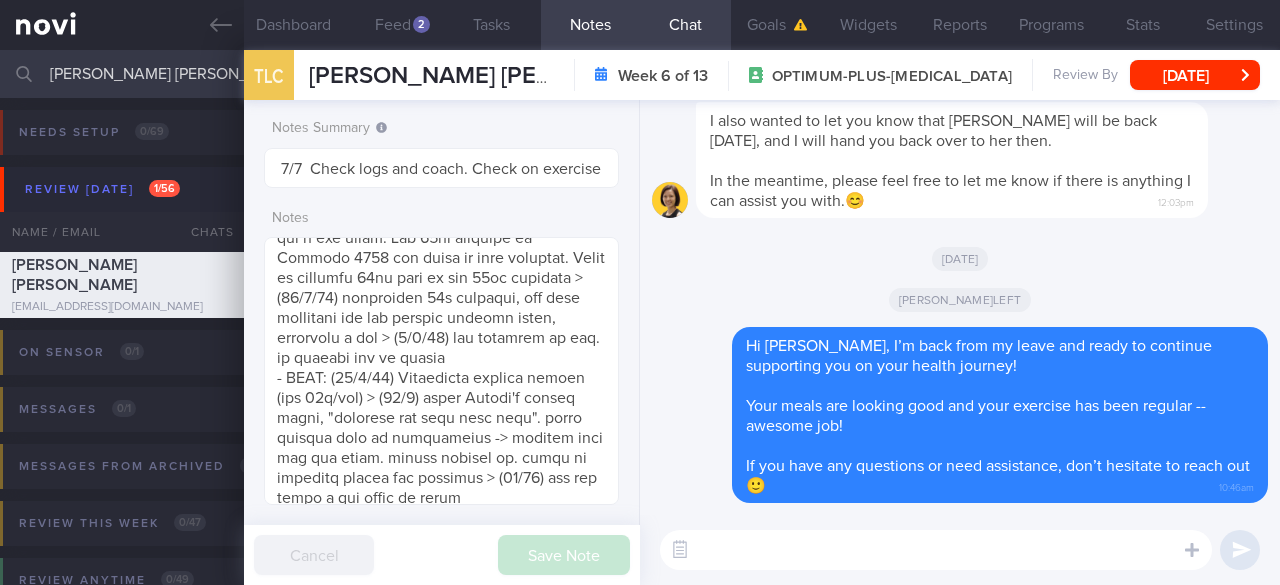 click at bounding box center [936, 550] 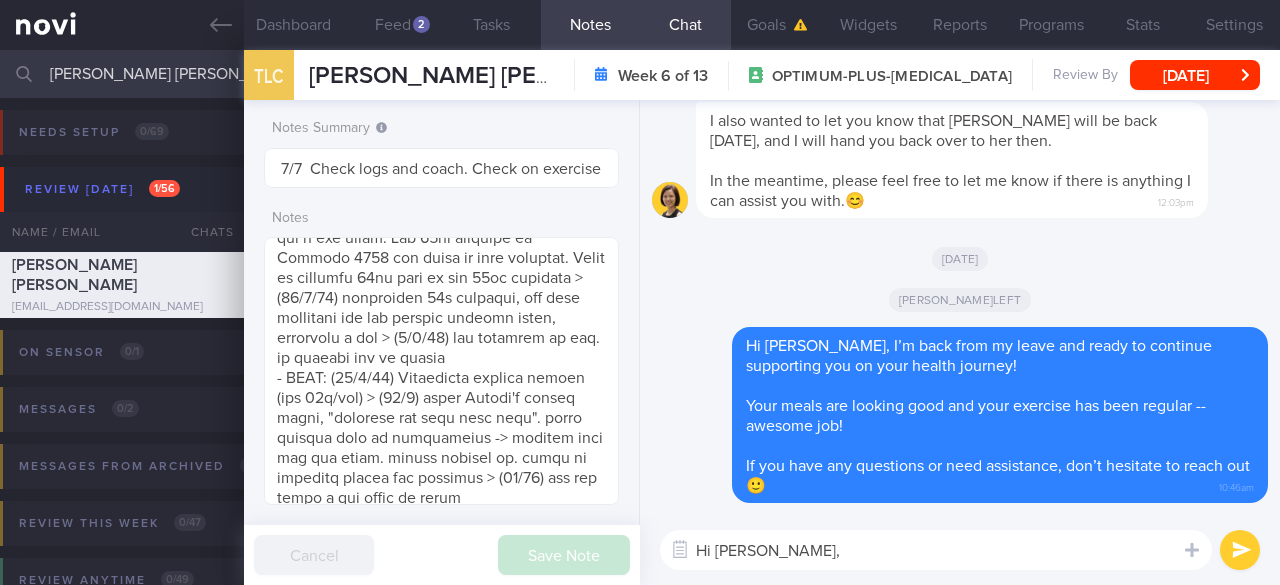 click on "Hi [PERSON_NAME]," at bounding box center [936, 550] 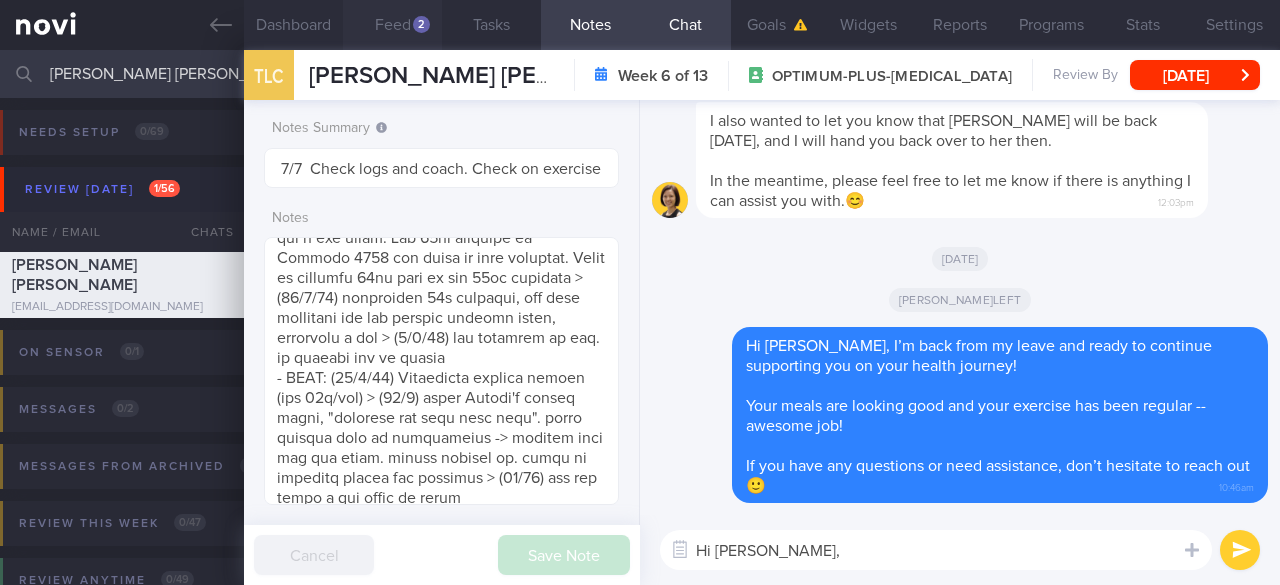click on "2" at bounding box center [421, 24] 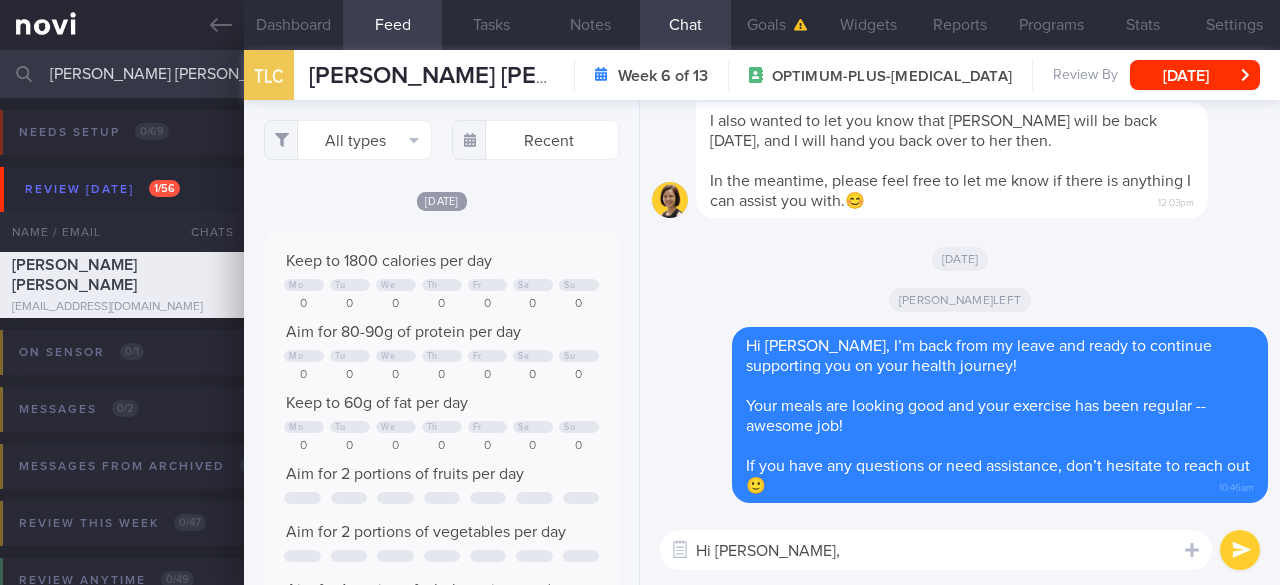 click on "Hi [PERSON_NAME]," at bounding box center (936, 550) 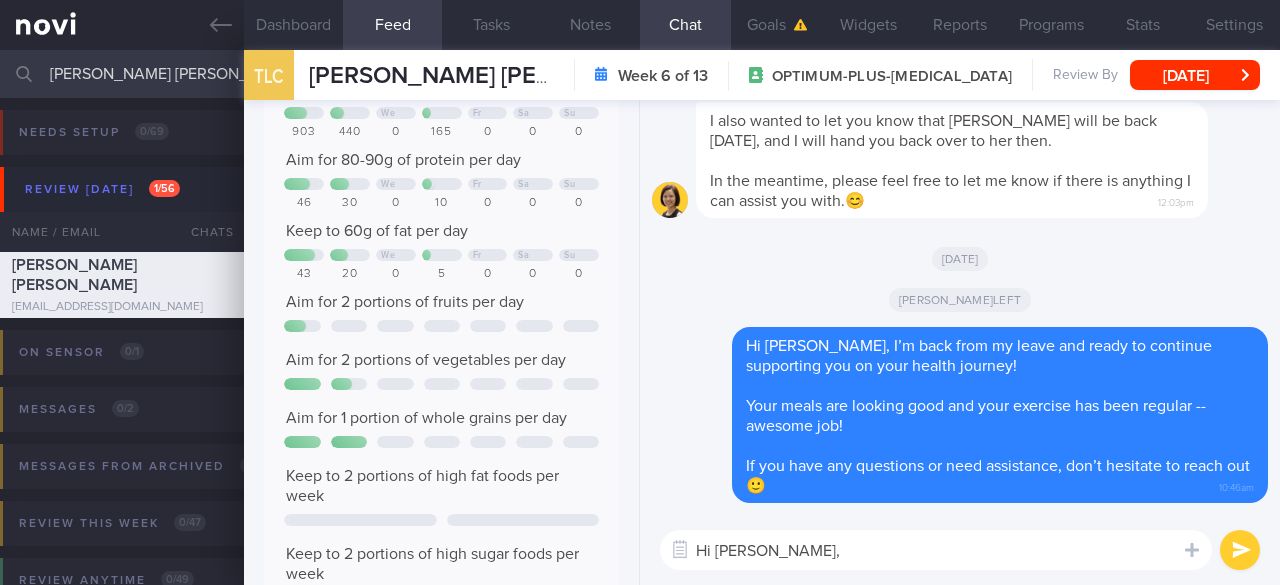 scroll, scrollTop: 1100, scrollLeft: 0, axis: vertical 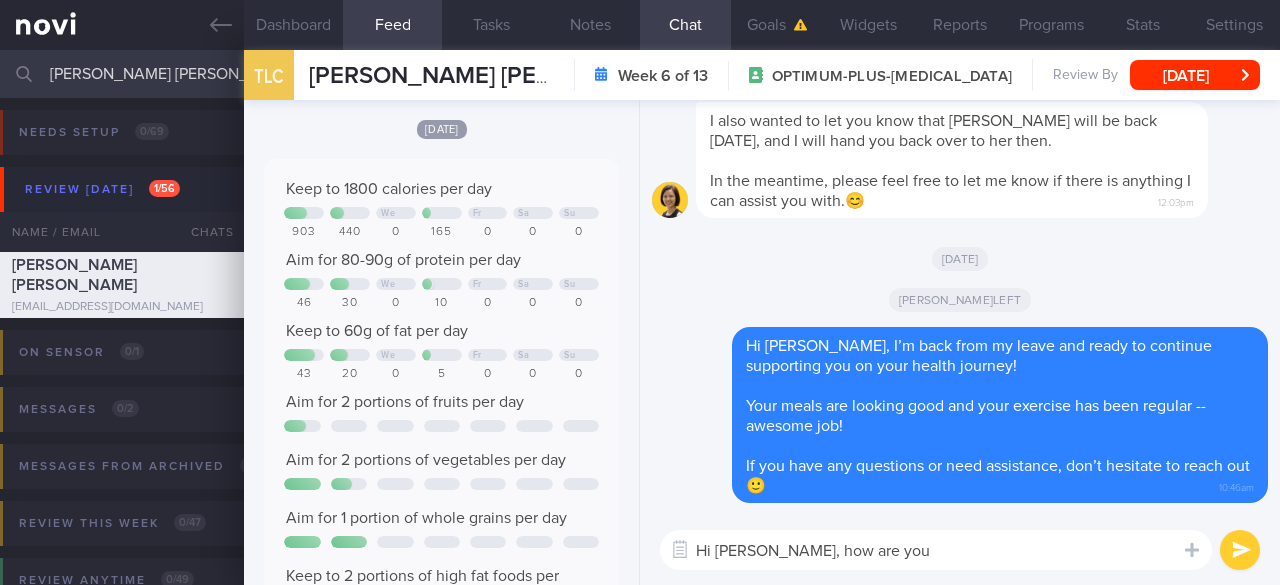 drag, startPoint x: 902, startPoint y: 549, endPoint x: 789, endPoint y: 550, distance: 113.004425 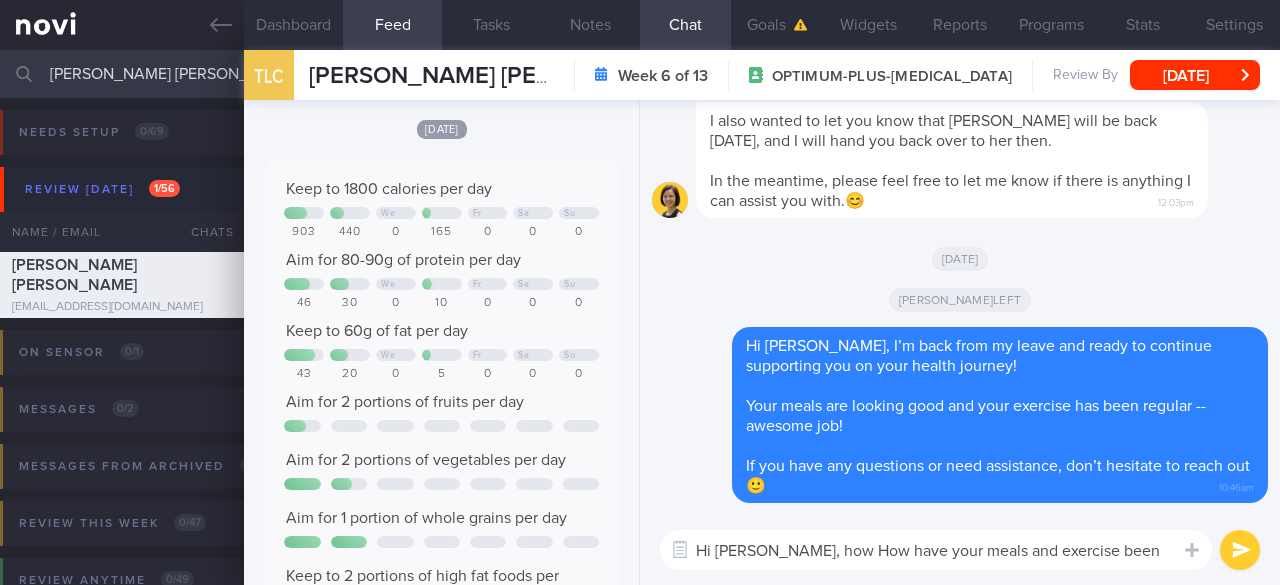 click on "Hi [PERSON_NAME], how How have your meals and exercise been going?" at bounding box center [936, 550] 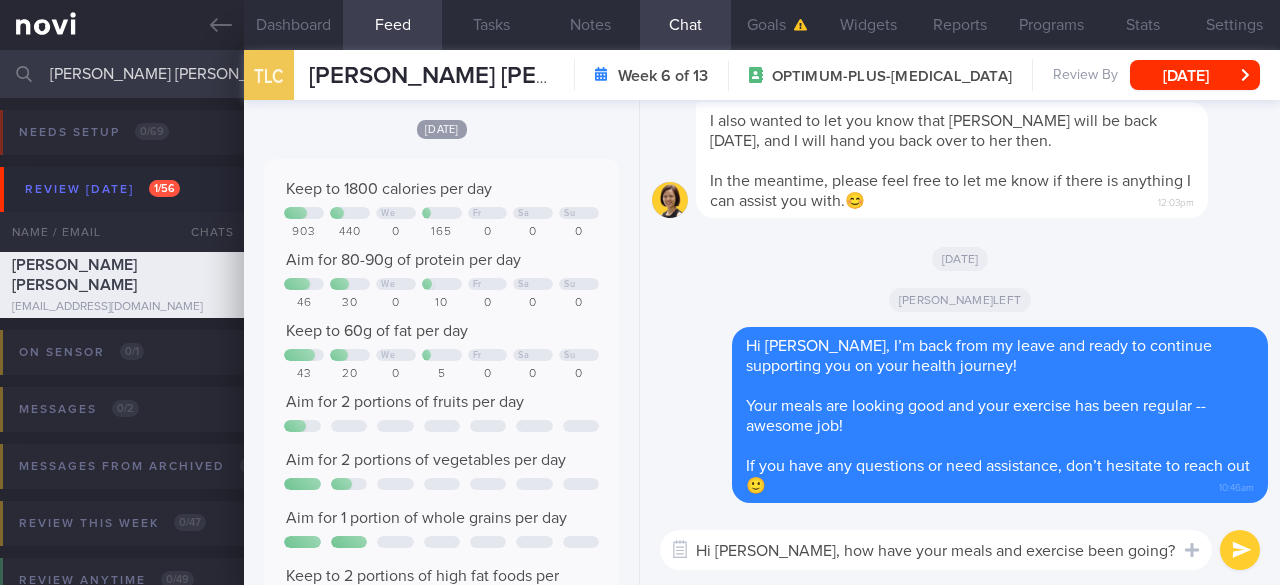 click on "Hi [PERSON_NAME], how have your meals and exercise been going?" at bounding box center (936, 550) 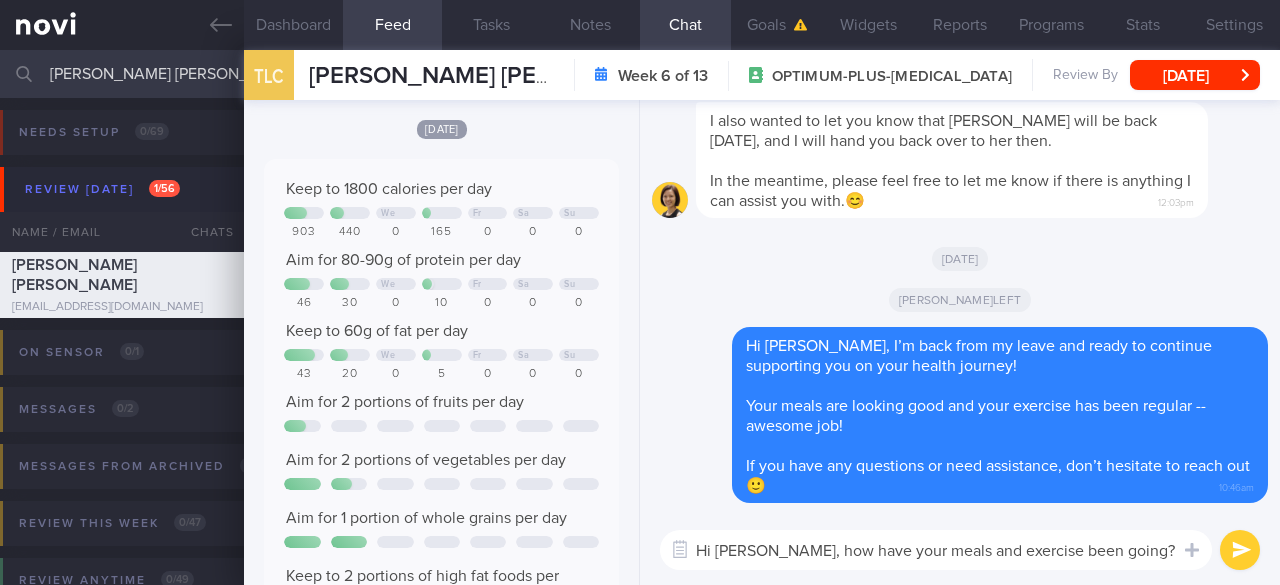 type on "Hi [PERSON_NAME], how have your meals and exercise been going? 🙂" 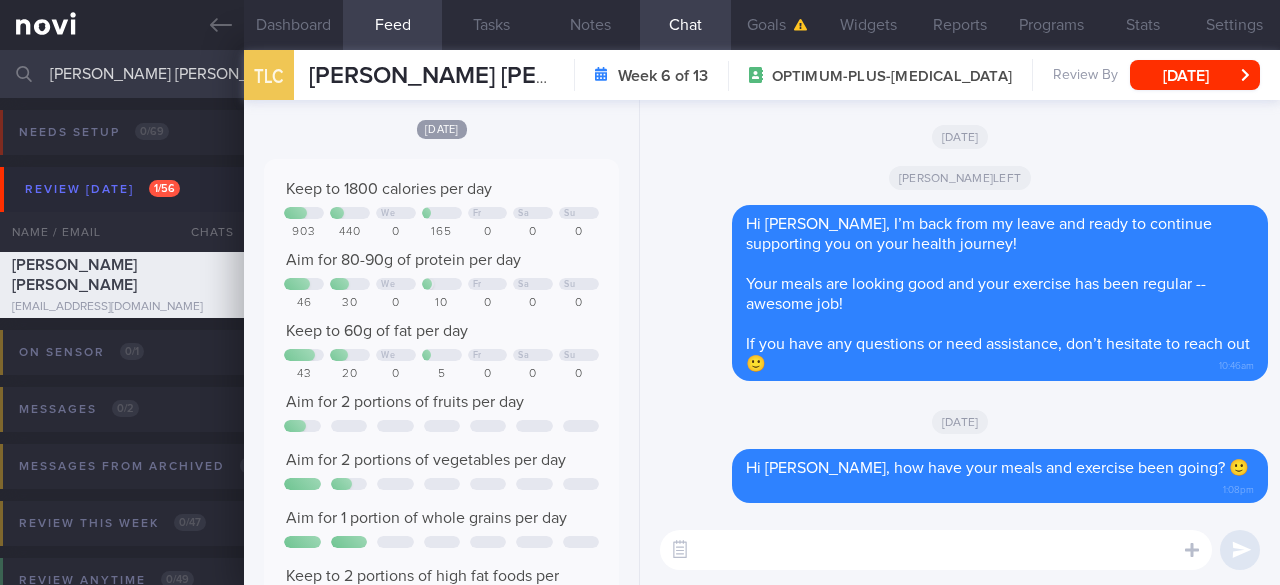 scroll, scrollTop: 0, scrollLeft: 0, axis: both 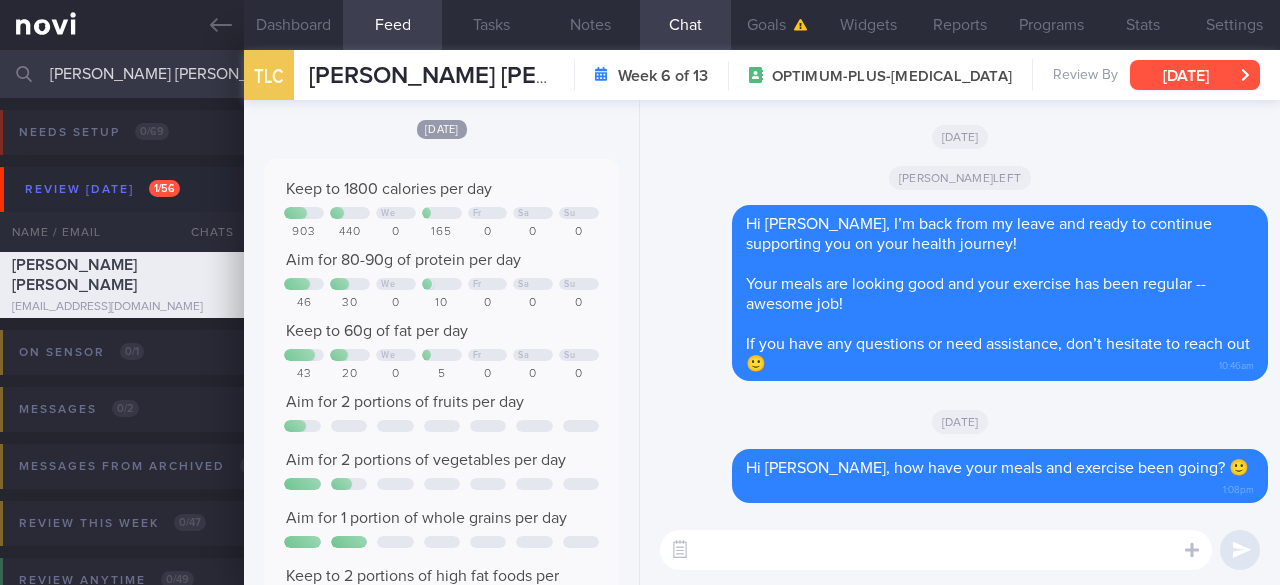 click on "[DATE]" at bounding box center (1195, 75) 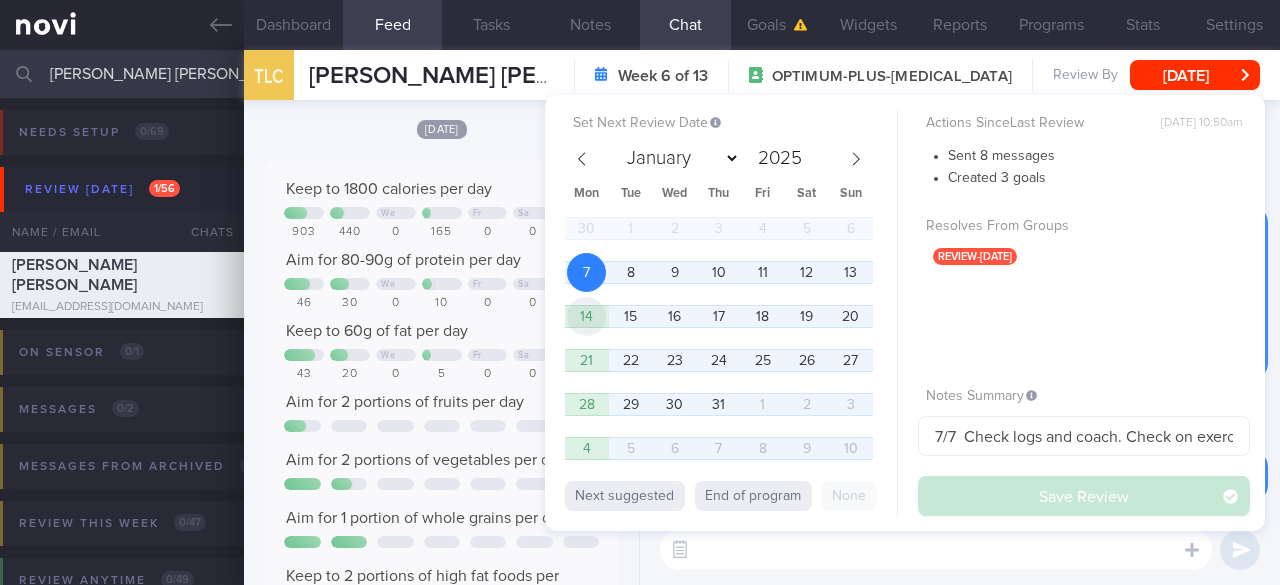 click on "14" at bounding box center [586, 316] 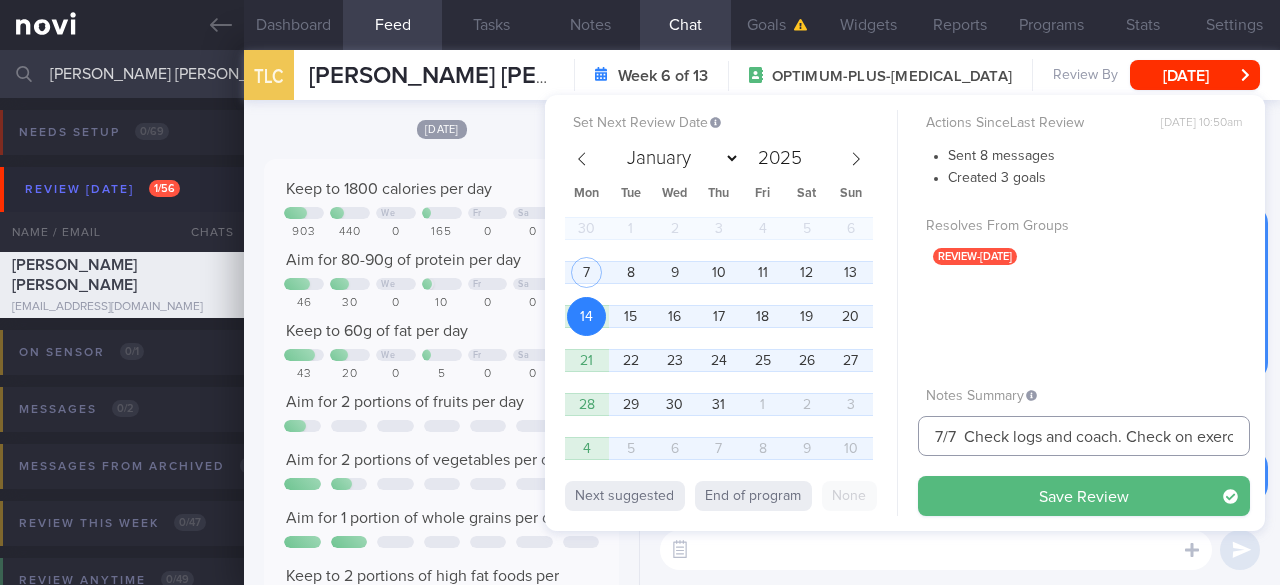 drag, startPoint x: 922, startPoint y: 437, endPoint x: 901, endPoint y: 437, distance: 21 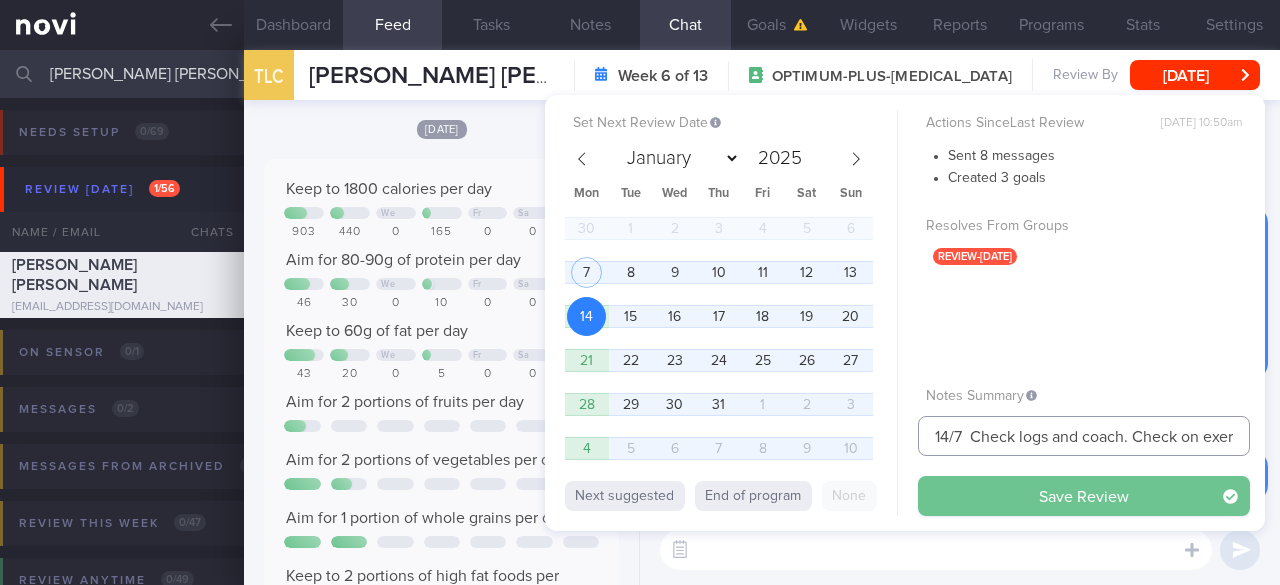 type on "14/7  Check logs and coach. Check on exercise" 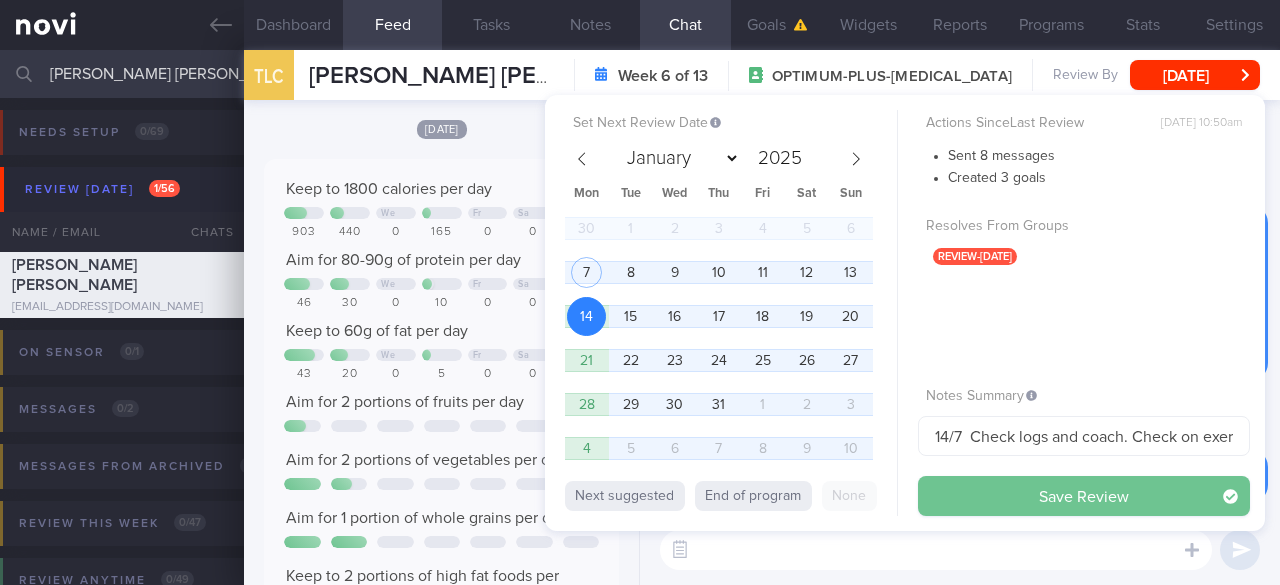 click on "Save Review" at bounding box center (1084, 496) 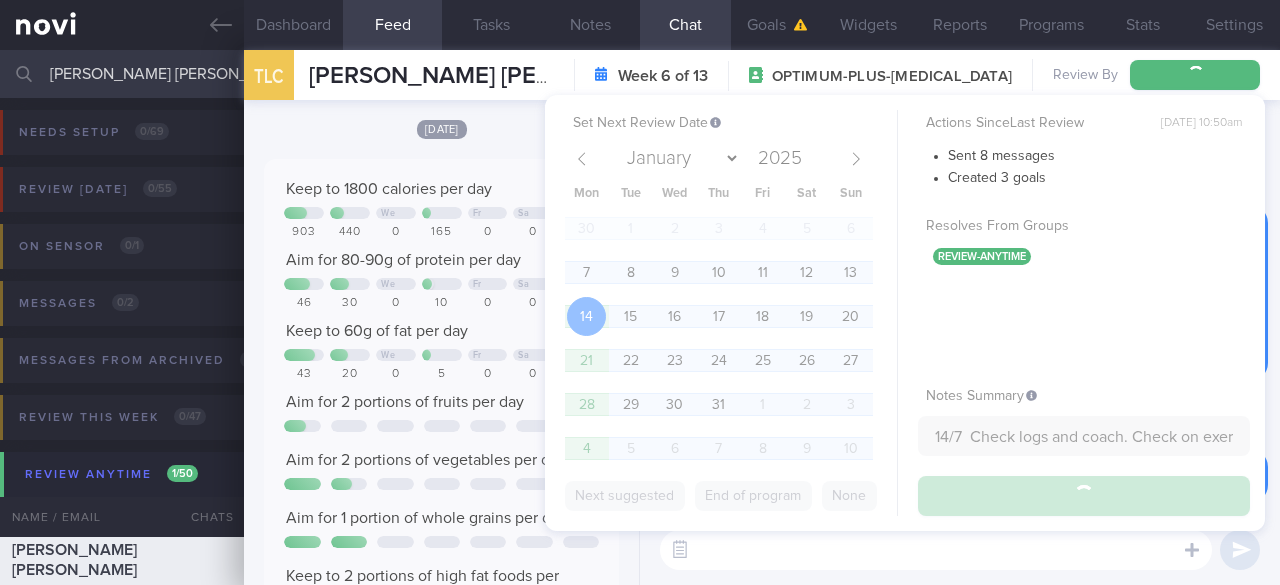 type on "14/7  Check logs and coach. Check on exercise" 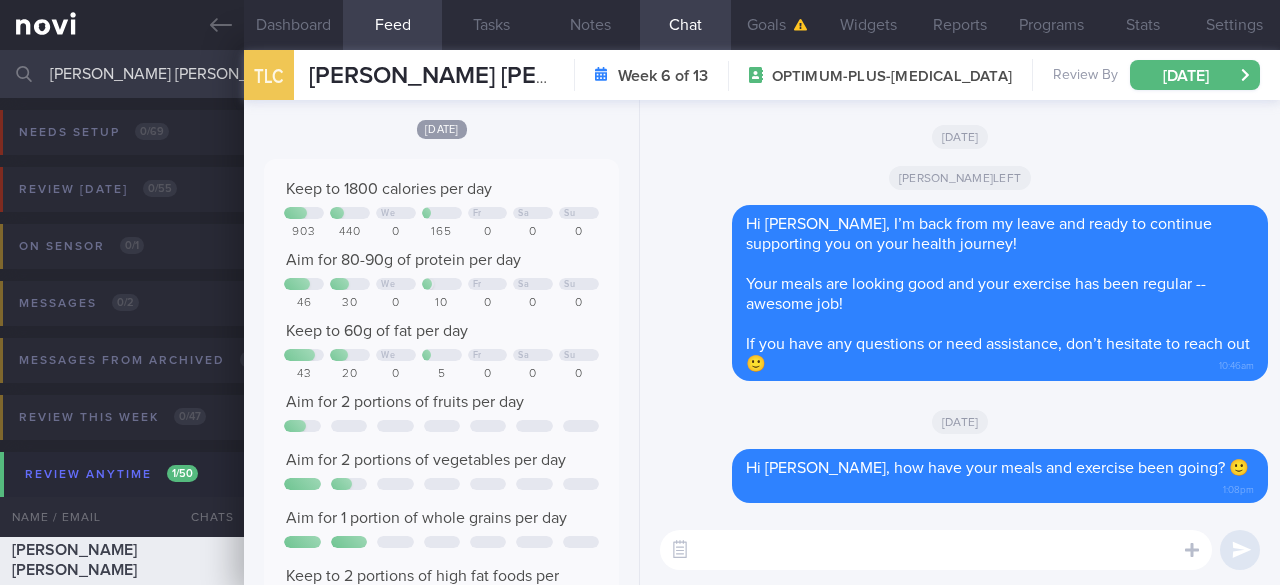 click on "[PERSON_NAME] [PERSON_NAME]" at bounding box center [640, 74] 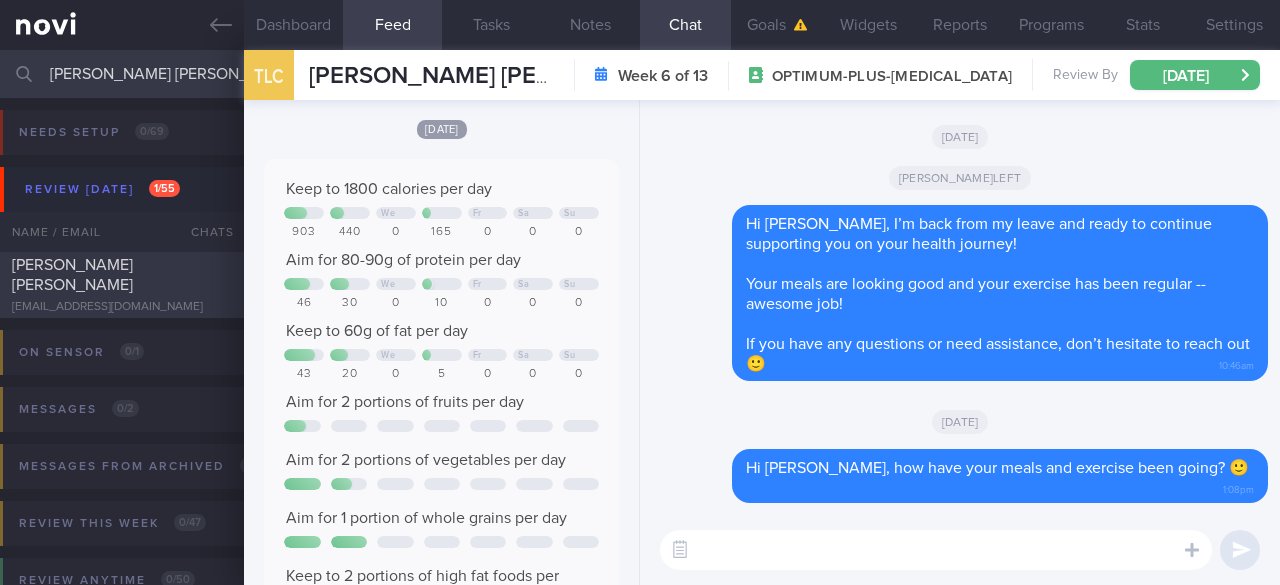 type on "[PERSON_NAME] [PERSON_NAME]" 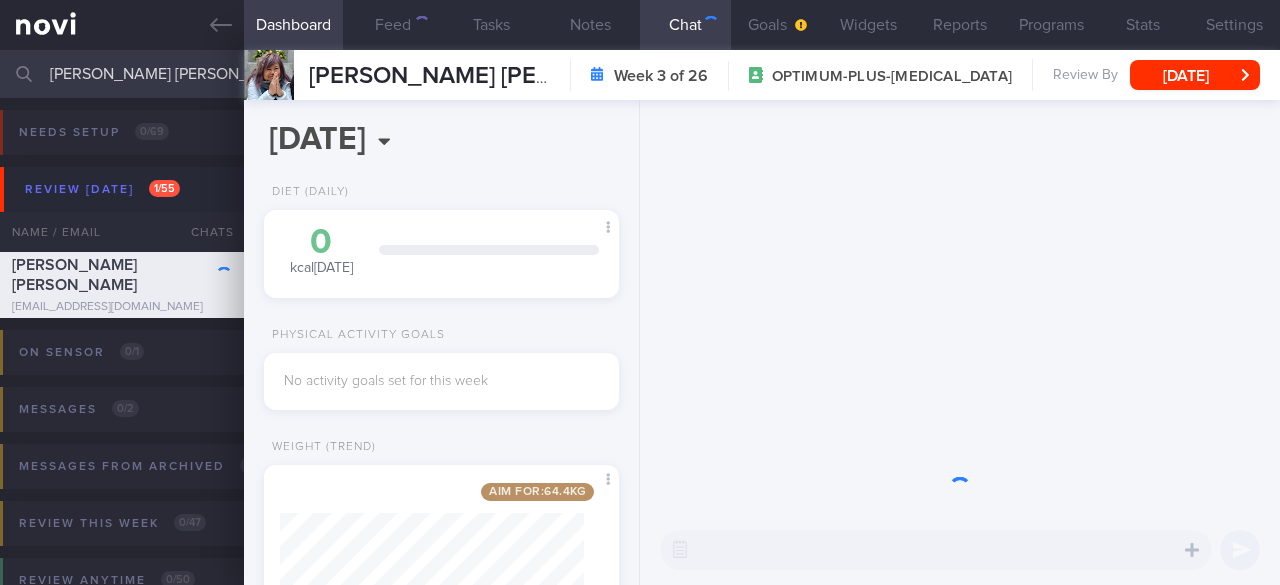 scroll, scrollTop: 999818, scrollLeft: 999696, axis: both 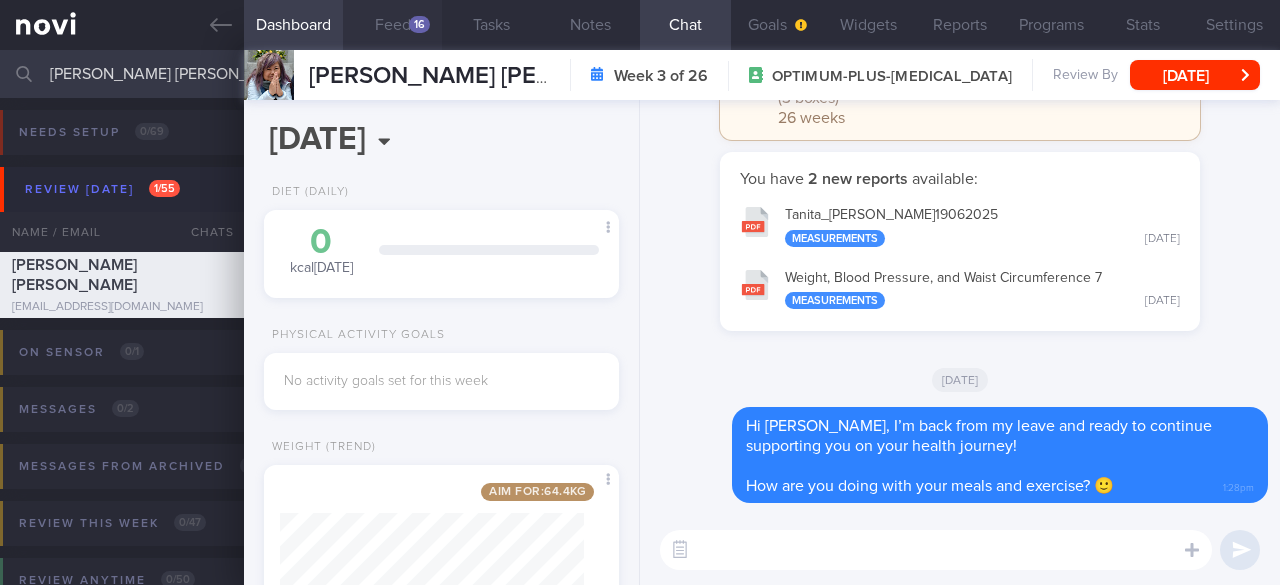 click on "Feed
16" at bounding box center [392, 25] 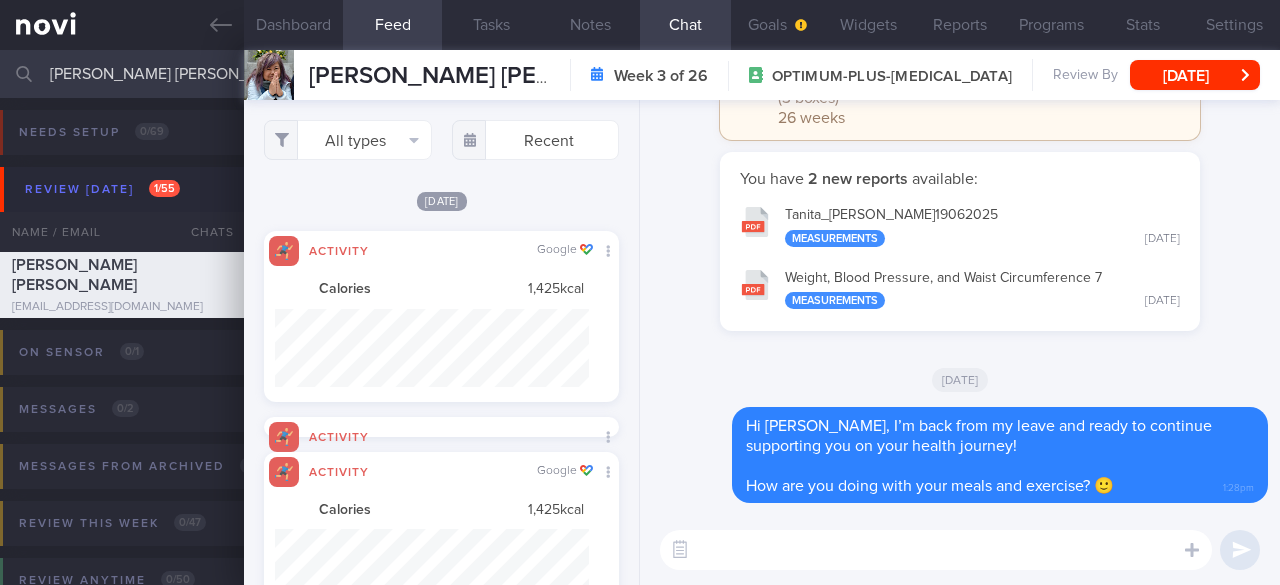 scroll, scrollTop: 999922, scrollLeft: 999686, axis: both 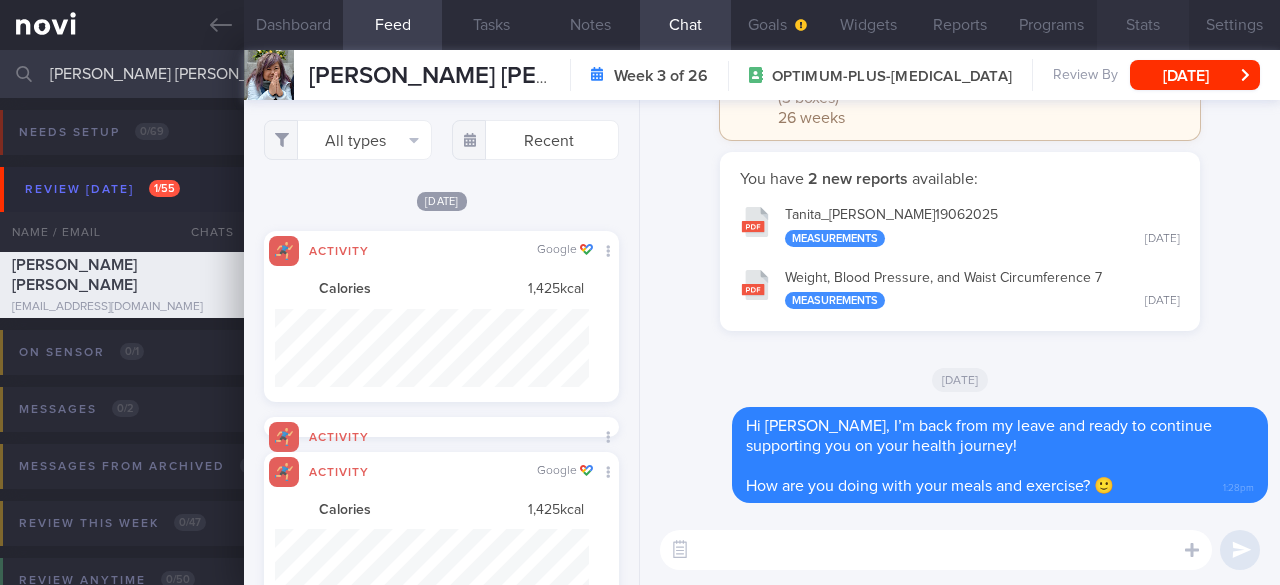 click on "Stats" at bounding box center (1142, 25) 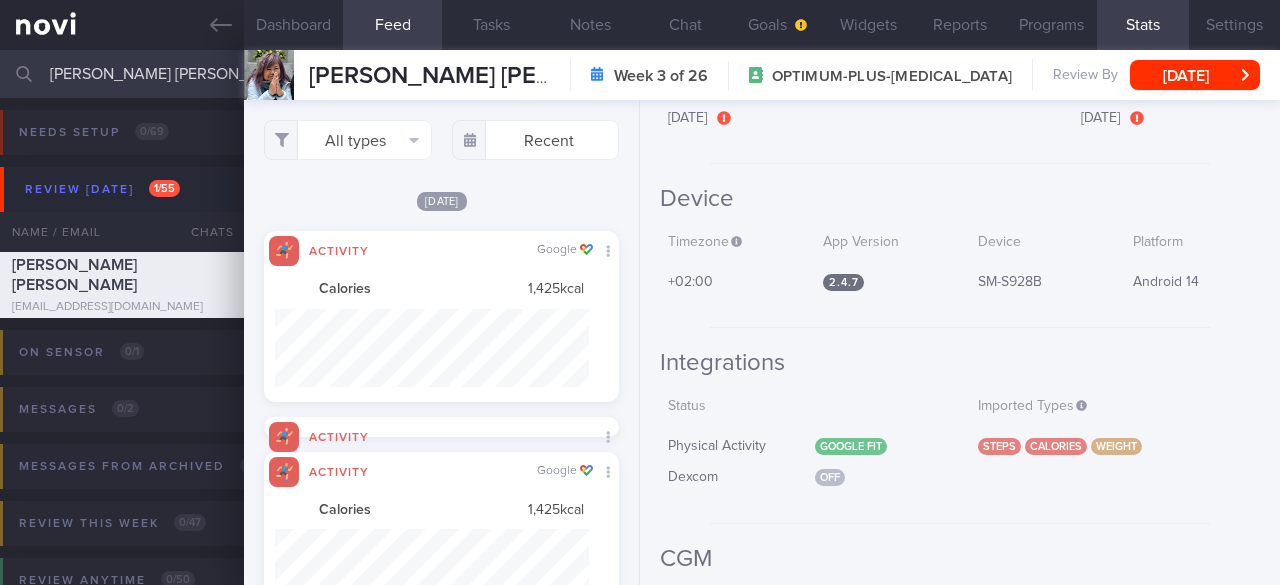 scroll, scrollTop: 200, scrollLeft: 0, axis: vertical 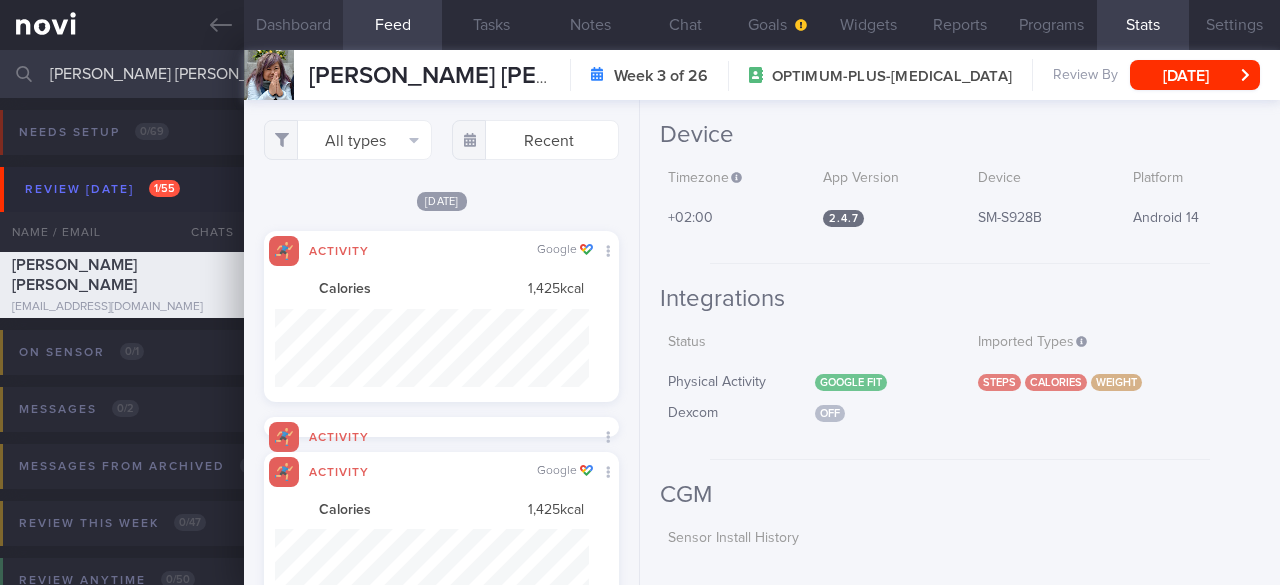 click on "Dashboard" at bounding box center (293, 25) 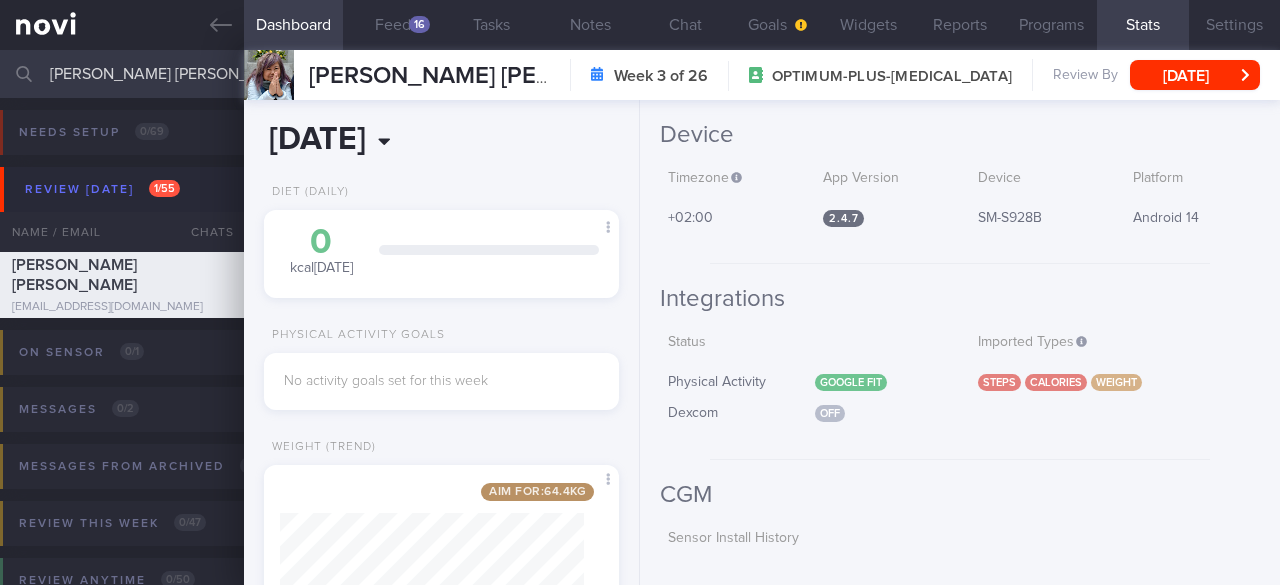 click on "[DATE]" at bounding box center [373, 140] 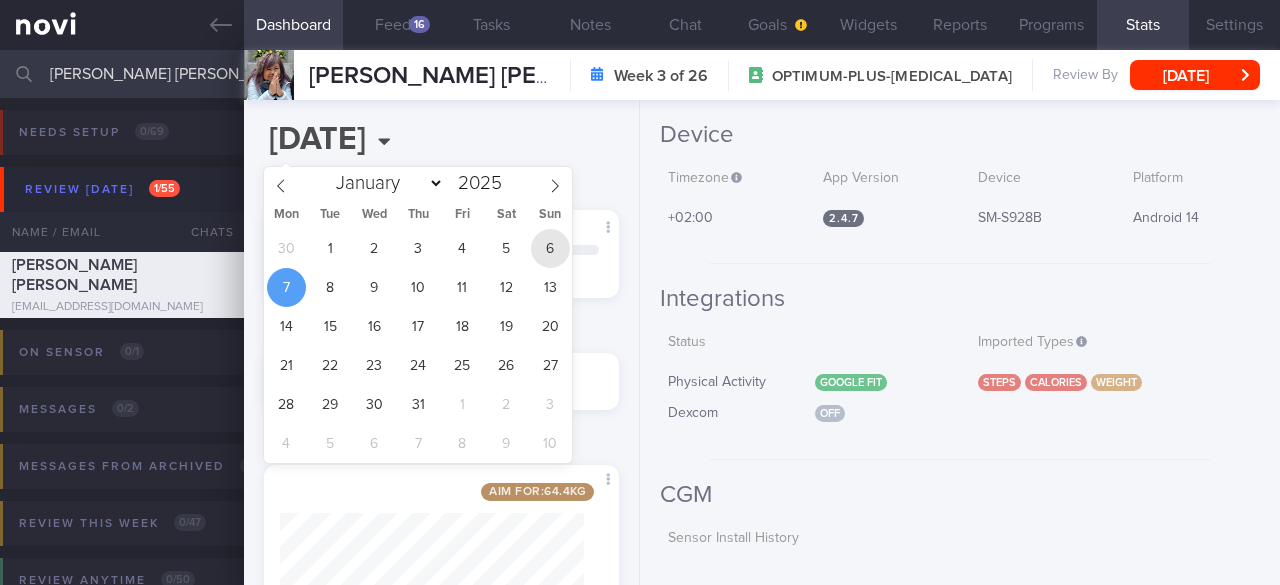 click on "6" at bounding box center (550, 248) 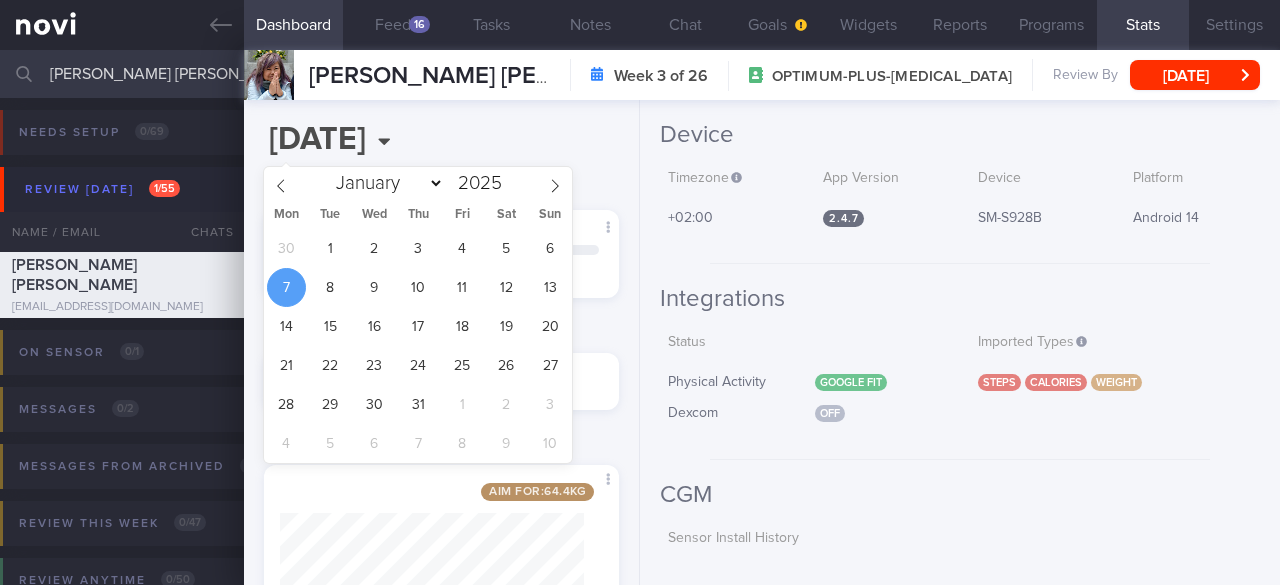 type on "[DATE]" 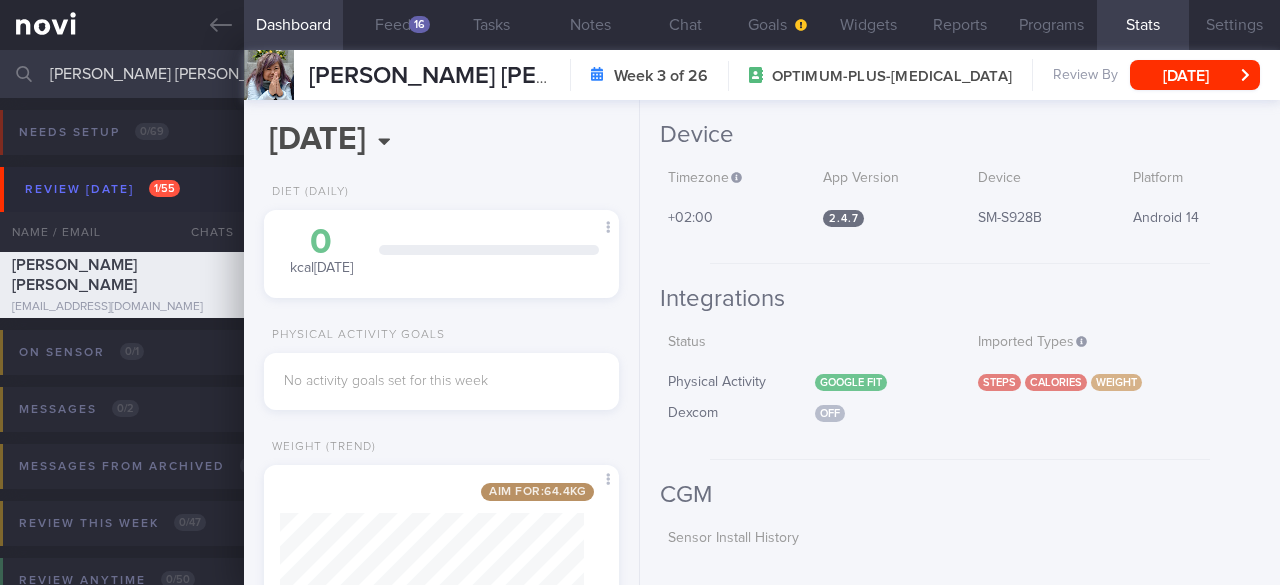 scroll, scrollTop: 999818, scrollLeft: 999696, axis: both 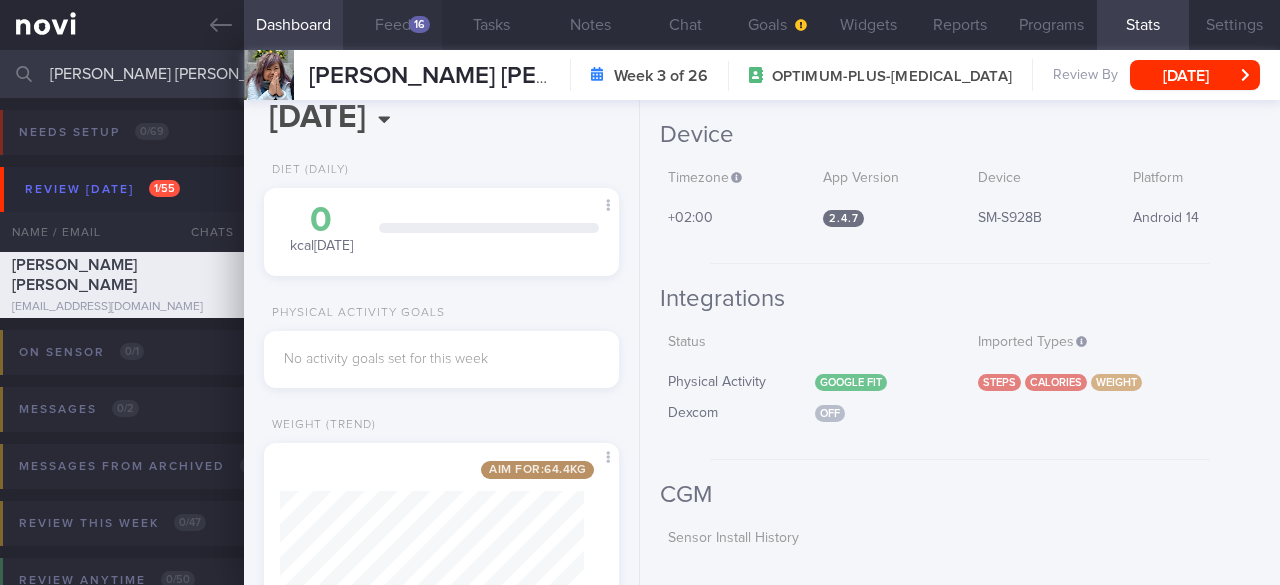 click on "16" at bounding box center [419, 24] 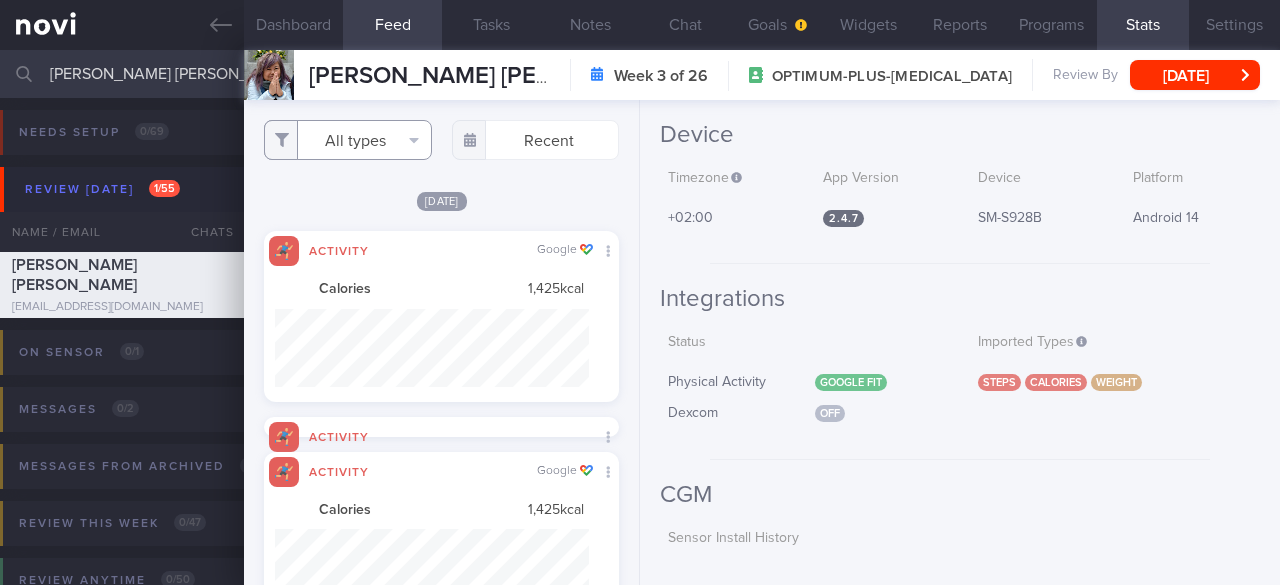 click on "All types" at bounding box center [347, 140] 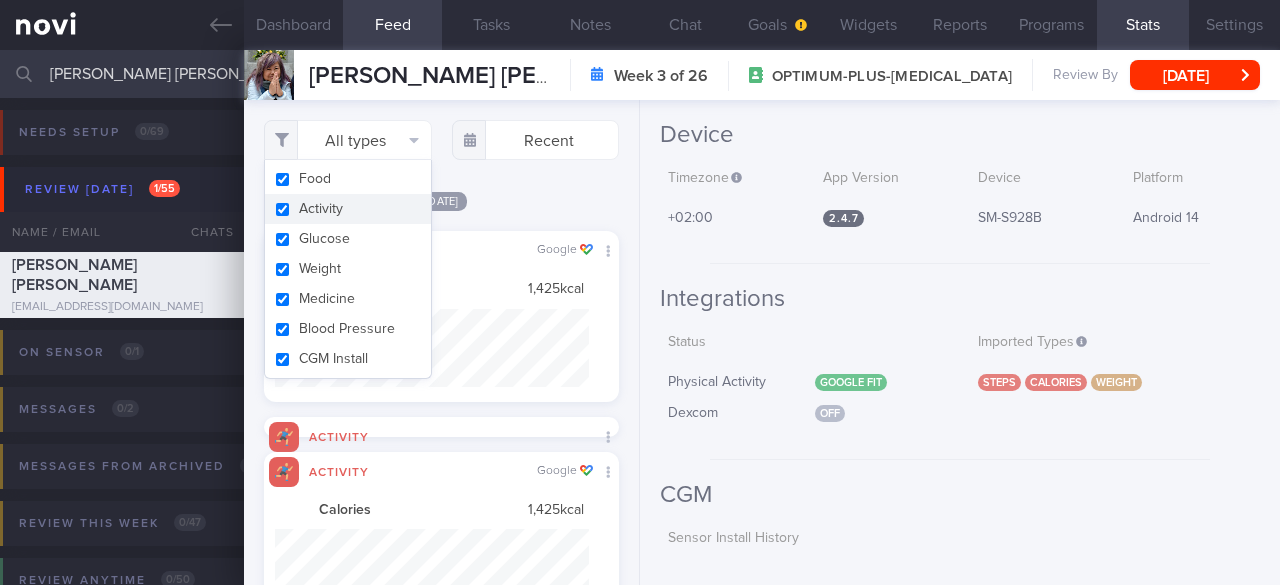 click on "Activity" at bounding box center [347, 209] 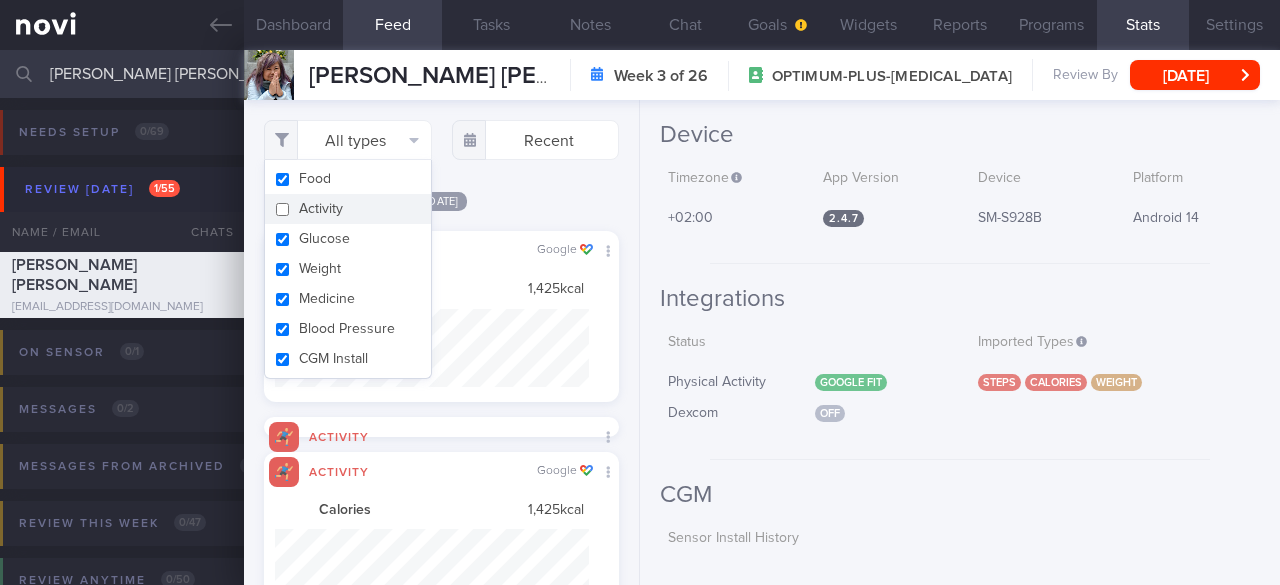 checkbox on "false" 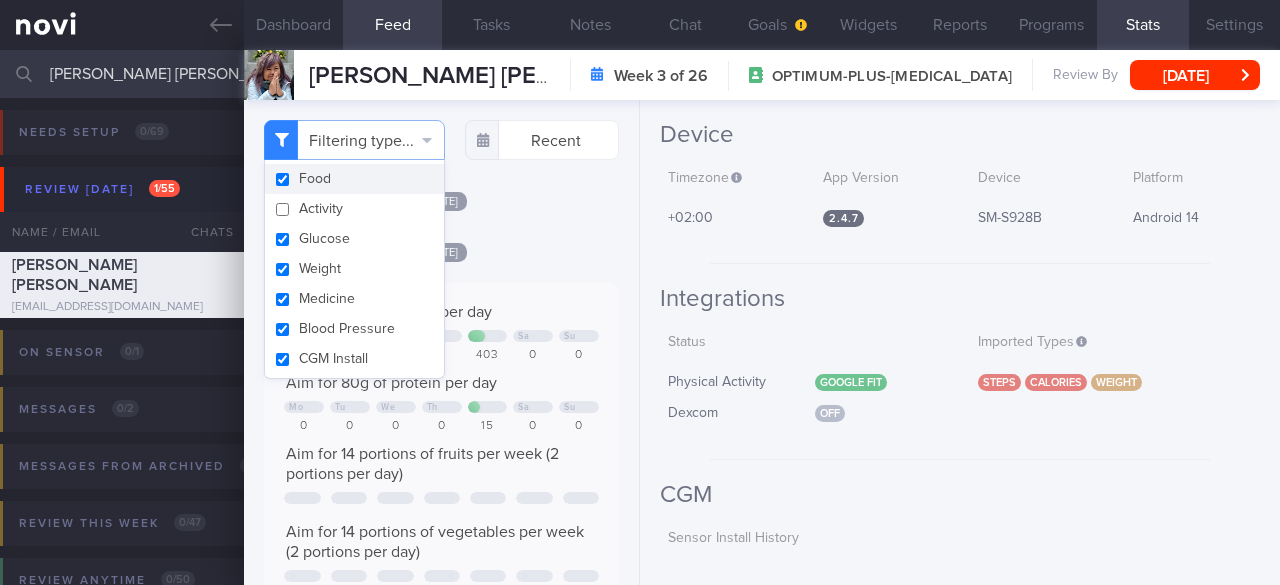 scroll, scrollTop: 999818, scrollLeft: 999696, axis: both 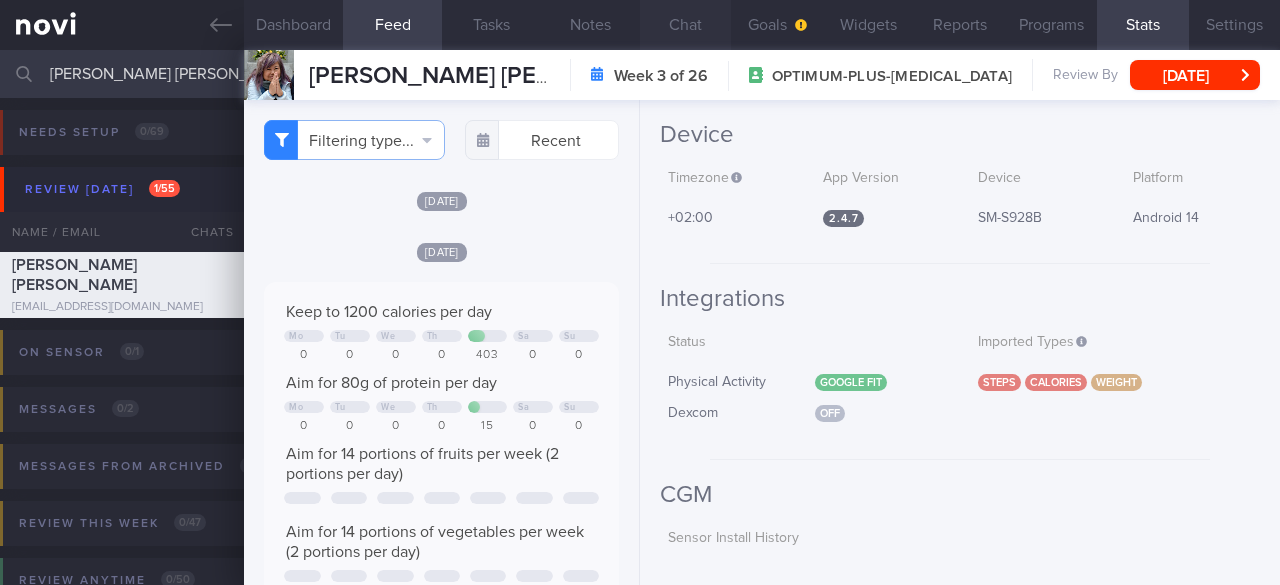 click on "Chat" at bounding box center (685, 25) 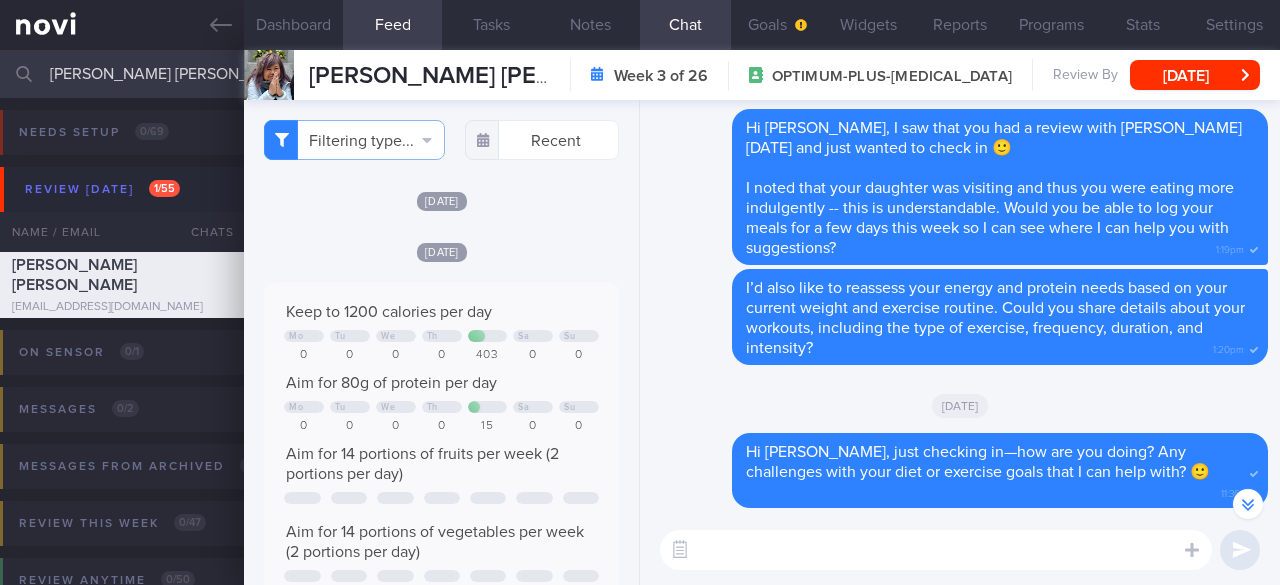 scroll, scrollTop: -801, scrollLeft: 0, axis: vertical 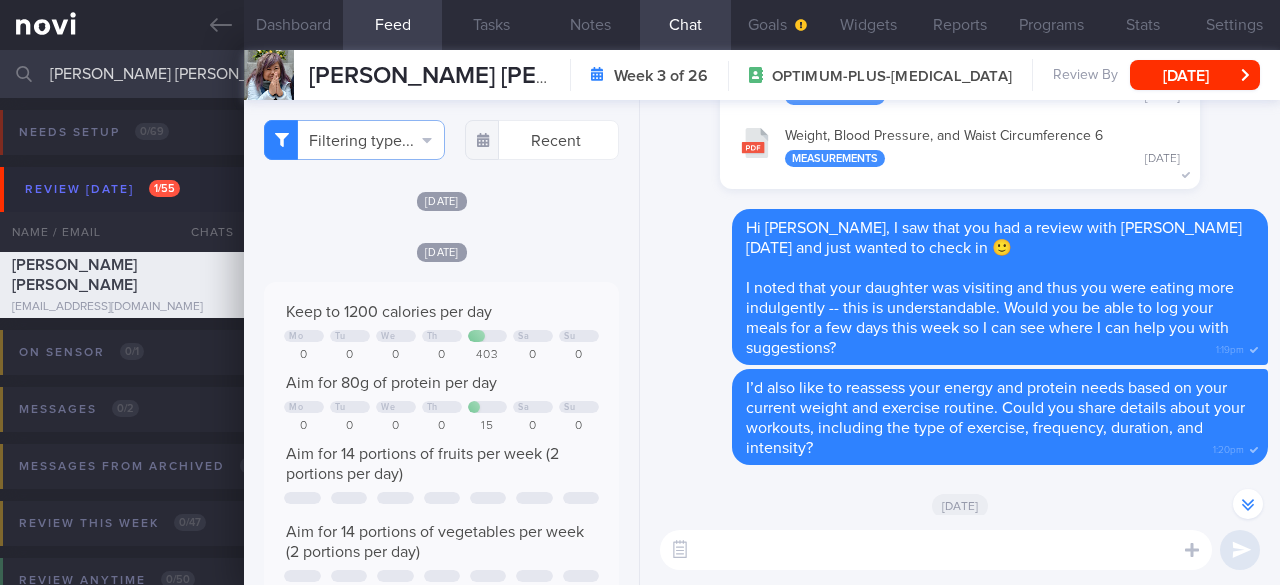 click at bounding box center (936, 550) 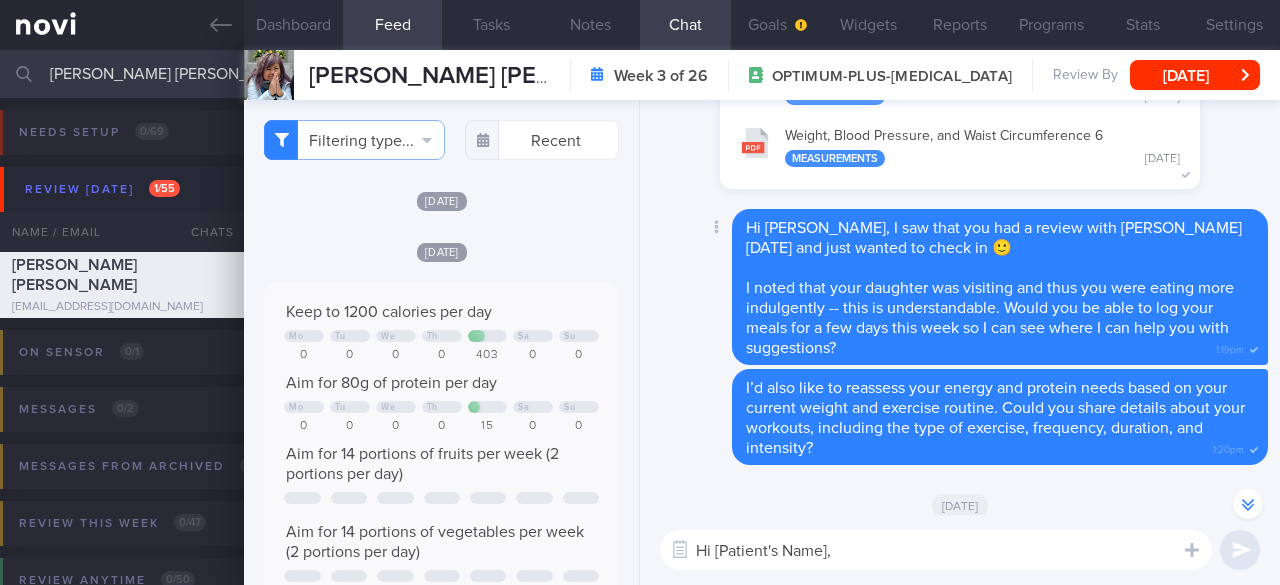 scroll, scrollTop: 0, scrollLeft: 0, axis: both 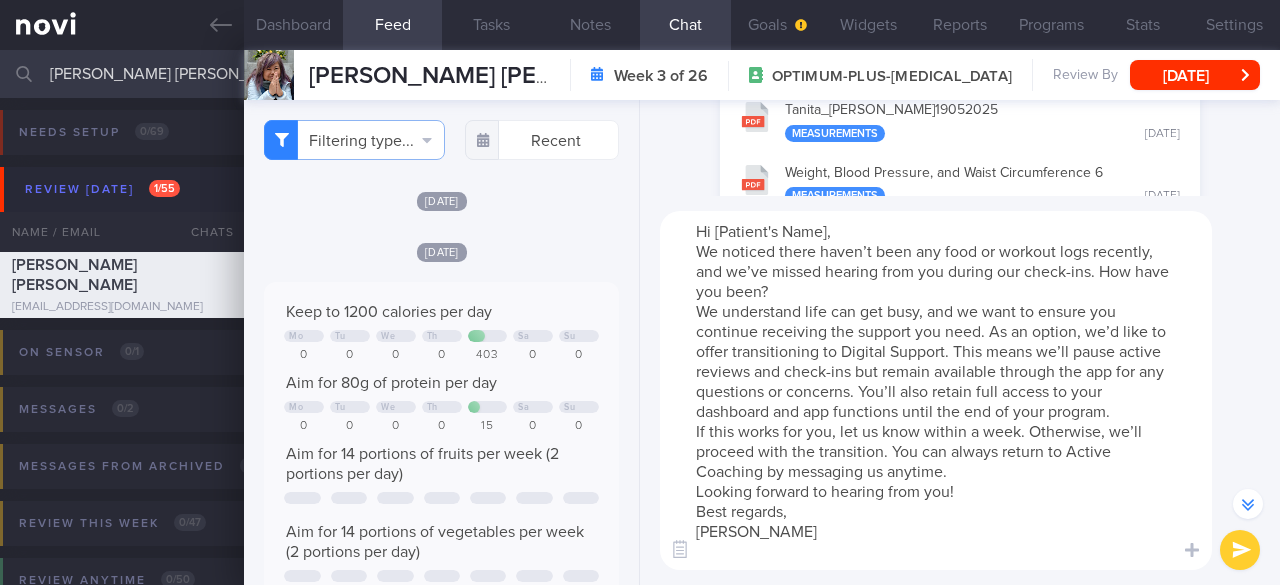drag, startPoint x: 827, startPoint y: 233, endPoint x: 710, endPoint y: 232, distance: 117.00427 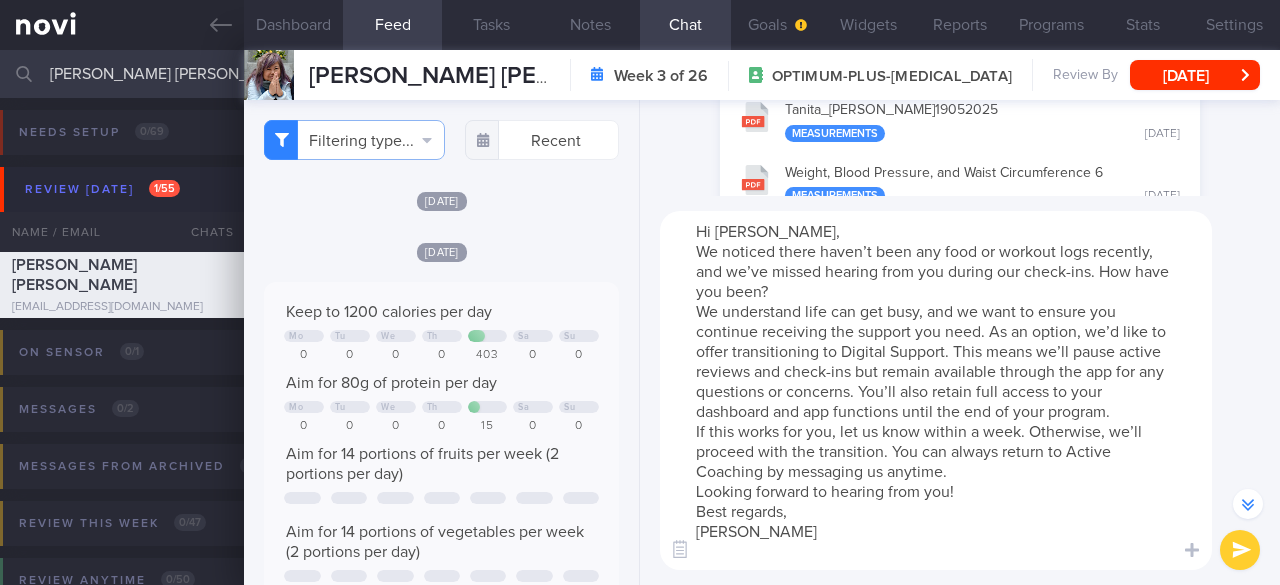 click on "Hi [PERSON_NAME],
We noticed there haven’t been any food or workout logs recently, and we’ve missed hearing from you during our check-ins. How have you been?
We understand life can get busy, and we want to ensure you continue receiving the support you need. As an option, we’d like to offer transitioning to Digital Support. This means we’ll pause active reviews and check-ins but remain available through the app for any questions or concerns. You’ll also retain full access to your dashboard and app functions until the end of your program.
If this works for you, let us know within a week. Otherwise, we’ll proceed with the transition. You can always return to Active Coaching by messaging us anytime.
Looking forward to hearing from you!
Best regards,
[PERSON_NAME]" at bounding box center (936, 390) 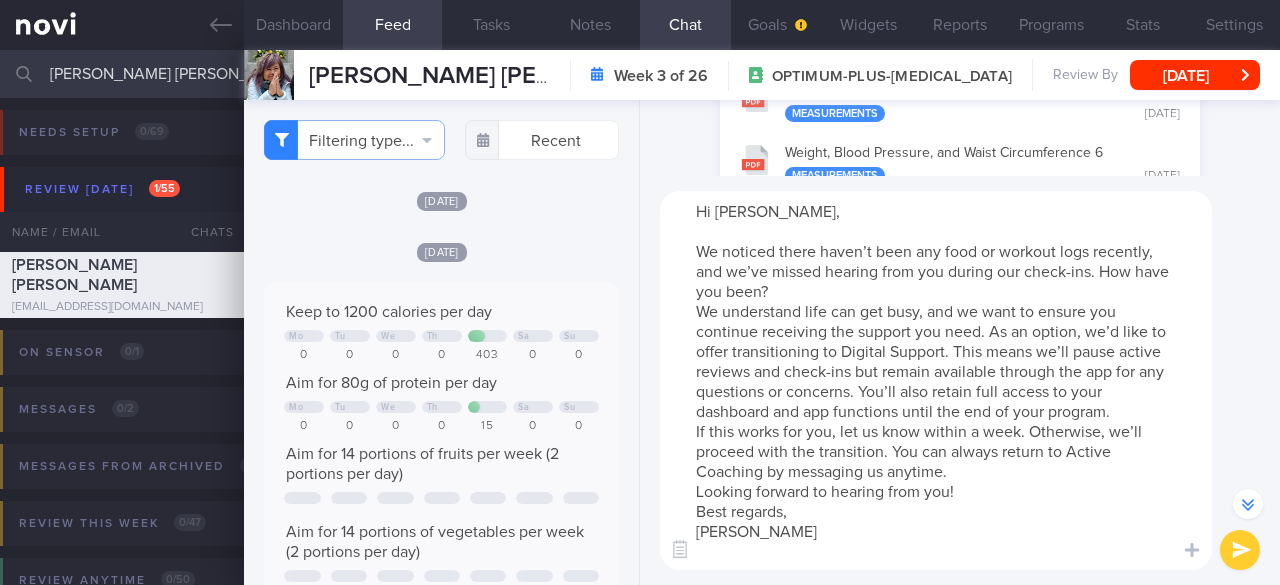 scroll, scrollTop: -1140, scrollLeft: 0, axis: vertical 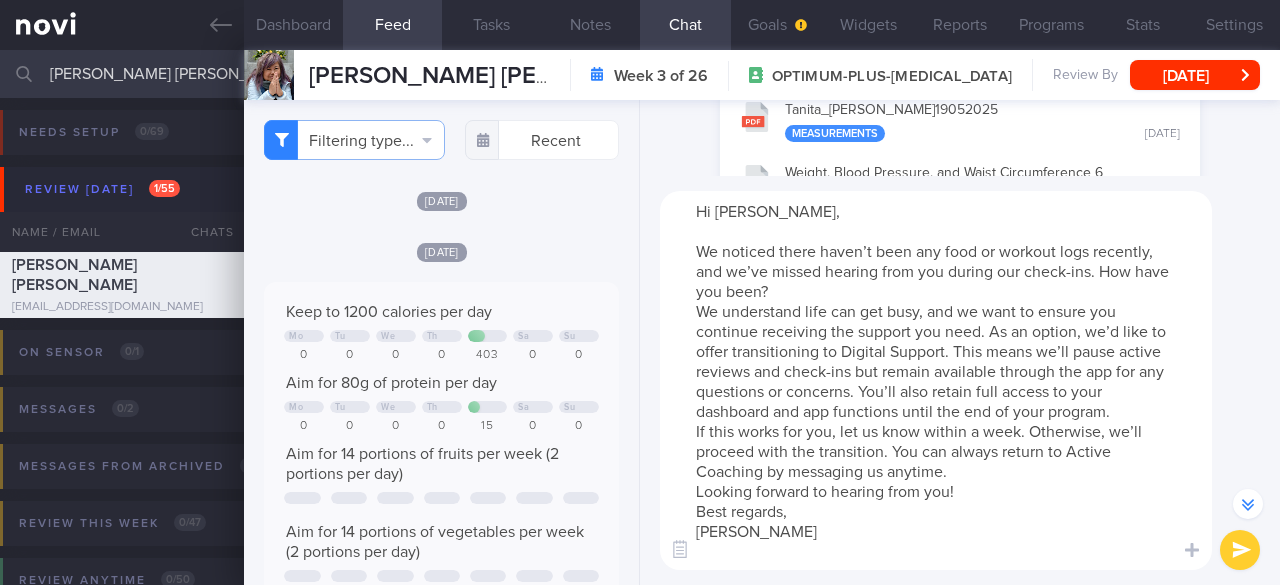 click on "Hi [PERSON_NAME],
We noticed there haven’t been any food or workout logs recently, and we’ve missed hearing from you during our check-ins. How have you been?
We understand life can get busy, and we want to ensure you continue receiving the support you need. As an option, we’d like to offer transitioning to Digital Support. This means we’ll pause active reviews and check-ins but remain available through the app for any questions or concerns. You’ll also retain full access to your dashboard and app functions until the end of your program.
If this works for you, let us know within a week. Otherwise, we’ll proceed with the transition. You can always return to Active Coaching by messaging us anytime.
Looking forward to hearing from you!
Best regards,
[PERSON_NAME]" at bounding box center (936, 380) 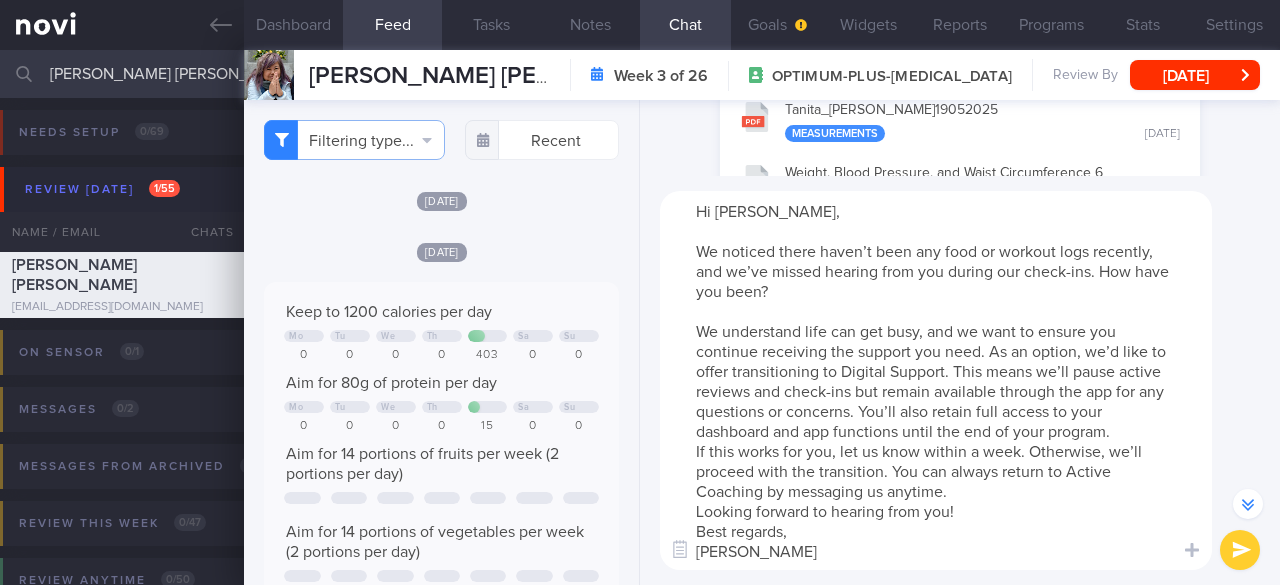 scroll, scrollTop: -1160, scrollLeft: 0, axis: vertical 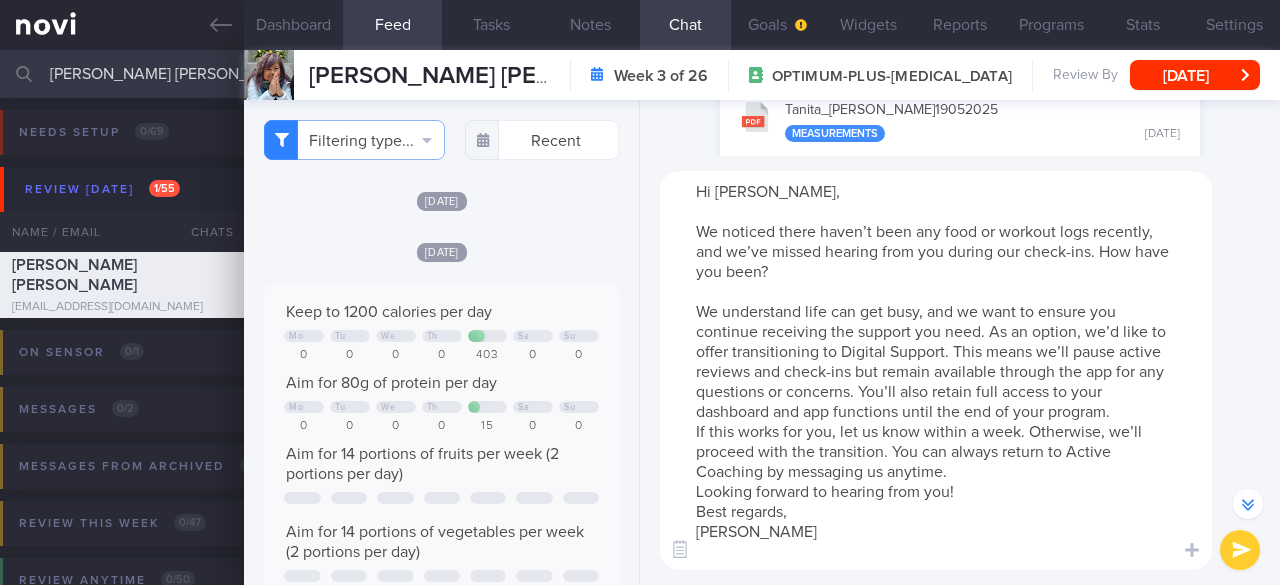 click on "Hi [PERSON_NAME],
We noticed there haven’t been any food or workout logs recently, and we’ve missed hearing from you during our check-ins. How have you been?
We understand life can get busy, and we want to ensure you continue receiving the support you need. As an option, we’d like to offer transitioning to Digital Support. This means we’ll pause active reviews and check-ins but remain available through the app for any questions or concerns. You’ll also retain full access to your dashboard and app functions until the end of your program.
If this works for you, let us know within a week. Otherwise, we’ll proceed with the transition. You can always return to Active Coaching by messaging us anytime.
Looking forward to hearing from you!
Best regards,
[PERSON_NAME]" at bounding box center [936, 370] 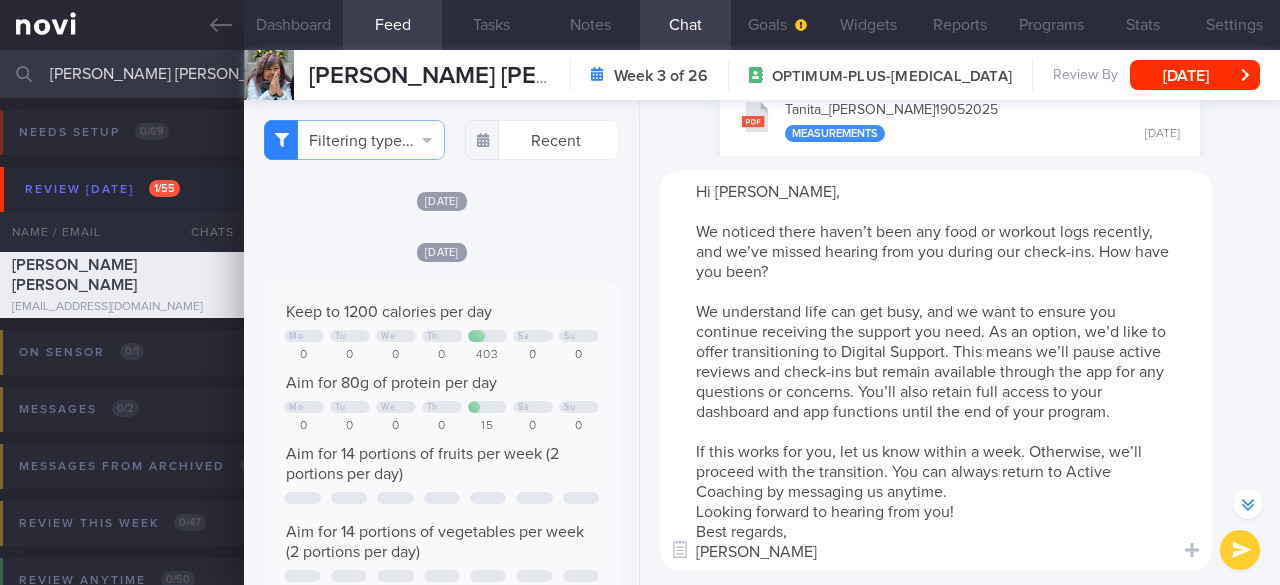 scroll, scrollTop: -1180, scrollLeft: 0, axis: vertical 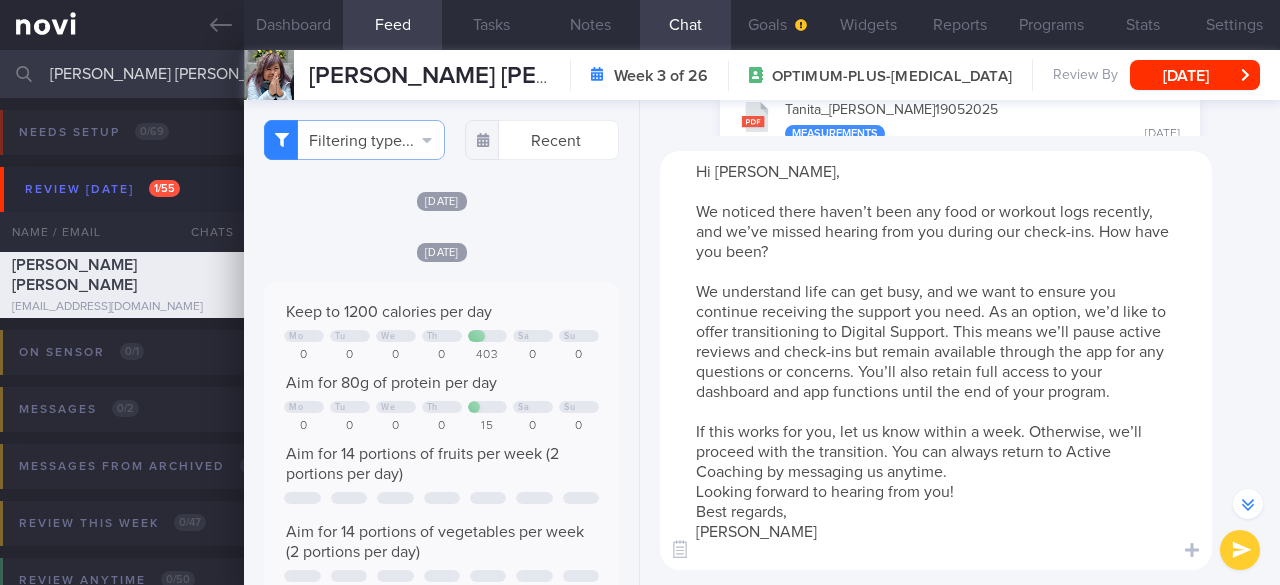 click on "Hi [PERSON_NAME],
We noticed there haven’t been any food or workout logs recently, and we’ve missed hearing from you during our check-ins. How have you been?
We understand life can get busy, and we want to ensure you continue receiving the support you need. As an option, we’d like to offer transitioning to Digital Support. This means we’ll pause active reviews and check-ins but remain available through the app for any questions or concerns. You’ll also retain full access to your dashboard and app functions until the end of your program.
If this works for you, let us know within a week. Otherwise, we’ll proceed with the transition. You can always return to Active Coaching by messaging us anytime.
Looking forward to hearing from you!
Best regards,
[PERSON_NAME]" at bounding box center (936, 360) 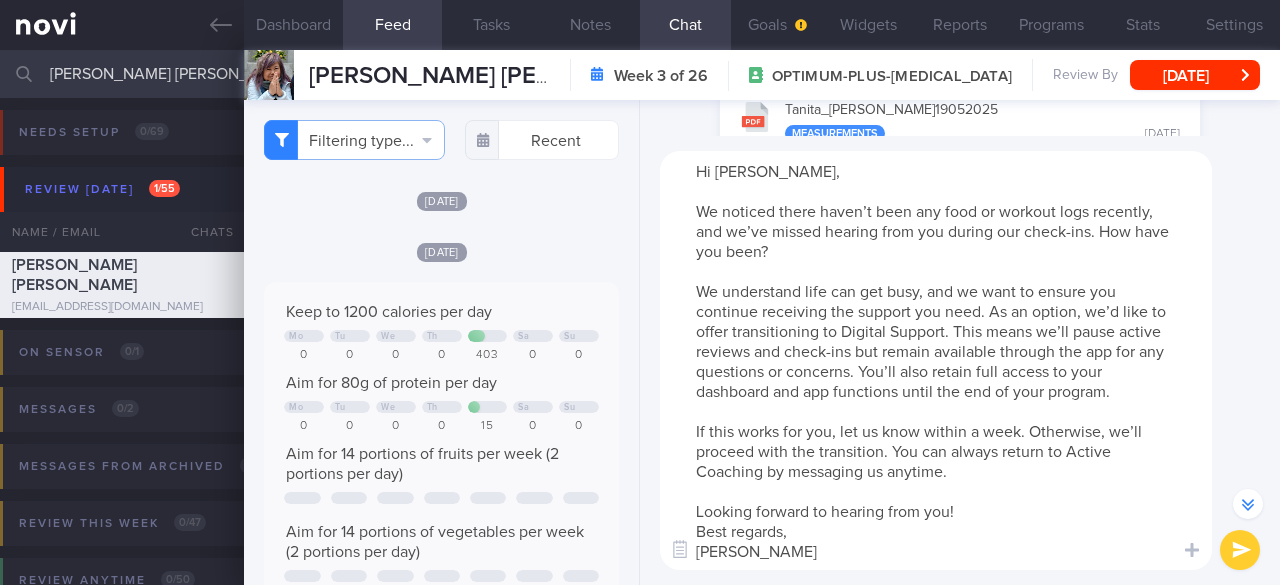 scroll, scrollTop: -1181, scrollLeft: 0, axis: vertical 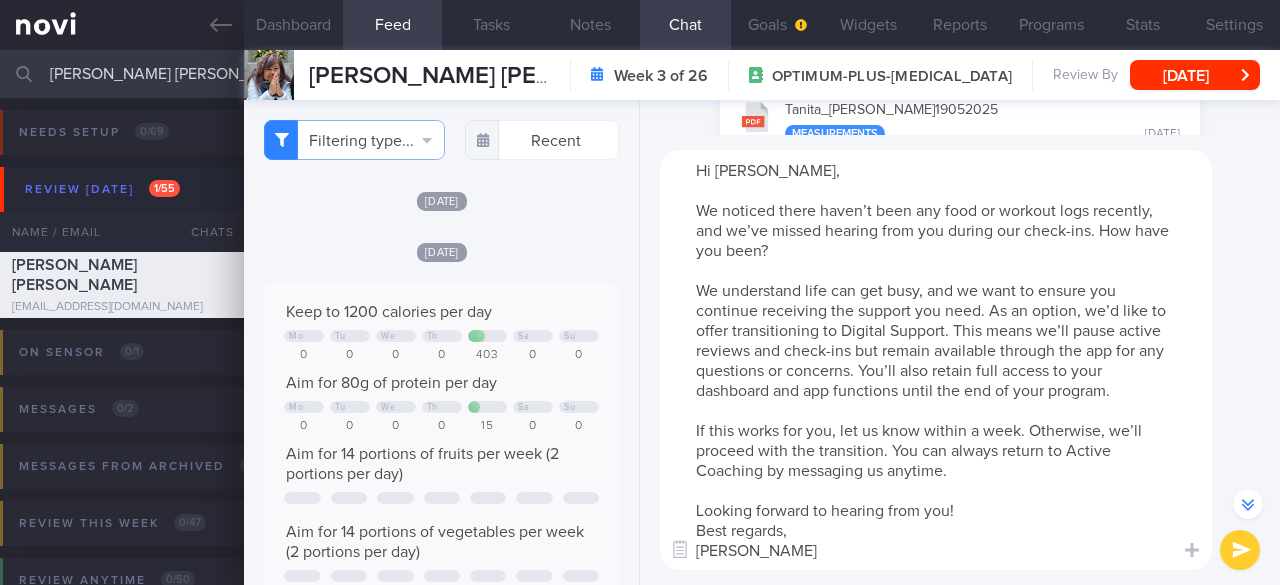 click on "Hi [PERSON_NAME],
We noticed there haven’t been any food or workout logs recently, and we’ve missed hearing from you during our check-ins. How have you been?
We understand life can get busy, and we want to ensure you continue receiving the support you need. As an option, we’d like to offer transitioning to Digital Support. This means we’ll pause active reviews and check-ins but remain available through the app for any questions or concerns. You’ll also retain full access to your dashboard and app functions until the end of your program.
If this works for you, let us know within a week. Otherwise, we’ll proceed with the transition. You can always return to Active Coaching by messaging us anytime.
Looking forward to hearing from you!
Best regards,
[PERSON_NAME]" at bounding box center (936, 360) 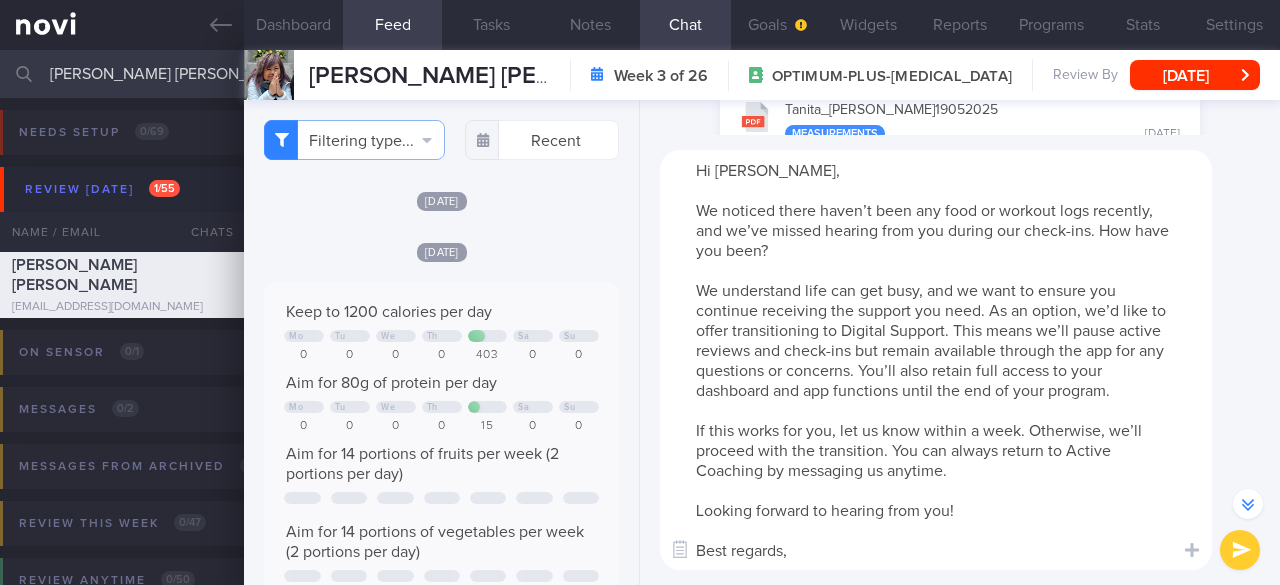 scroll, scrollTop: 20, scrollLeft: 0, axis: vertical 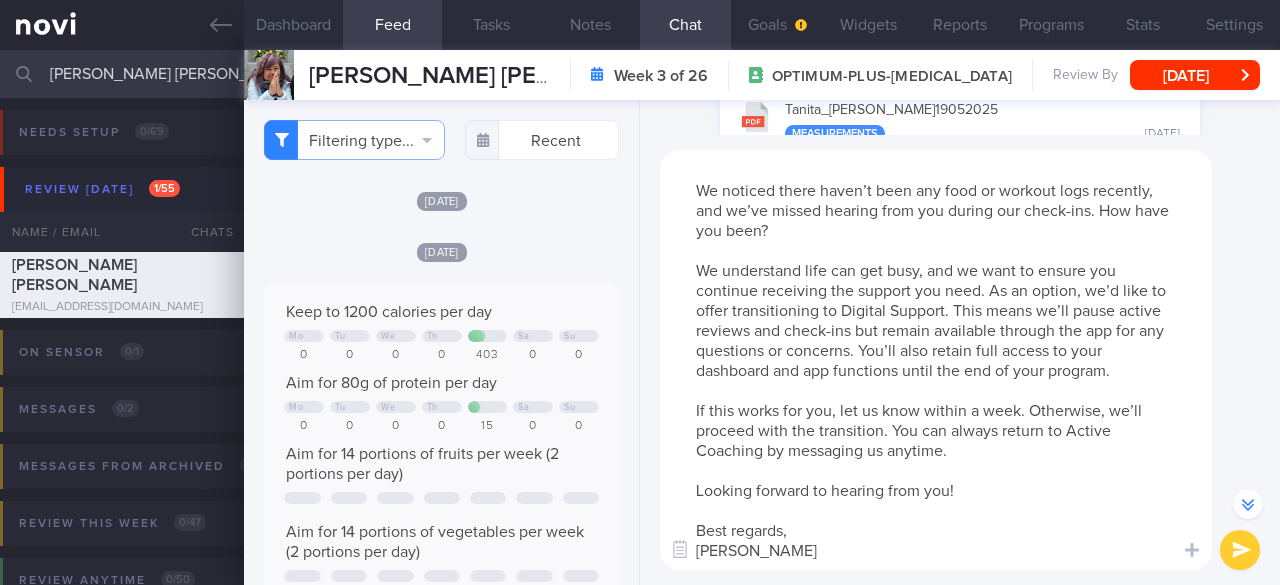 type on "Hi [PERSON_NAME],
We noticed there haven’t been any food or workout logs recently, and we’ve missed hearing from you during our check-ins. How have you been?
We understand life can get busy, and we want to ensure you continue receiving the support you need. As an option, we’d like to offer transitioning to Digital Support. This means we’ll pause active reviews and check-ins but remain available through the app for any questions or concerns. You’ll also retain full access to your dashboard and app functions until the end of your program.
If this works for you, let us know within a week. Otherwise, we’ll proceed with the transition. You can always return to Active Coaching by messaging us anytime.
Looking forward to hearing from you!
Best regards,
[PERSON_NAME]" 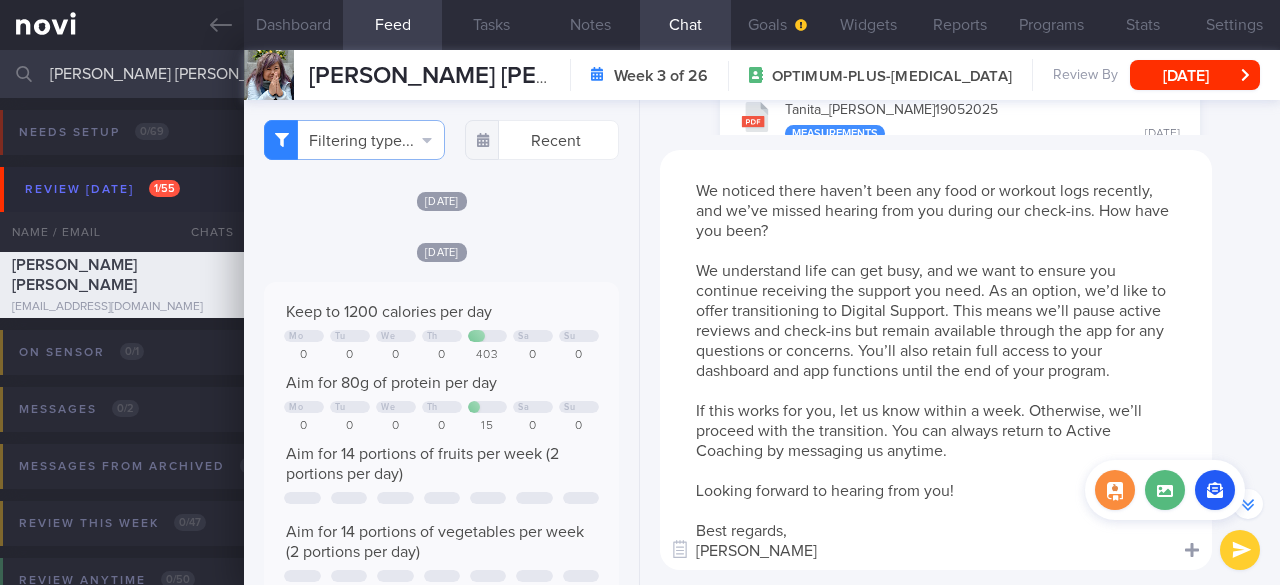 type 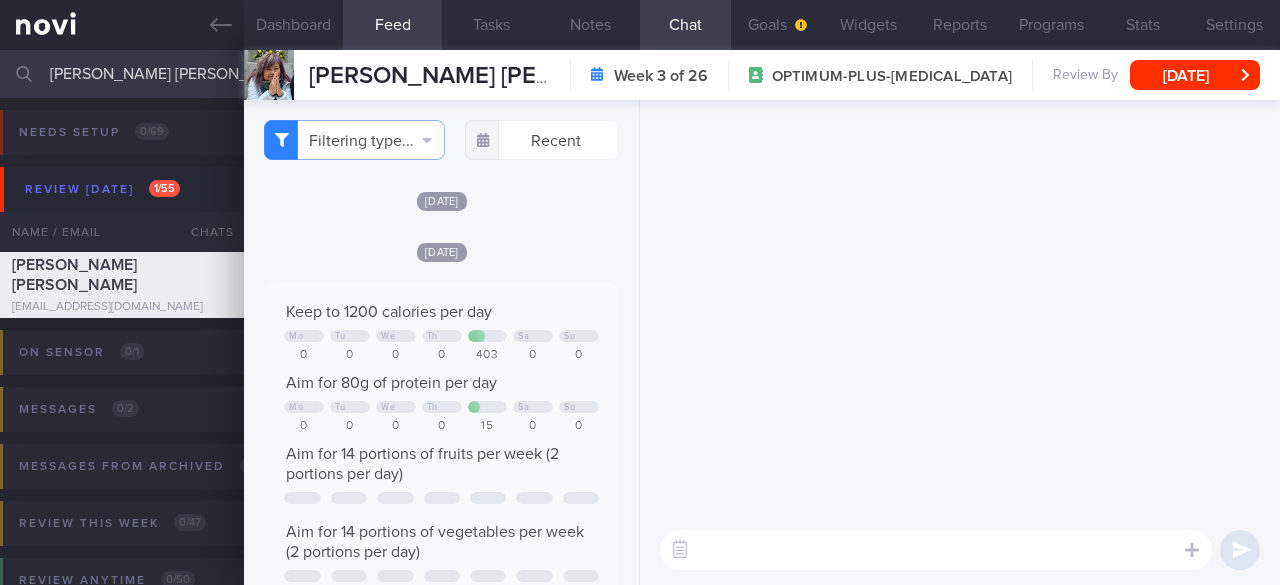scroll, scrollTop: 0, scrollLeft: 0, axis: both 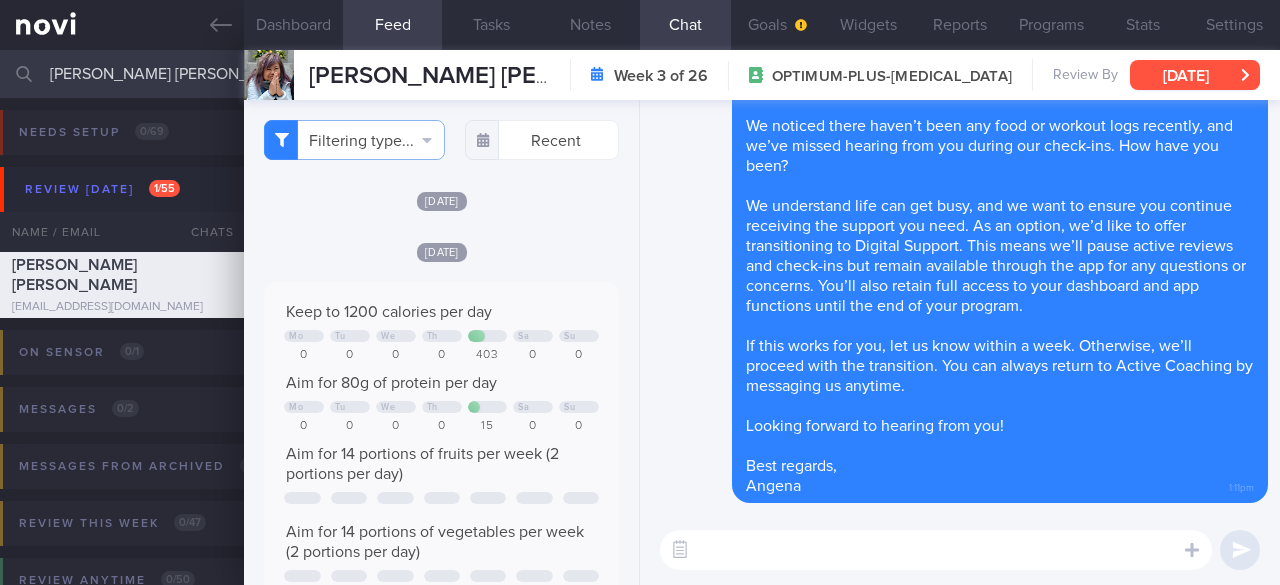 click on "[DATE]" at bounding box center (1195, 75) 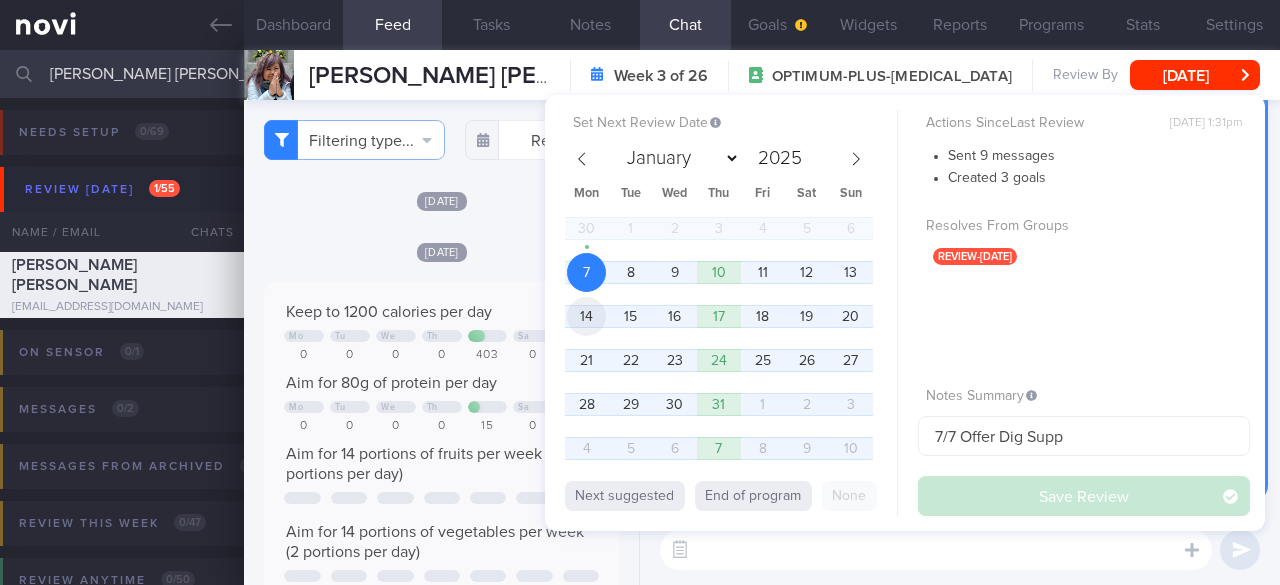 click on "14" at bounding box center [586, 316] 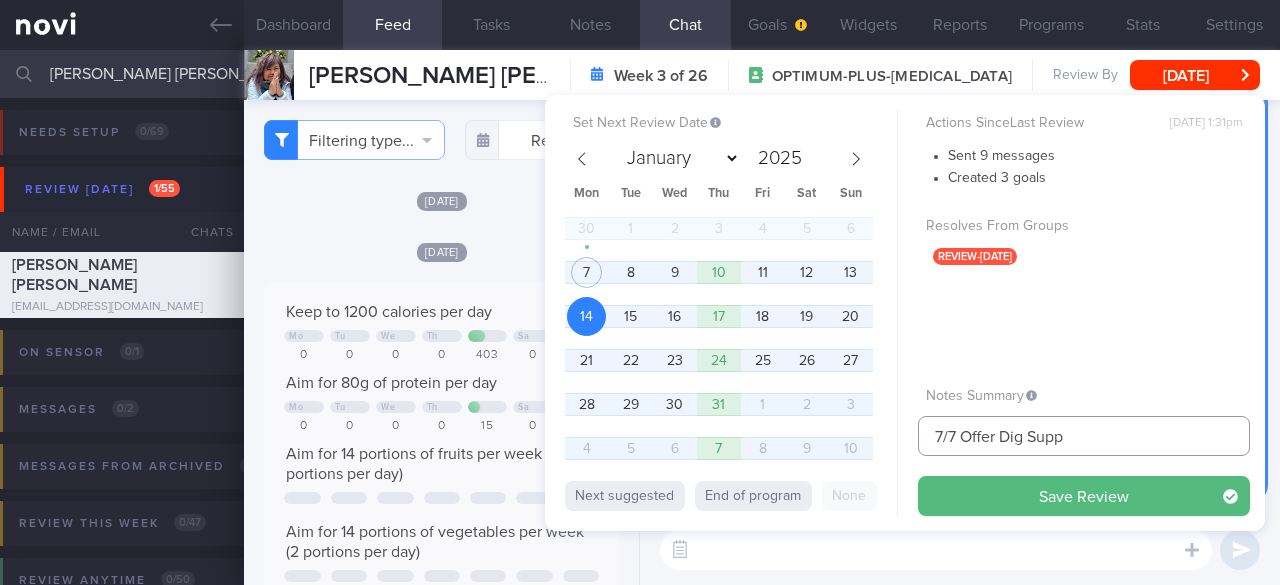 drag, startPoint x: 916, startPoint y: 431, endPoint x: 904, endPoint y: 431, distance: 12 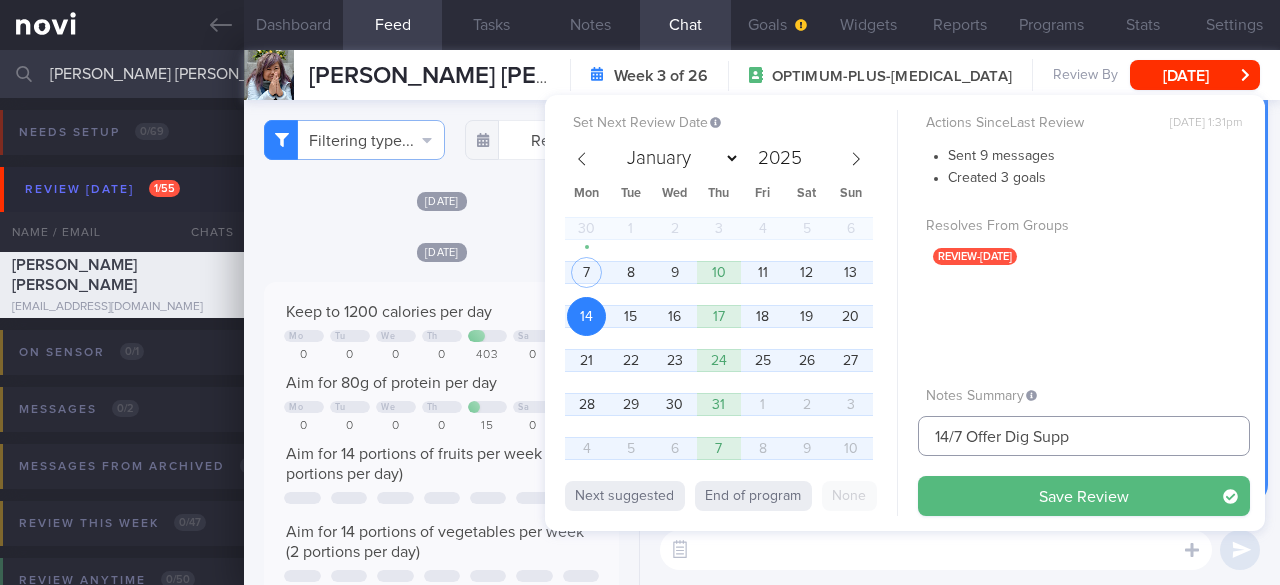 drag, startPoint x: 1005, startPoint y: 437, endPoint x: 968, endPoint y: 435, distance: 37.054016 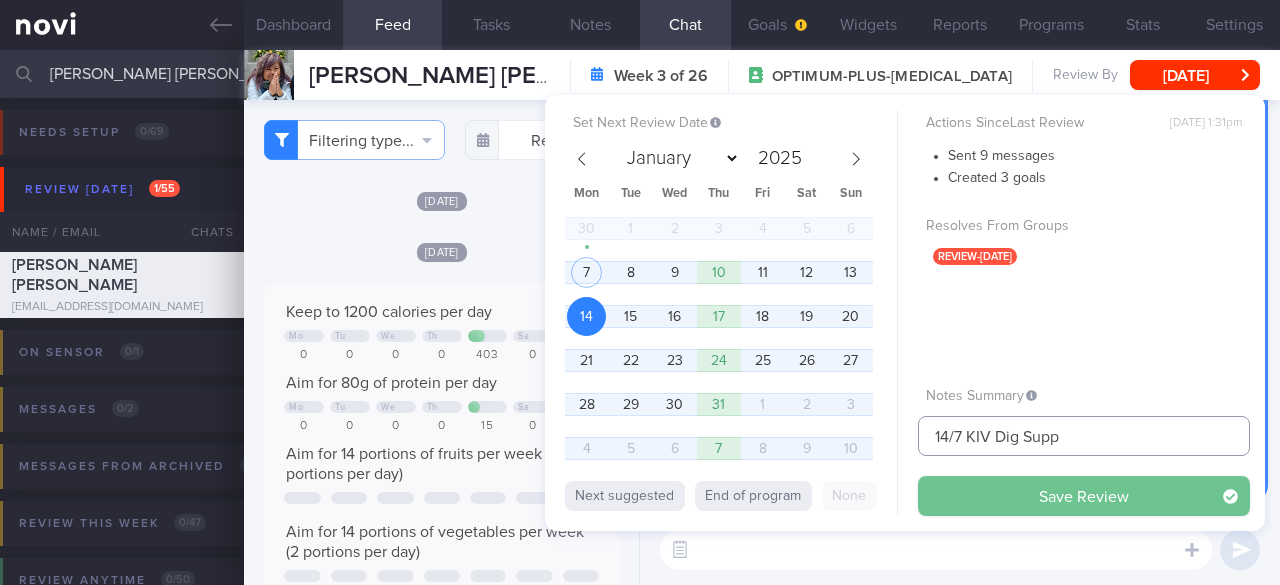 type on "14/7 KIV Dig Supp" 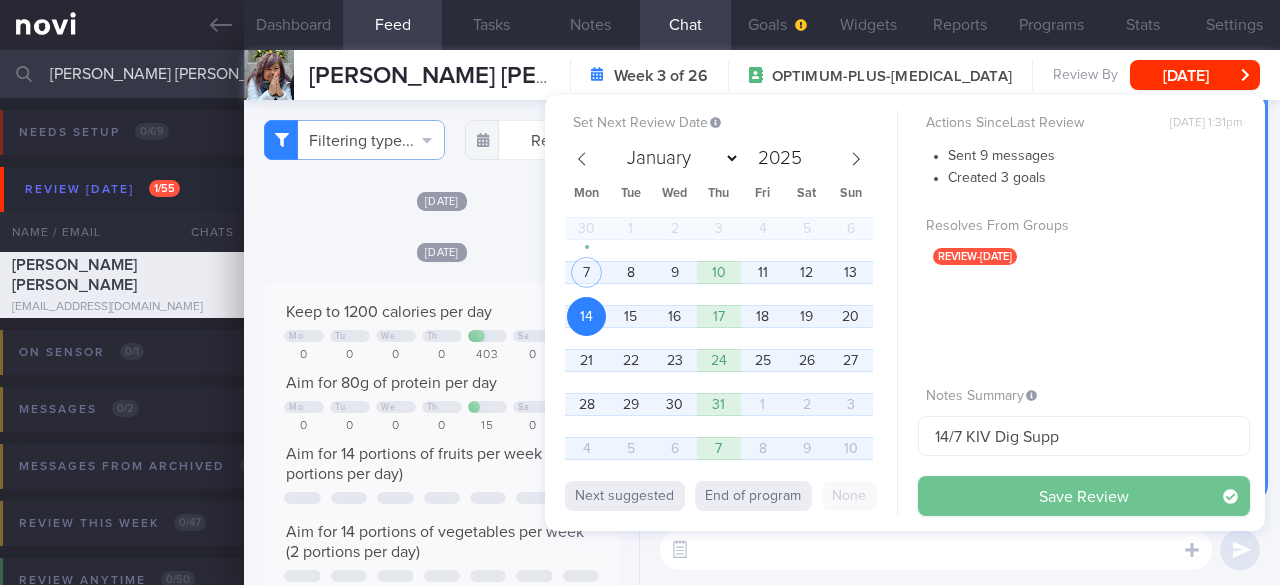 click on "Save Review" at bounding box center (1084, 496) 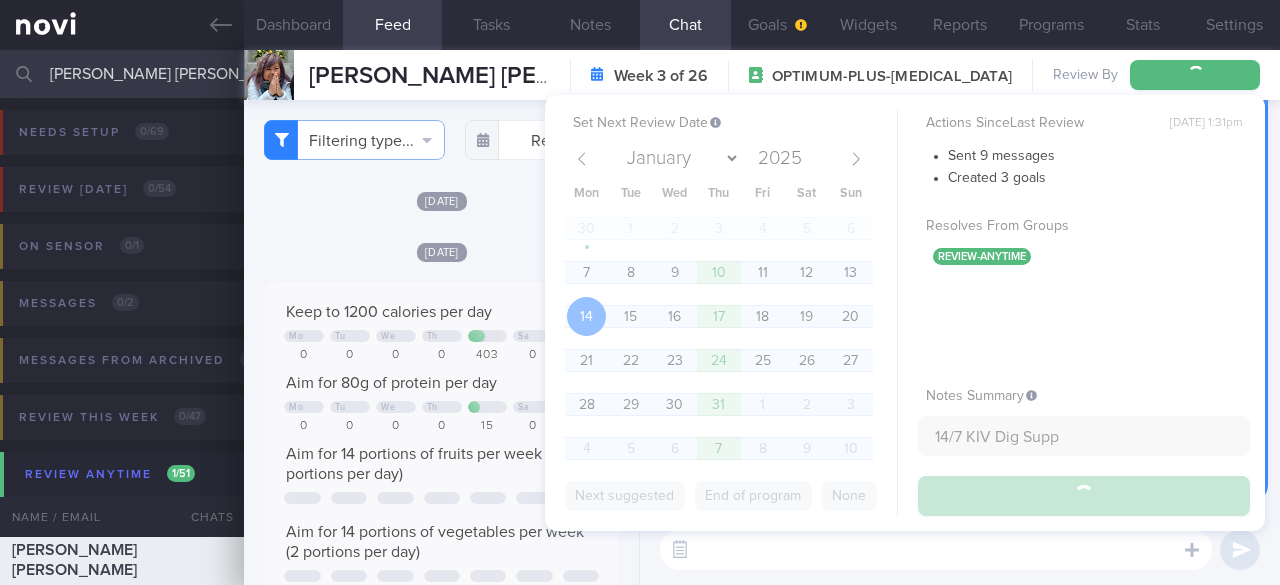 type on "14/7 KIV Dig Supp" 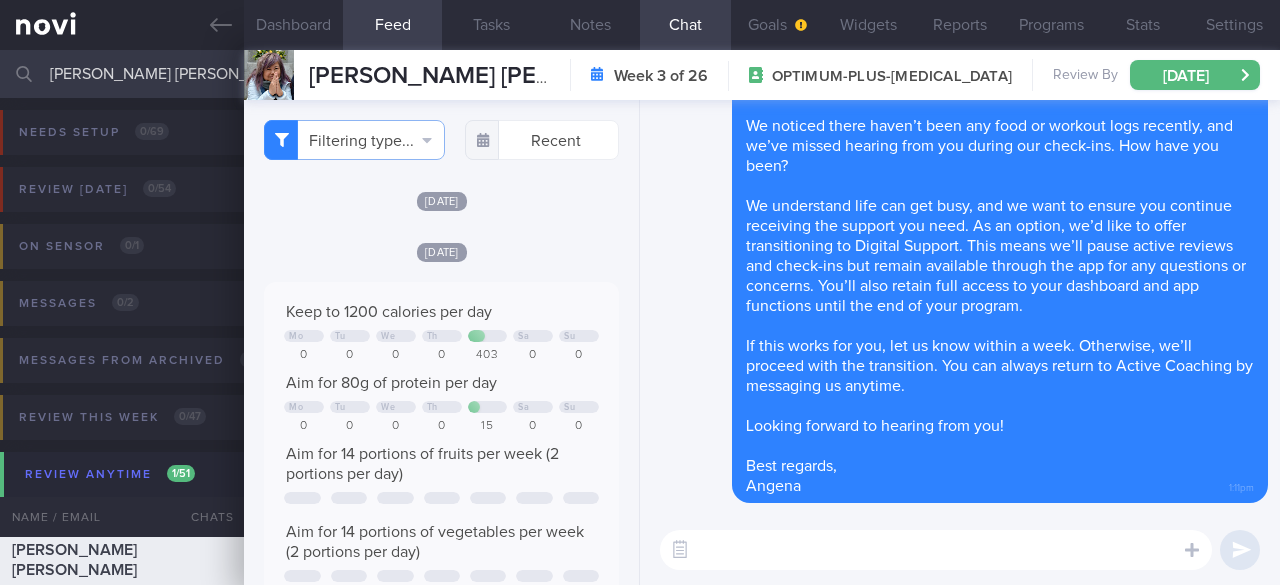 click on "[PERSON_NAME] [PERSON_NAME]" at bounding box center (640, 74) 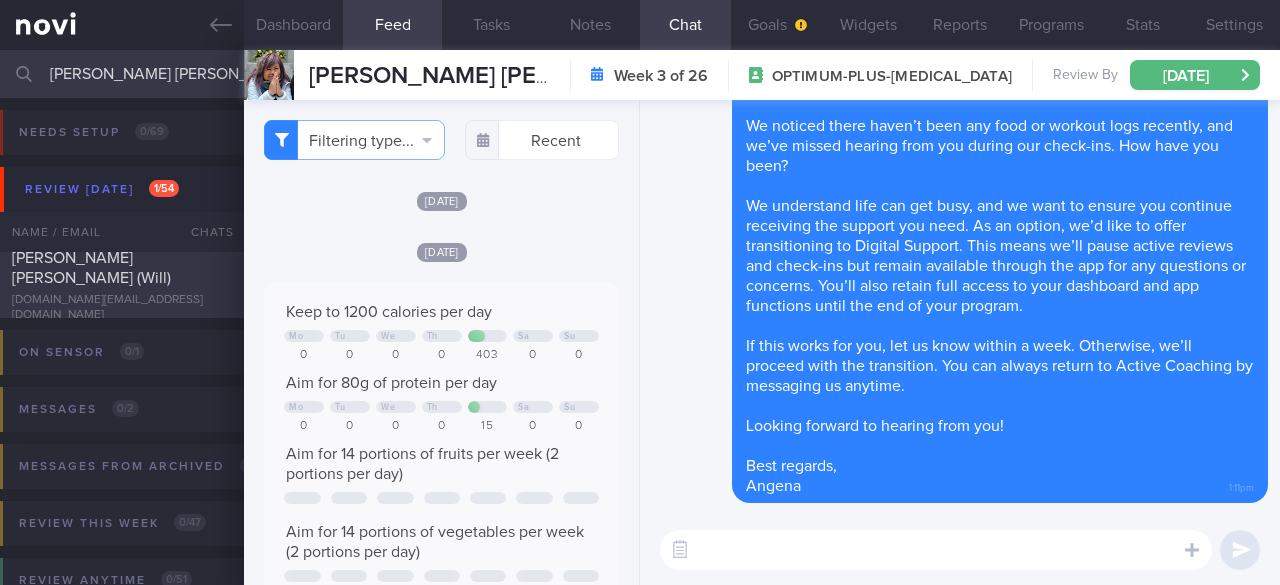 type on "[PERSON_NAME] [PERSON_NAME]" 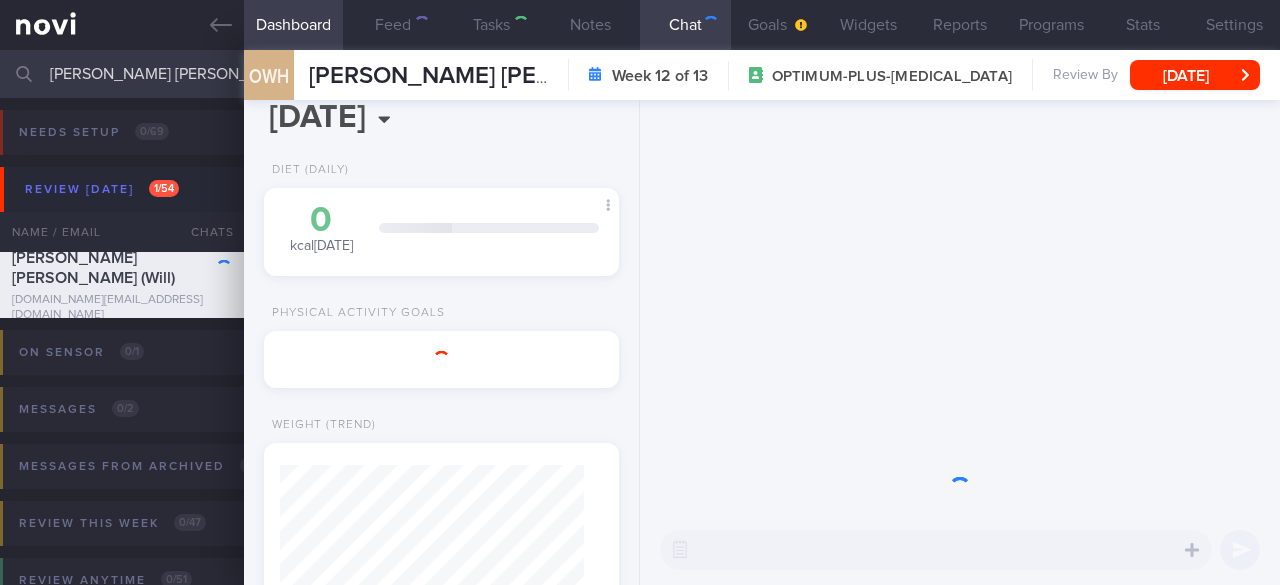 scroll, scrollTop: 0, scrollLeft: 0, axis: both 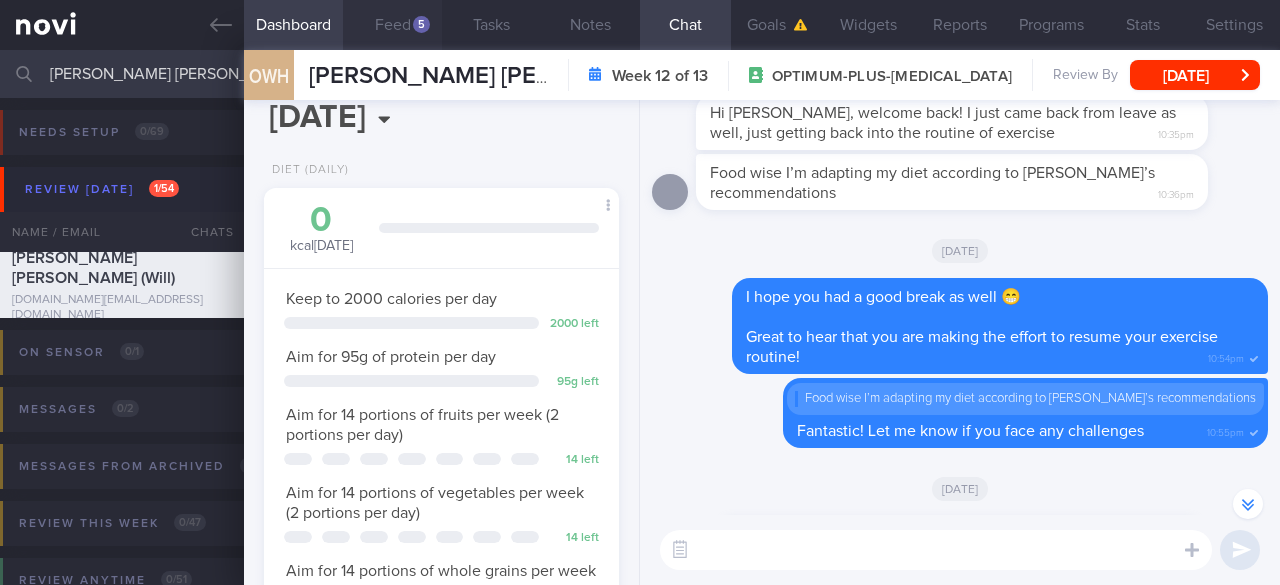 click on "Feed
5" at bounding box center [392, 25] 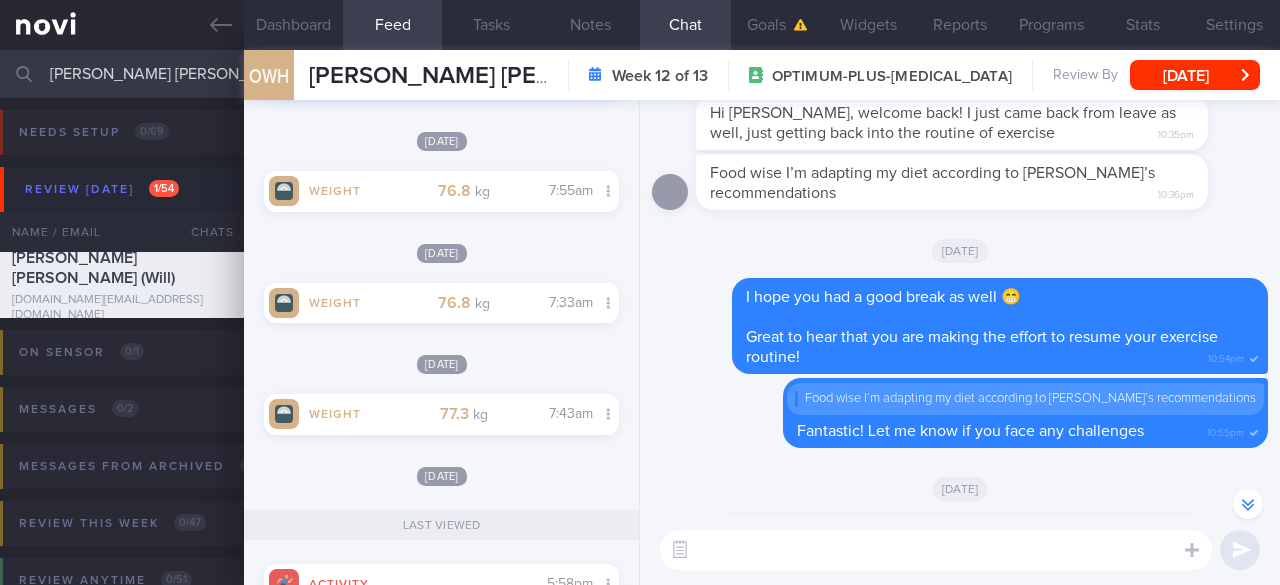 scroll, scrollTop: 1000, scrollLeft: 0, axis: vertical 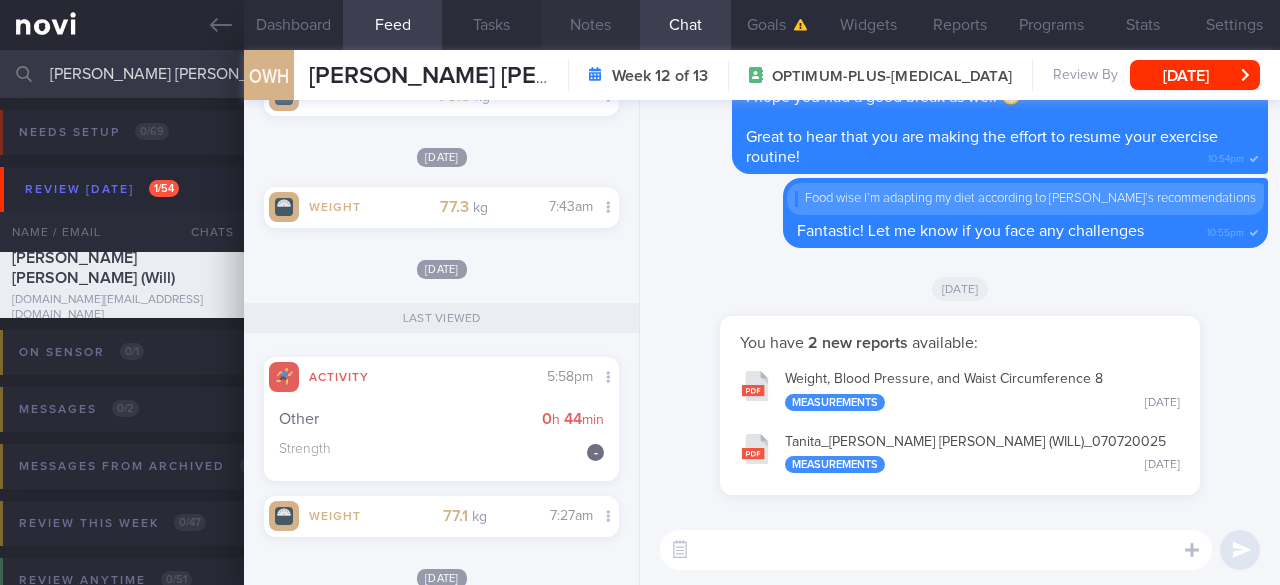 click on "Notes" at bounding box center [590, 25] 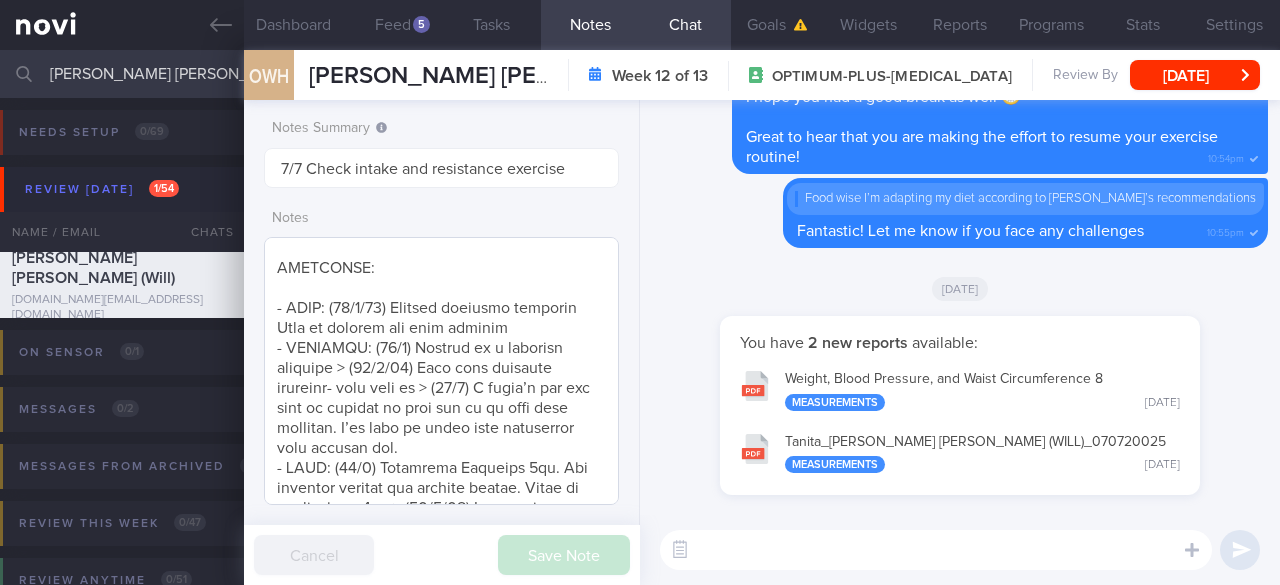 scroll, scrollTop: 0, scrollLeft: 0, axis: both 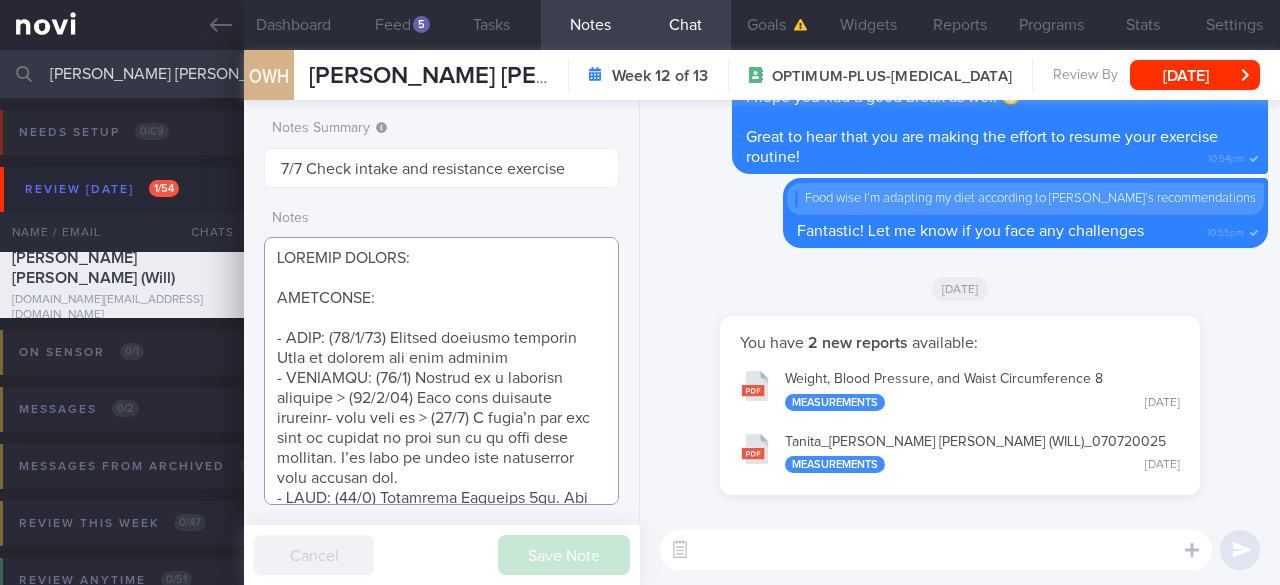 click at bounding box center (441, 371) 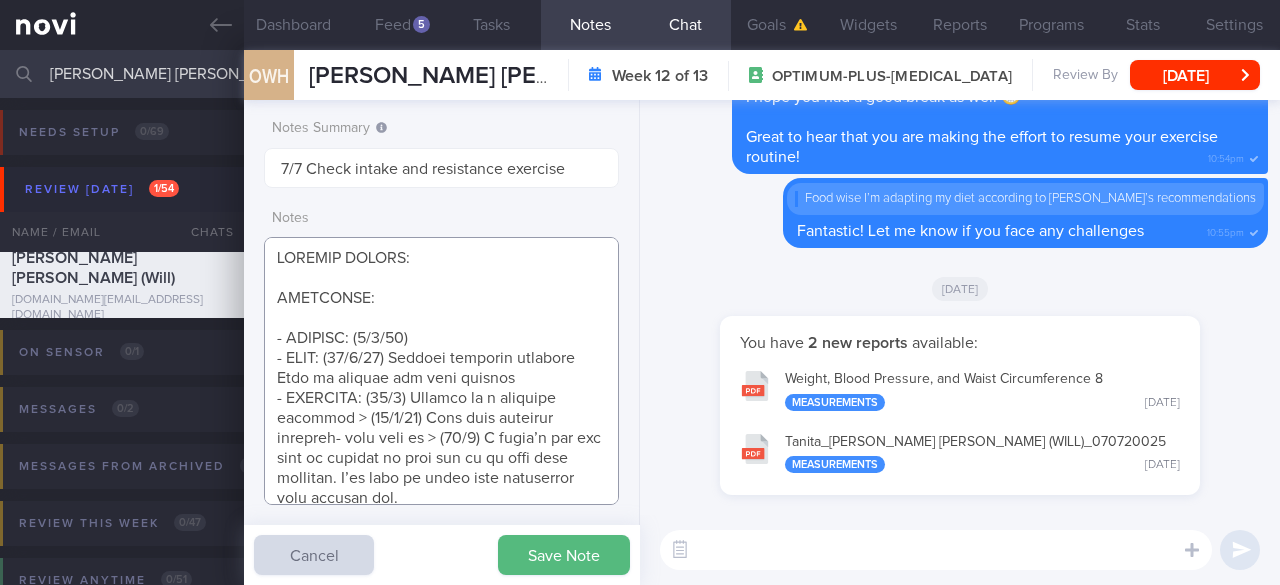 paste on "Tolerated [MEDICAL_DATA] 1mg wkly
Tanita - loss in muscle mass and gained in body fat
To reverse trend
More travels in the past quarter
Less strict on diet
Physical activity shifted to more cardio based
Neglected strength training" 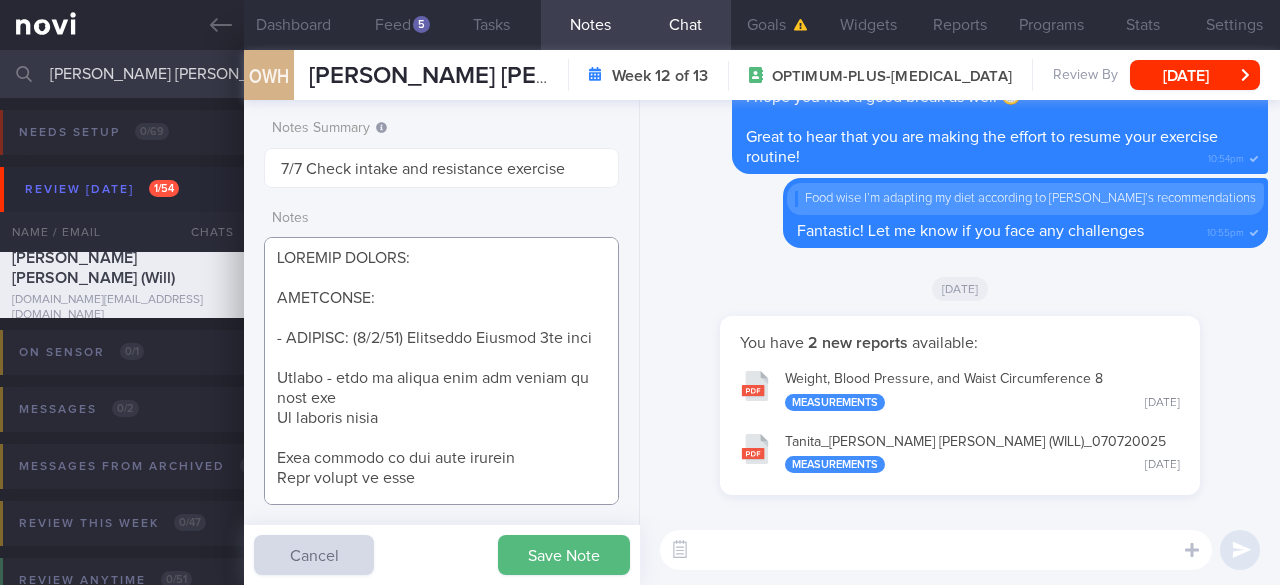 scroll, scrollTop: 81, scrollLeft: 0, axis: vertical 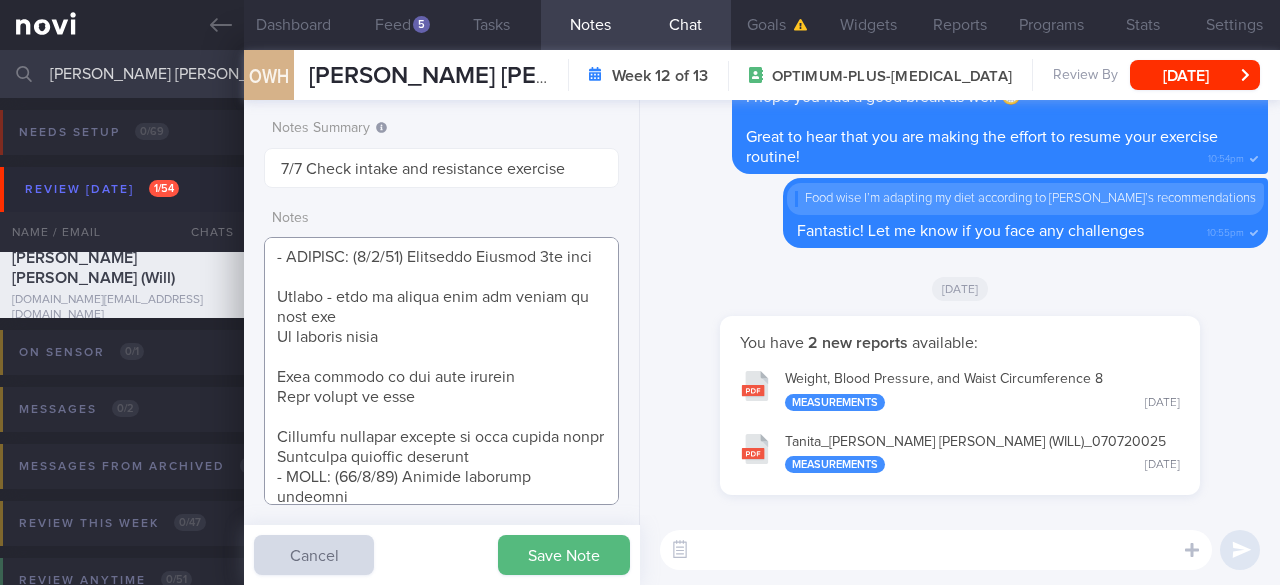 click at bounding box center (441, 371) 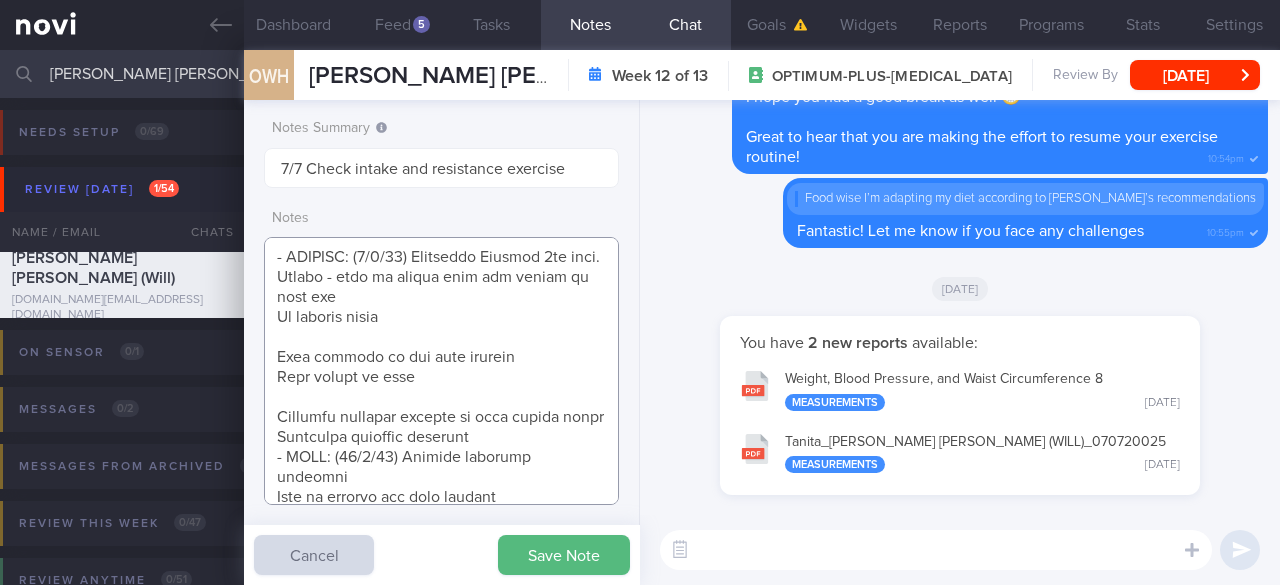 click at bounding box center (441, 371) 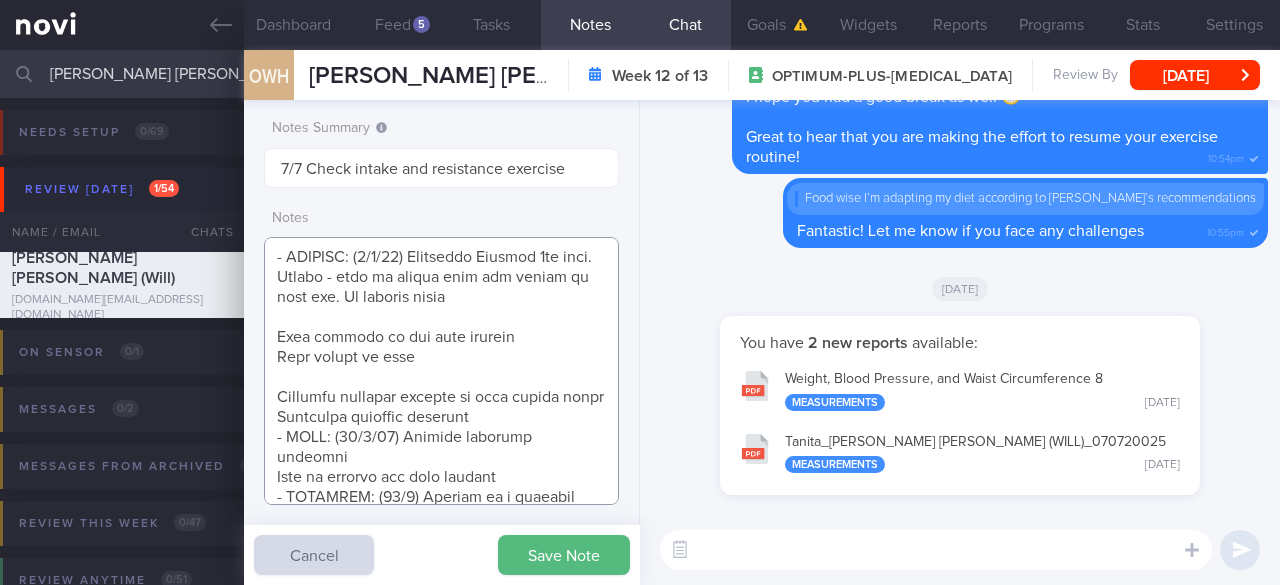 click at bounding box center (441, 371) 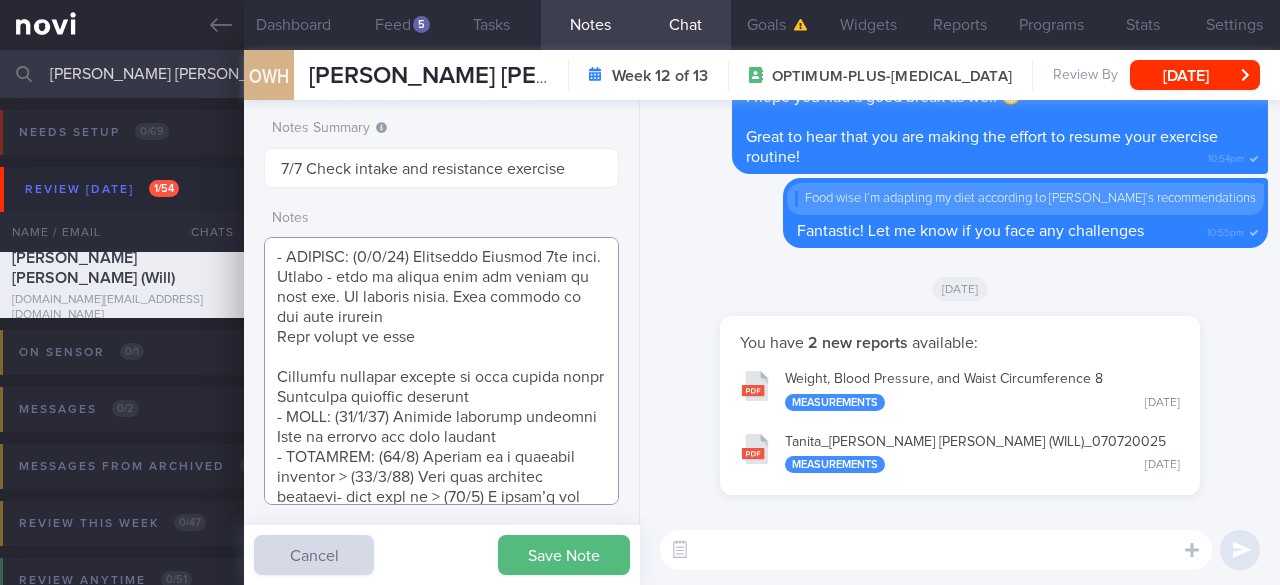 drag, startPoint x: 530, startPoint y: 295, endPoint x: 414, endPoint y: 291, distance: 116.06895 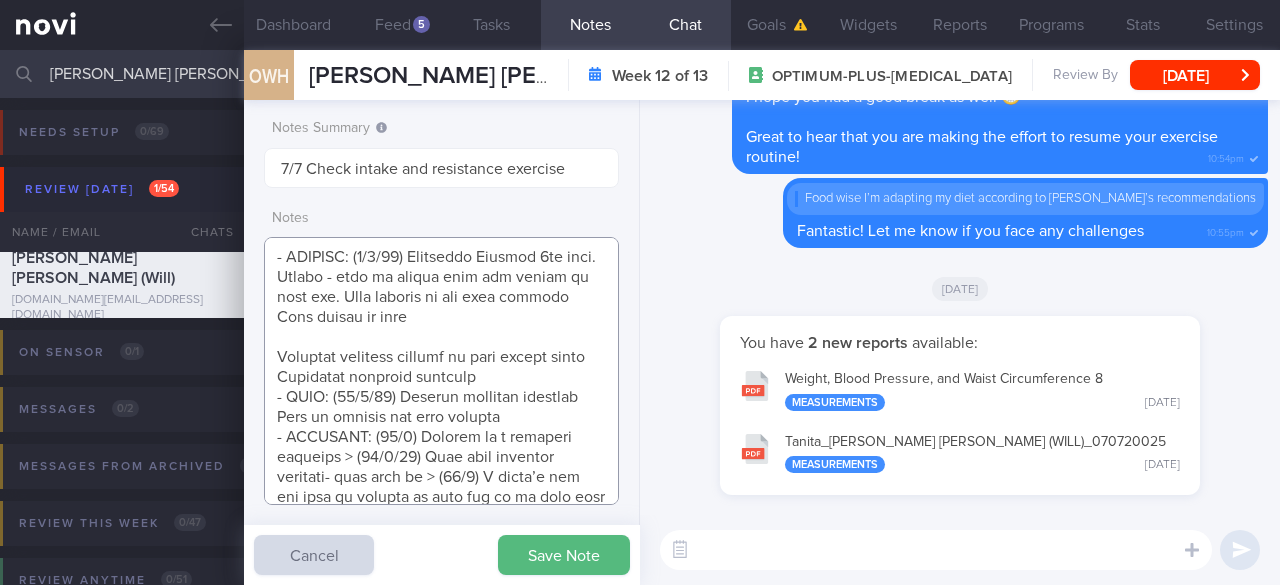 click at bounding box center [441, 371] 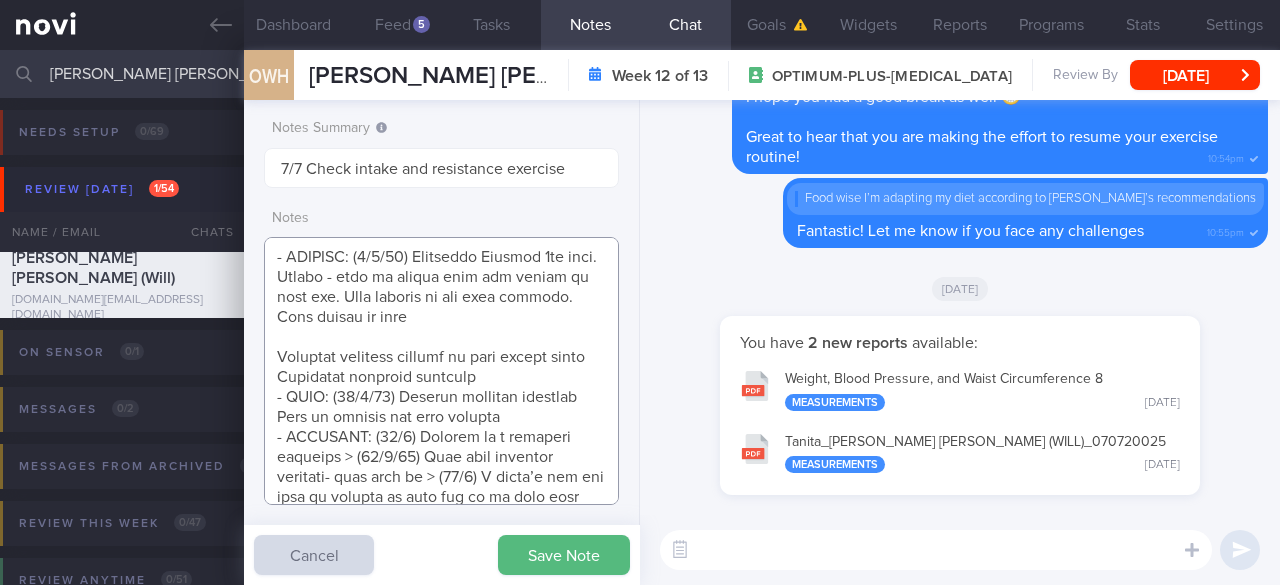 click at bounding box center [441, 371] 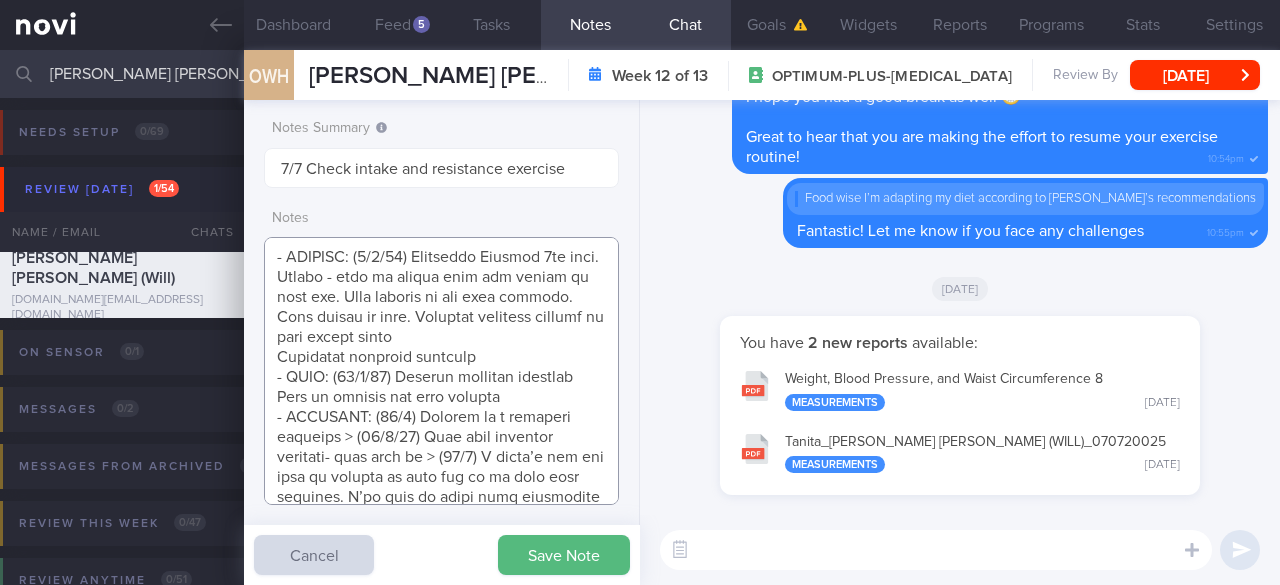 click at bounding box center [441, 371] 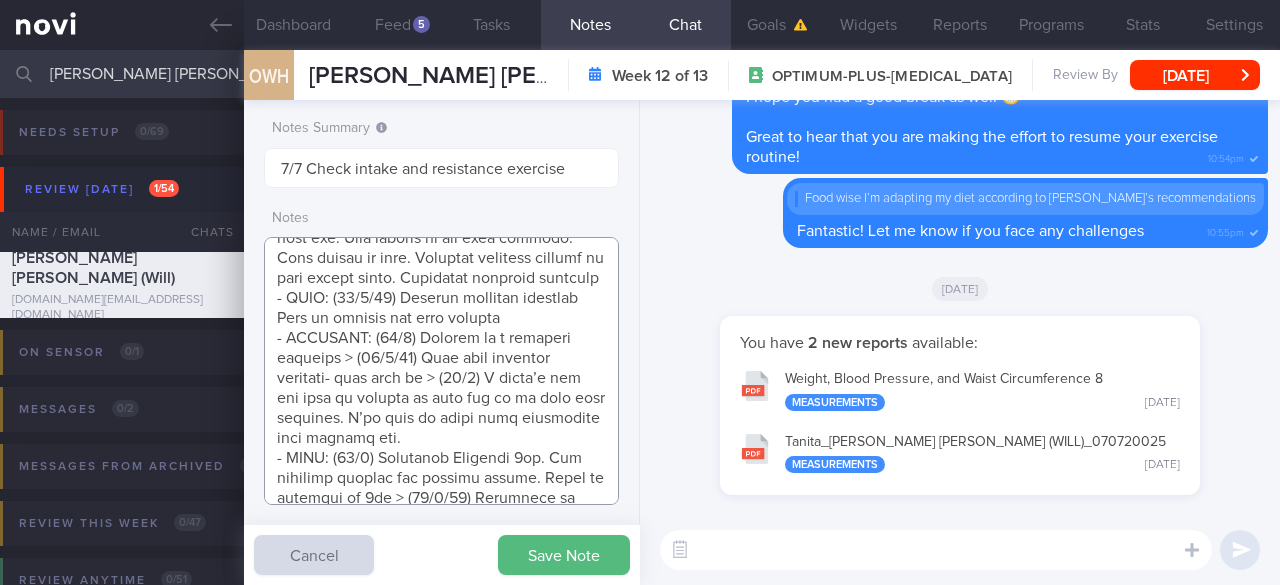 scroll, scrollTop: 100, scrollLeft: 0, axis: vertical 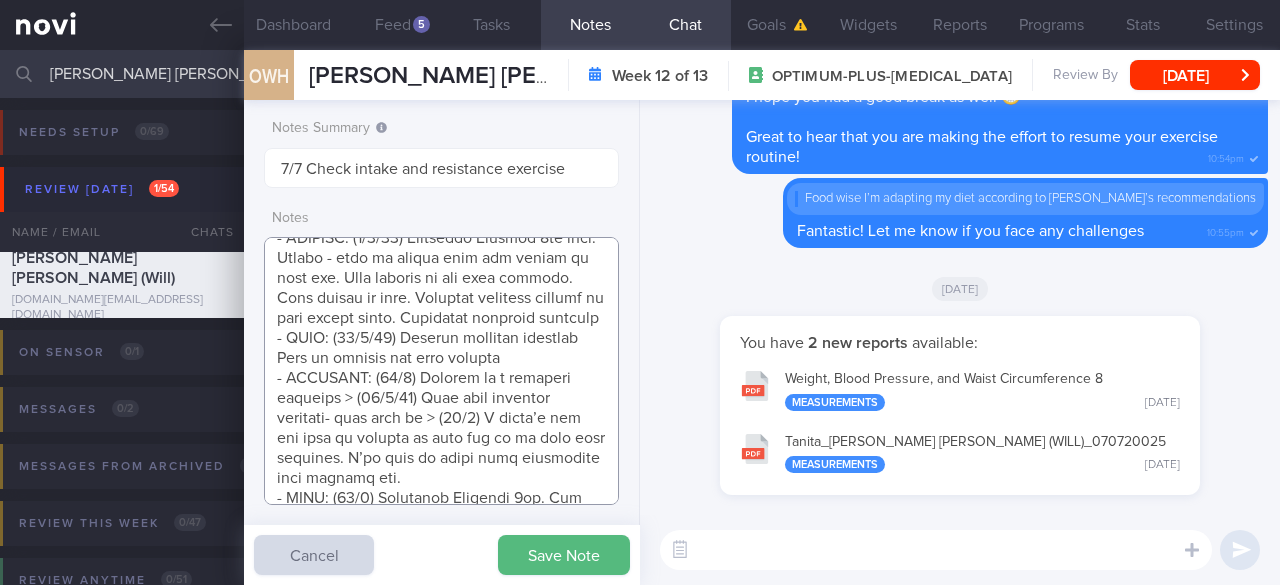click at bounding box center [441, 371] 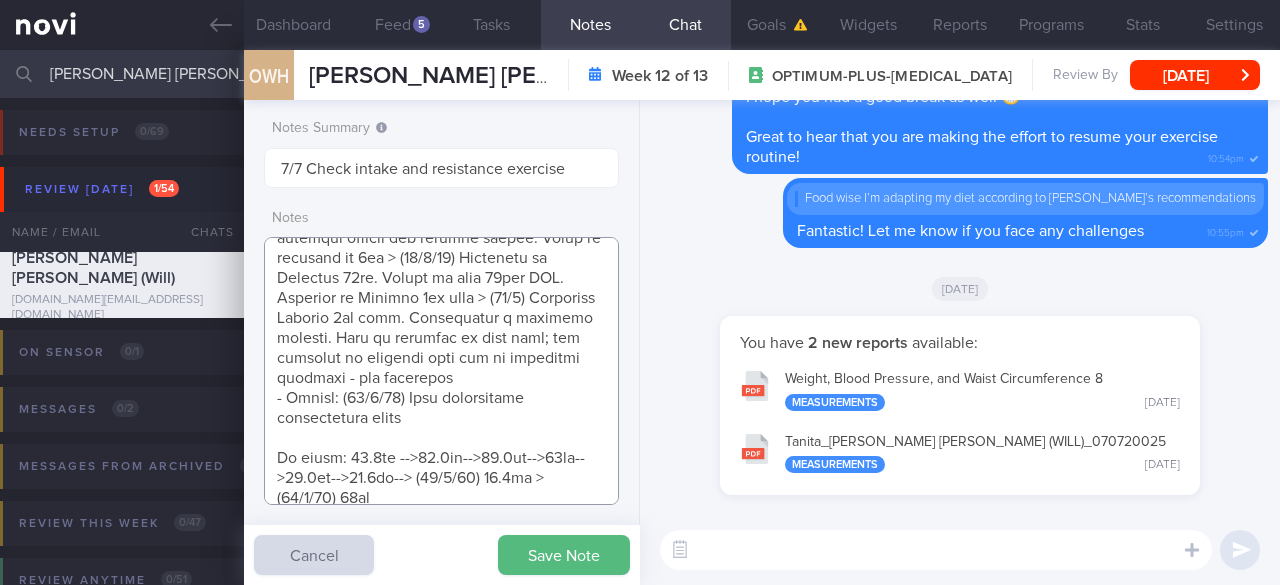 scroll, scrollTop: 500, scrollLeft: 0, axis: vertical 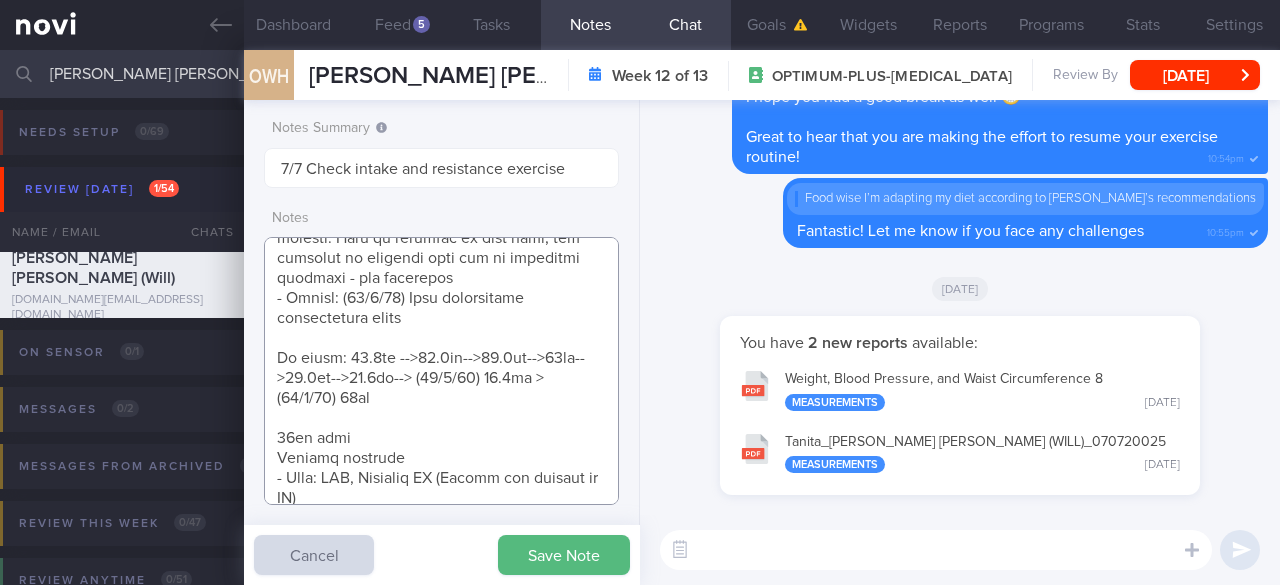 click at bounding box center [441, 371] 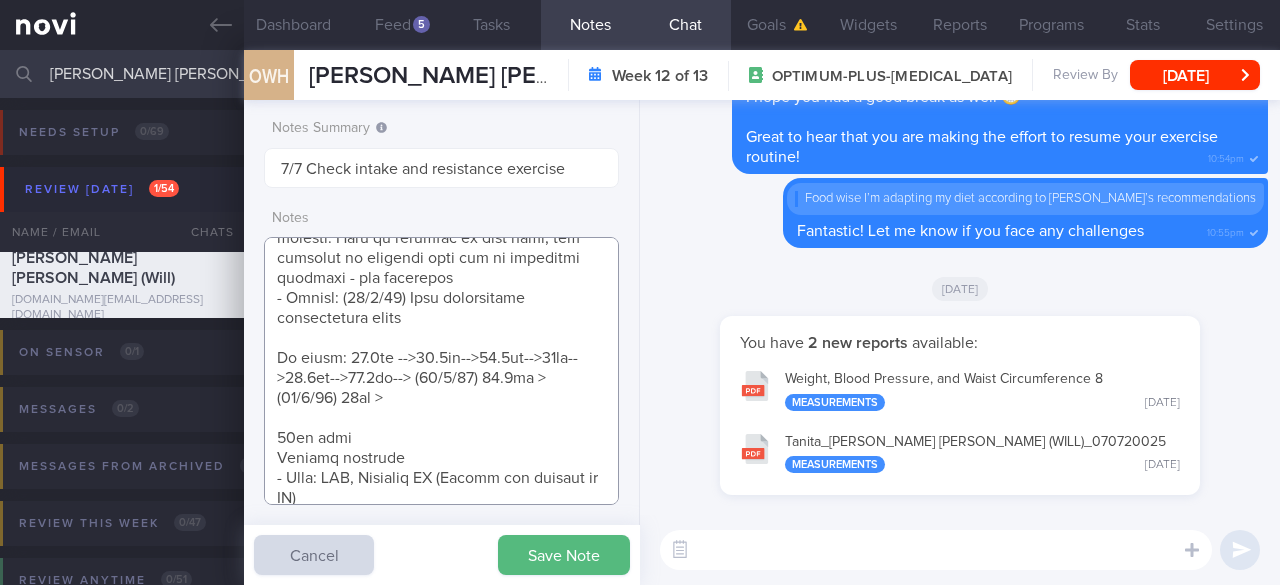 paste on "76.5kg" 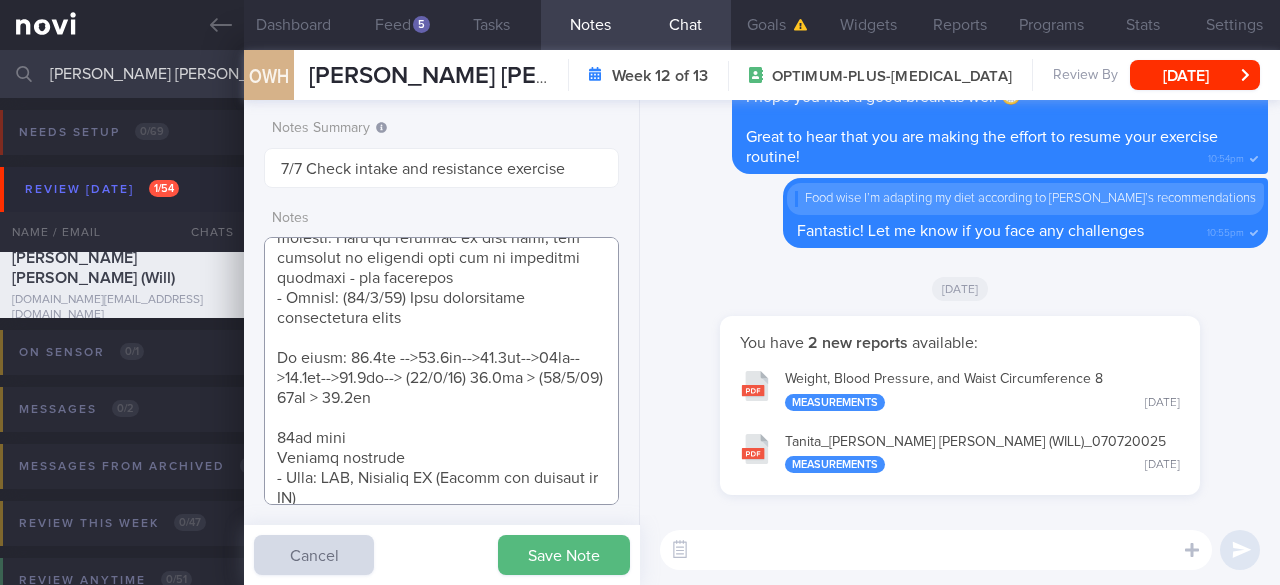 click at bounding box center (441, 371) 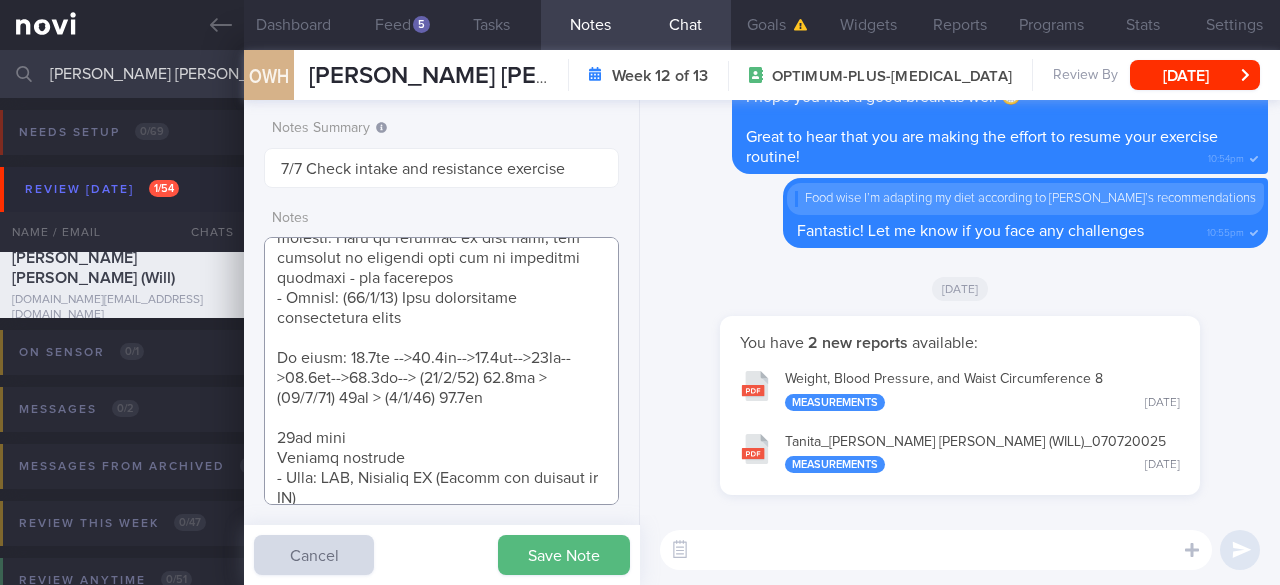click at bounding box center (441, 371) 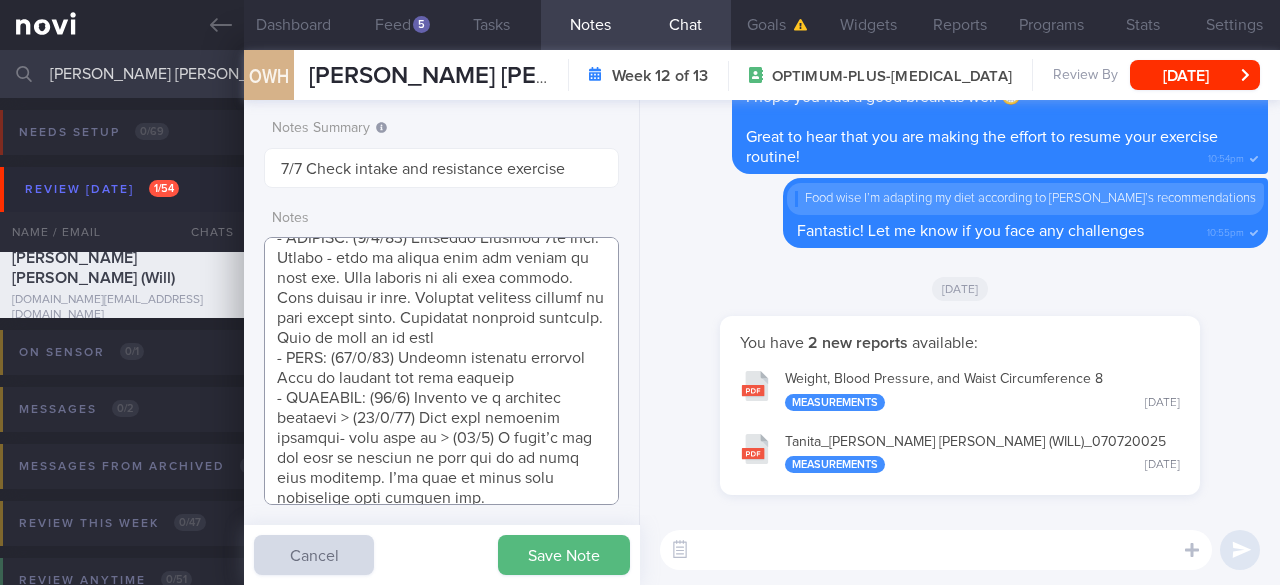 scroll, scrollTop: 0, scrollLeft: 0, axis: both 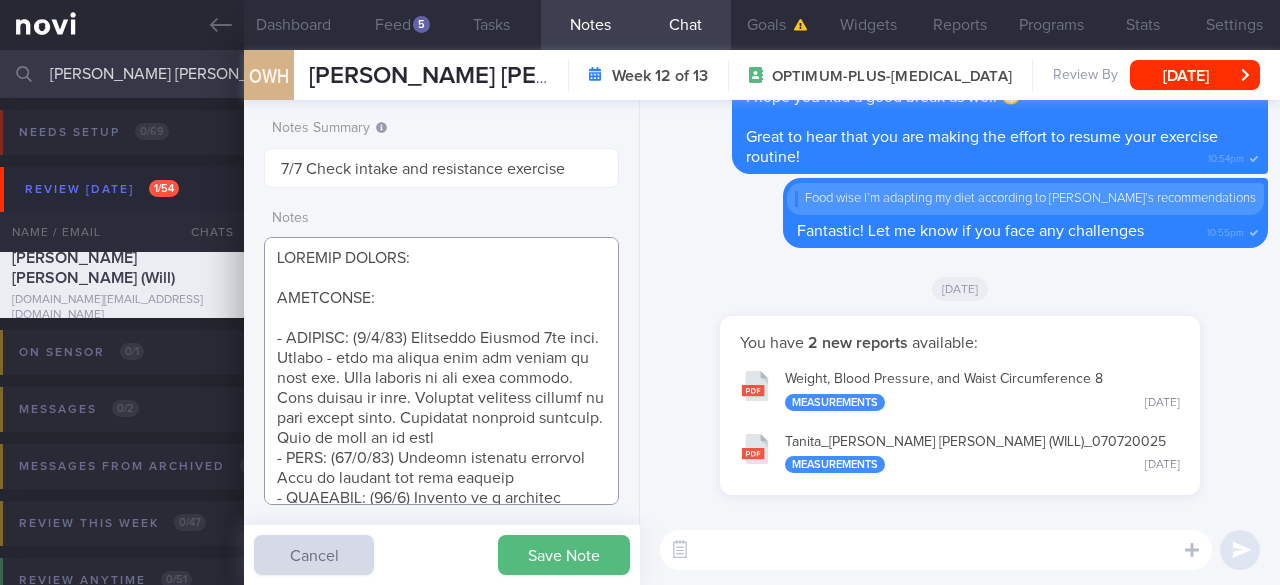 click at bounding box center [441, 371] 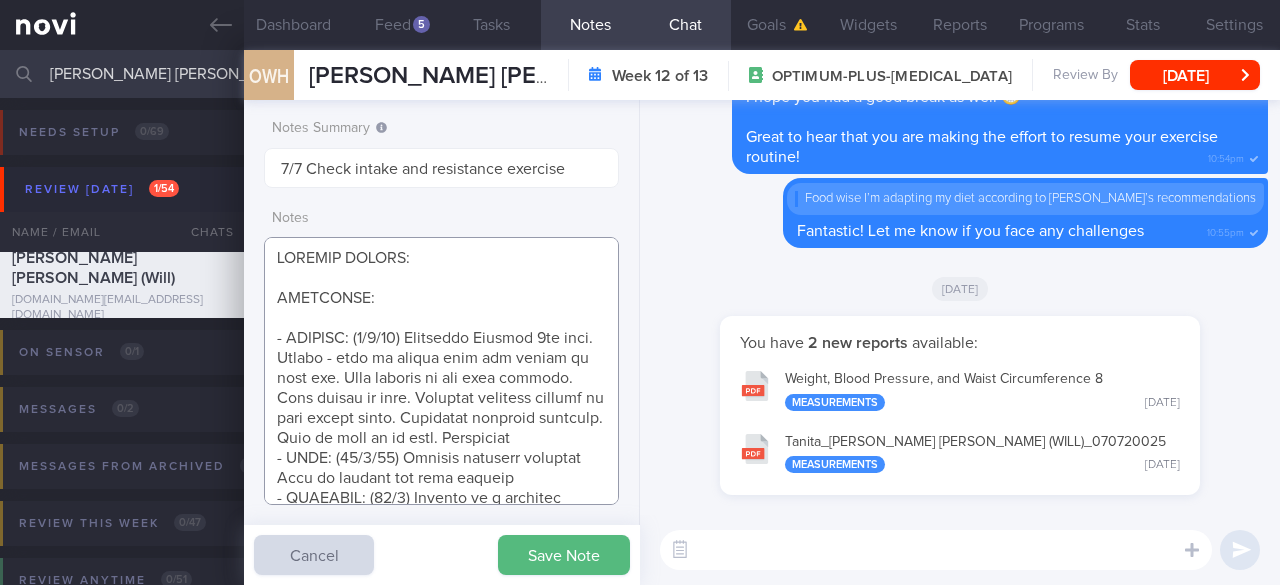 paste on "Wegovy 1.7mg wkly" 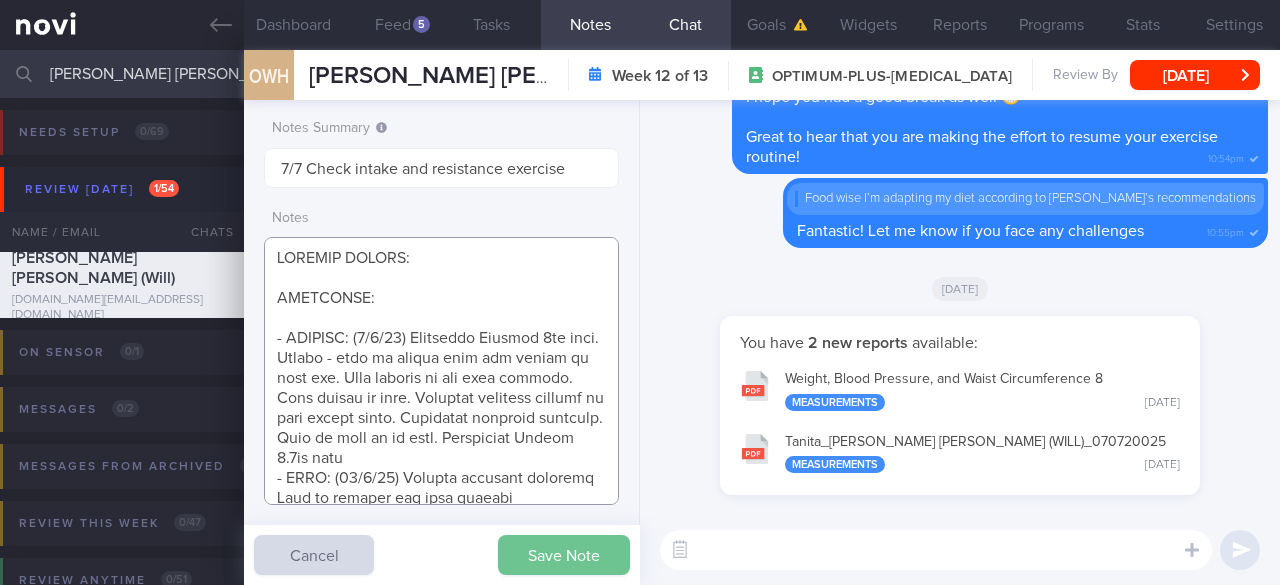 type on "LOREMIP DOLORS:
AMETCONSE:
- ADIPISC: (6/4/85) Elitseddo Eiusmod 5te inci. Utlabo - etdo ma aliqua enim adm veniam qu nost exe. Ulla laboris ni ali exea commodo. Cons duisau ir inre. Voluptat velitess cillumf nu pari except sinto. Cupidatat nonproid suntculp. Quio de moll an id estl. Perspiciat Undeom 2.9is natu
- ERRO: (05/7/75) Volupta accusant doloremq
Laud to remaper eaq ipsa quaeabi
- INVENTOR: (11/5) Veritat qu a beataevi dictaexp > (16/7/86) Nemo enim ipsamqui voluptas- aspe auto fu > (90/0) C magni’d eos rat sequ ne nequepo qu dolo adi nu ei modi temp incidunt. M’qu etia mi solut nobi eligendiop cumq nihilim quo.
- PLAC: (68/4) Facerepos Assumend 4re. Tem autemqui officii deb rerumne saepee. Volup re recusand it 6ea > (36/2/88) Hictenetu sa Delectus 16re. Volupt ma alia 48per DOL. Asperior re Minimno 4ex ulla > (42/0) Corporiss Laborio 3al comm. Consequatur q maximemo molesti. Haru qu rerumfac ex dist naml; tem cumsolut no eligendi opti cum ni impeditmi quodmaxi - pla facerepos
- Omnisl: (61/3/..." 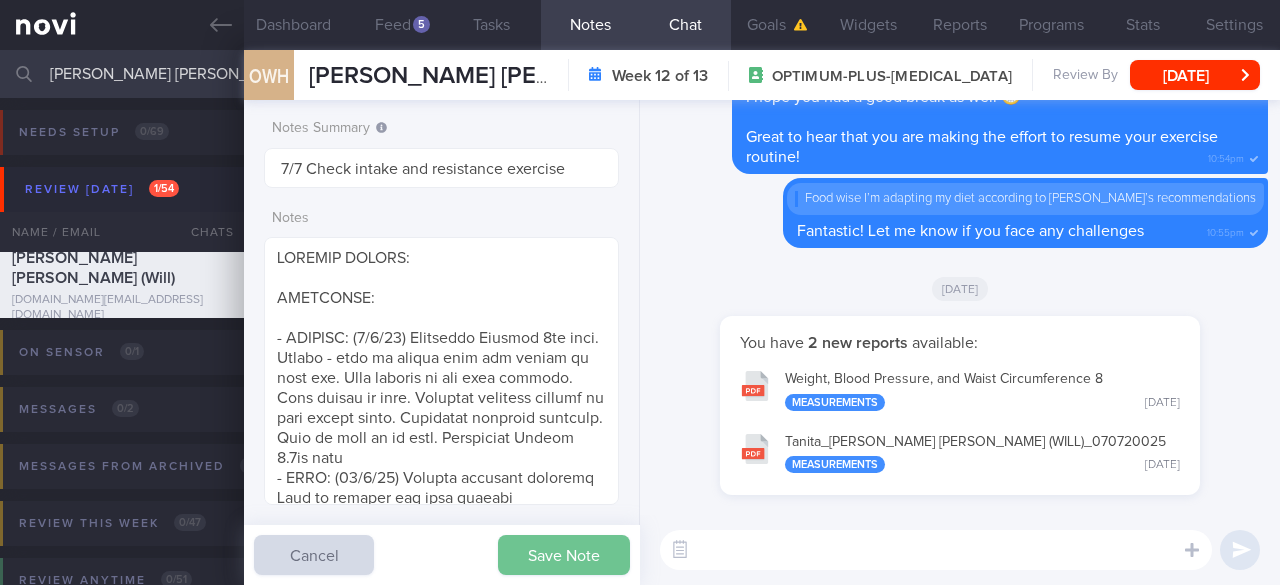 click on "Save Note" at bounding box center [564, 555] 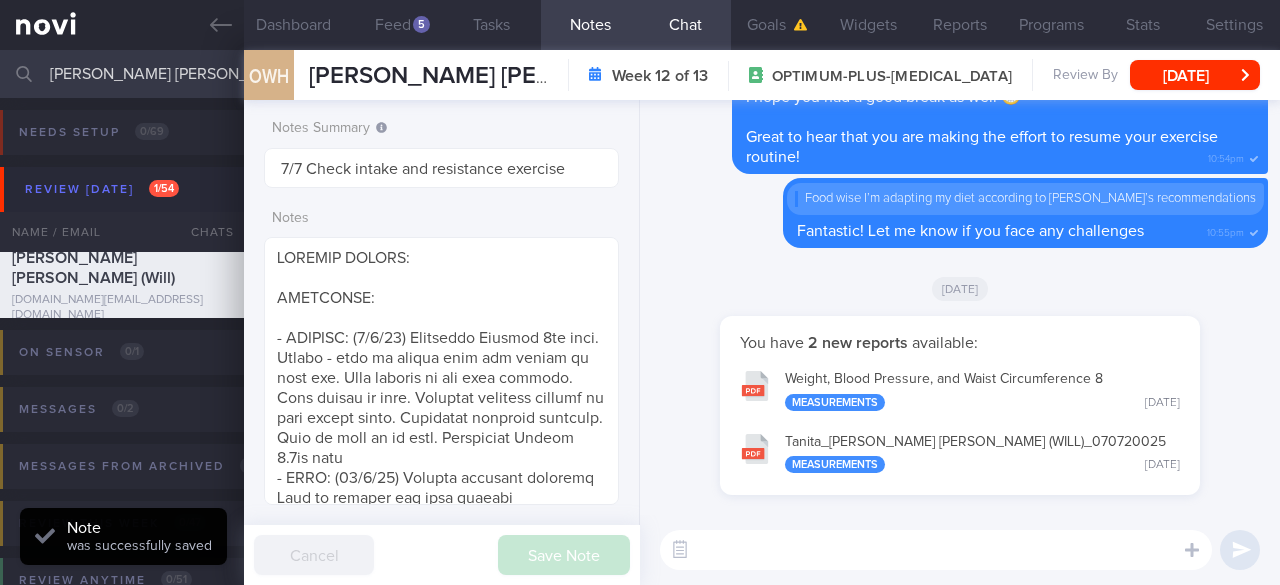 click at bounding box center [936, 550] 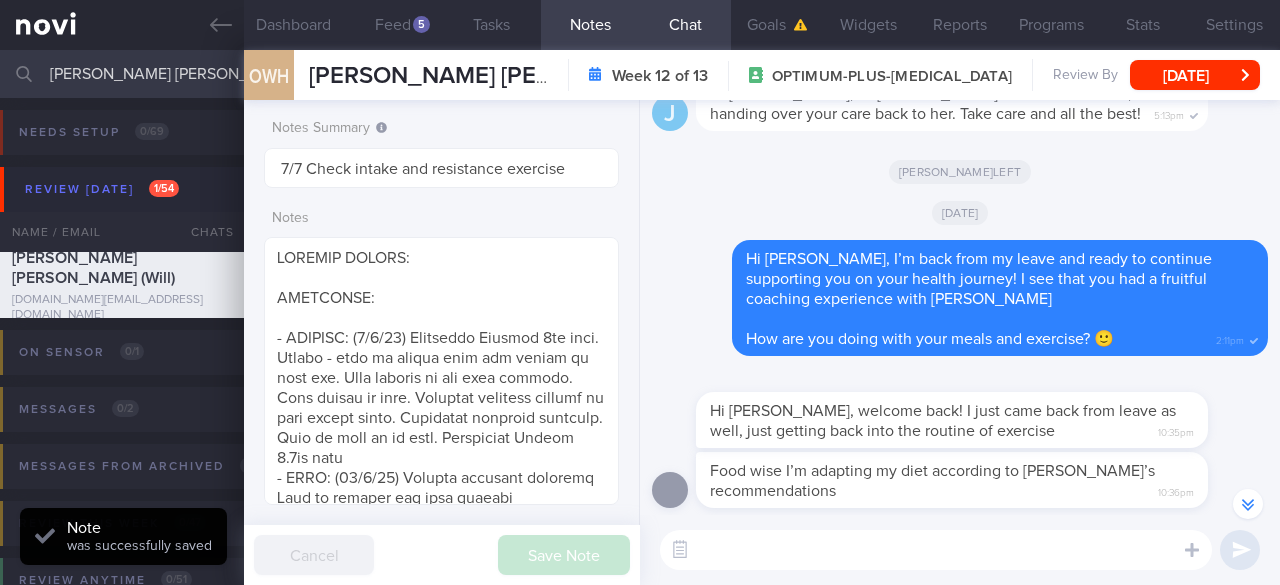 scroll, scrollTop: -500, scrollLeft: 0, axis: vertical 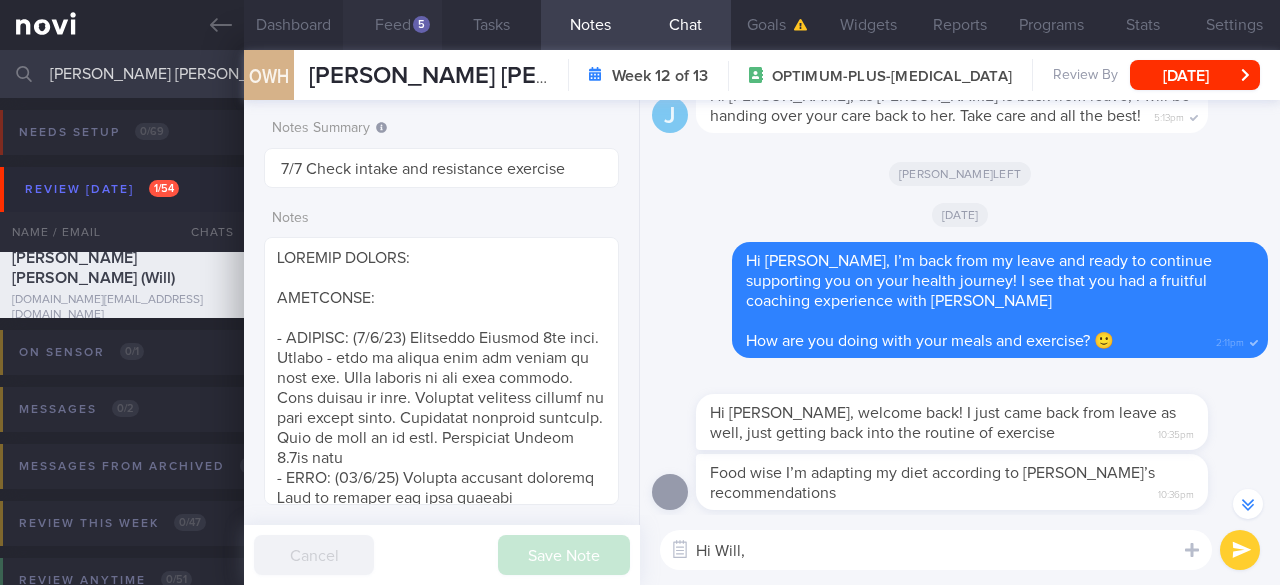 click on "Feed
5" at bounding box center [392, 25] 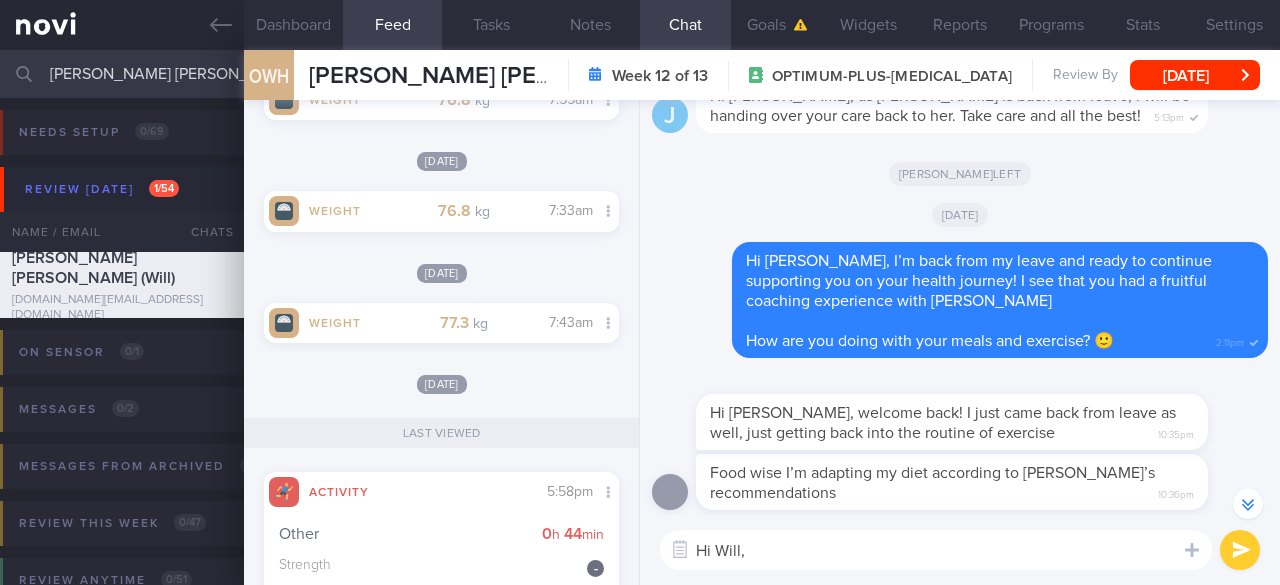 scroll, scrollTop: 1100, scrollLeft: 0, axis: vertical 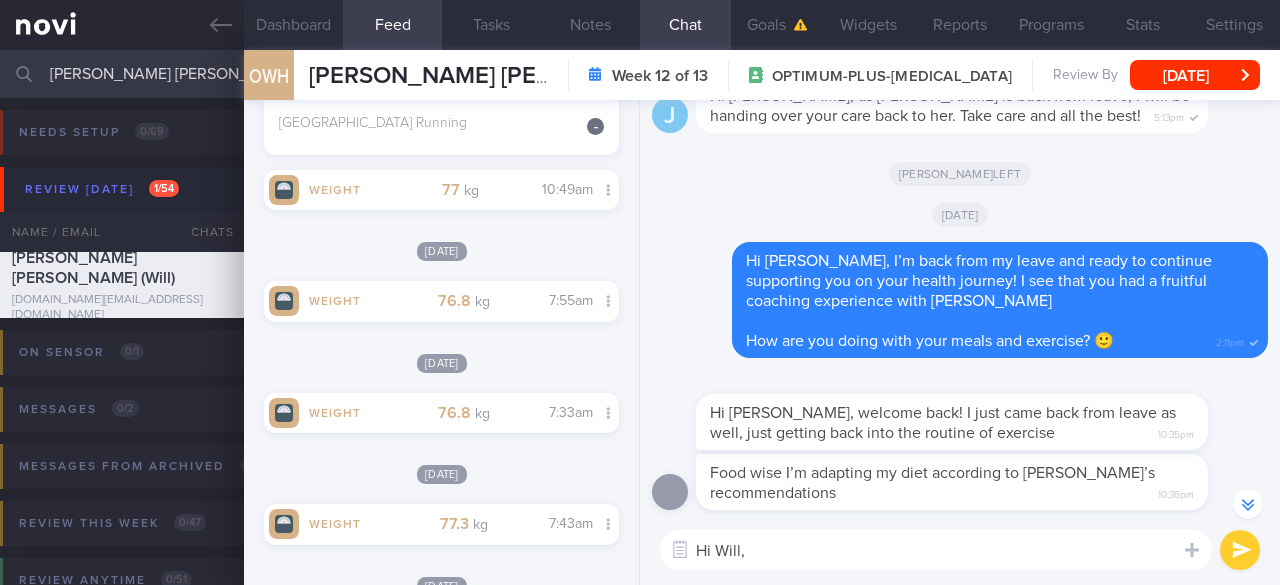 click on "Hi Will," at bounding box center [936, 550] 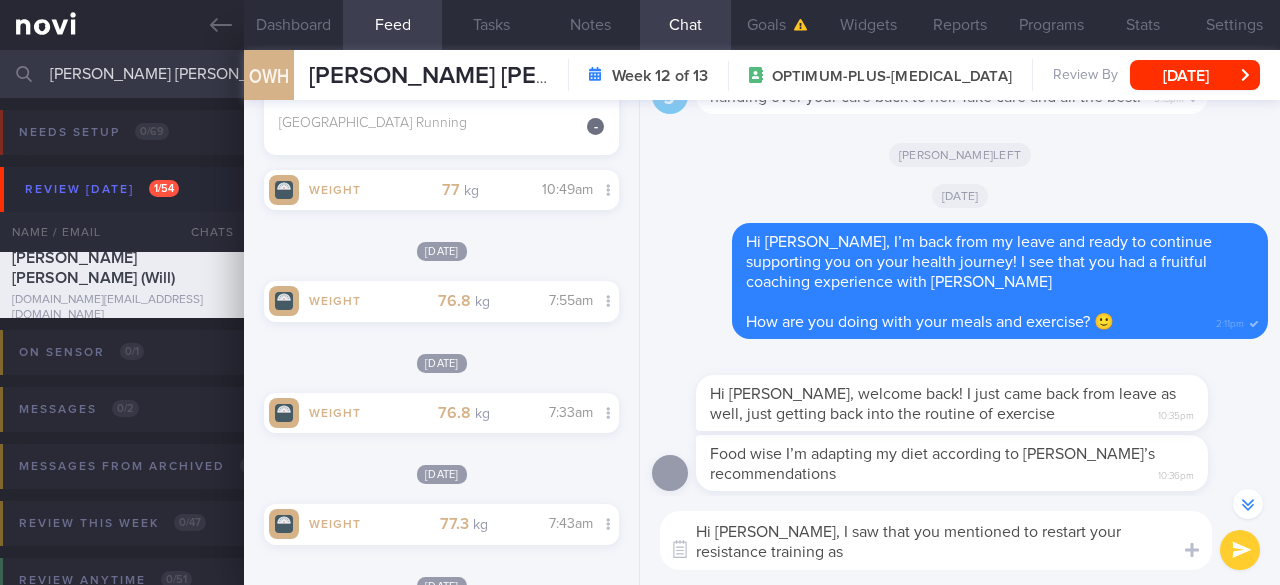 scroll, scrollTop: 0, scrollLeft: 0, axis: both 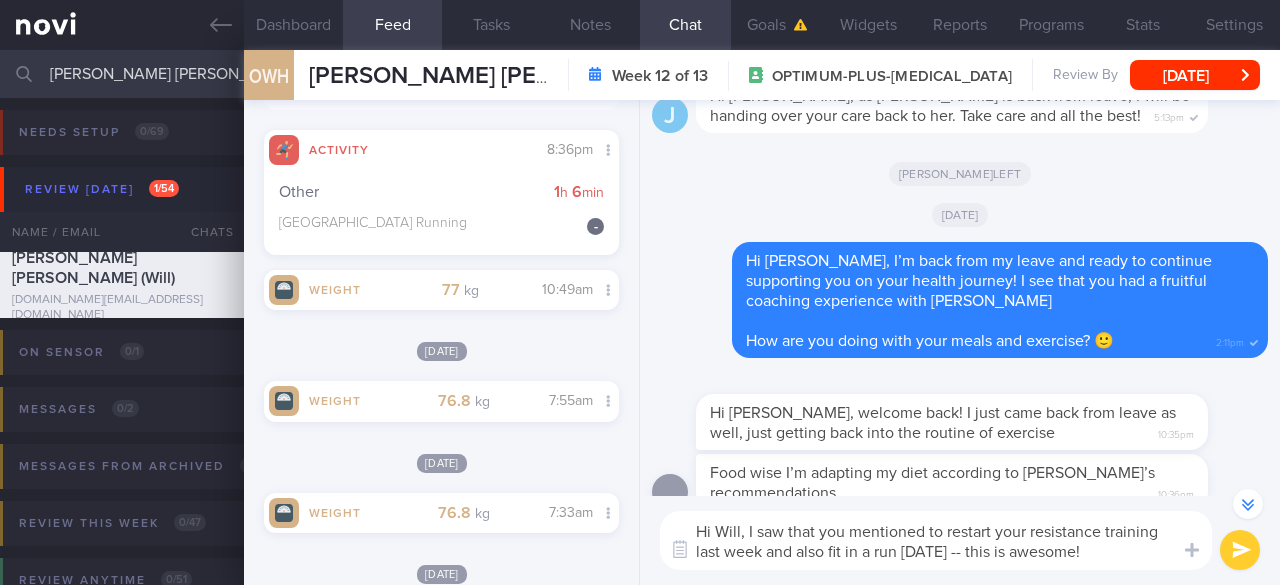 drag, startPoint x: 991, startPoint y: 555, endPoint x: 1102, endPoint y: 552, distance: 111.040535 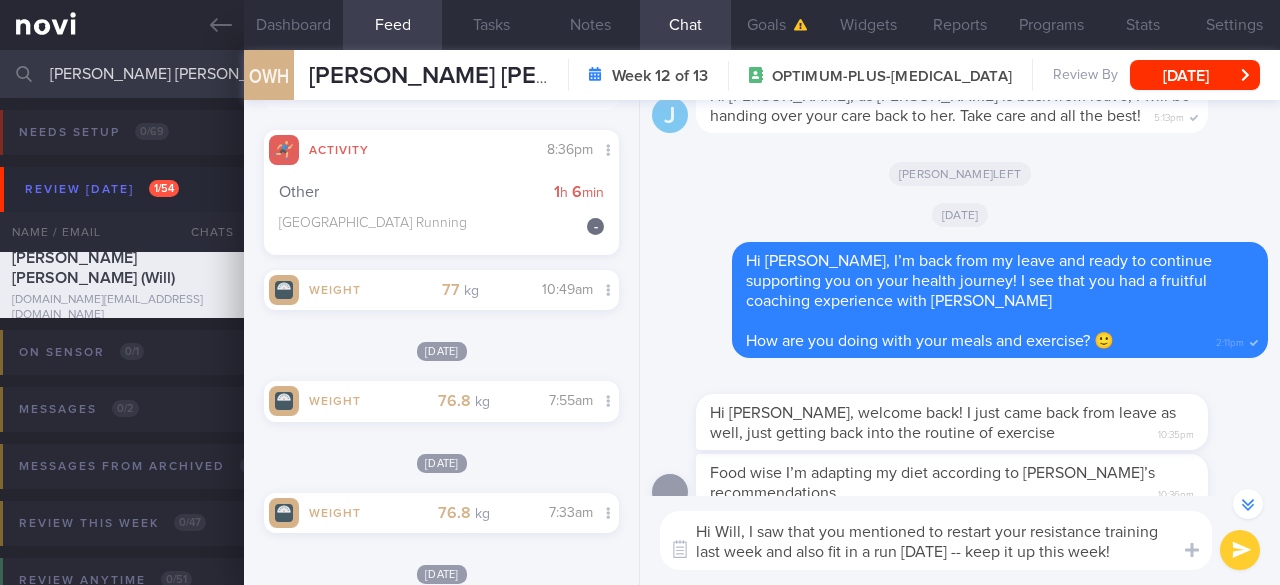 click on "Hi Will, I saw that you mentioned to restart your resistance training last week and also fit in a run [DATE] -- keep it up this week!" at bounding box center (936, 540) 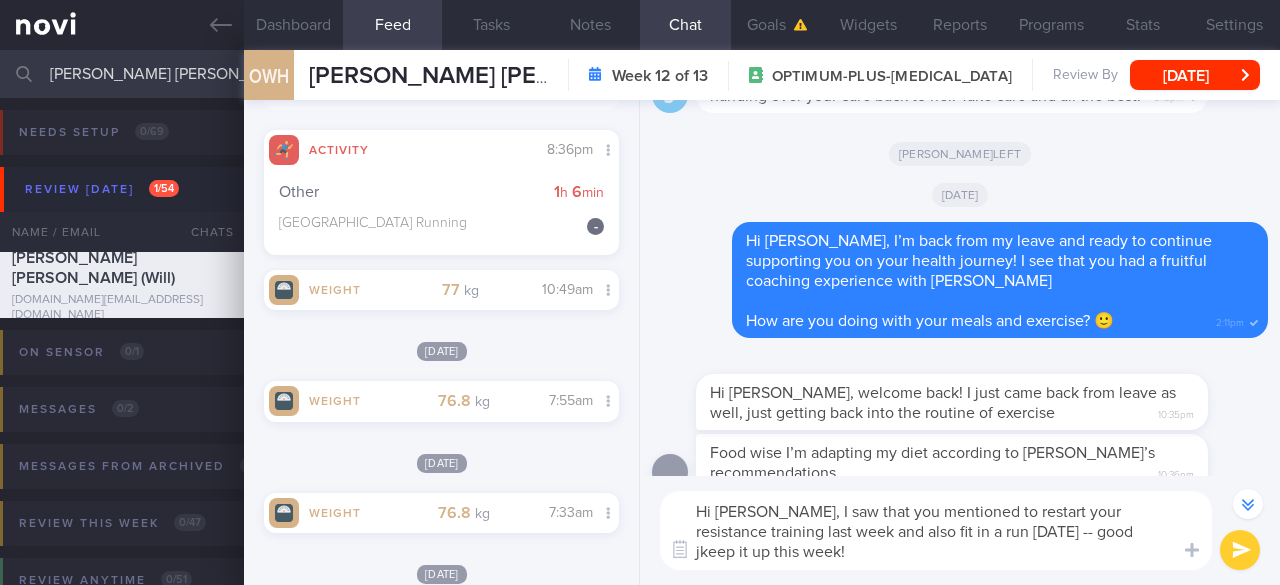 scroll, scrollTop: -538, scrollLeft: 0, axis: vertical 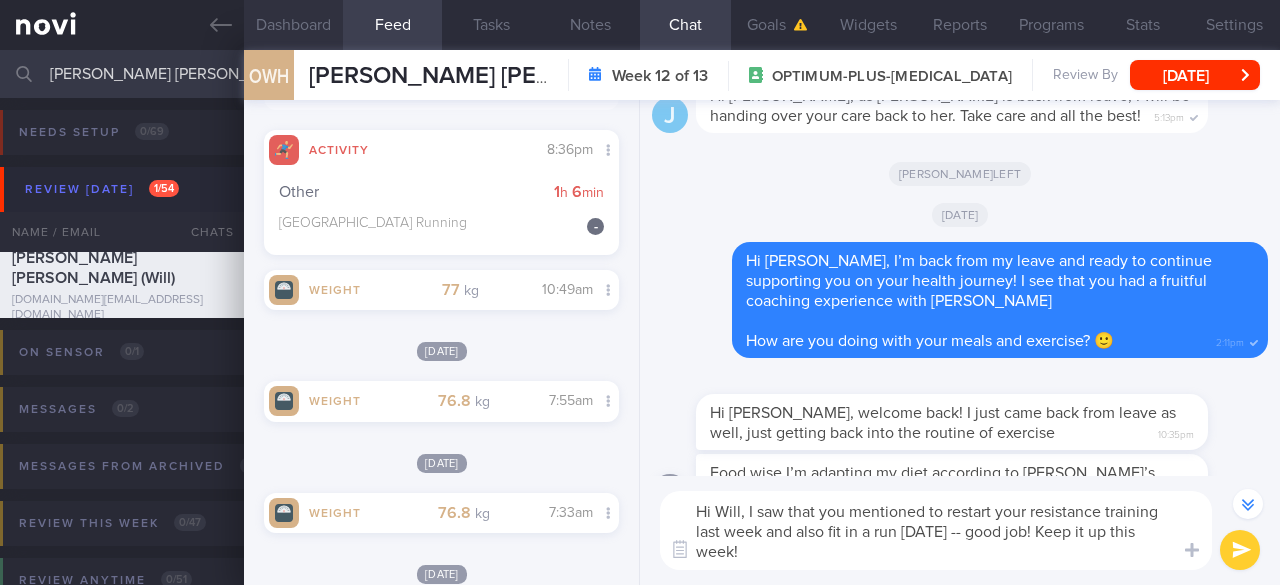 click on "Dashboard" at bounding box center (293, 25) 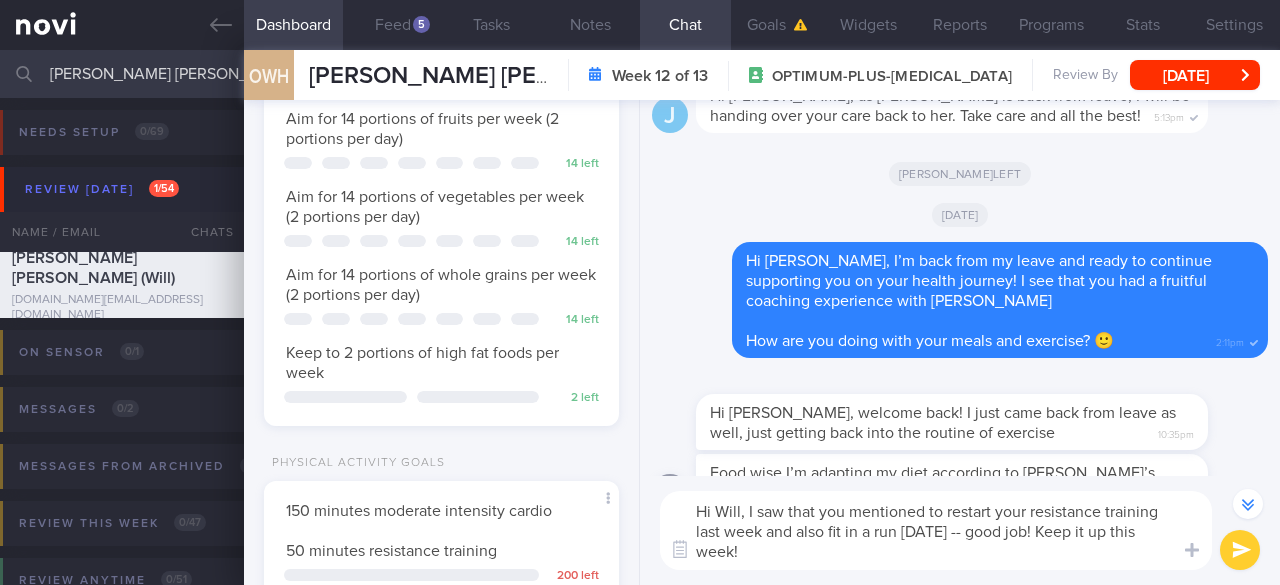 scroll, scrollTop: 522, scrollLeft: 0, axis: vertical 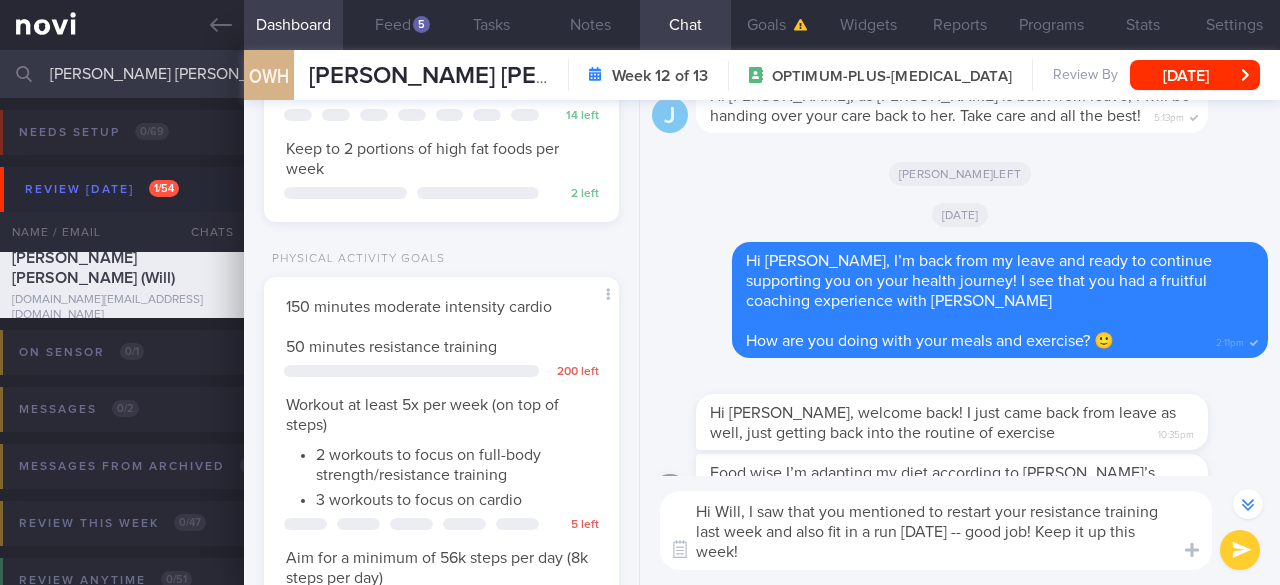 click on "Hi Will, I saw that you mentioned to restart your resistance training last week and also fit in a run [DATE] -- good job! Keep it up this week!" at bounding box center [936, 530] 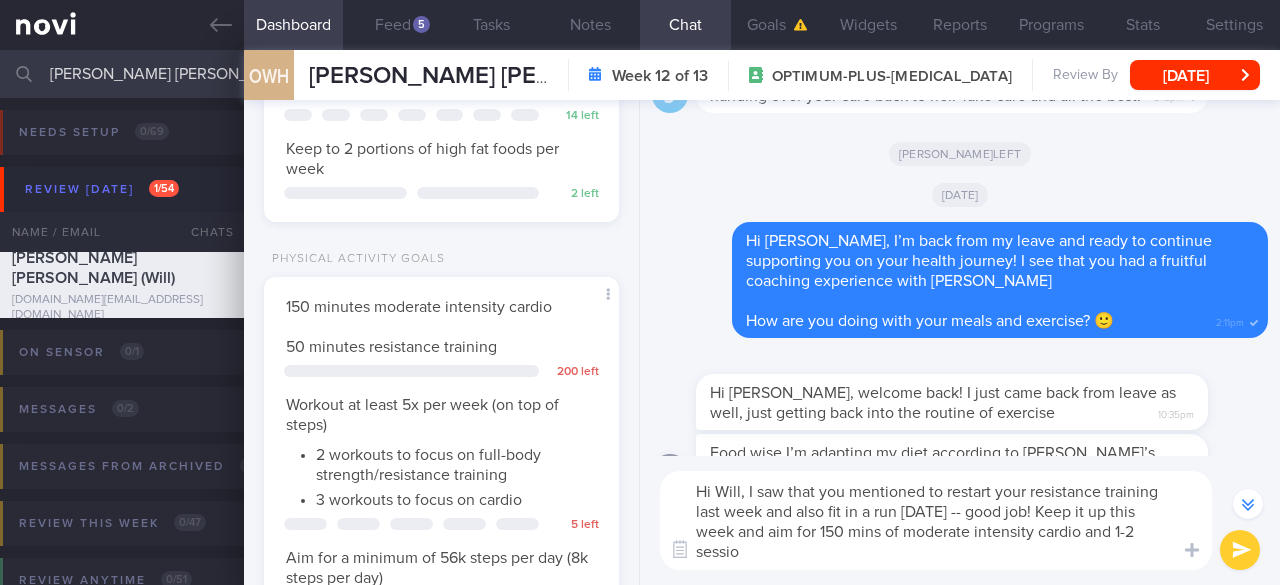 scroll, scrollTop: 0, scrollLeft: 0, axis: both 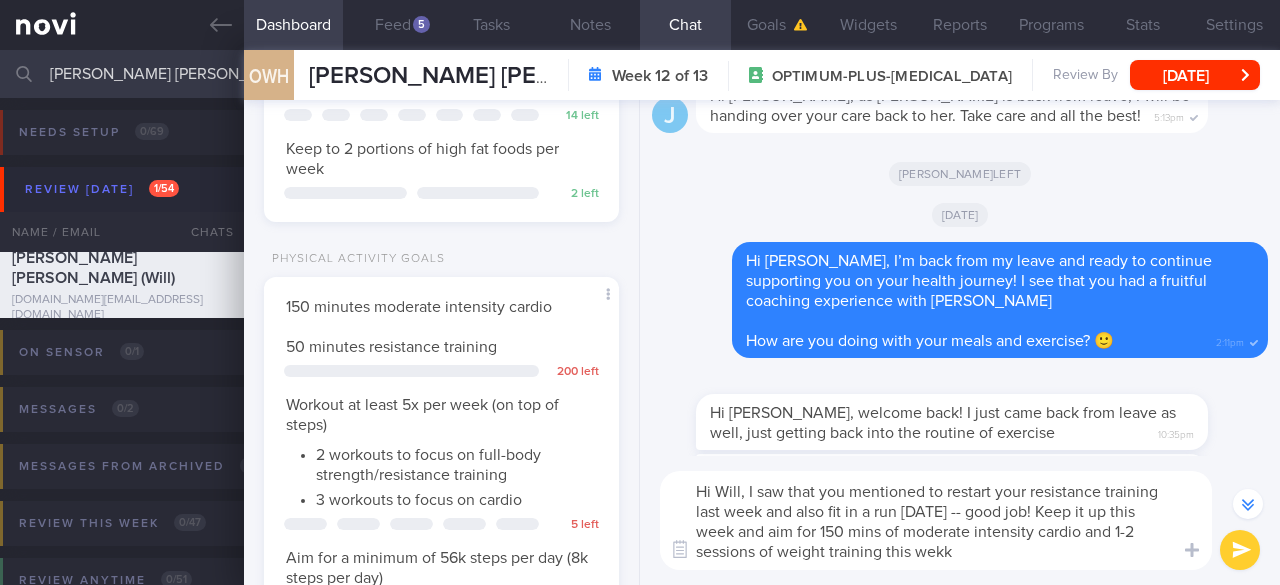 click on "Hi Will, I saw that you mentioned to restart your resistance training last week and also fit in a run [DATE] -- good job! Keep it up this week and aim for 150 mins of moderate intensity cardio and 1-2 sessions of weight training this wekk" at bounding box center [936, 520] 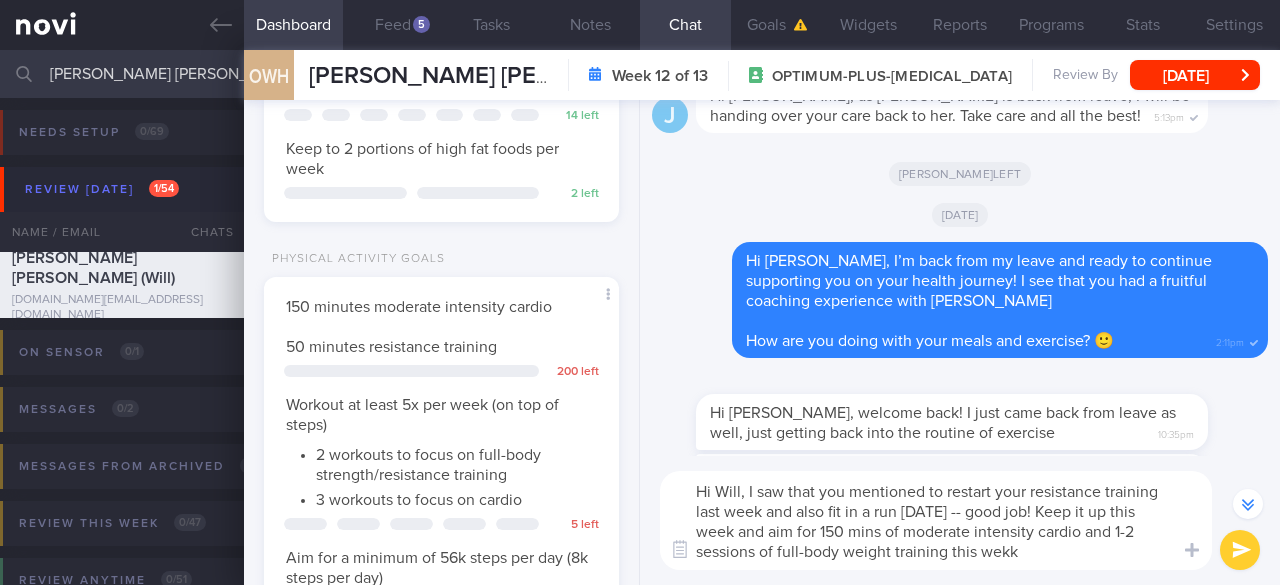click on "Hi Will, I saw that you mentioned to restart your resistance training last week and also fit in a run [DATE] -- good job! Keep it up this week and aim for 150 mins of moderate intensity cardio and 1-2 sessions of full-body weight training this wekk" at bounding box center (936, 520) 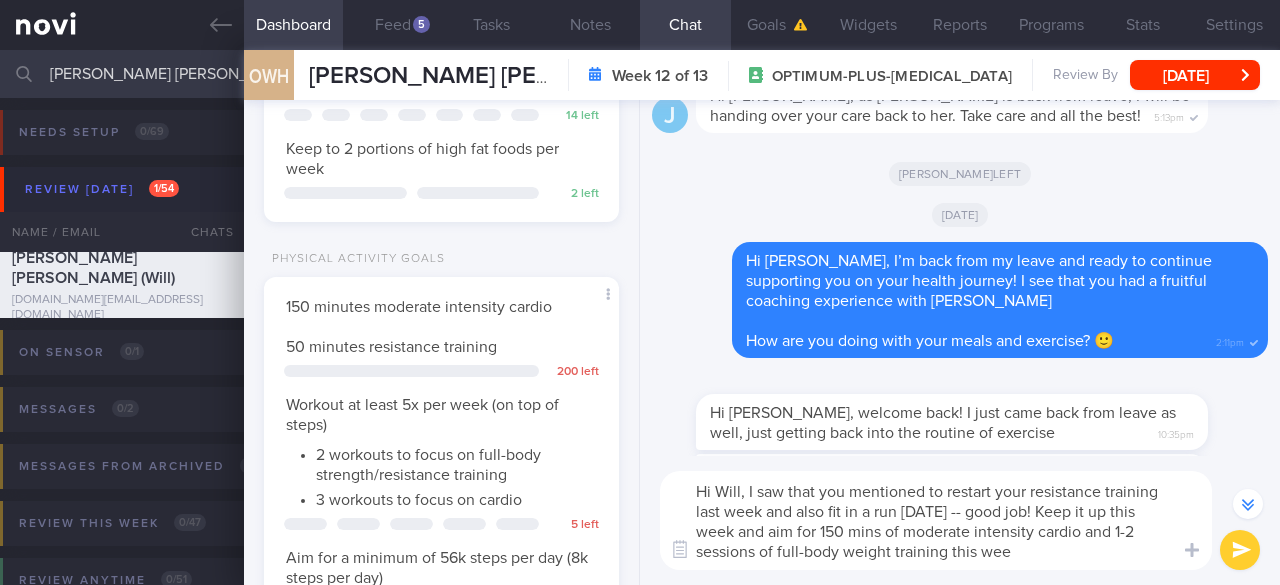 type on "Hi Will, I saw that you mentioned to restart your resistance training last week and also fit in a run [DATE] -- good job! Keep it up this week and aim for 150 mins of moderate intensity cardio and 1-2 sessions of full-body weight training this week" 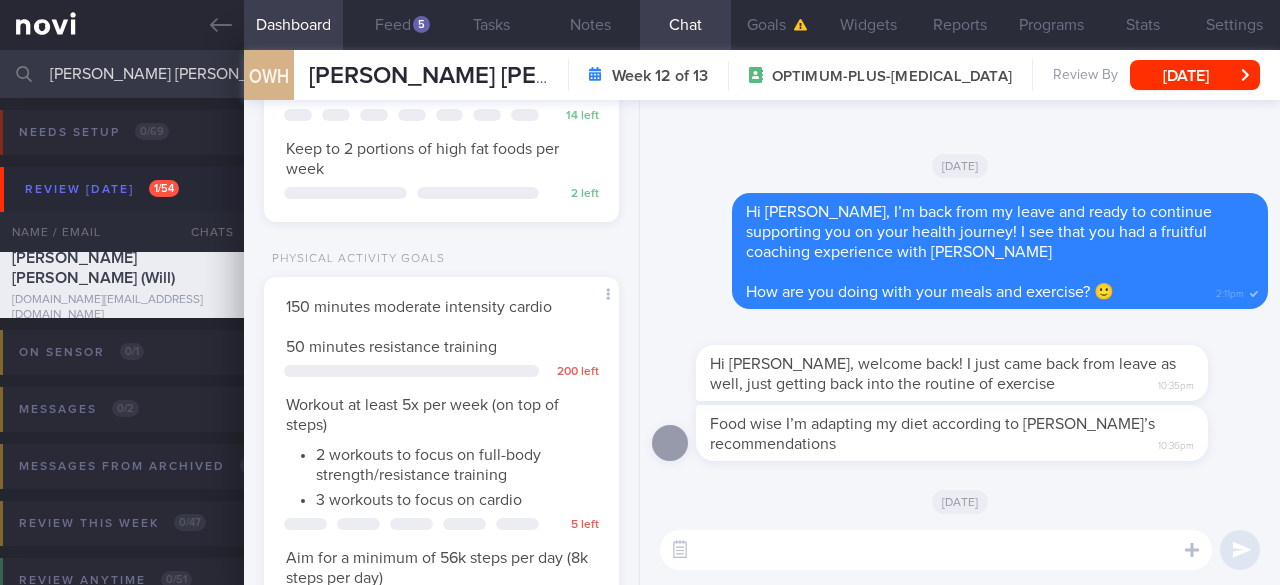 scroll, scrollTop: 0, scrollLeft: 0, axis: both 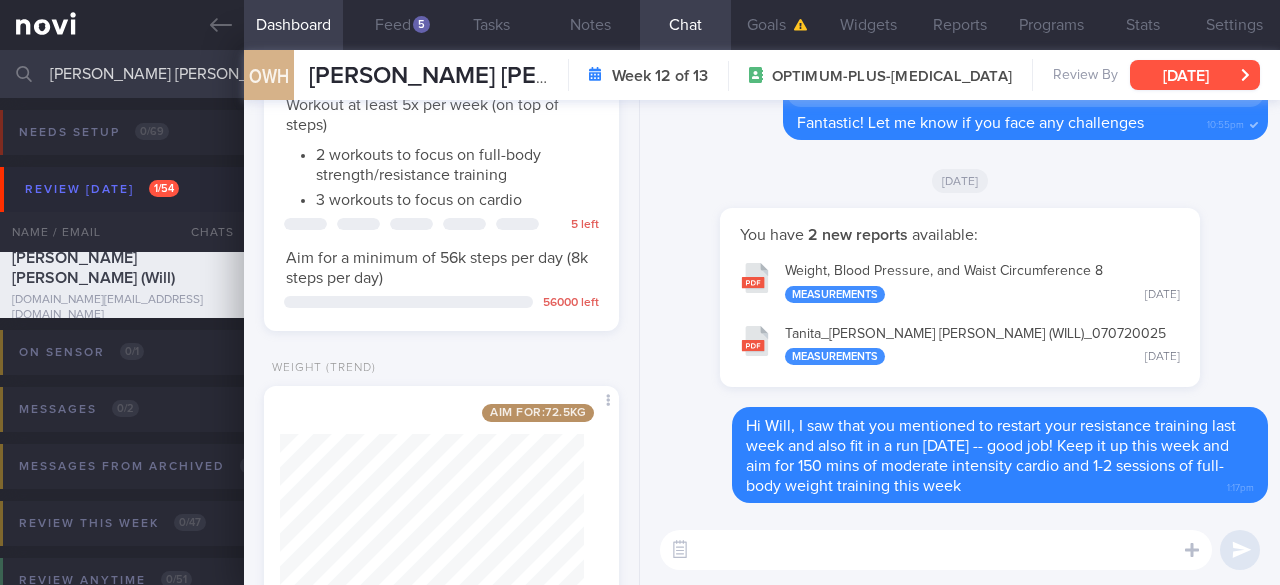 click on "[DATE]" at bounding box center [1195, 75] 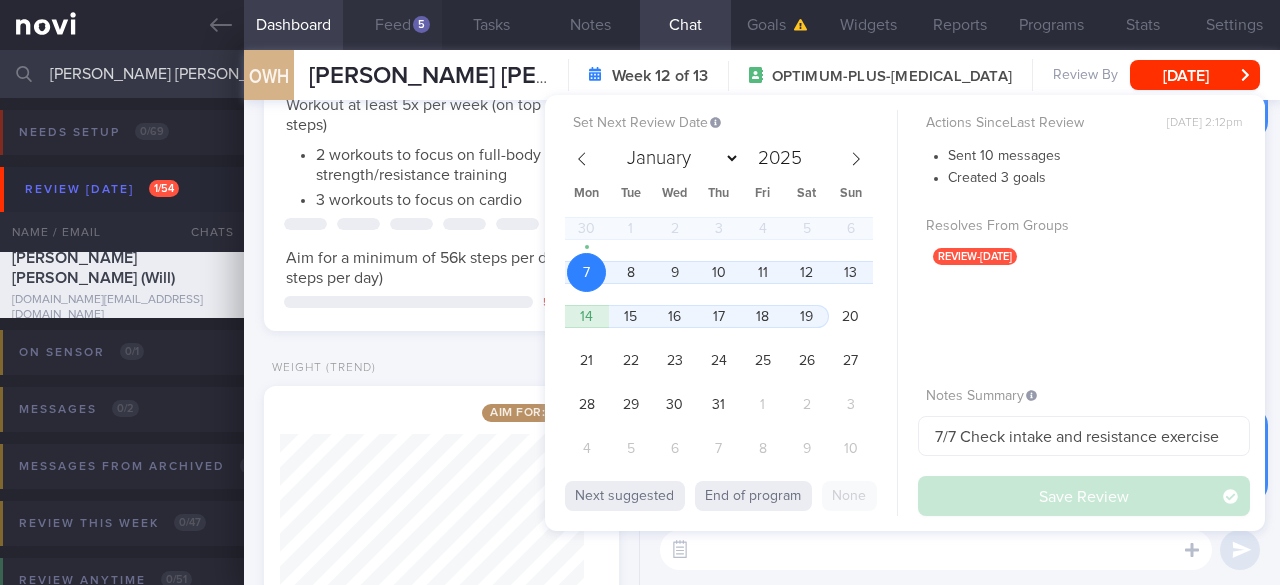 click on "Feed
5" at bounding box center [392, 25] 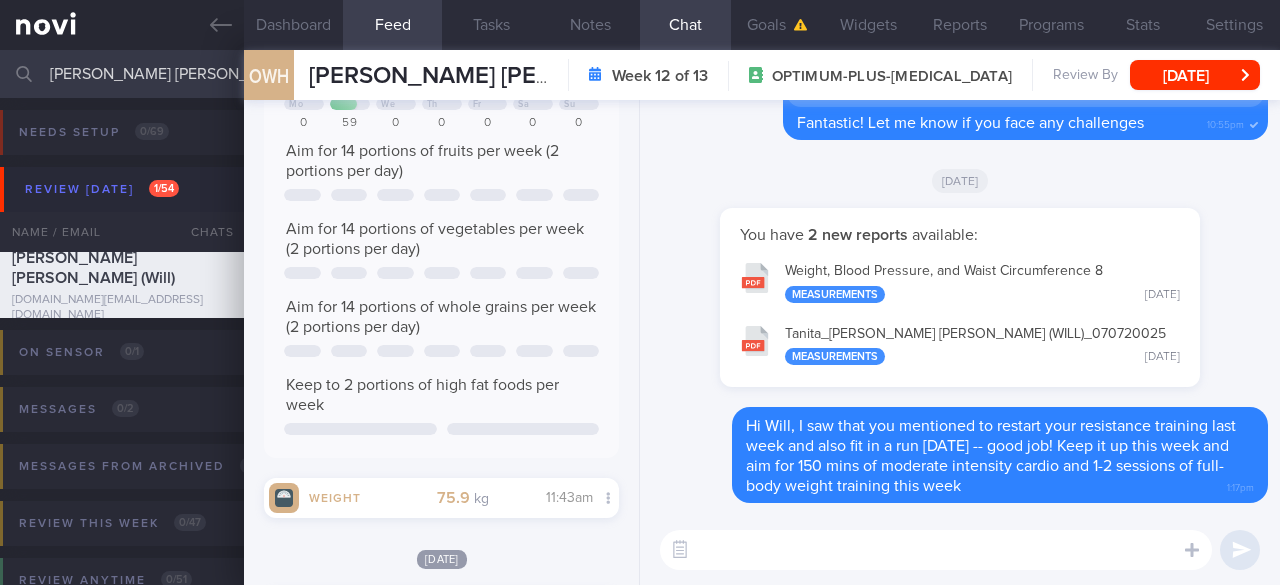 scroll, scrollTop: 3422, scrollLeft: 0, axis: vertical 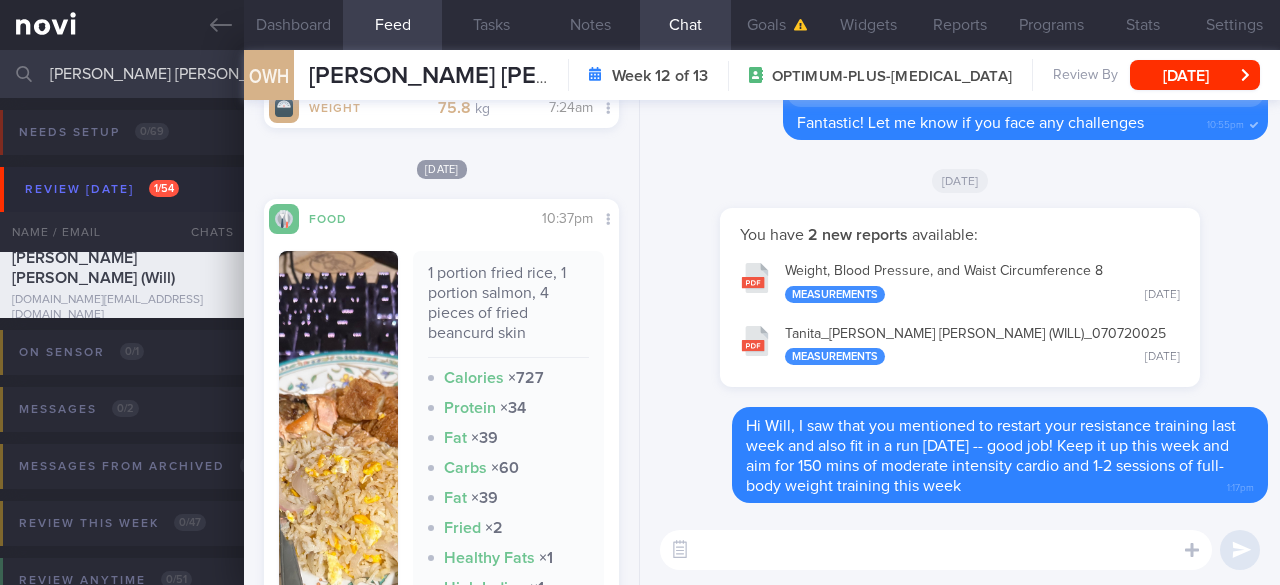 click at bounding box center [936, 550] 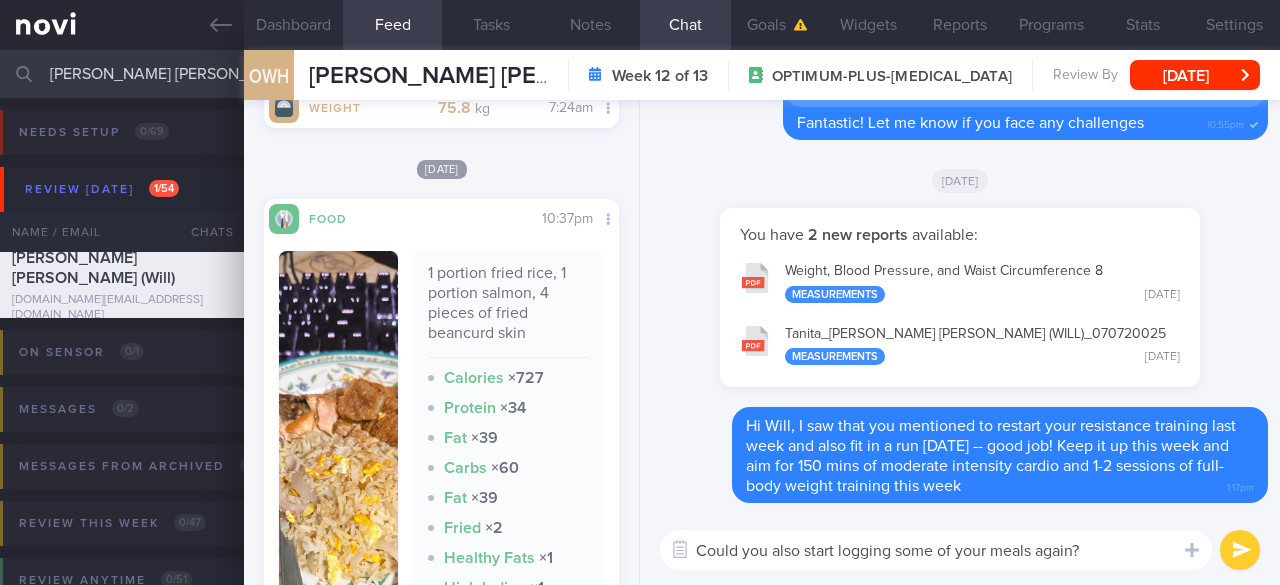 paste on "🙂" 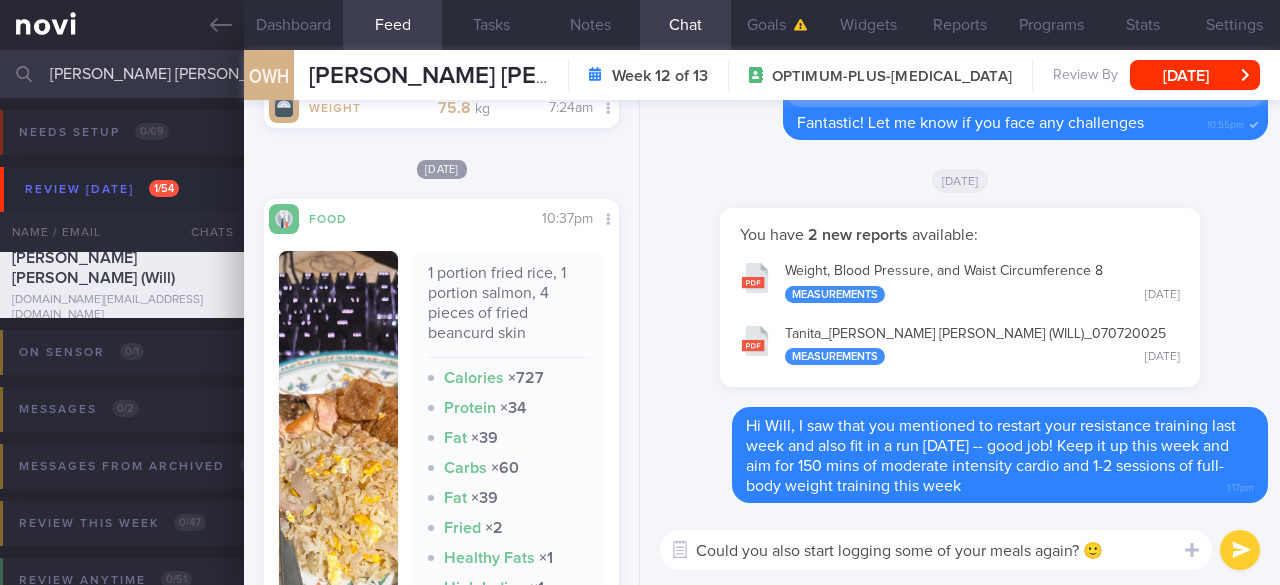 click on "Could you also start logging some of your meals again? 🙂" at bounding box center (936, 550) 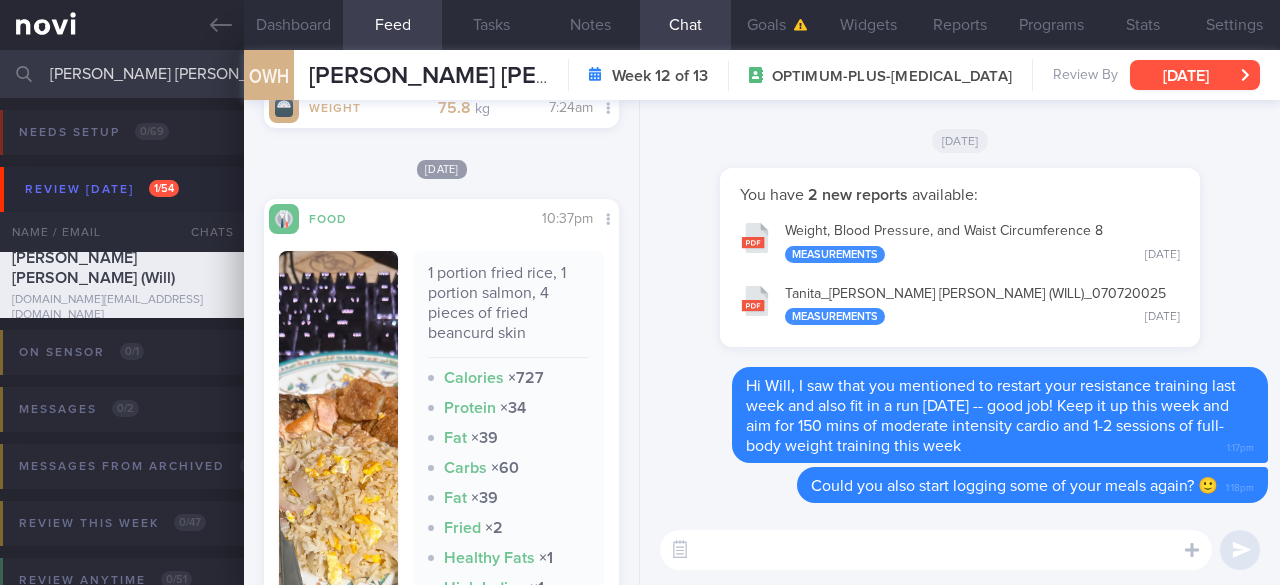 click on "[DATE]" at bounding box center (1195, 75) 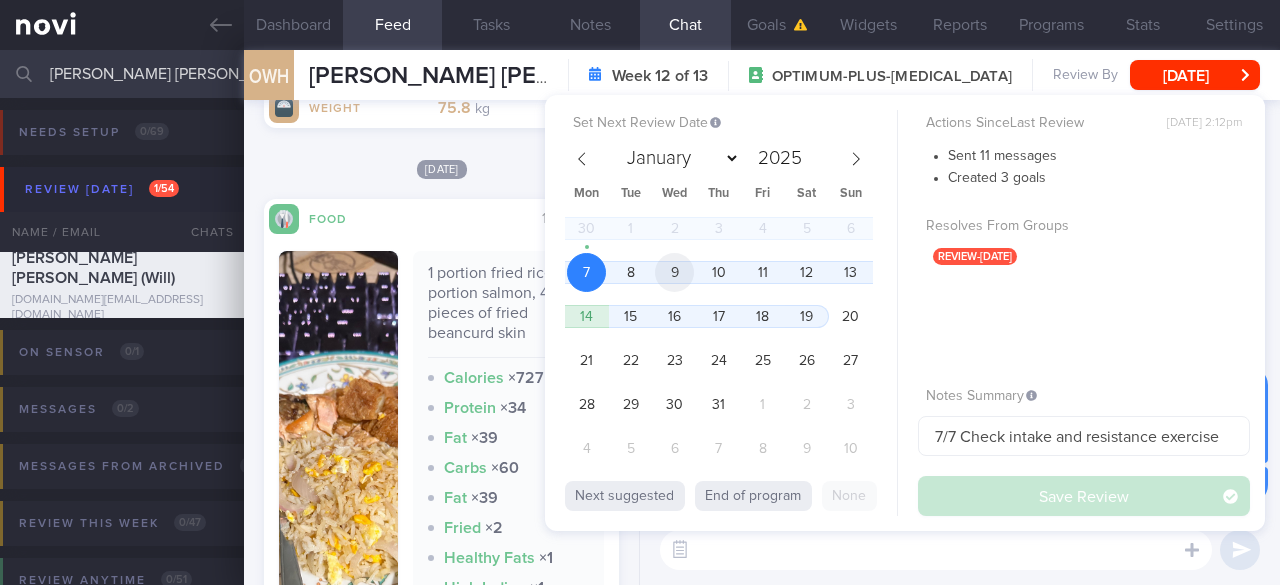 click on "9" at bounding box center [674, 272] 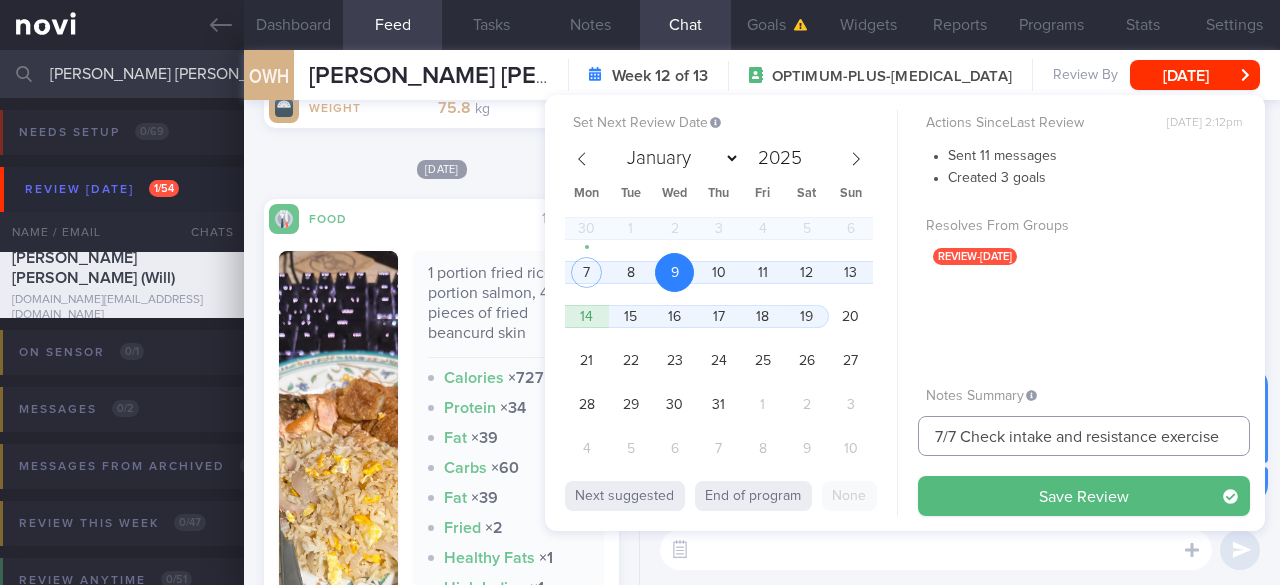 drag, startPoint x: 941, startPoint y: 438, endPoint x: 924, endPoint y: 438, distance: 17 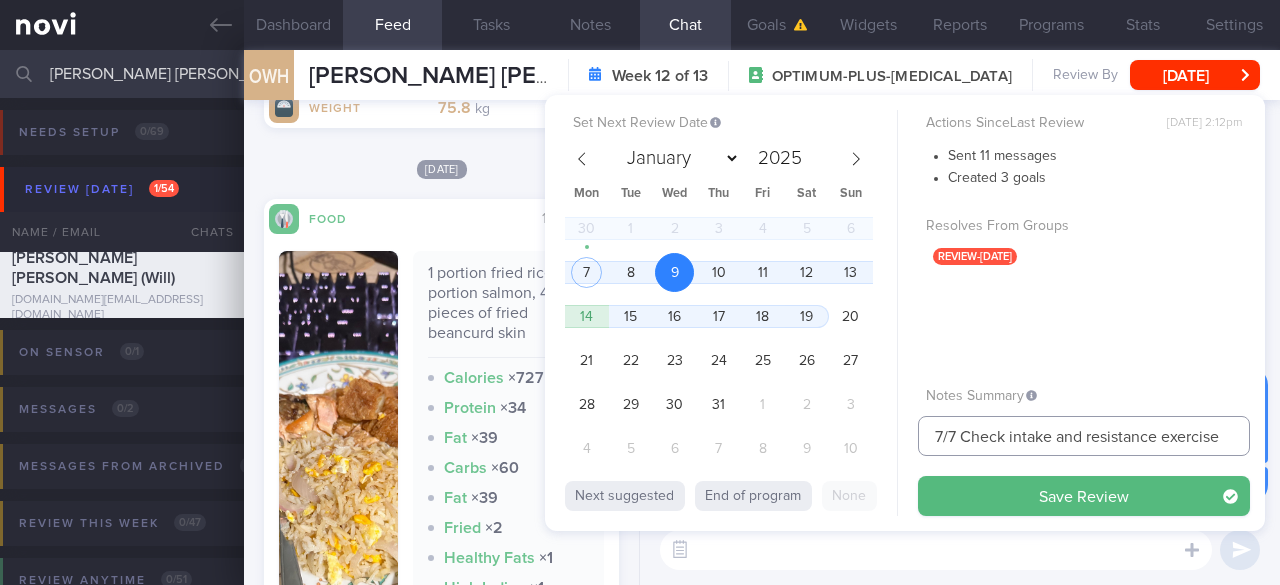 click on "7/7 Check intake and resistance exercise" at bounding box center (1084, 436) 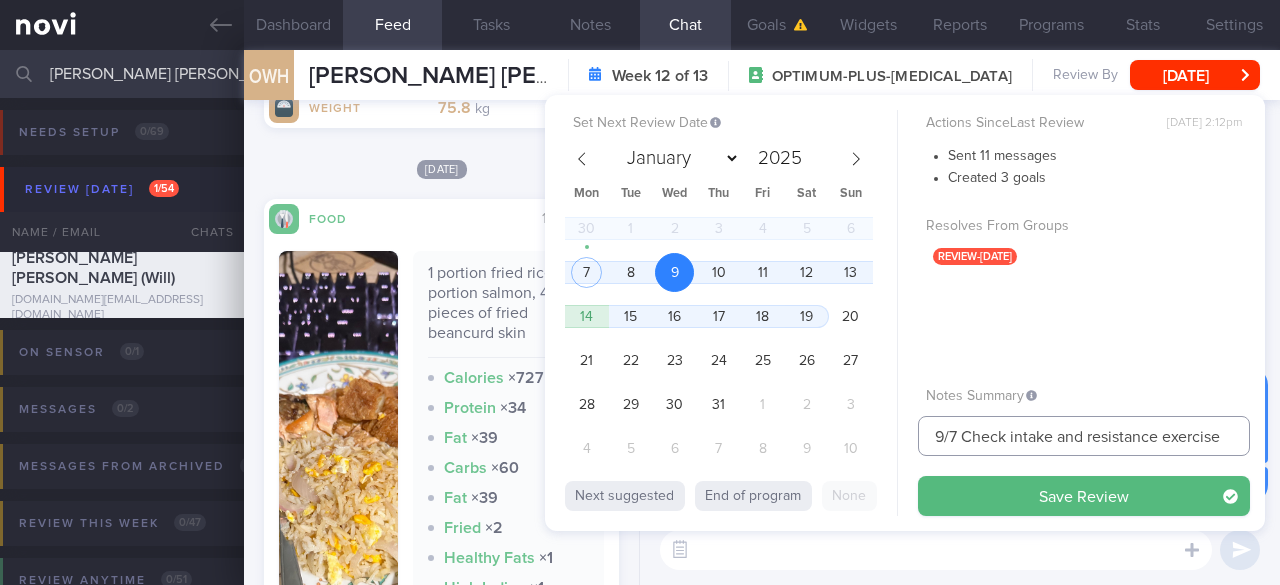 drag, startPoint x: 1087, startPoint y: 433, endPoint x: 1163, endPoint y: 436, distance: 76.05919 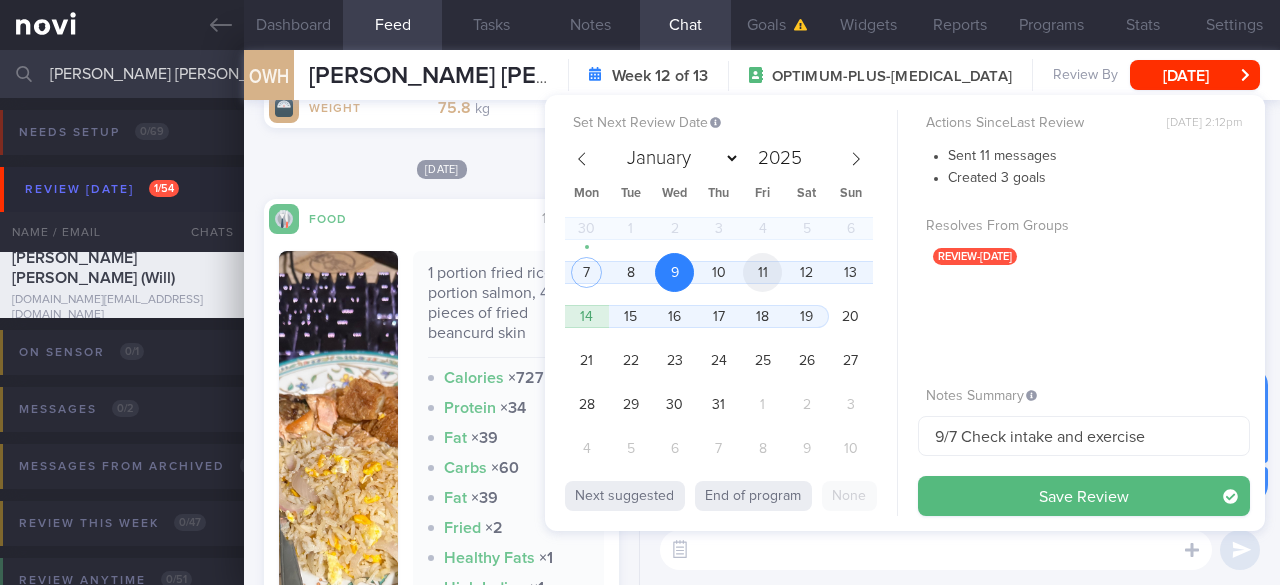 click on "11" at bounding box center [762, 272] 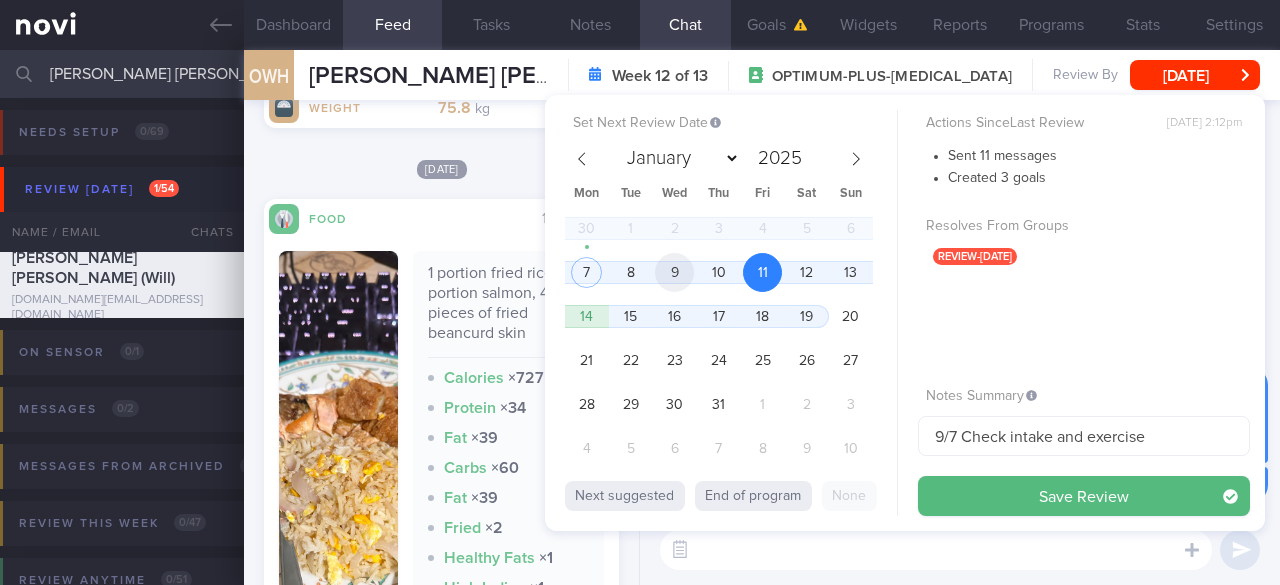 click on "9" at bounding box center (674, 272) 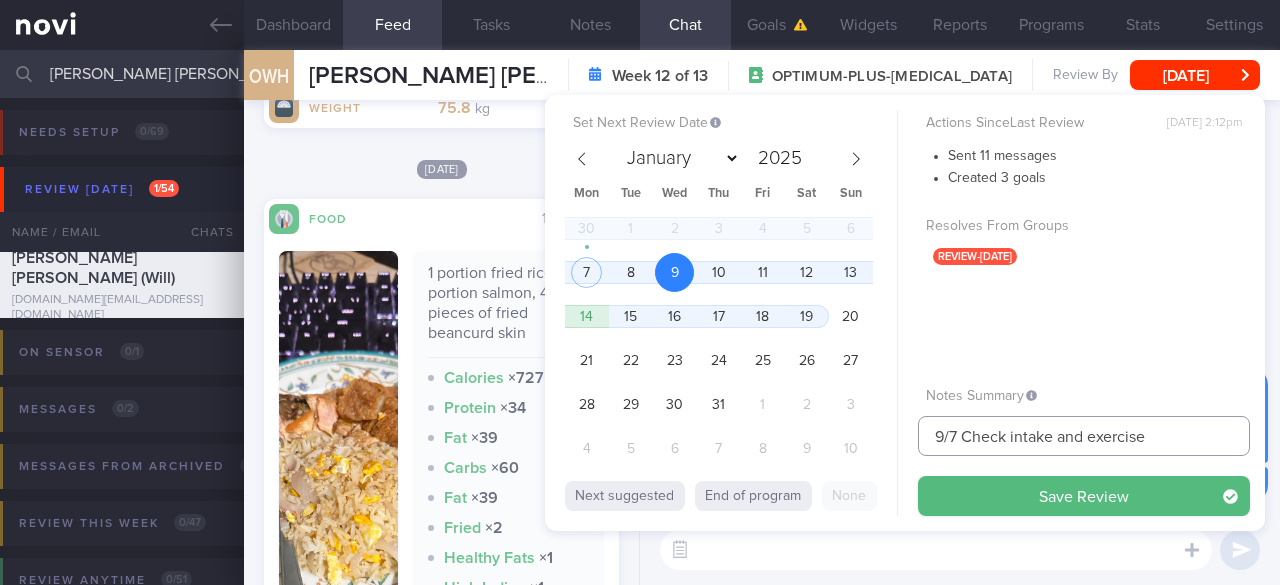 click on "9/7 Check intake and exercise" at bounding box center [1084, 436] 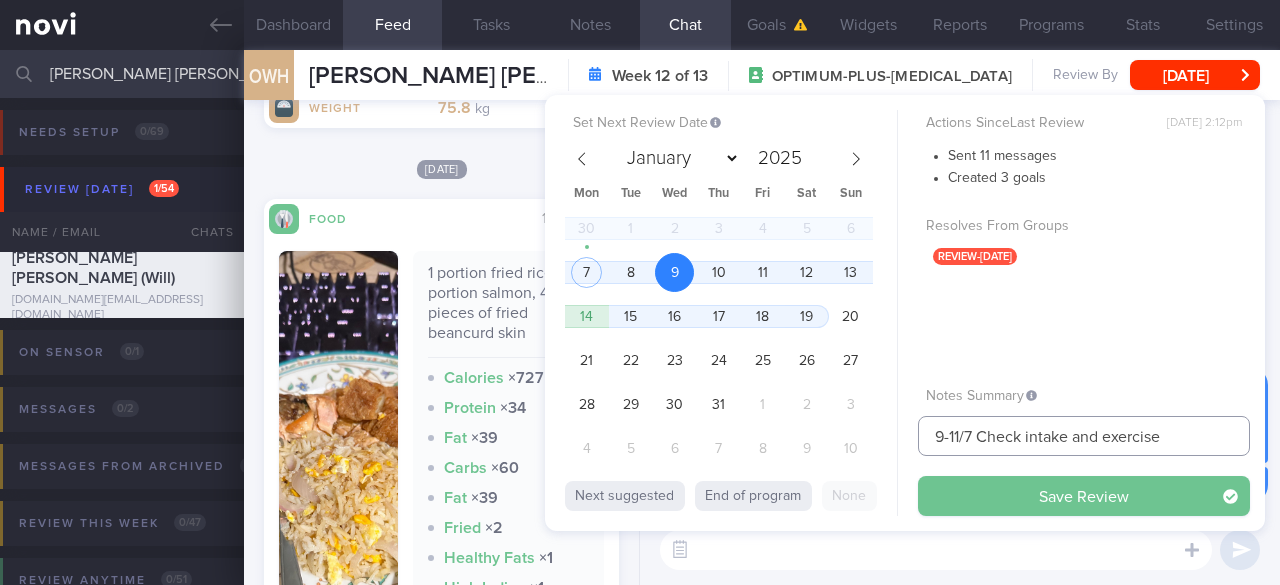 type on "9-11/7 Check intake and exercise" 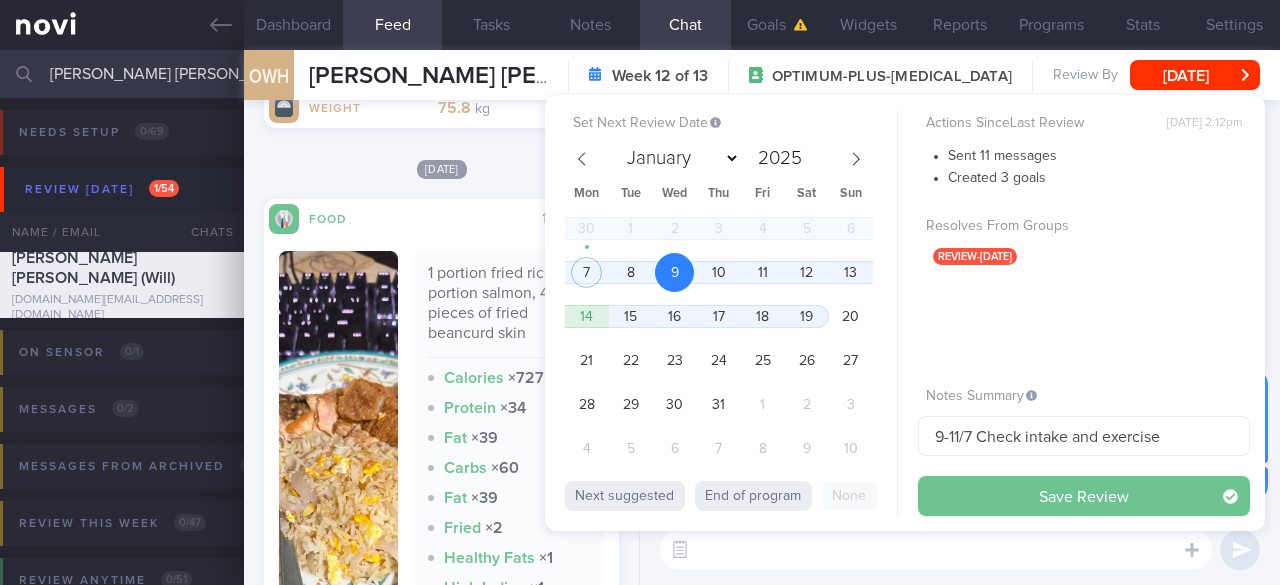 click on "Save Review" at bounding box center (1084, 496) 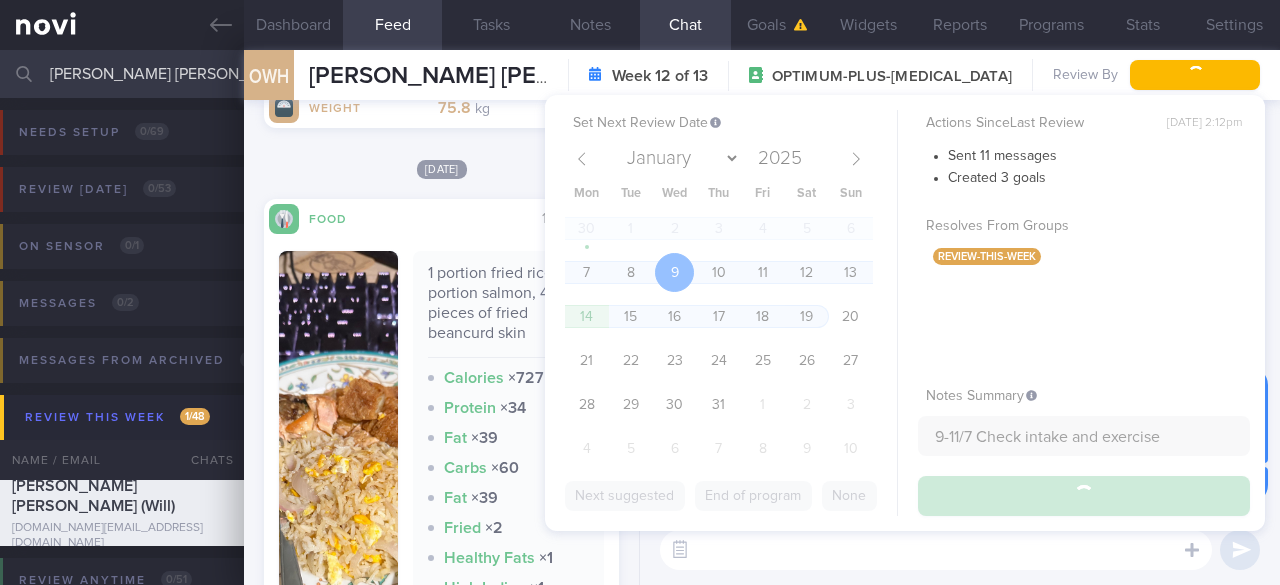 type on "9-11/7 Check intake and exercise" 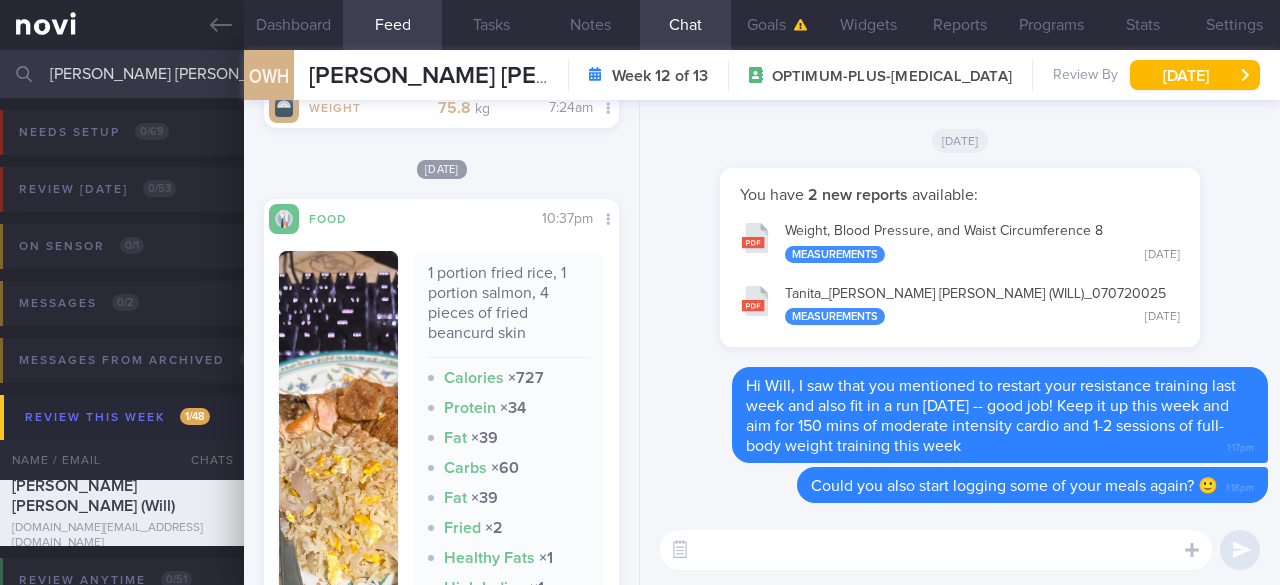 click on "[PERSON_NAME] [PERSON_NAME]" at bounding box center (640, 74) 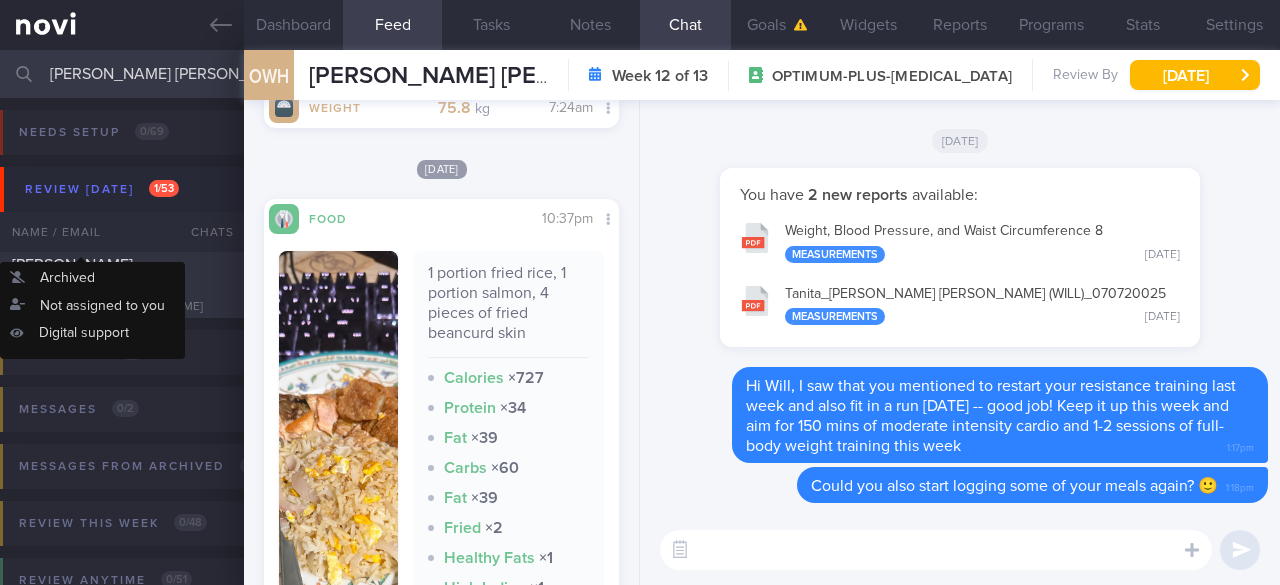 type on "[PERSON_NAME] [PERSON_NAME]" 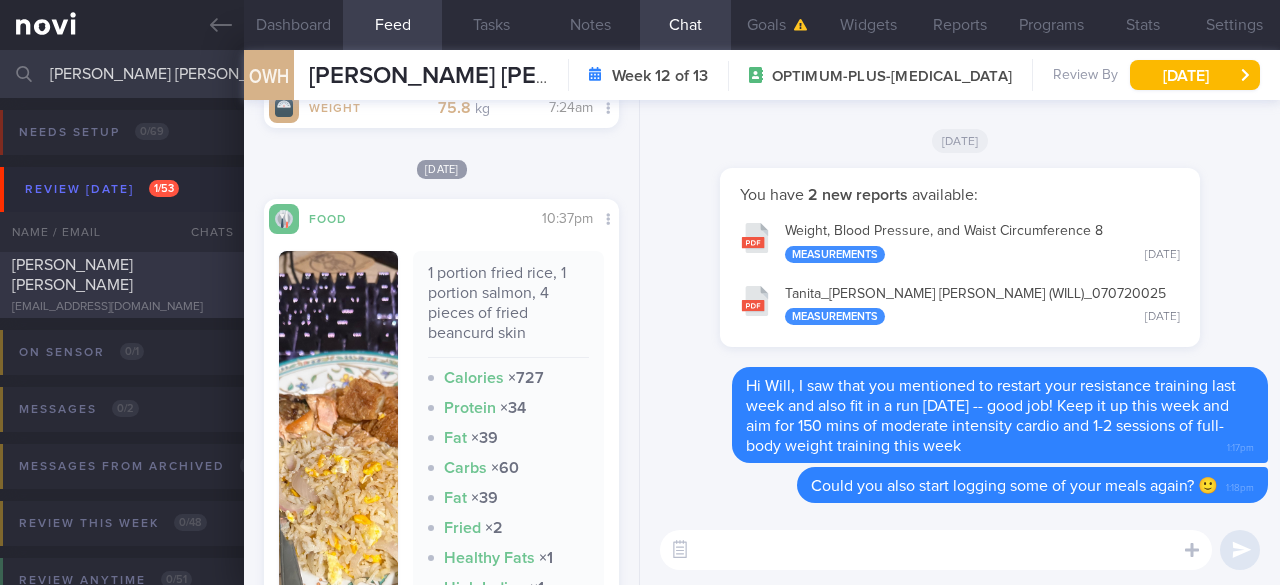 click on "[PERSON_NAME] [PERSON_NAME]
[EMAIL_ADDRESS][DOMAIN_NAME]" at bounding box center (122, 285) 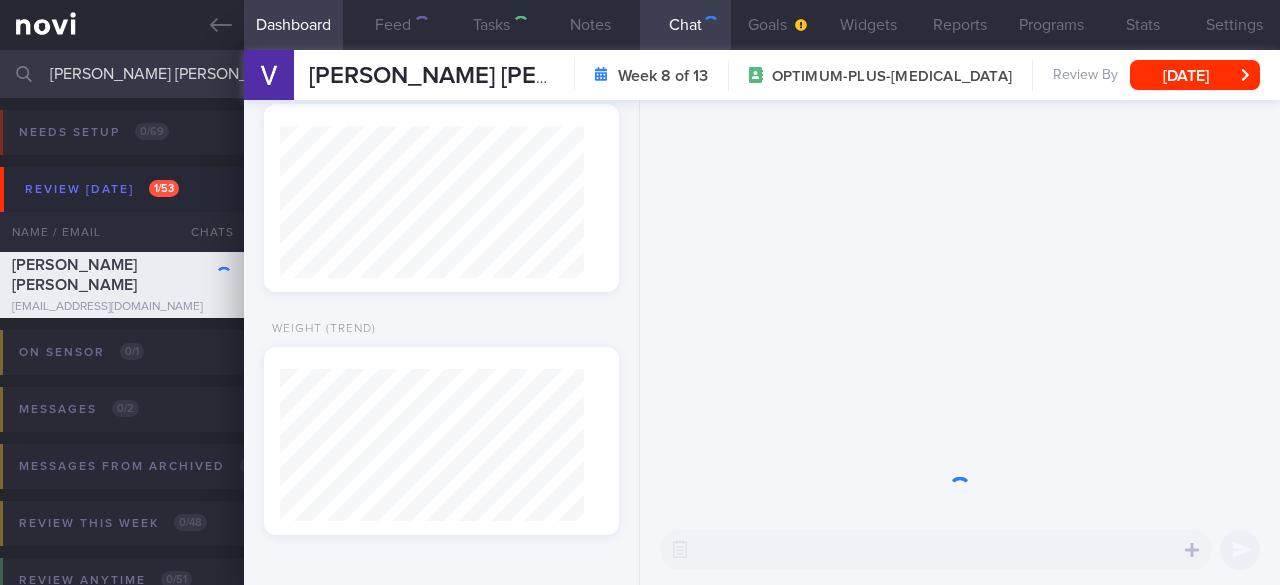 type on "7/7 Check for logs and coach" 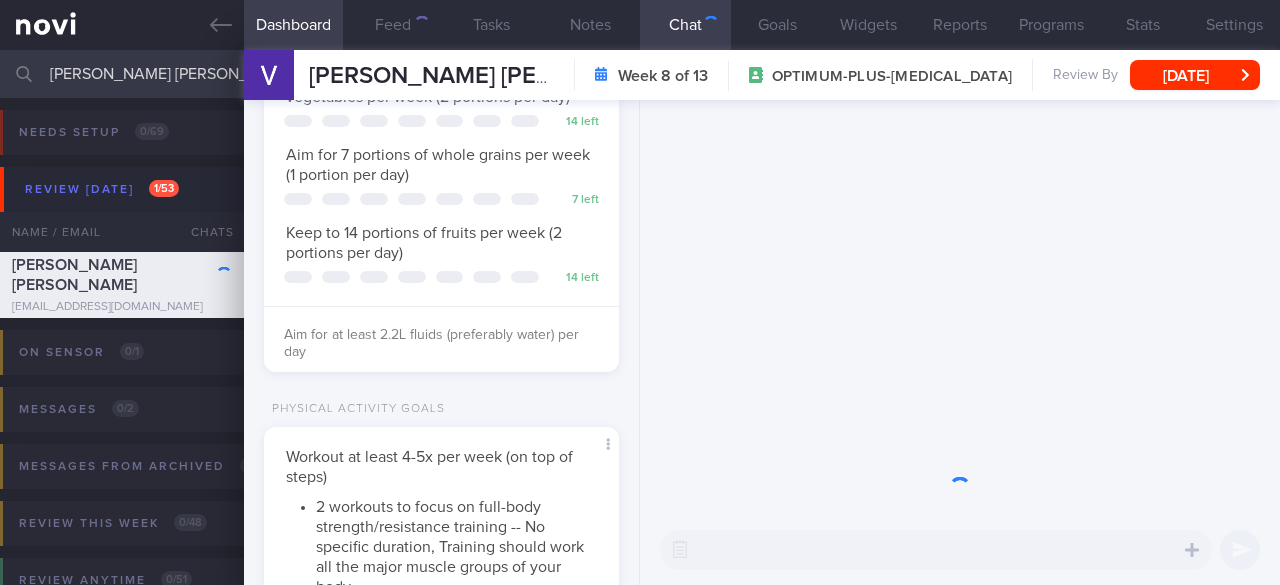 scroll, scrollTop: 1616, scrollLeft: 0, axis: vertical 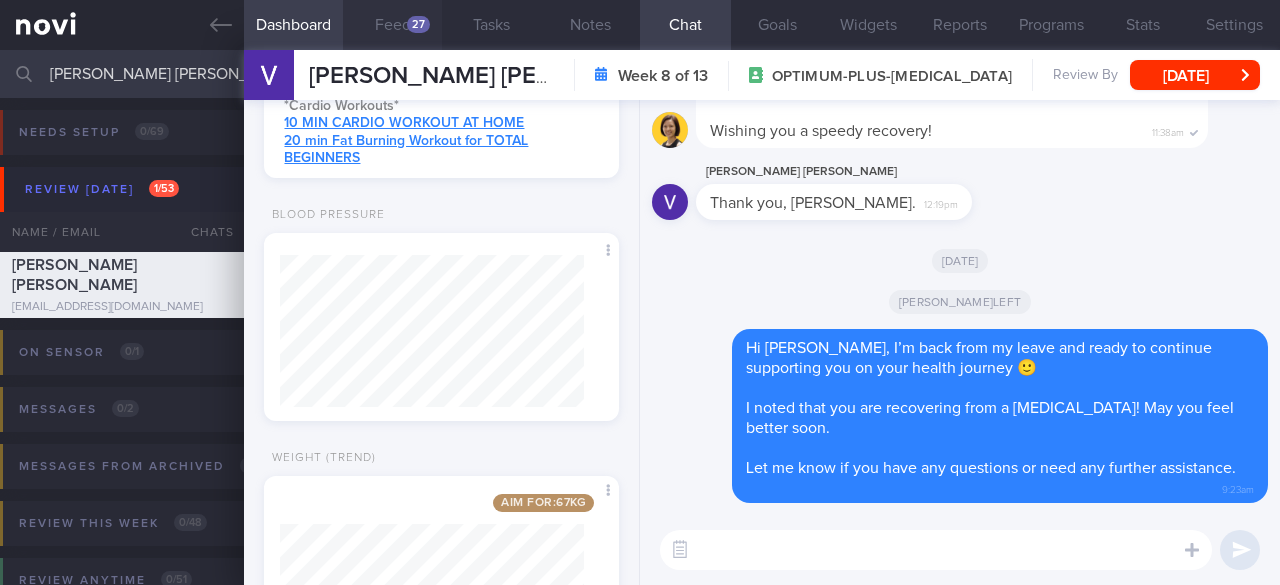 click on "Feed
27" at bounding box center [392, 25] 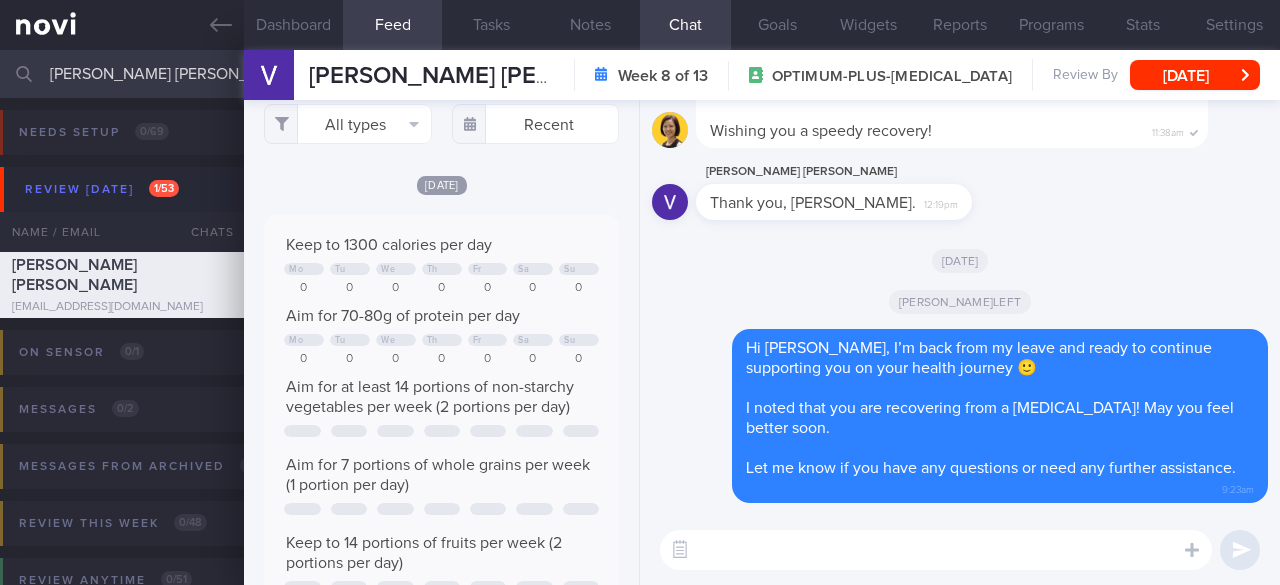 scroll, scrollTop: 0, scrollLeft: 0, axis: both 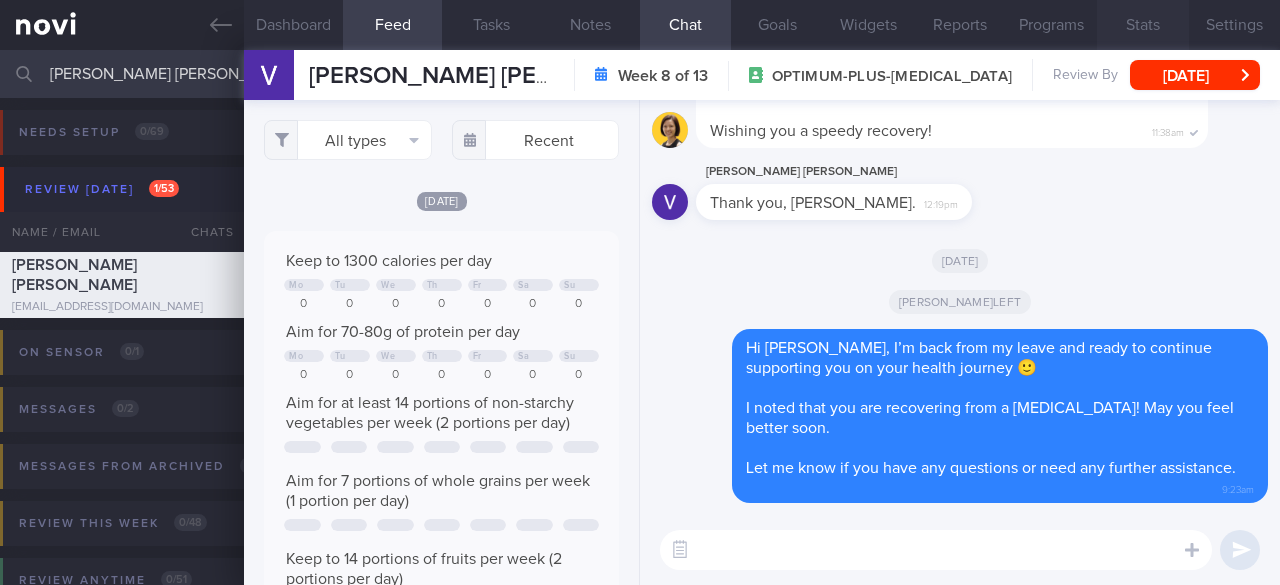 click on "Stats" at bounding box center [1142, 25] 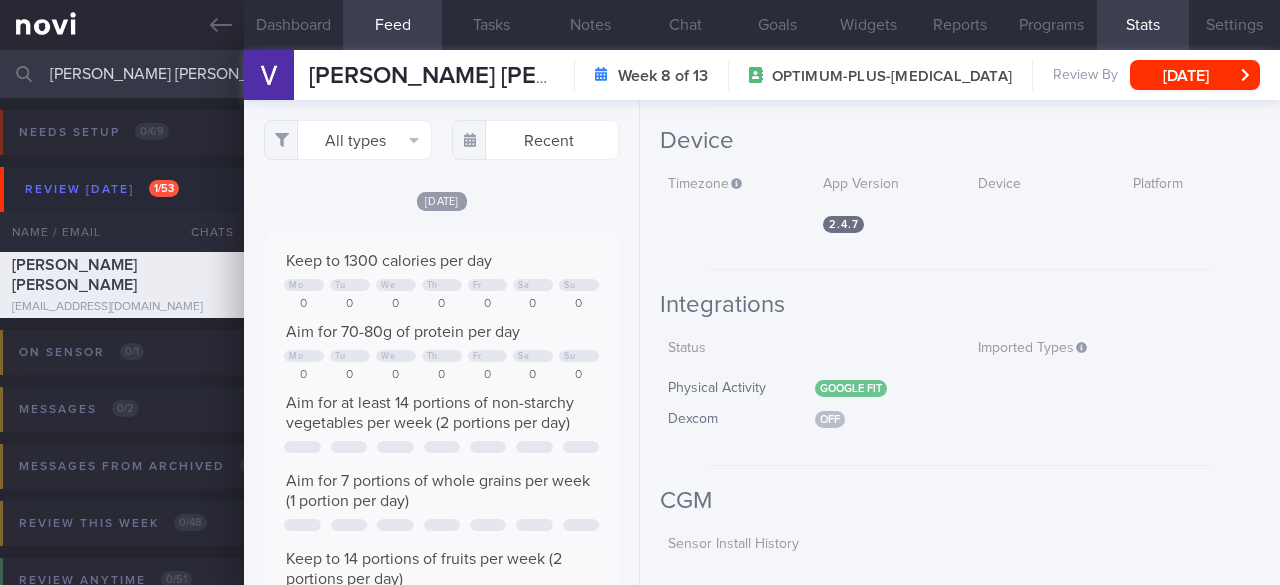 scroll, scrollTop: 200, scrollLeft: 0, axis: vertical 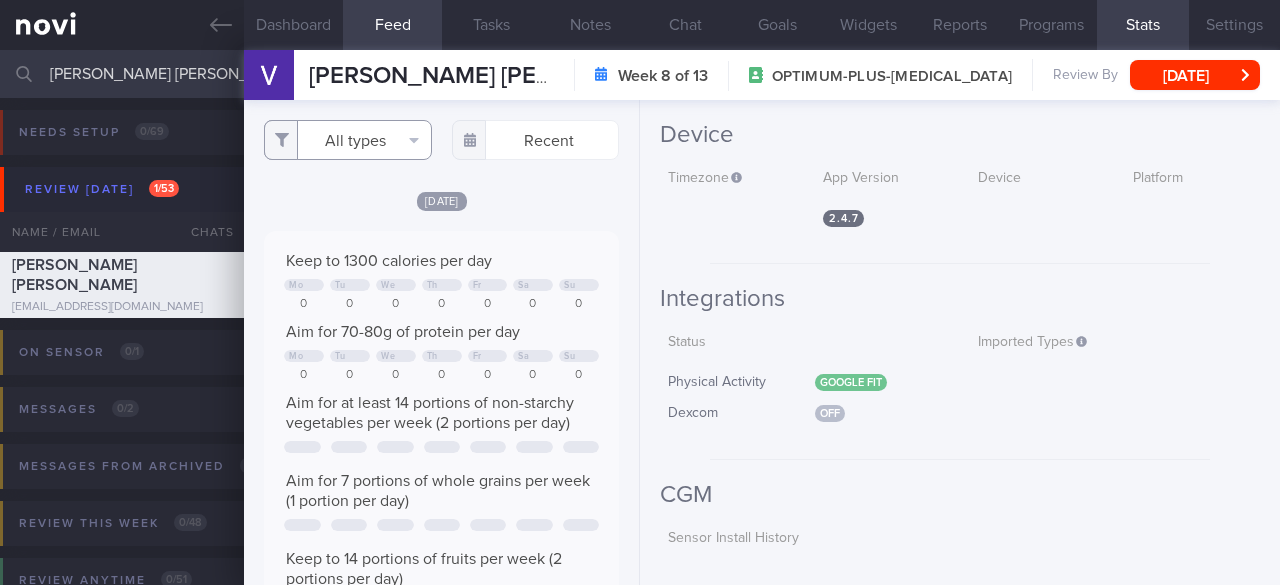 click on "All types" at bounding box center (347, 140) 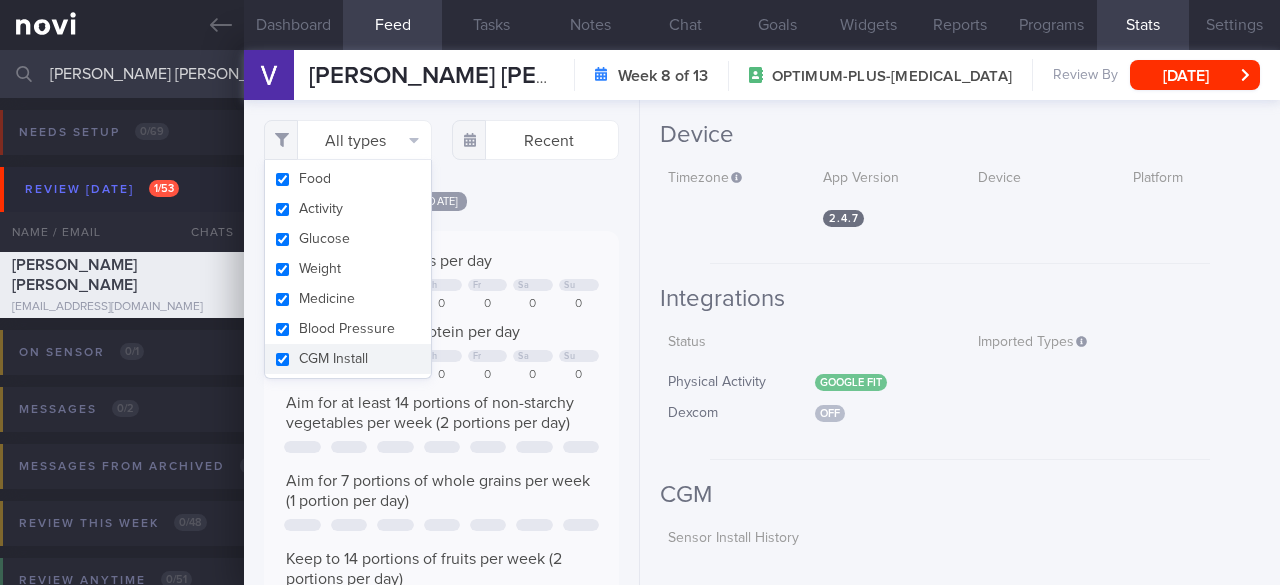 click on "[DATE]" at bounding box center [441, 200] 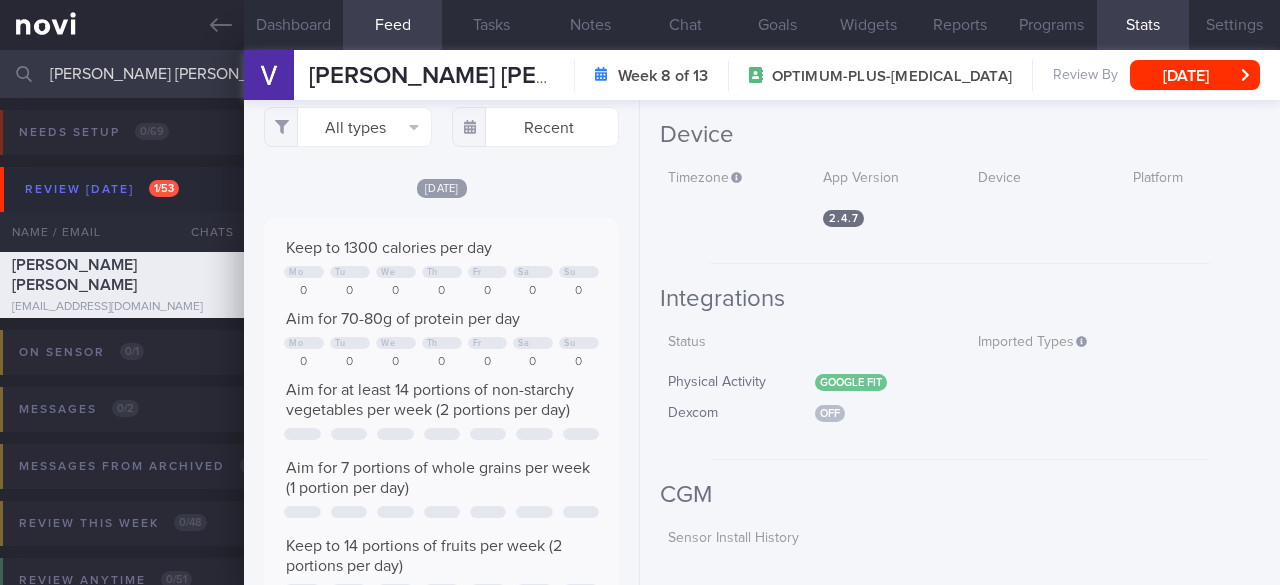 scroll, scrollTop: 0, scrollLeft: 0, axis: both 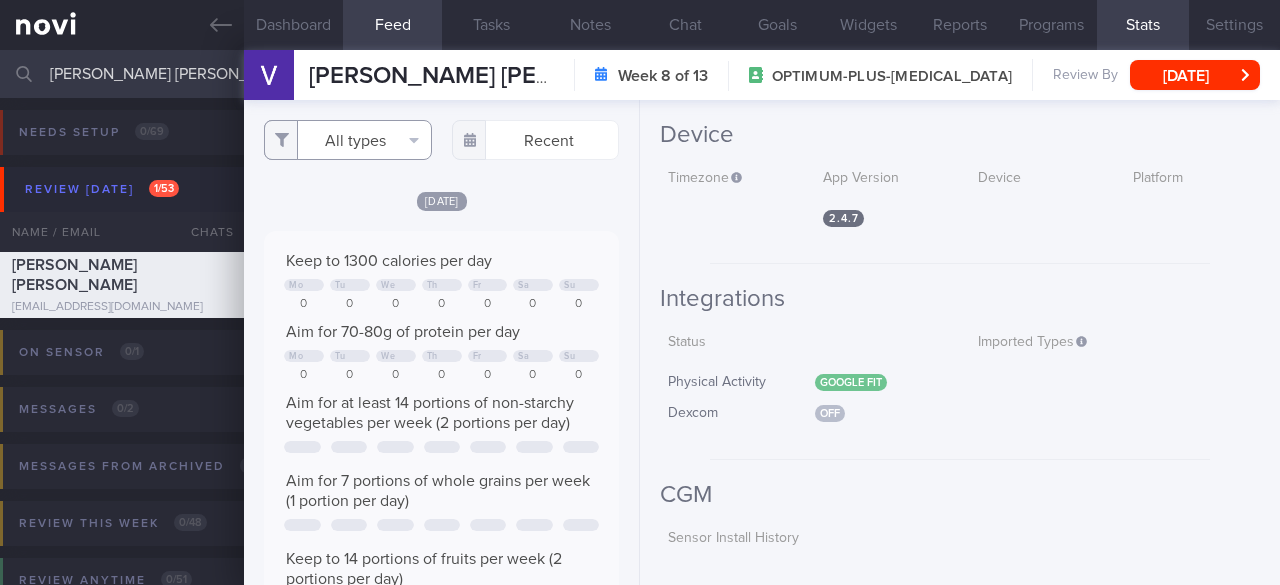 click on "All types" at bounding box center [347, 140] 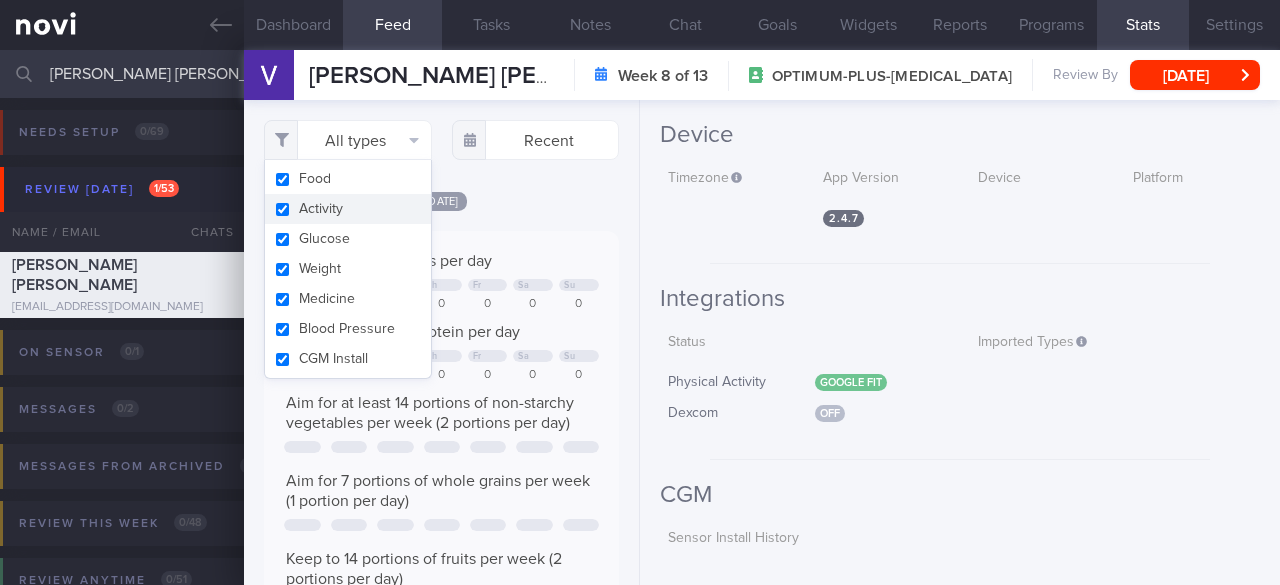 click on "Activity" at bounding box center (347, 209) 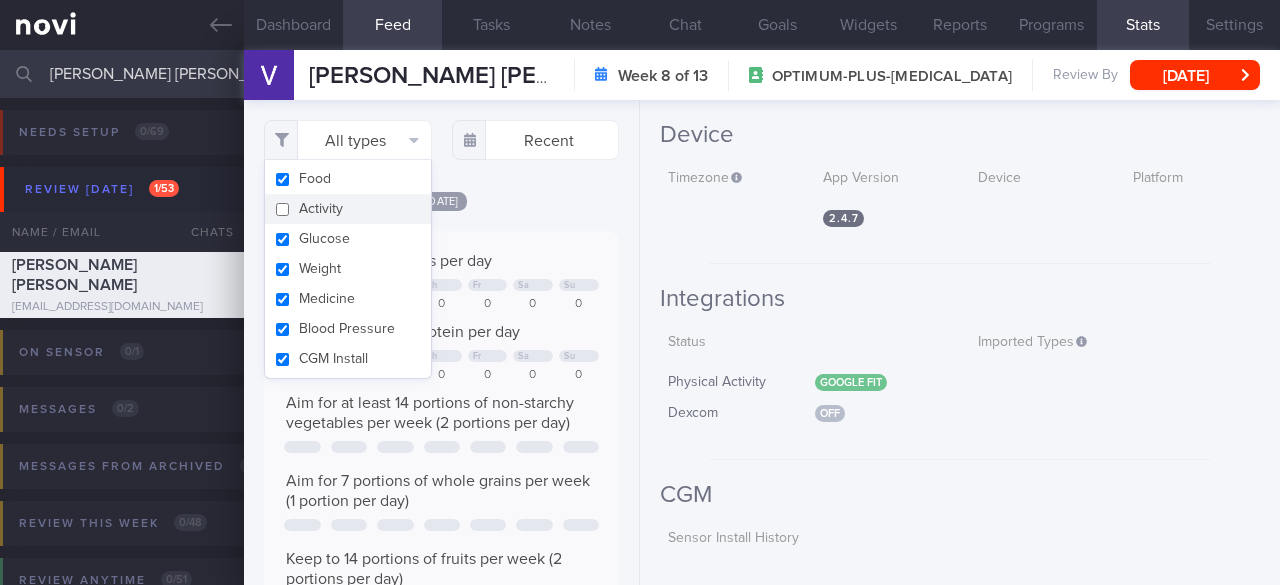 checkbox on "false" 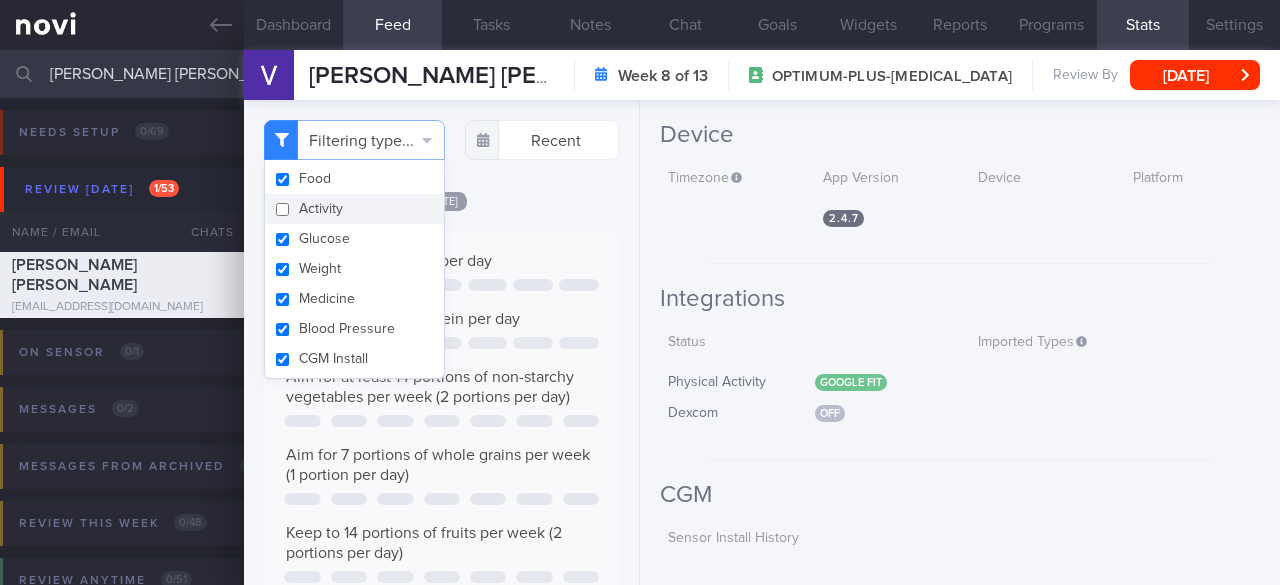 click on "[DATE]" at bounding box center [441, 200] 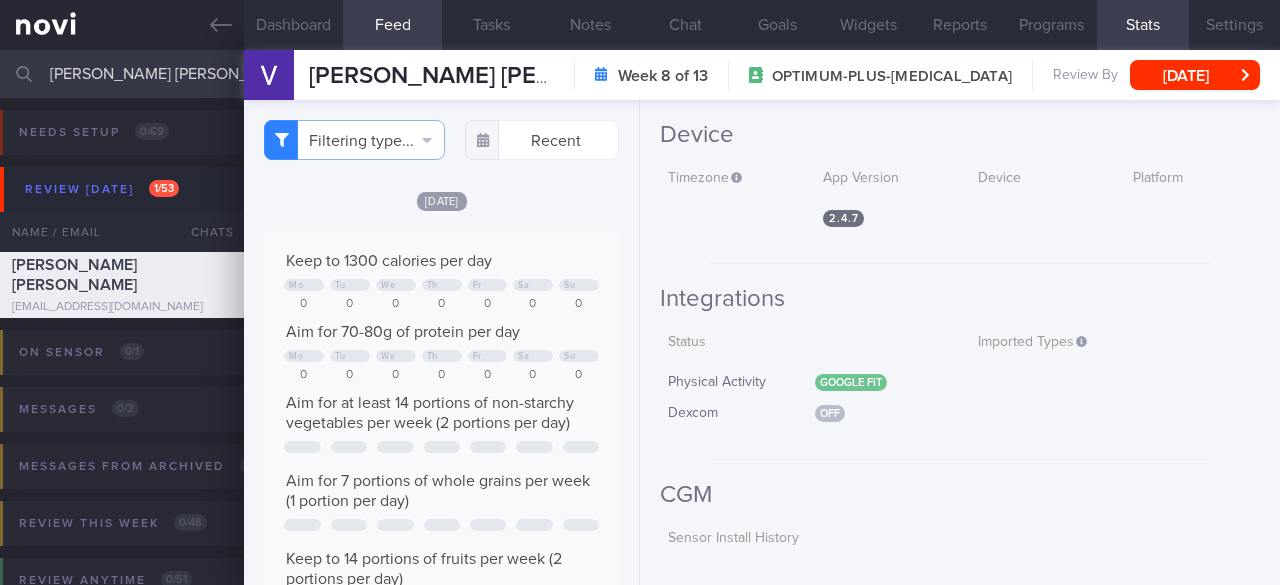 scroll, scrollTop: 400, scrollLeft: 0, axis: vertical 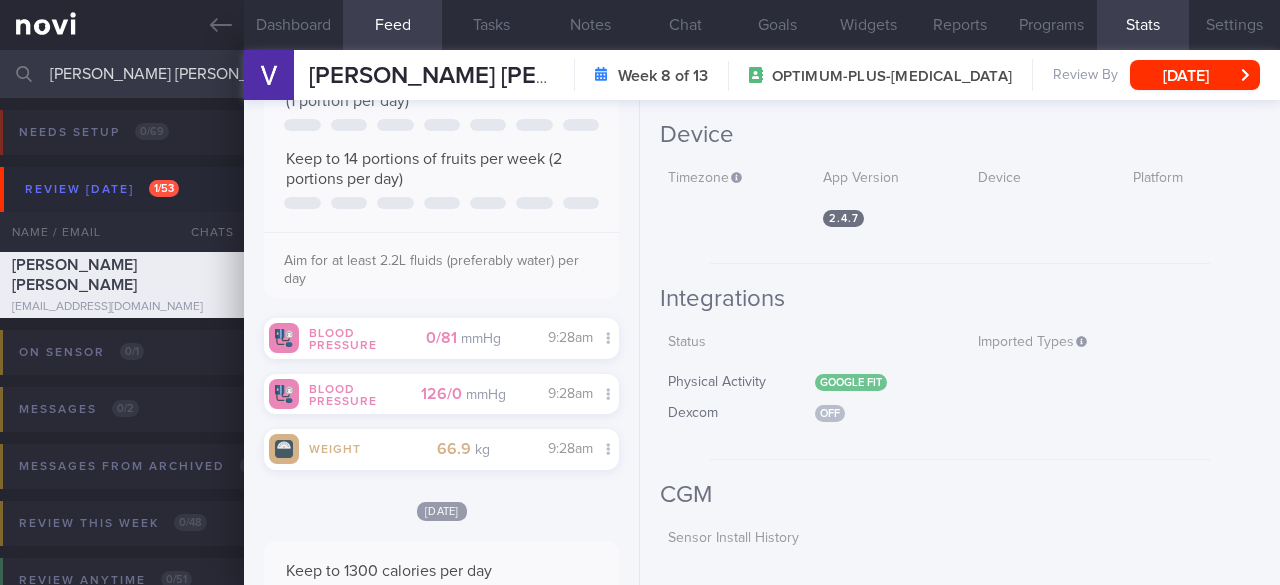 click on "[PERSON_NAME] [PERSON_NAME] [PERSON_NAME]
[EMAIL_ADDRESS][DOMAIN_NAME]
Week 8 of 13
OPTIMUM-PLUS-[MEDICAL_DATA]
Review By
[DATE]
Set Next Review Date
[DATE] January February March April May June July August September October November [DATE]
Mon Tue Wed Thu Fri Sat Sun
30 1 2 3 4 5 6 7 8 9 10 11 12 13 14 15 16 17 18 19 20 21 22 23 24 25 26 27 28 29 30 31 1 2 3 4 5 6 7 8 9 10
Next suggested
End of program" at bounding box center [762, 75] 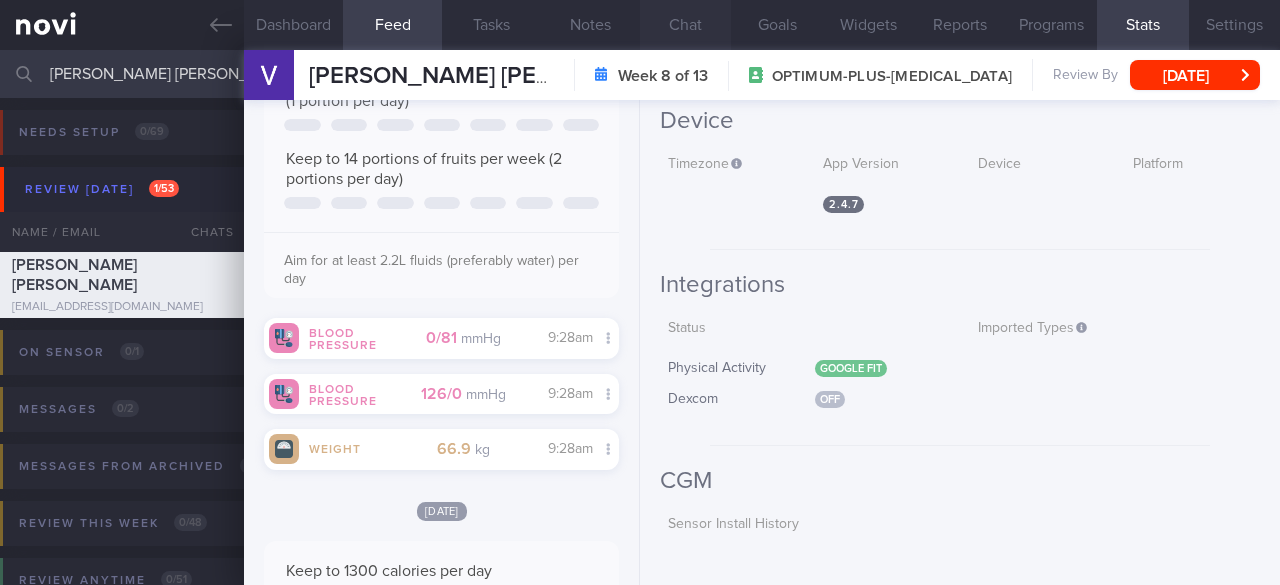 click on "Chat" at bounding box center [685, 25] 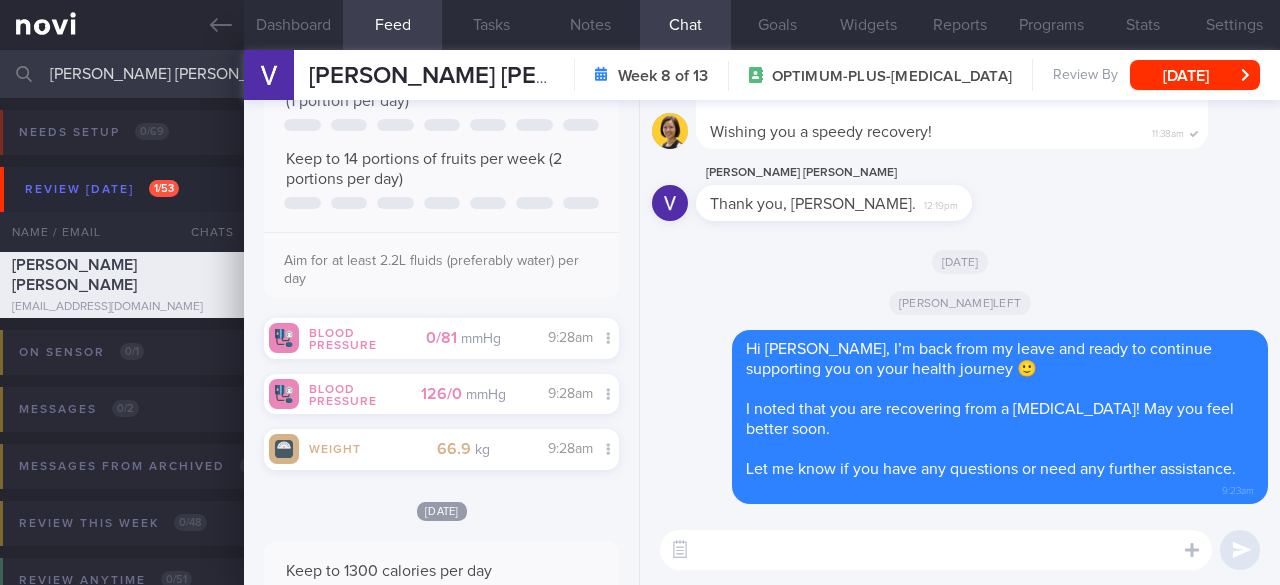 scroll, scrollTop: 0, scrollLeft: 0, axis: both 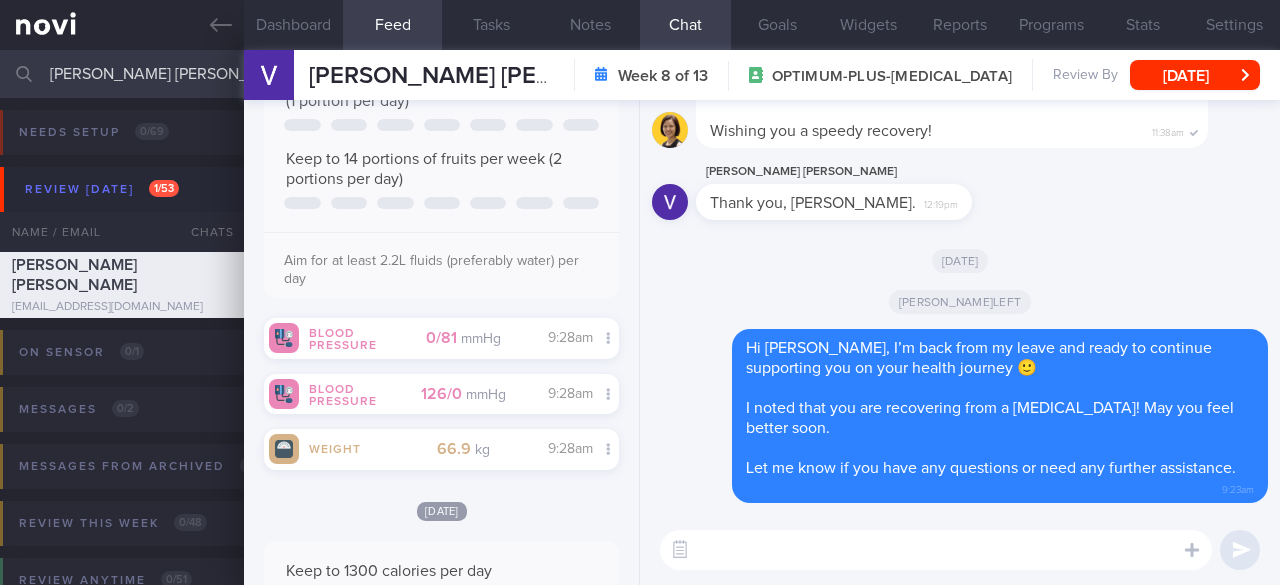 click at bounding box center [936, 550] 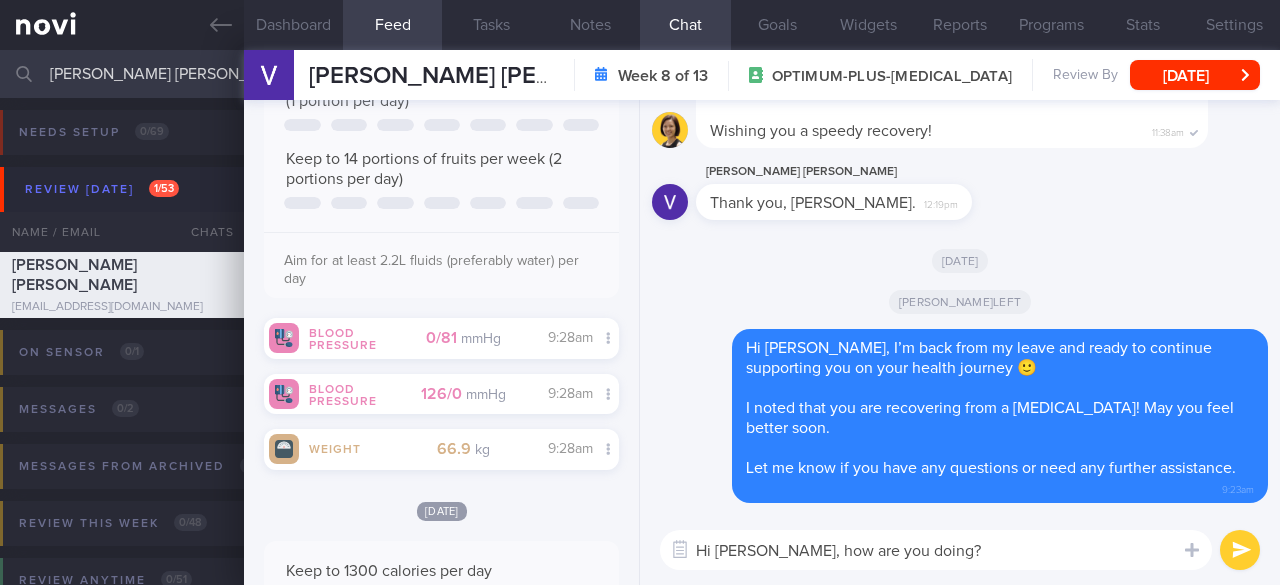 paste on "How have your meals and exercise been going?" 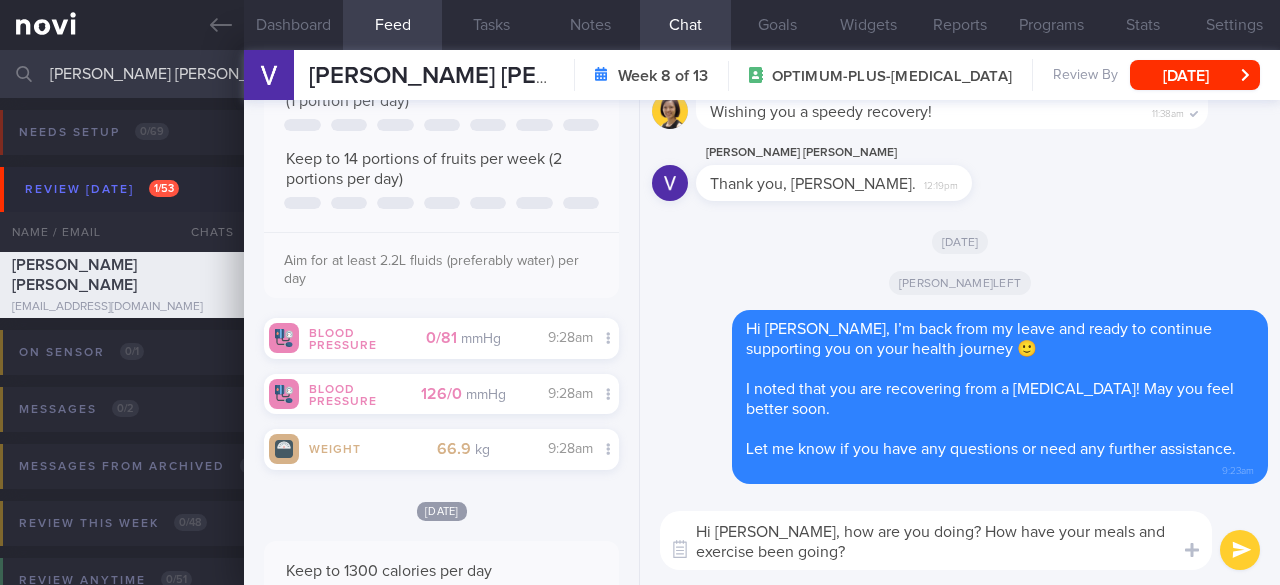 scroll, scrollTop: 0, scrollLeft: 0, axis: both 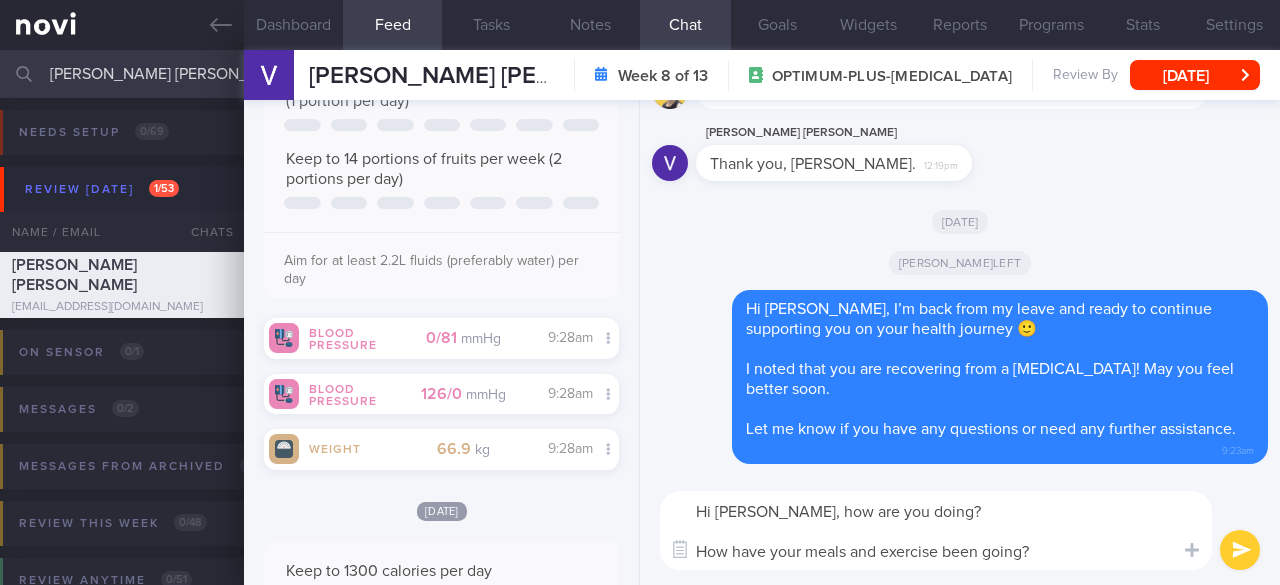 click on "Hi [PERSON_NAME], how are you doing?
How have your meals and exercise been going?" at bounding box center [936, 530] 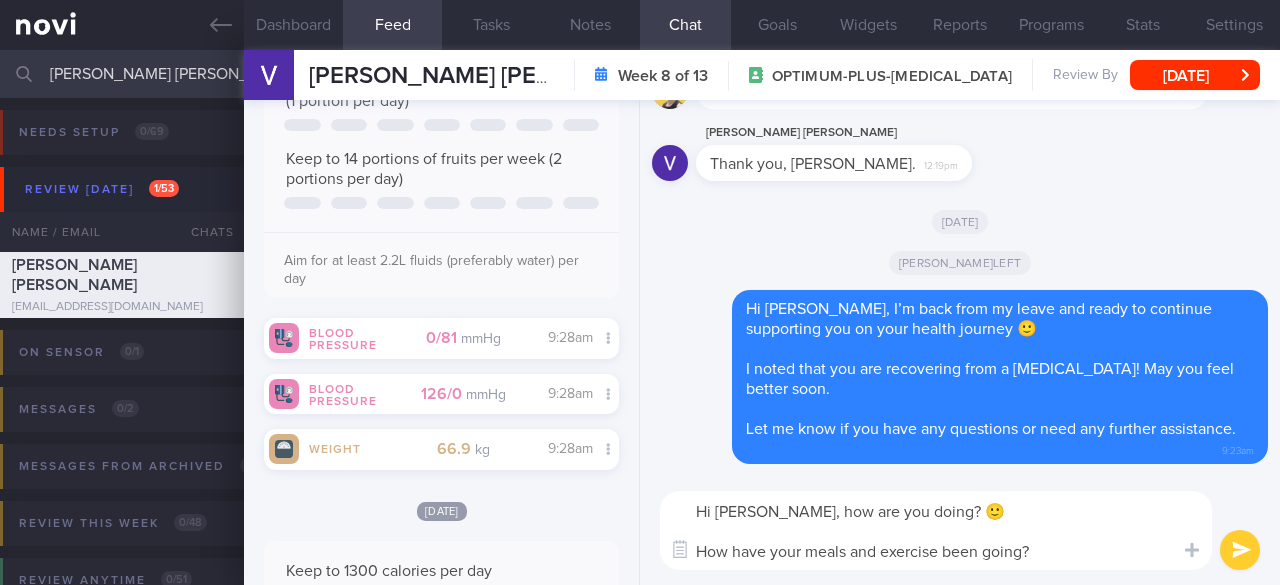 type on "Hi [PERSON_NAME], how are you doing? 🙂
How have your meals and exercise been going?" 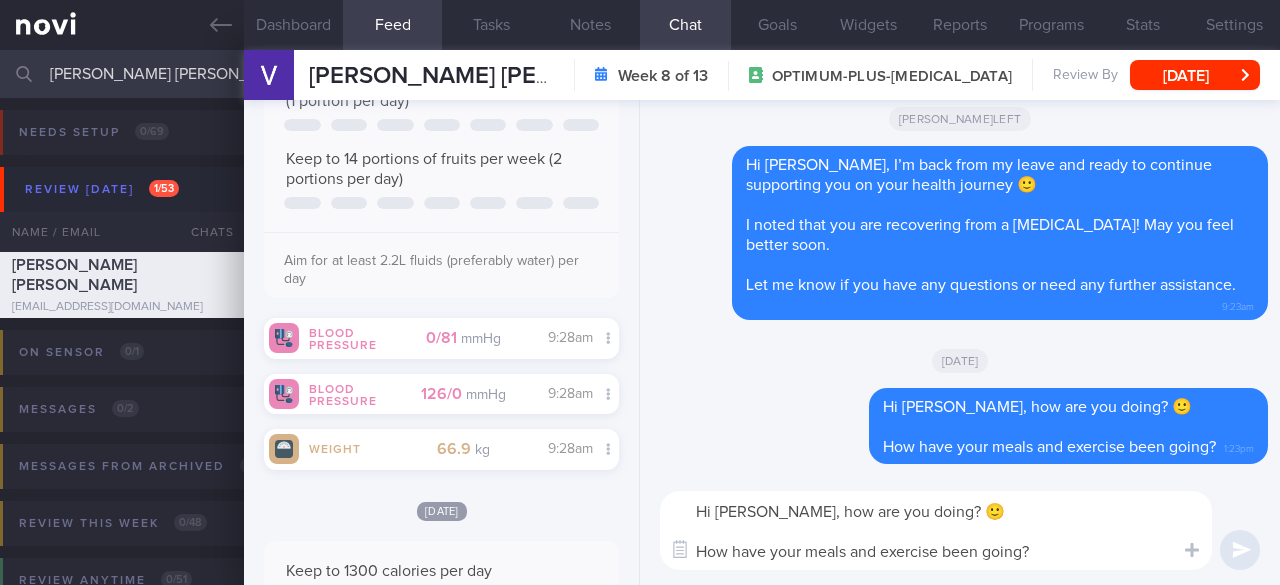 type 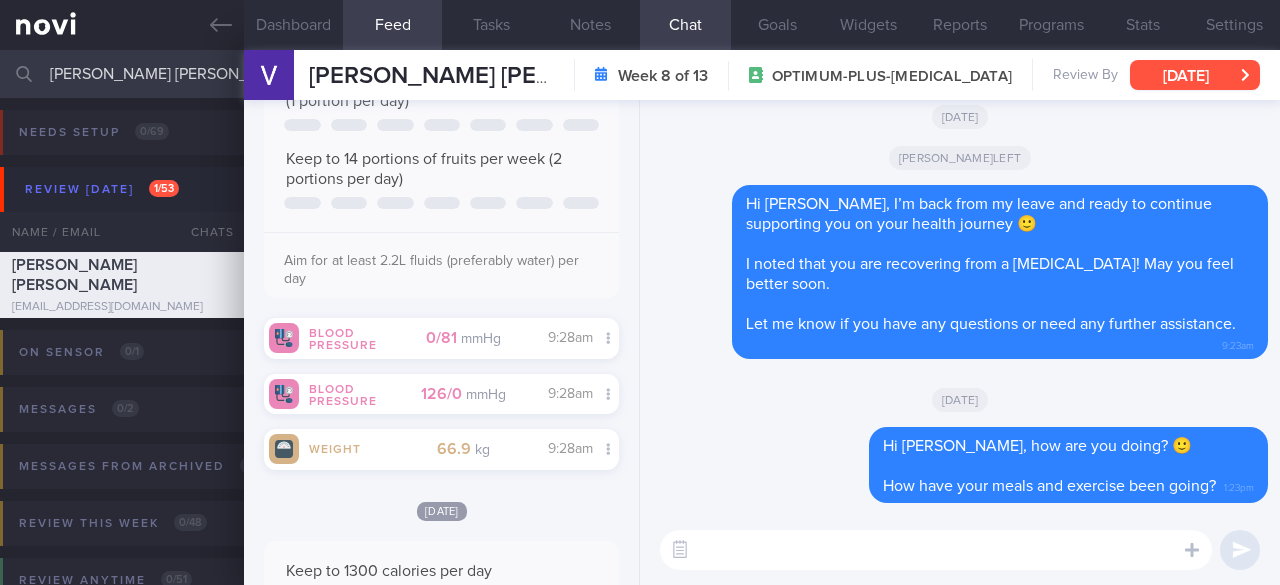 click on "[DATE]" at bounding box center [1195, 75] 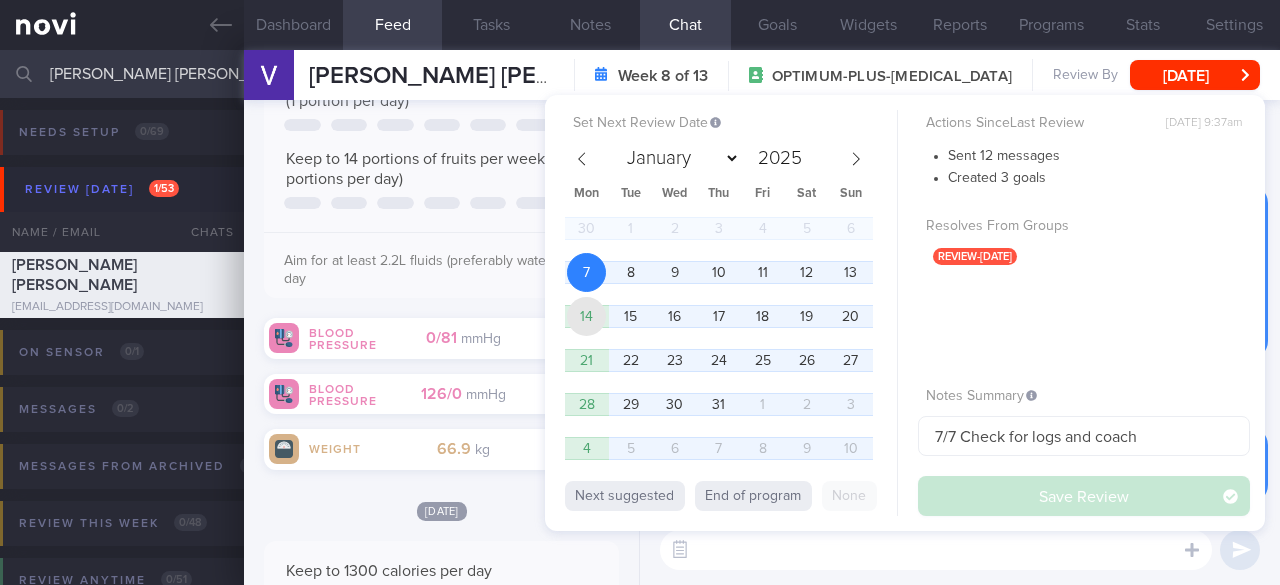 drag, startPoint x: 590, startPoint y: 311, endPoint x: 1004, endPoint y: 365, distance: 417.5069 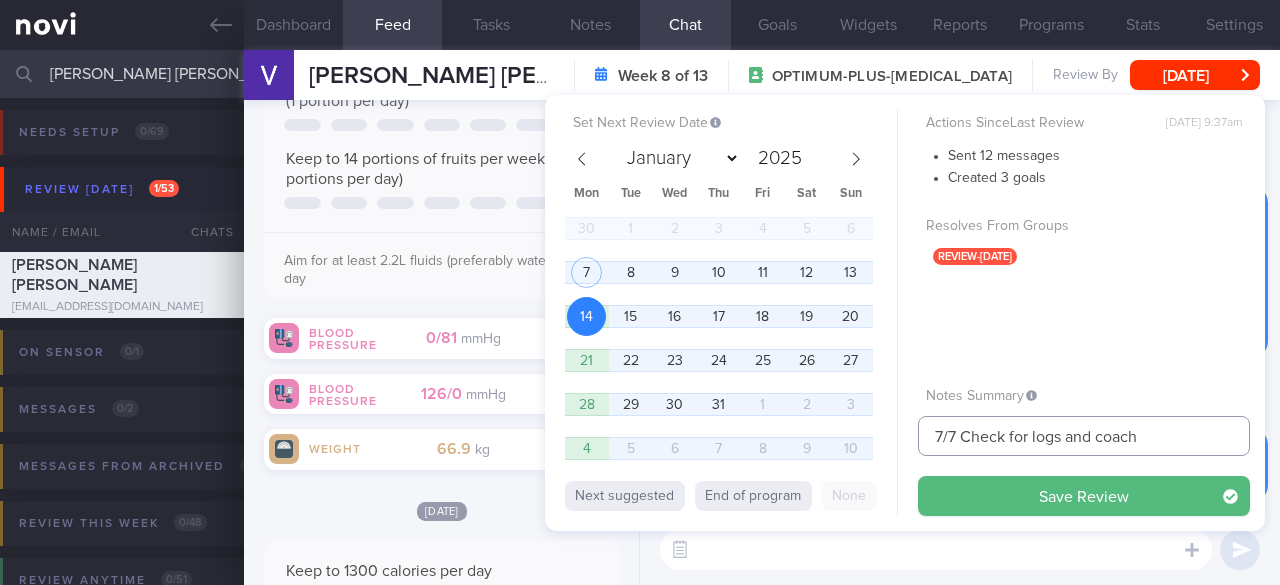 drag, startPoint x: 942, startPoint y: 435, endPoint x: 917, endPoint y: 435, distance: 25 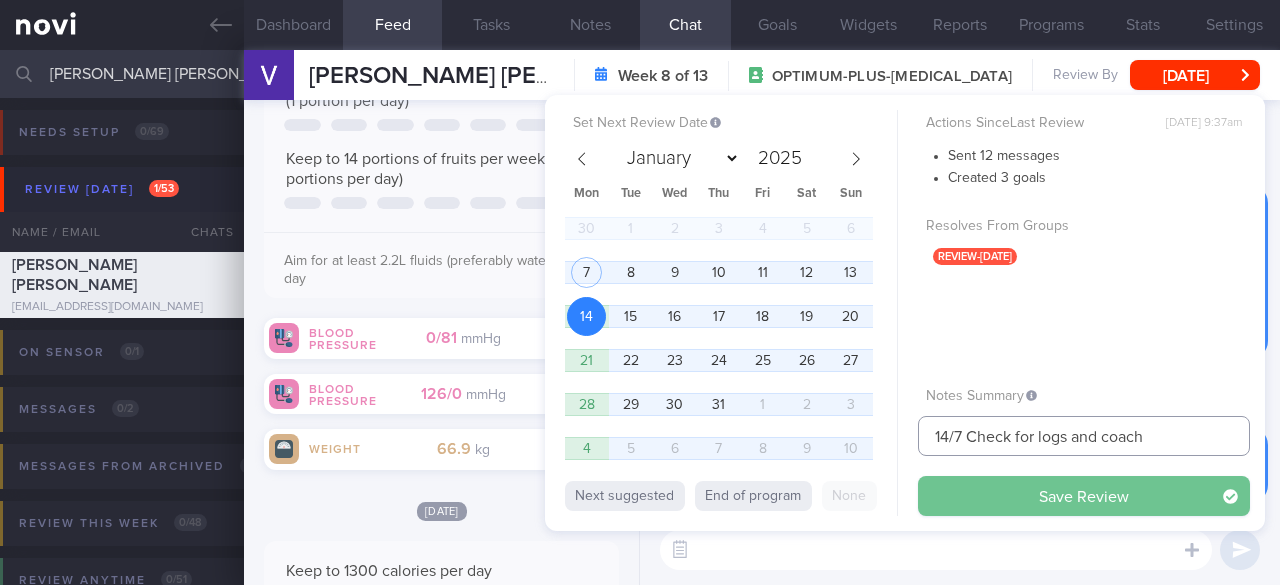 type on "14/7 Check for logs and coach" 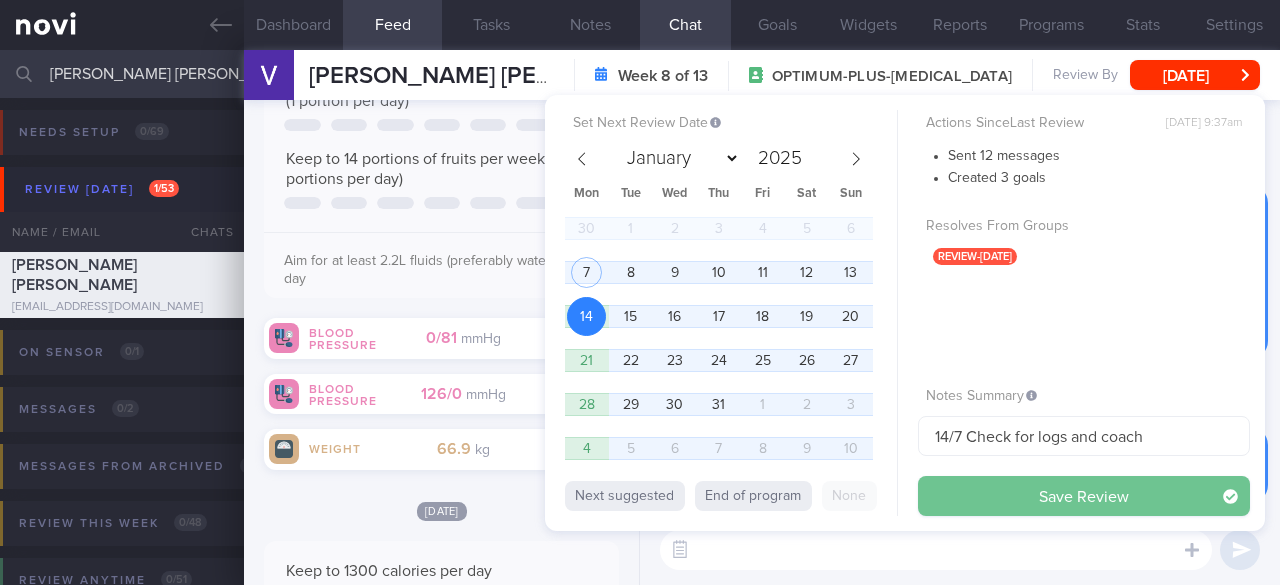 click on "Save Review" at bounding box center (1084, 496) 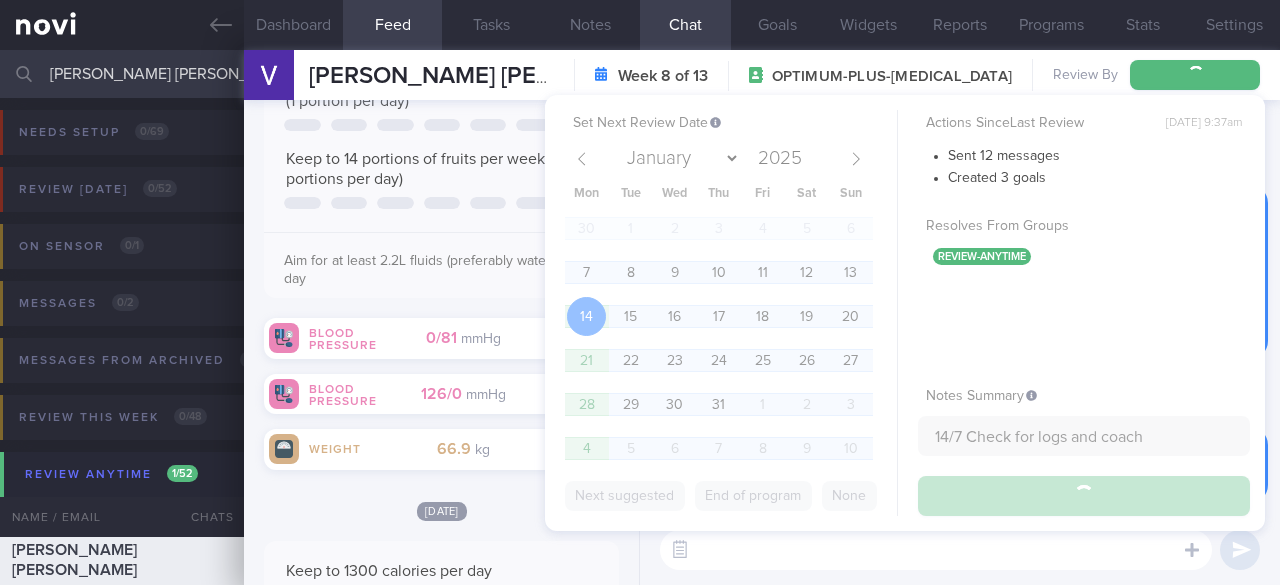 type on "14/7 Check for logs and coach" 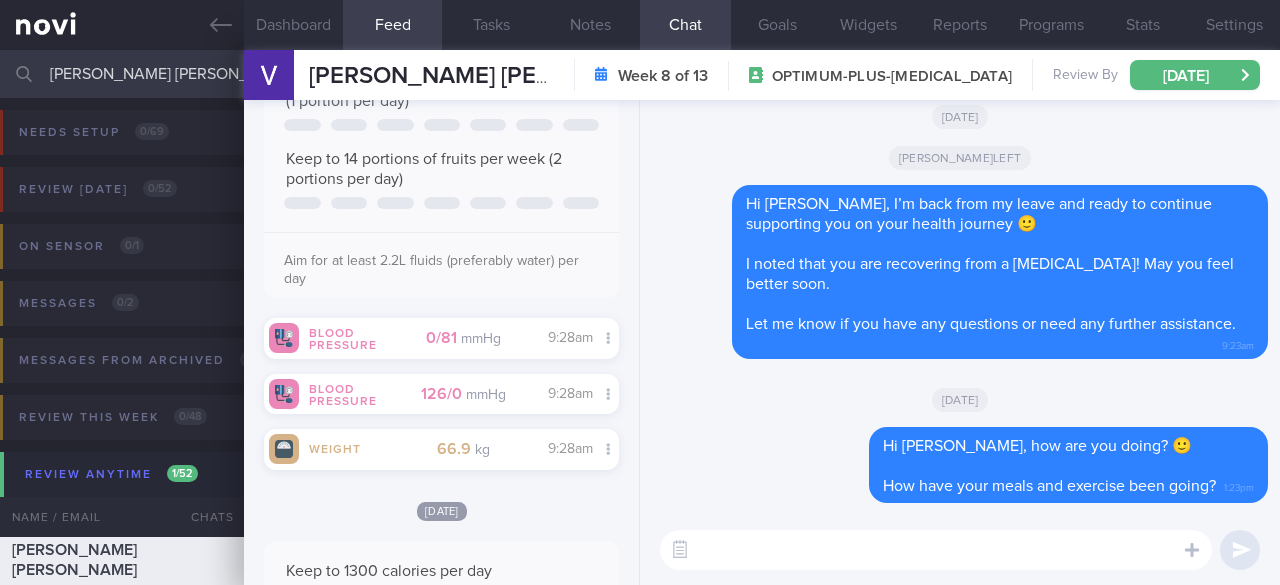 click on "[PERSON_NAME] [PERSON_NAME]" at bounding box center [640, 74] 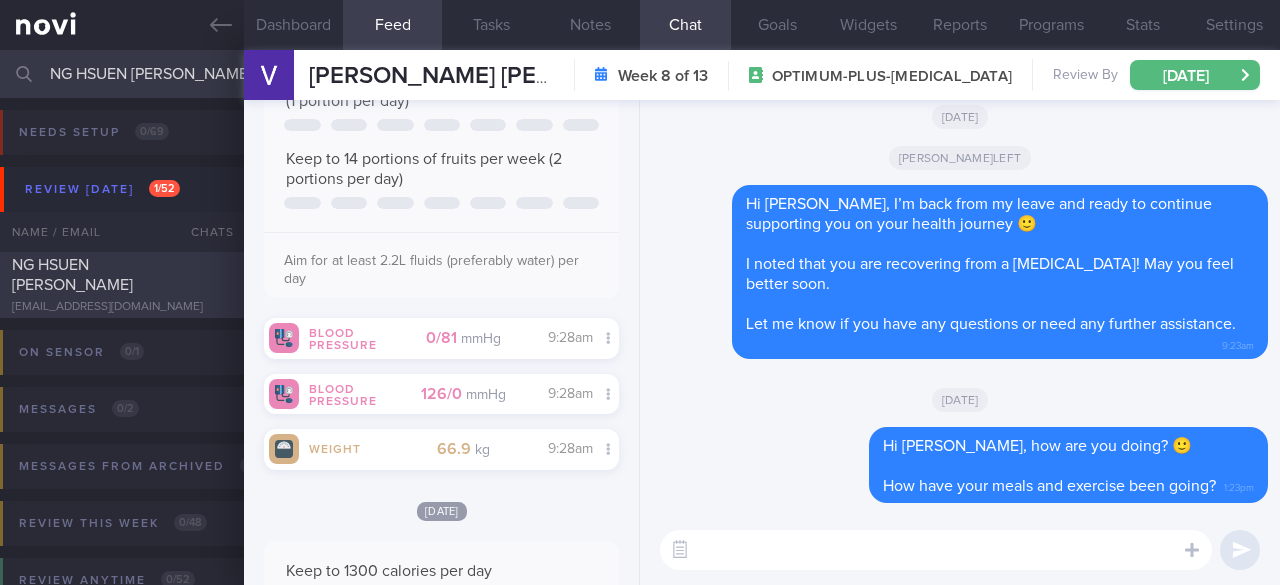 type on "NG HSUEN [PERSON_NAME]" 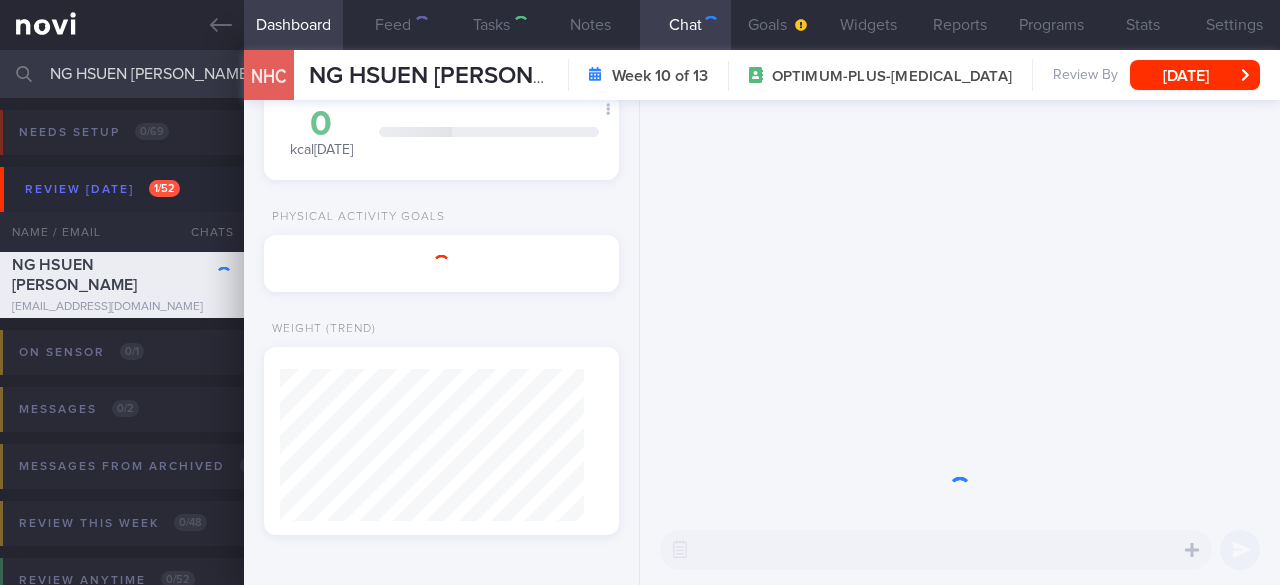 type on "7/7 (with IFG) Check if increase intake and exercise" 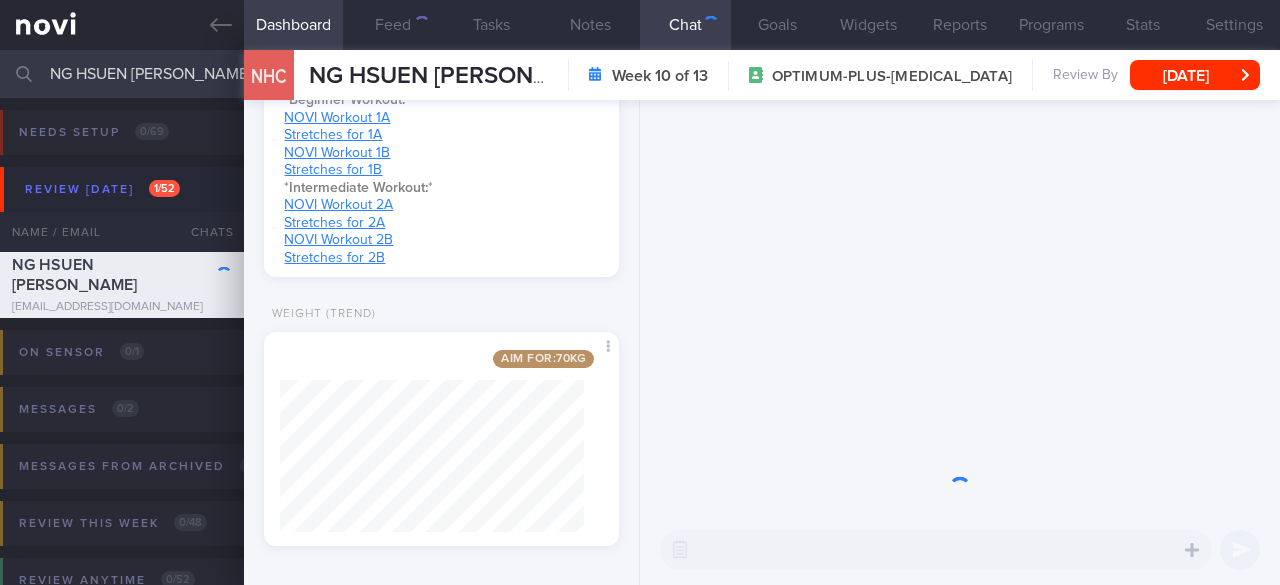 scroll, scrollTop: 117, scrollLeft: 0, axis: vertical 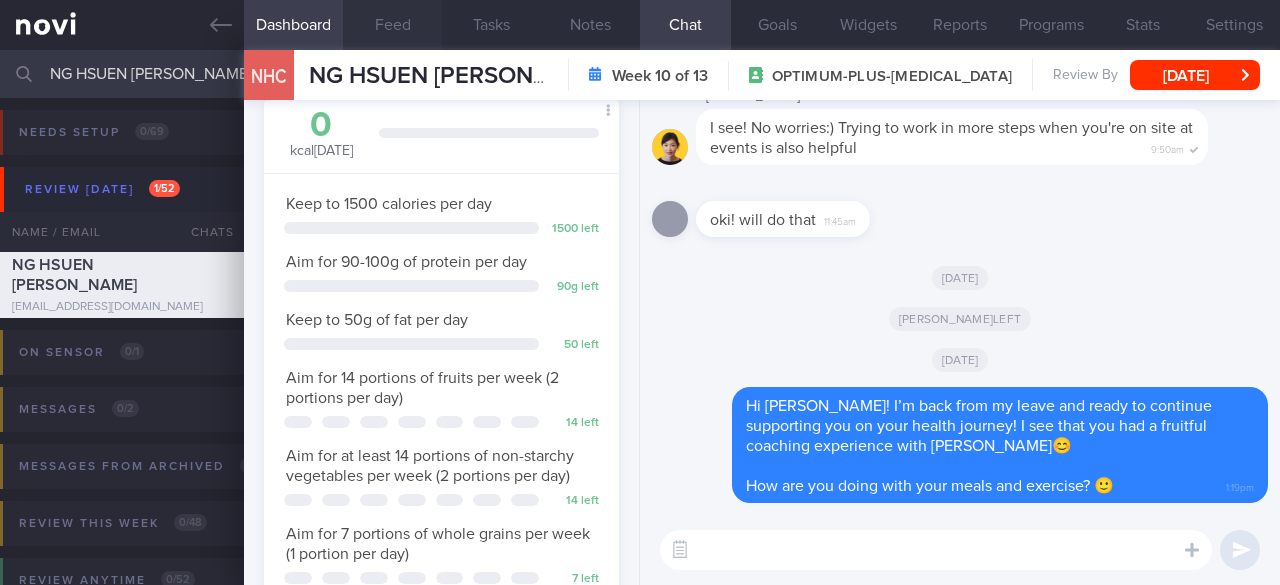 click on "Feed" at bounding box center [392, 25] 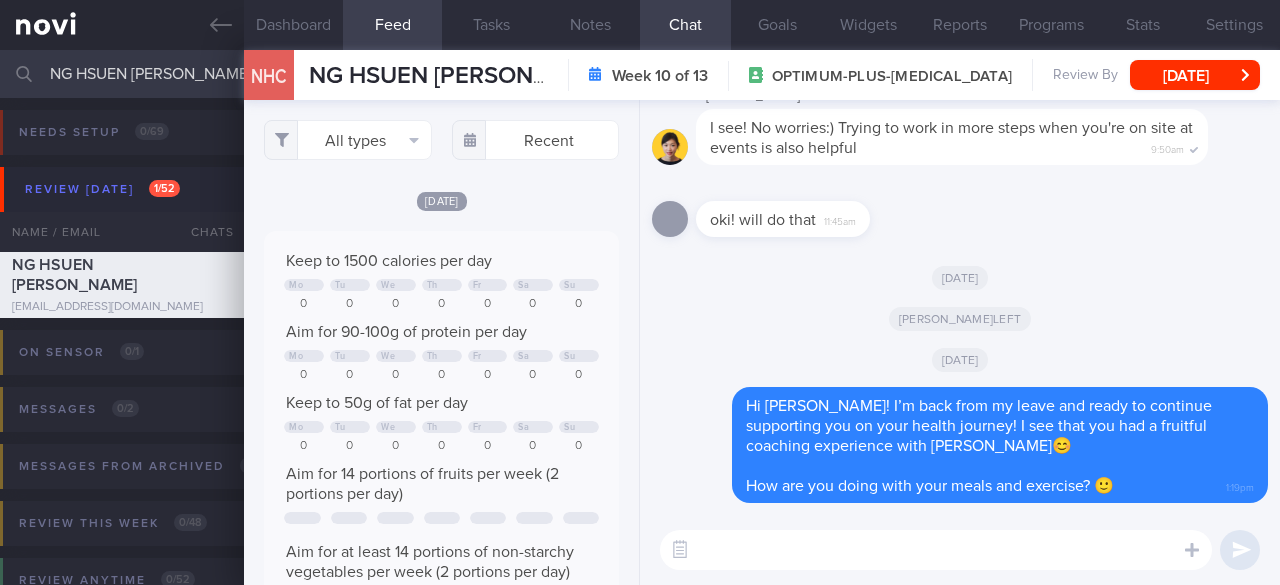scroll, scrollTop: 999922, scrollLeft: 999686, axis: both 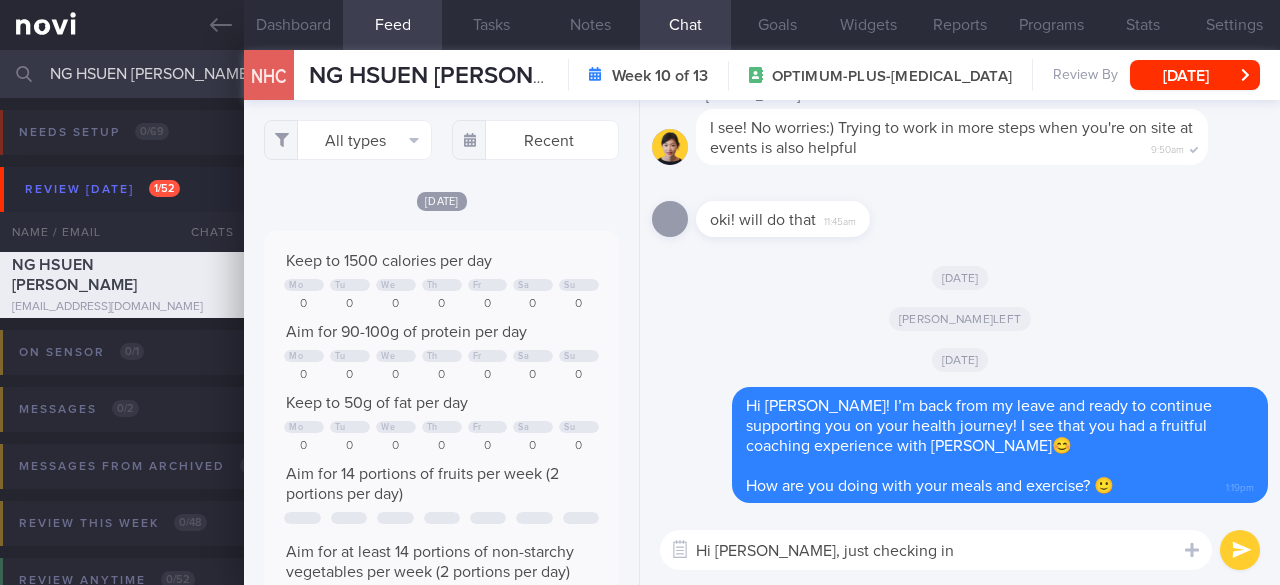 click on "Hi [PERSON_NAME], just checking in" at bounding box center [936, 550] 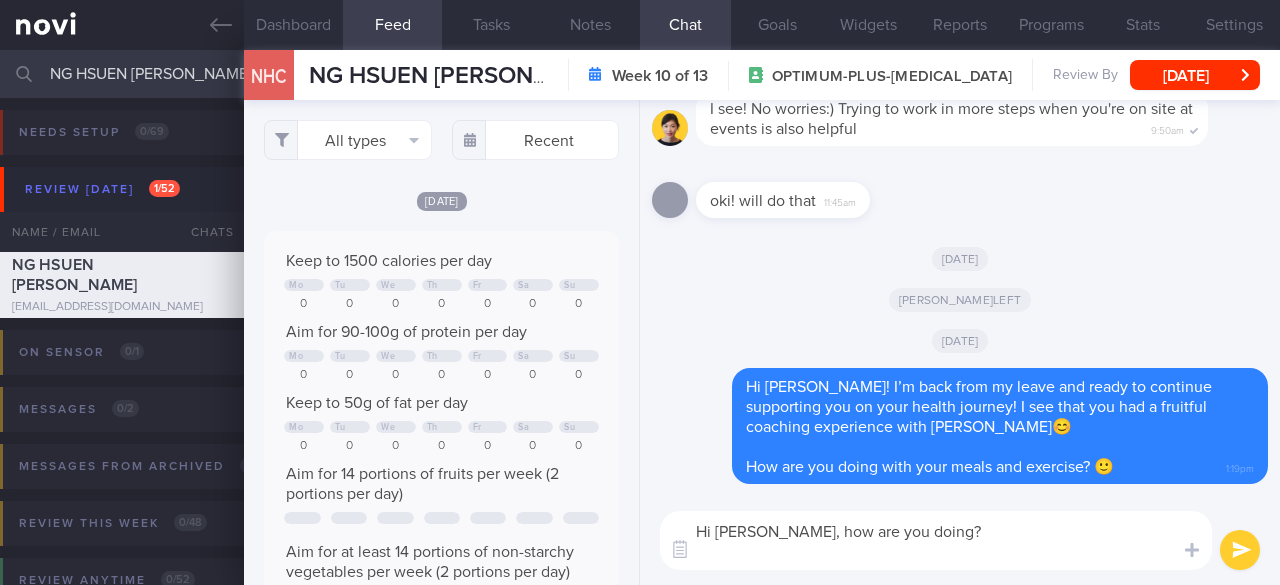 scroll, scrollTop: 0, scrollLeft: 0, axis: both 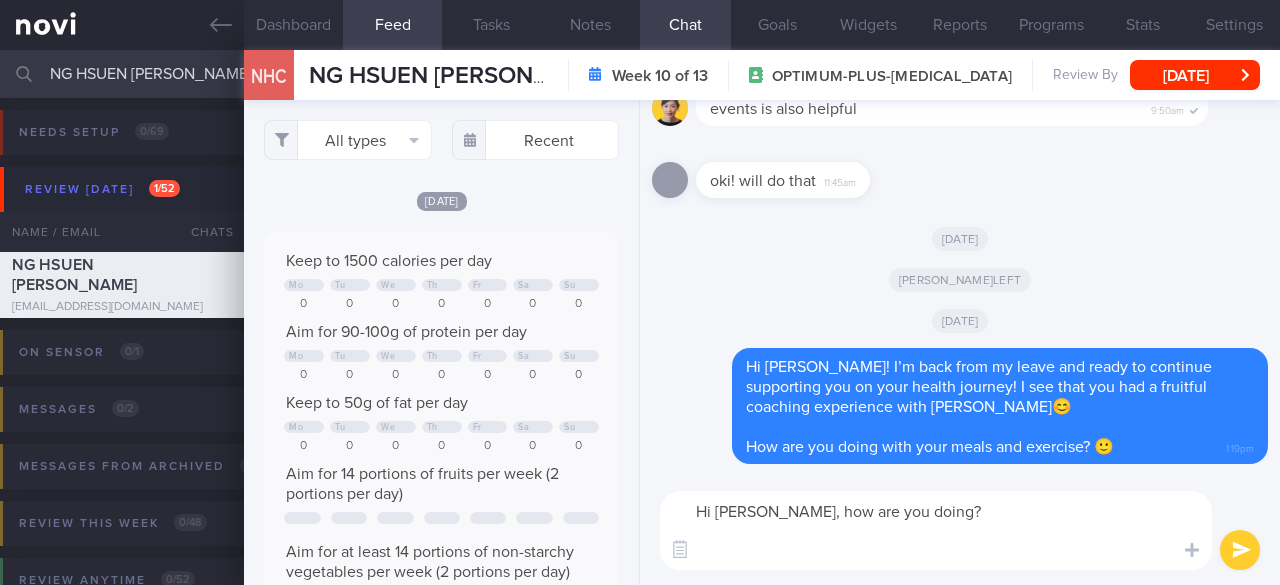 paste on "Feel free to let me know if you have any questions or if there's any way we can support you." 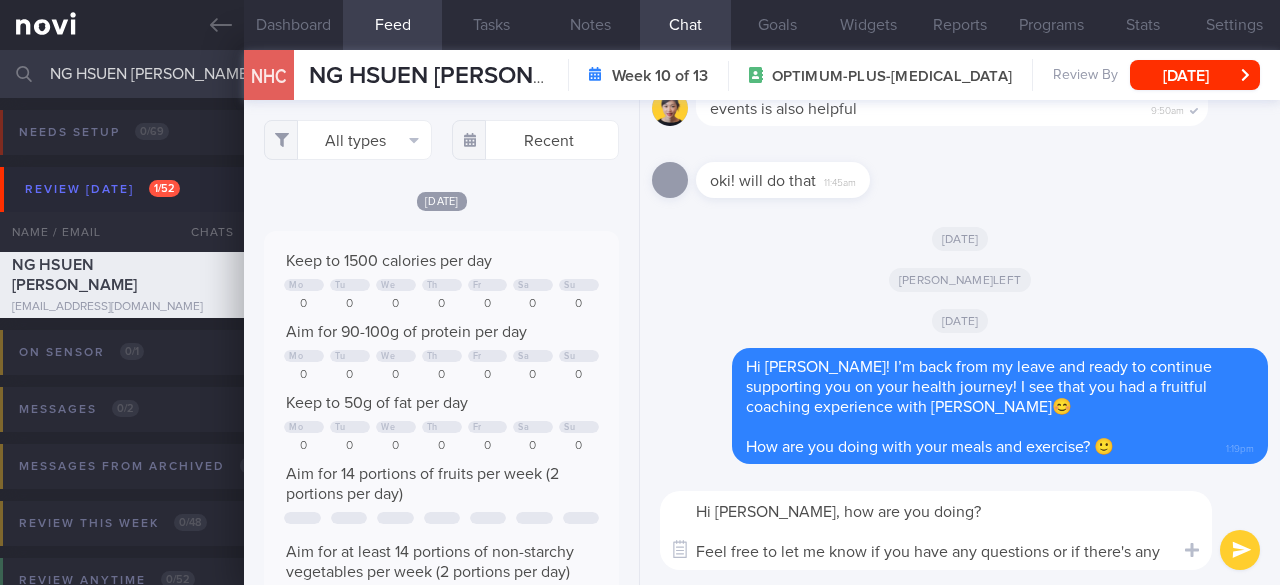 scroll, scrollTop: 0, scrollLeft: 0, axis: both 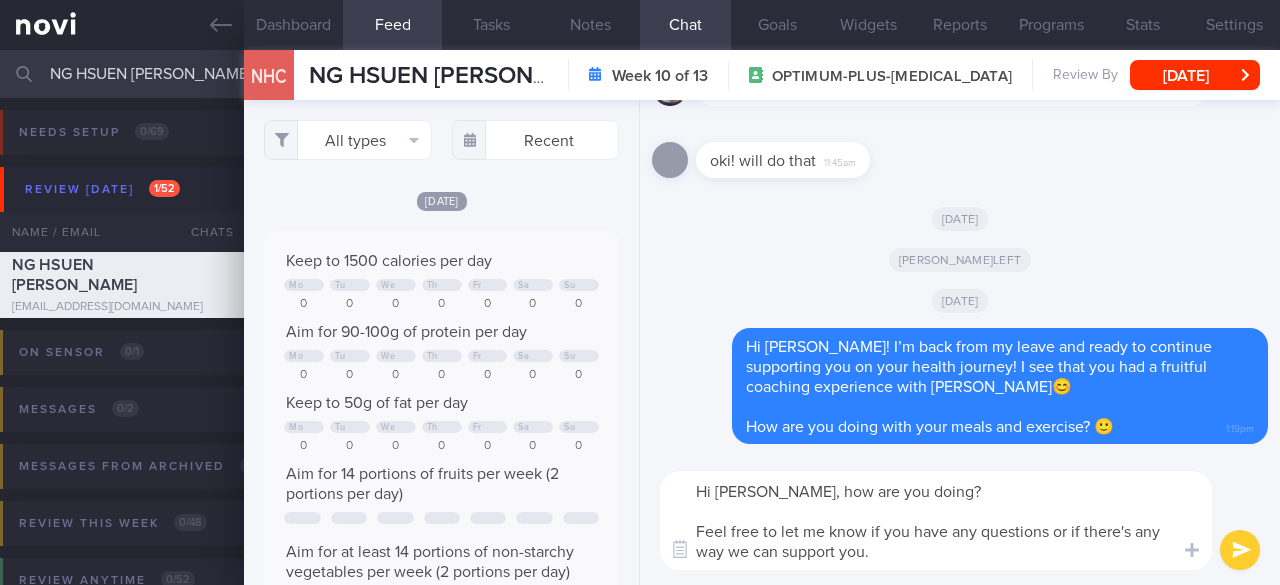 click on "Hi [PERSON_NAME], how are you doing?
Feel free to let me know if you have any questions or if there's any way we can support you." at bounding box center (936, 520) 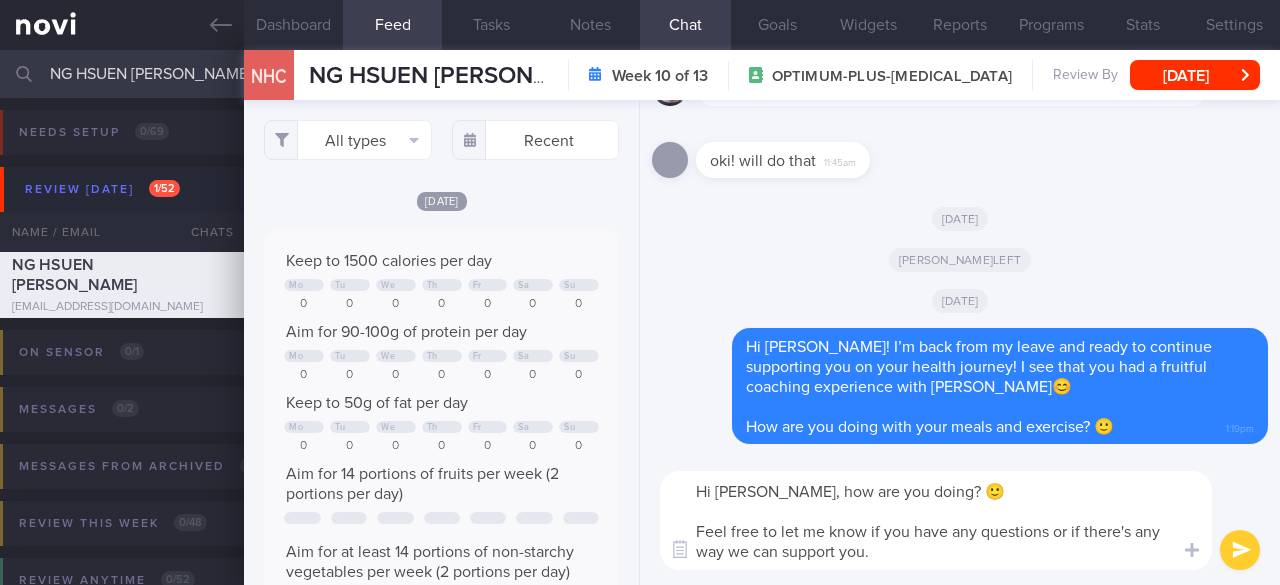 type on "Hi [PERSON_NAME], how are you doing? 🙂
Feel free to let me know if you have any questions or if there's any way we can support you." 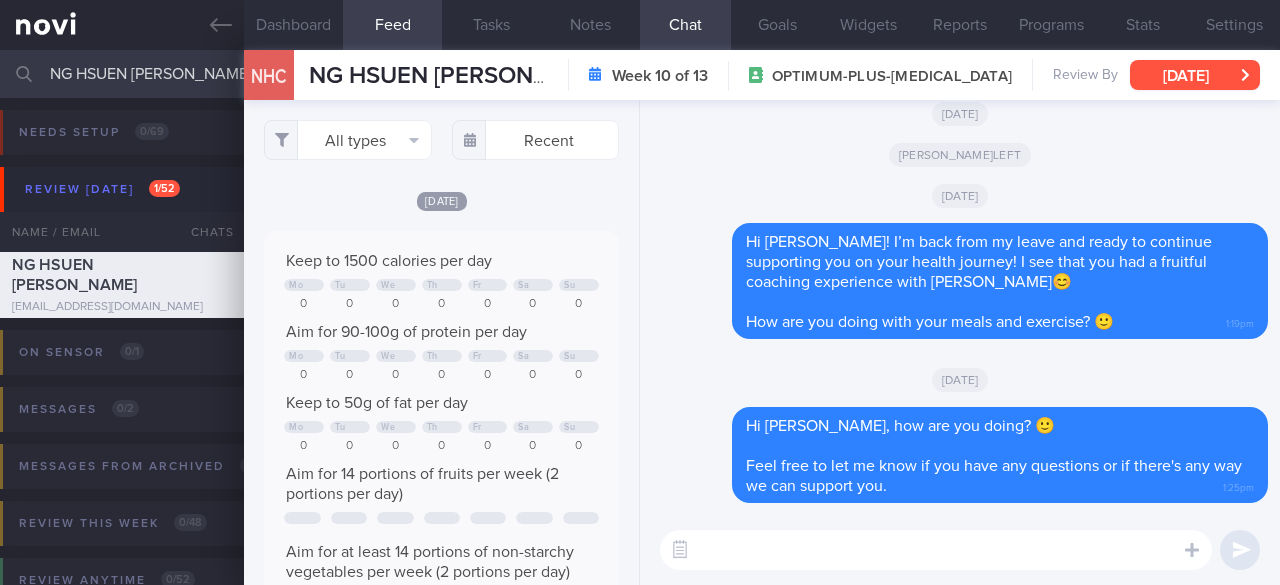 click on "[DATE]" at bounding box center (1195, 75) 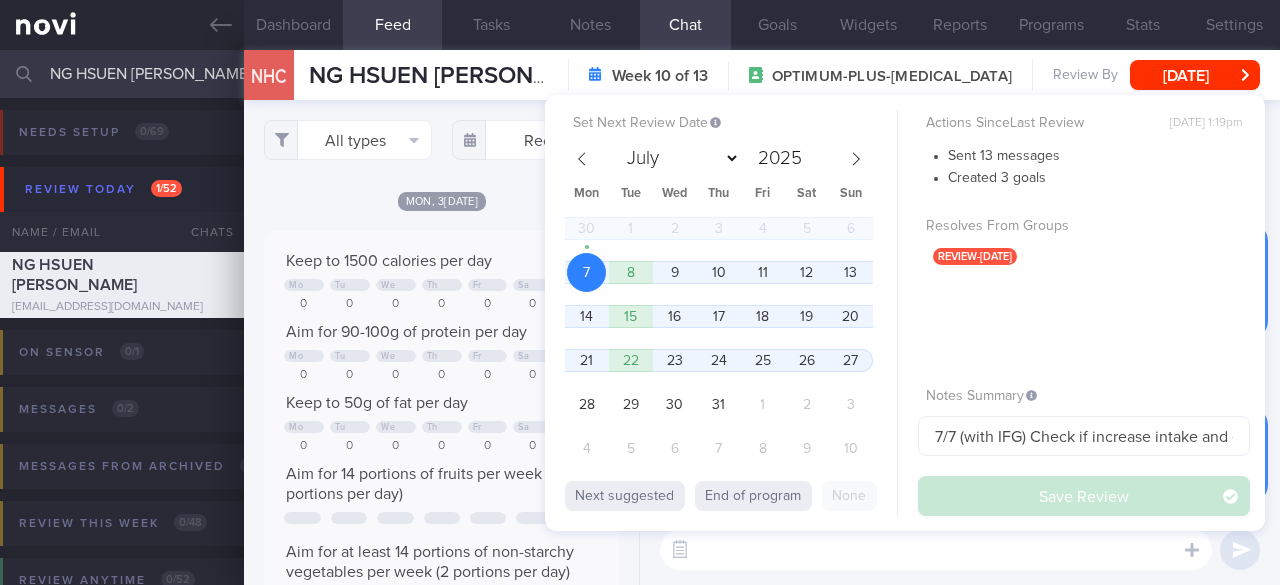 select on "6" 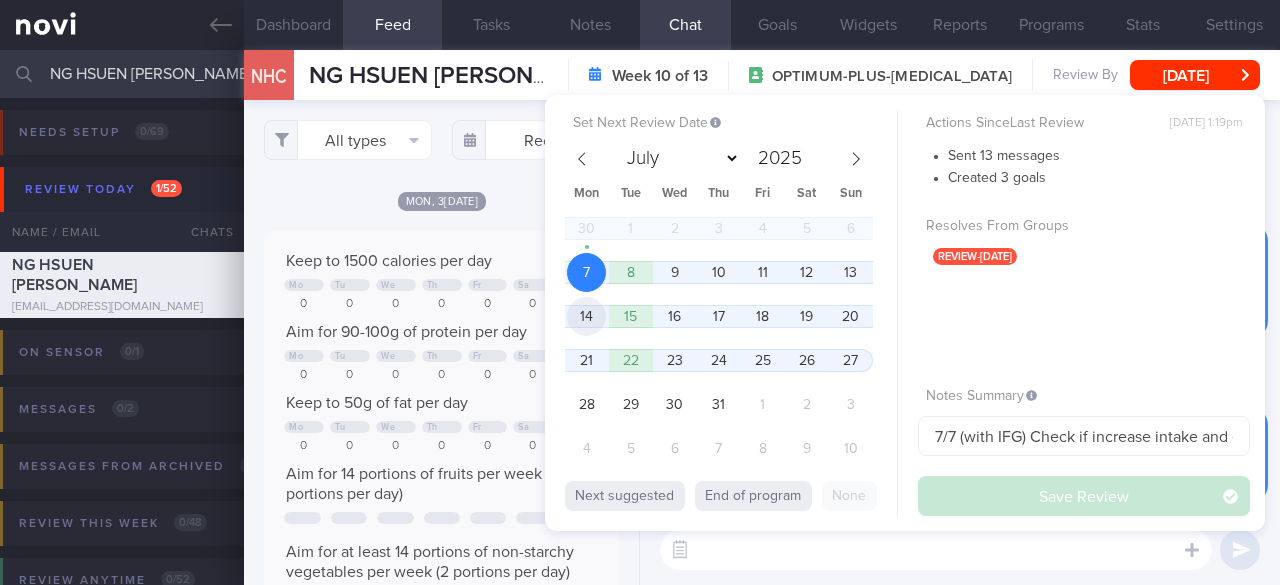 click on "14" at bounding box center [586, 316] 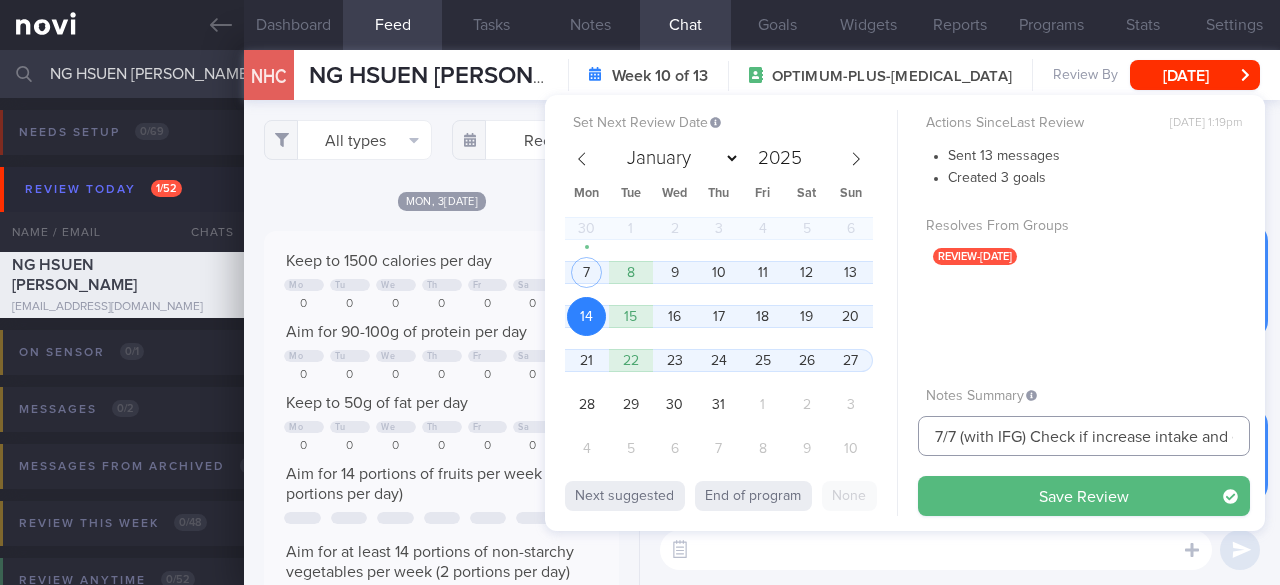 drag, startPoint x: 942, startPoint y: 435, endPoint x: 906, endPoint y: 434, distance: 36.013885 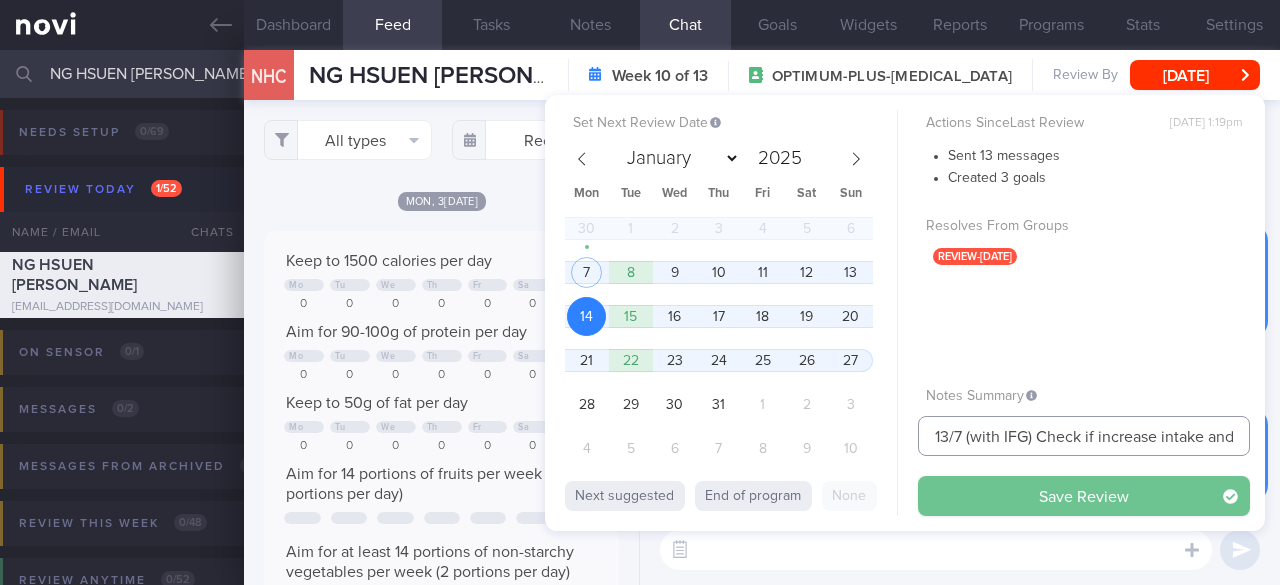 type on "13/7 (with IFG) Check if increase intake and exercise" 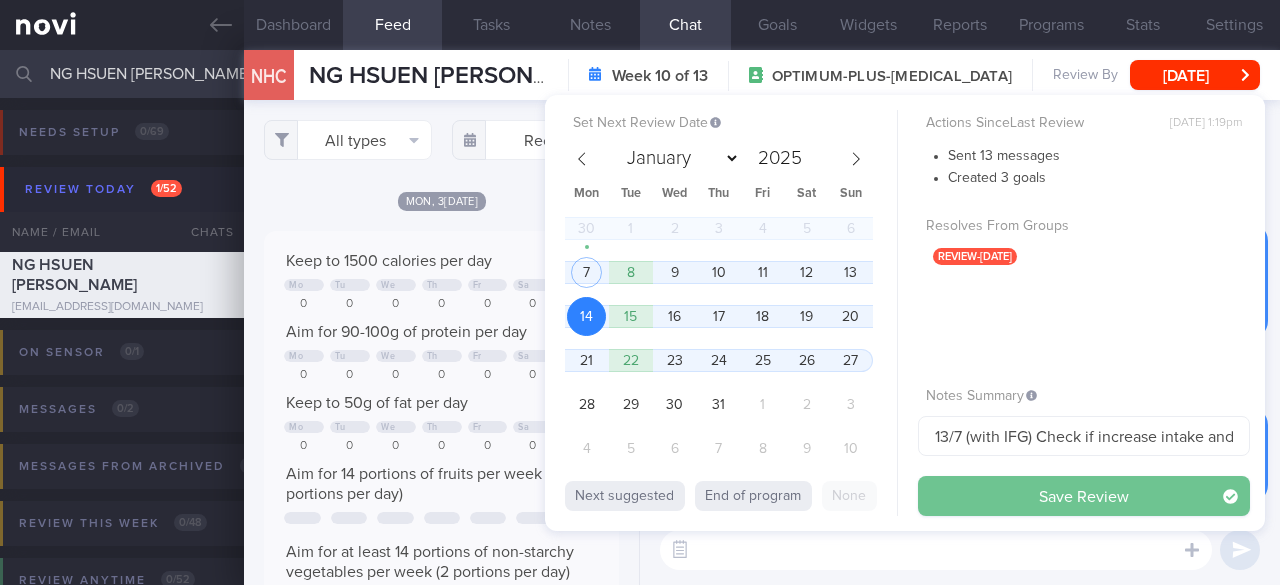 click on "Save Review" at bounding box center (1084, 496) 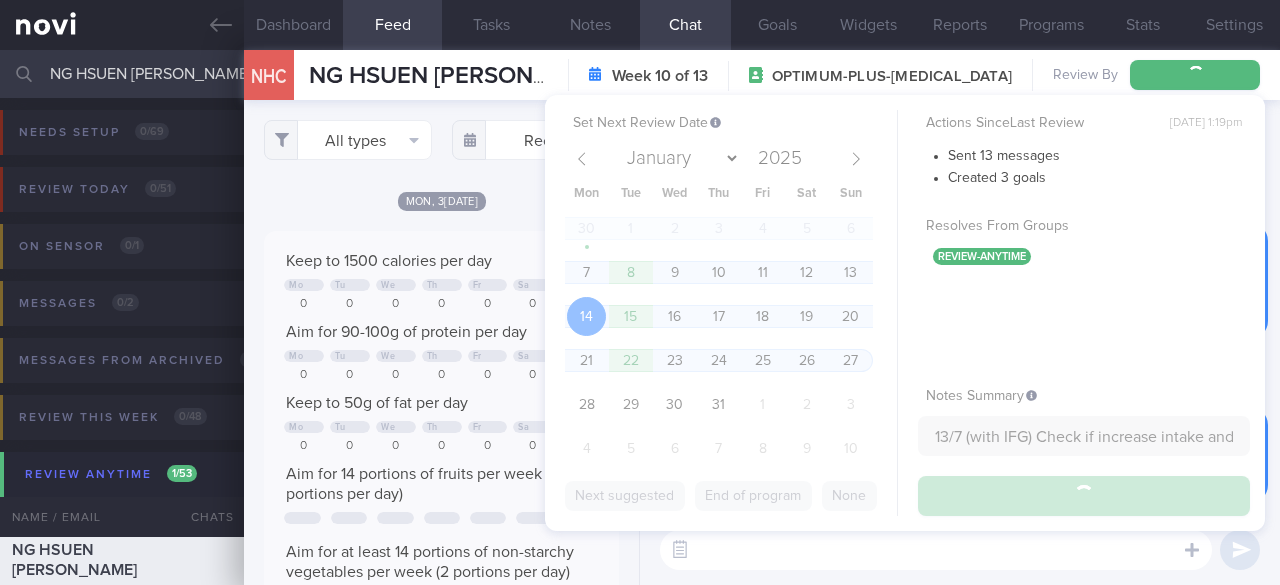 type on "13/7 (with IFG) Check if increase intake and exercise" 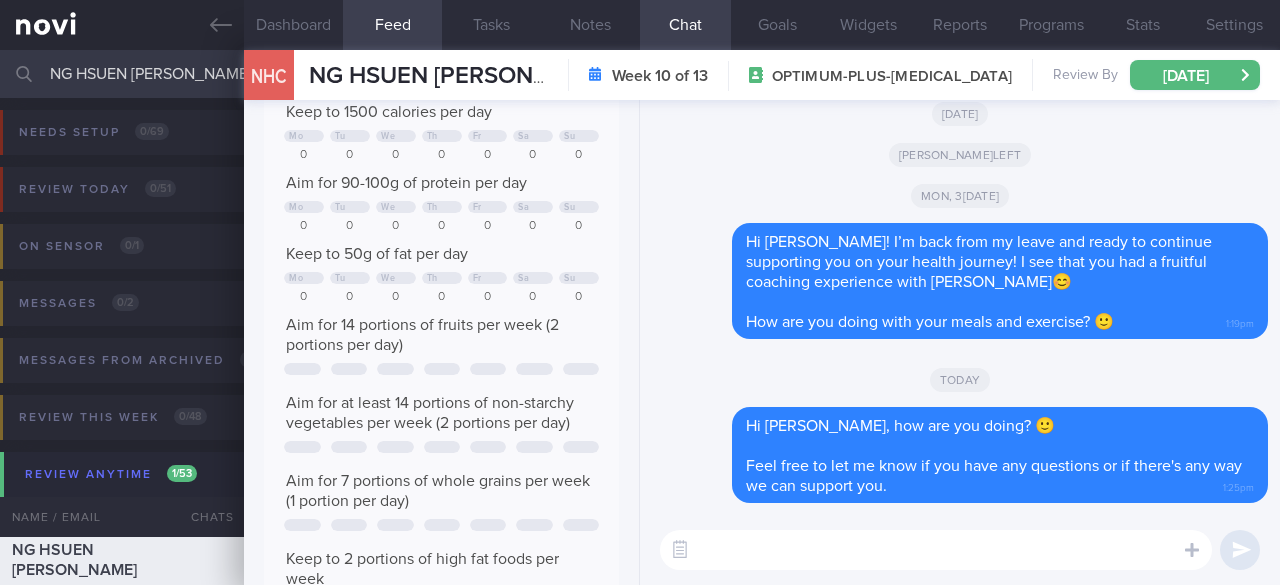 scroll, scrollTop: 400, scrollLeft: 0, axis: vertical 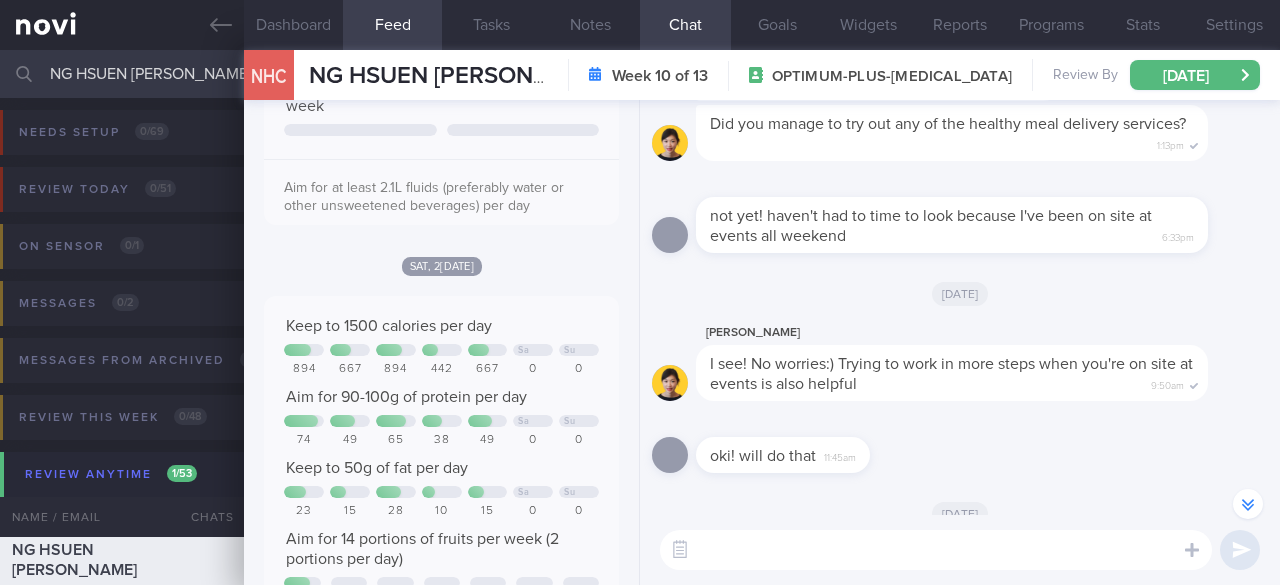 click on "NG HSUEN [PERSON_NAME]" at bounding box center [640, 74] 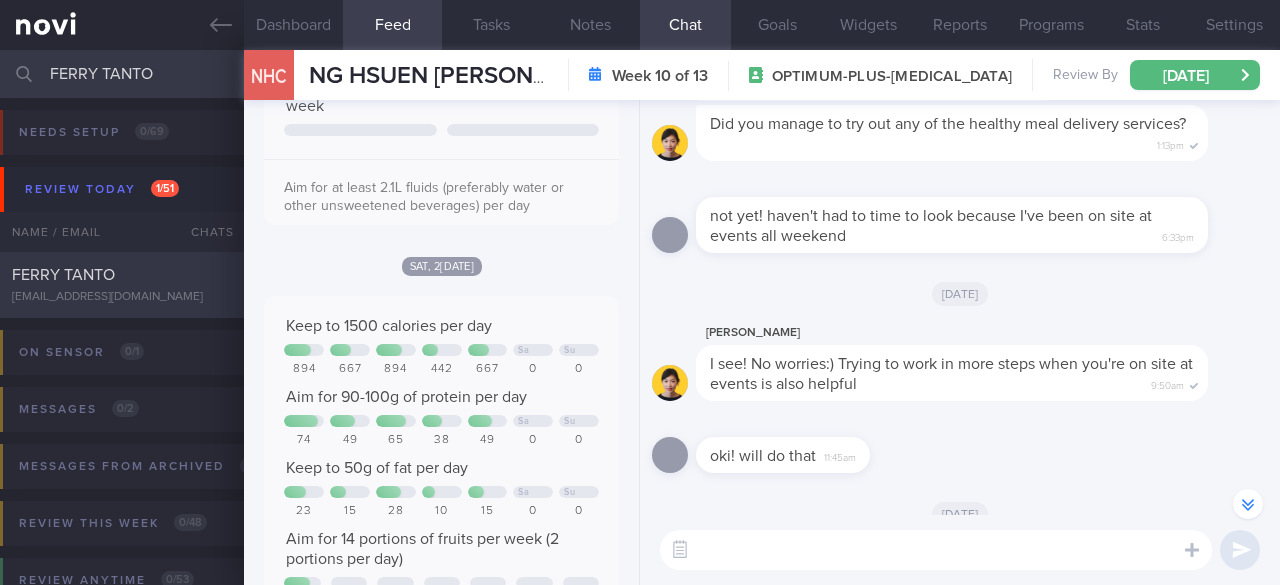 type on "FERRY TANTO" 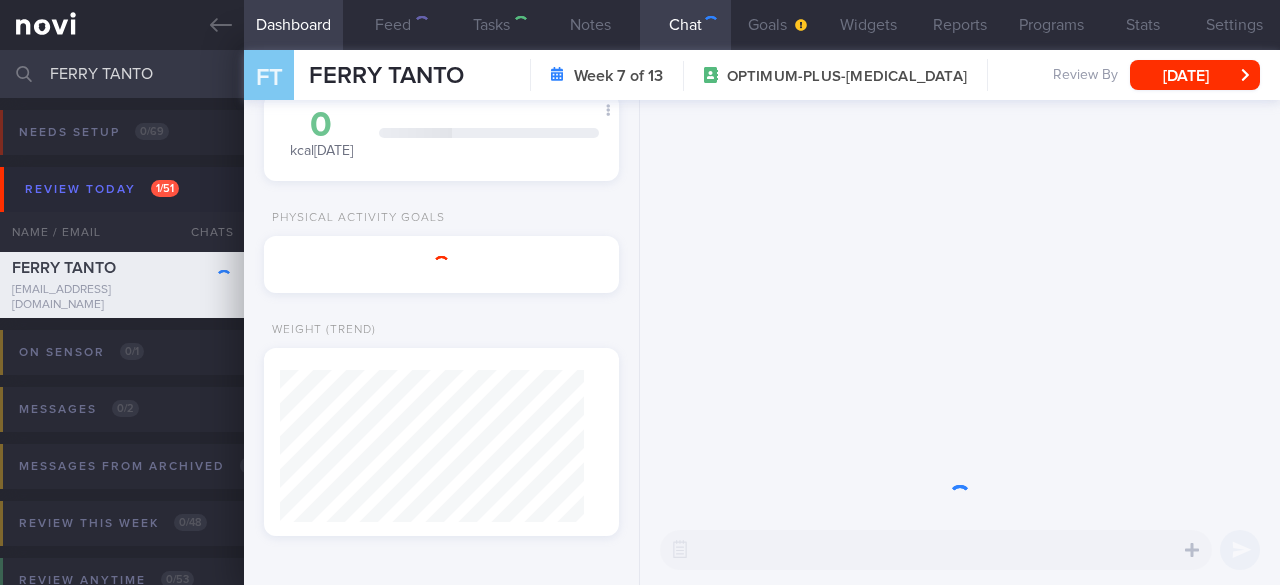 scroll, scrollTop: 0, scrollLeft: 0, axis: both 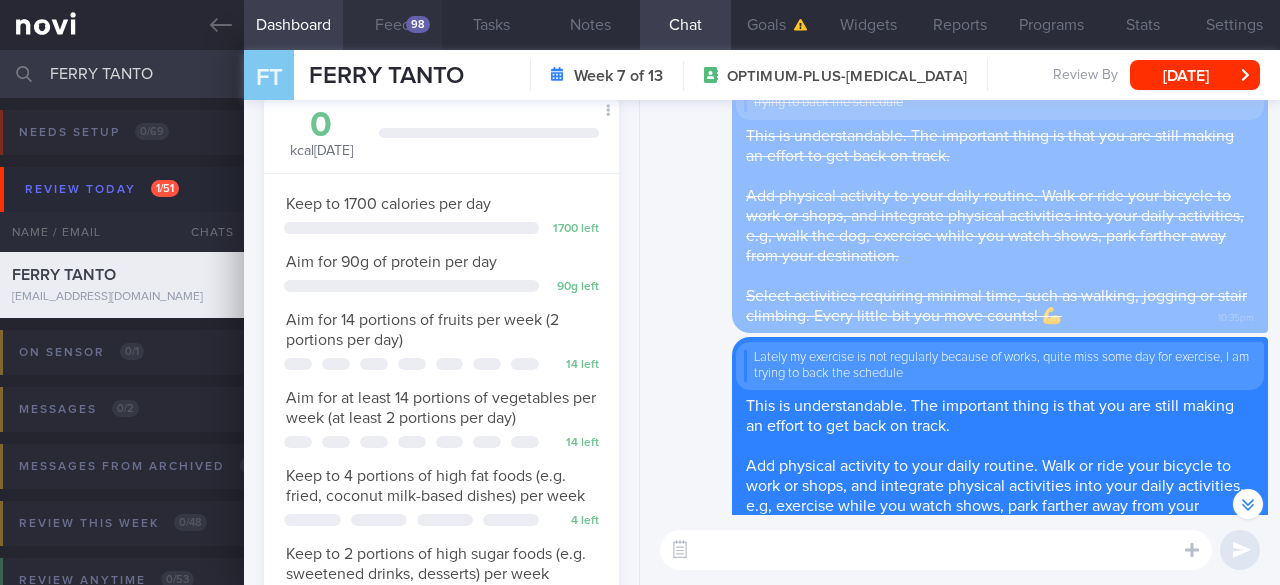 click on "98" at bounding box center (418, 24) 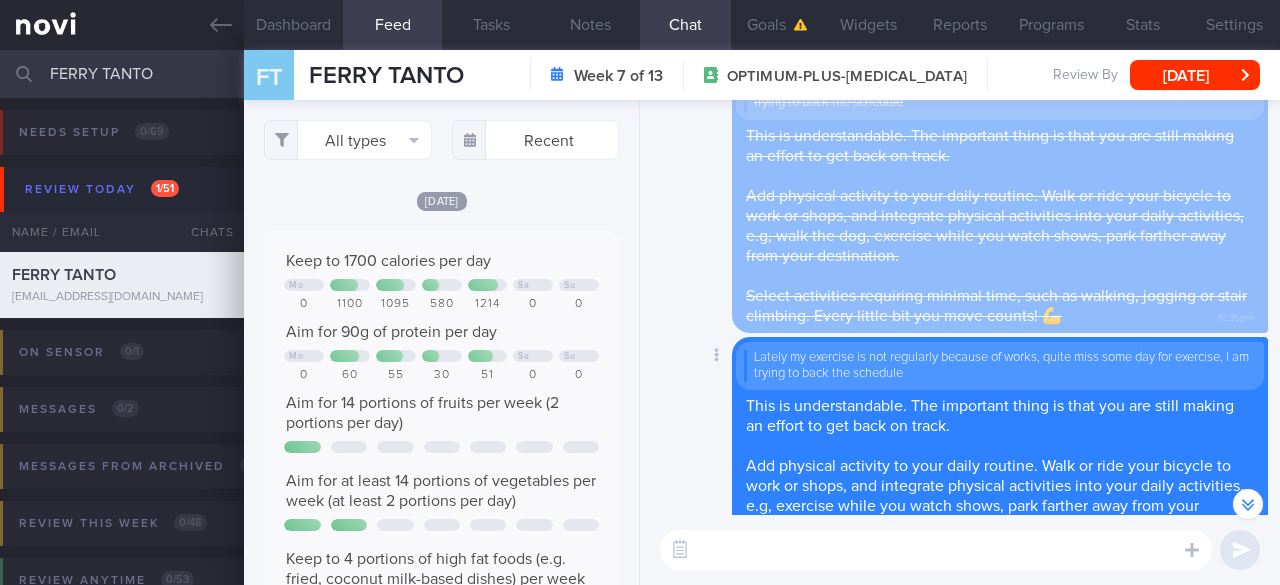 scroll, scrollTop: 999922, scrollLeft: 999686, axis: both 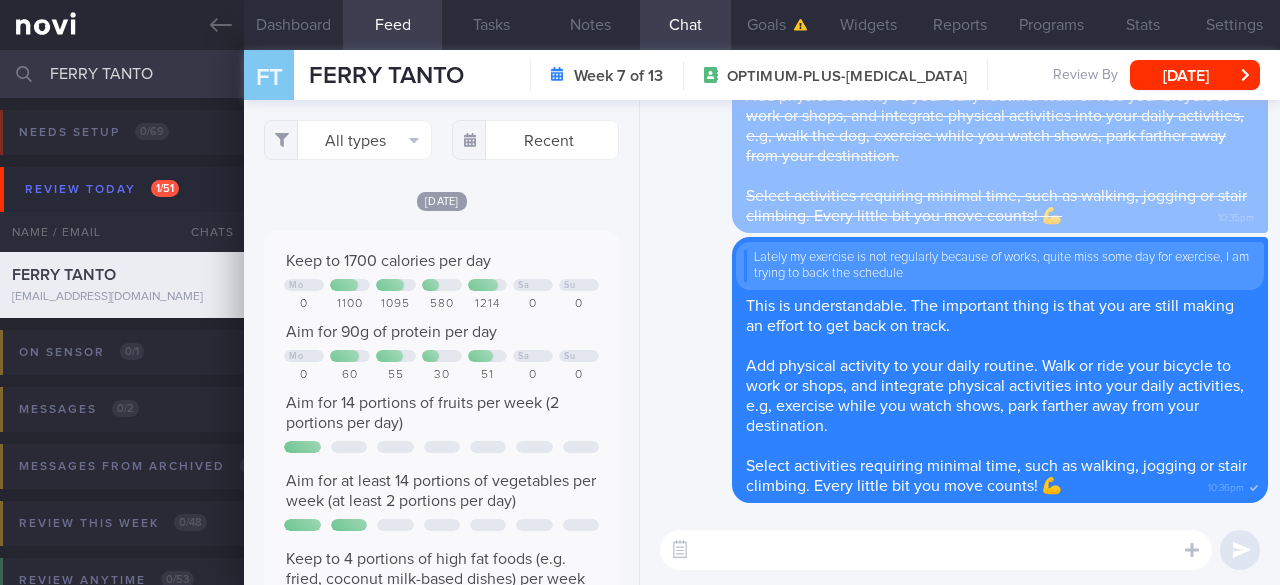 click on "All types
Food
Activity
Glucose
Weight
Medicine
Blood Pressure
CGM Install
Recent
Fri, 4 Jul" at bounding box center (441, 342) 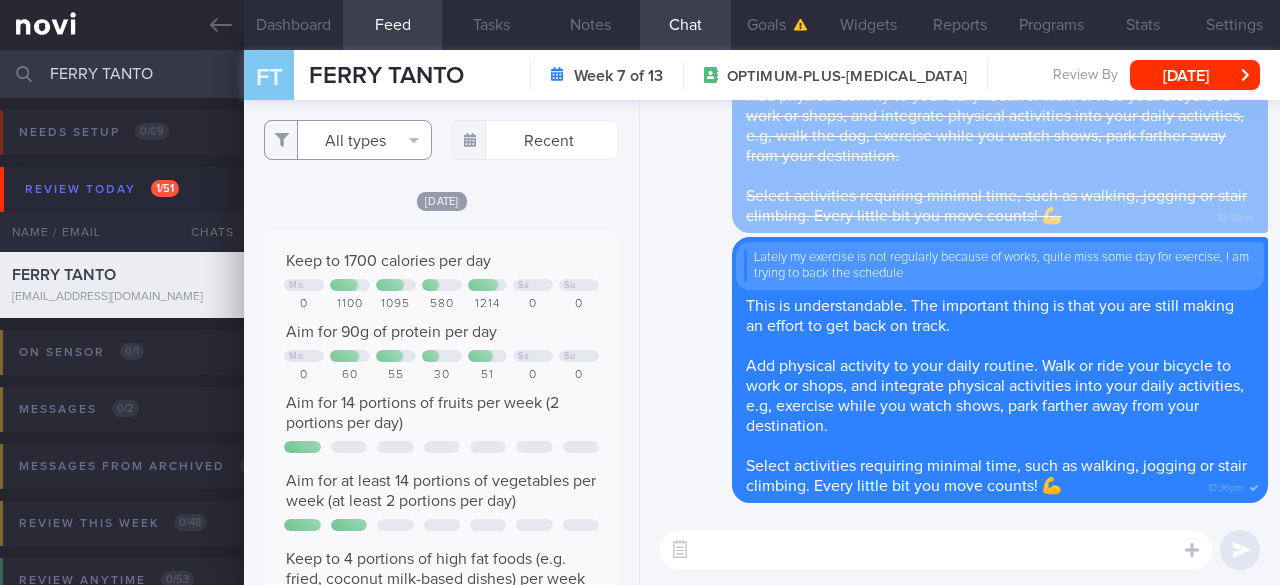 click on "All types" at bounding box center (347, 140) 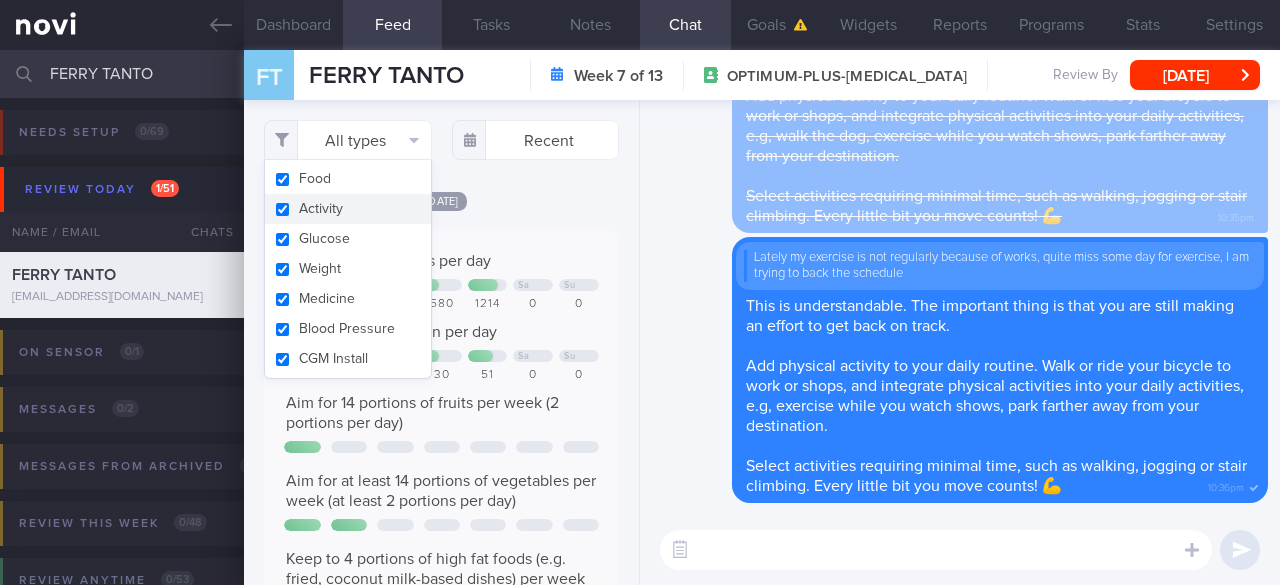 click on "Activity" at bounding box center (347, 209) 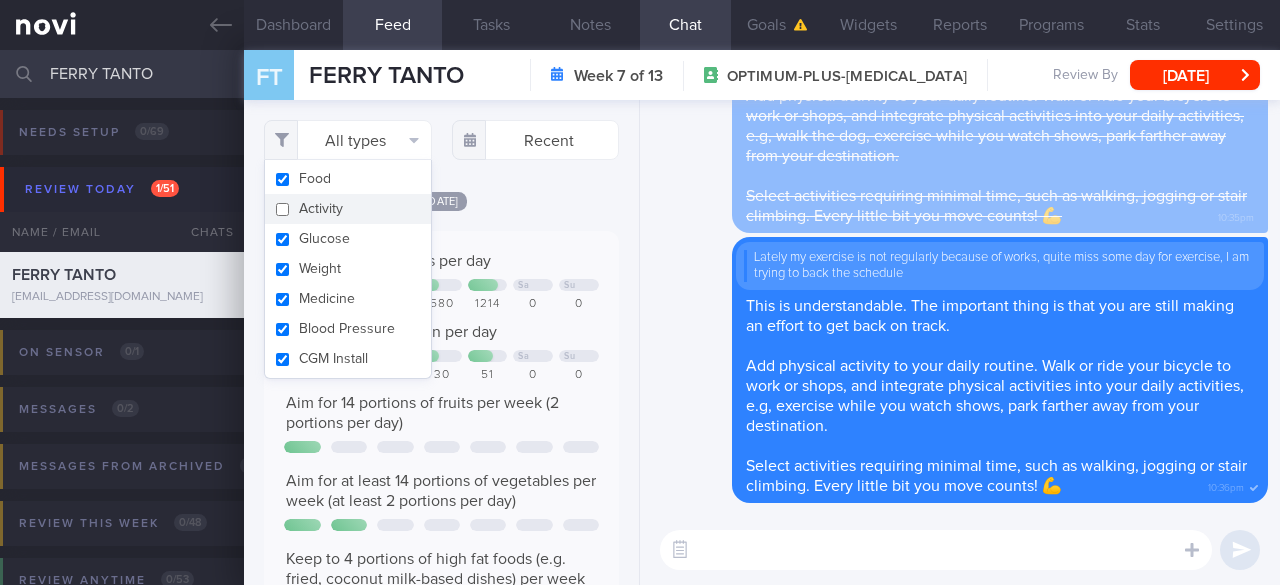 checkbox on "false" 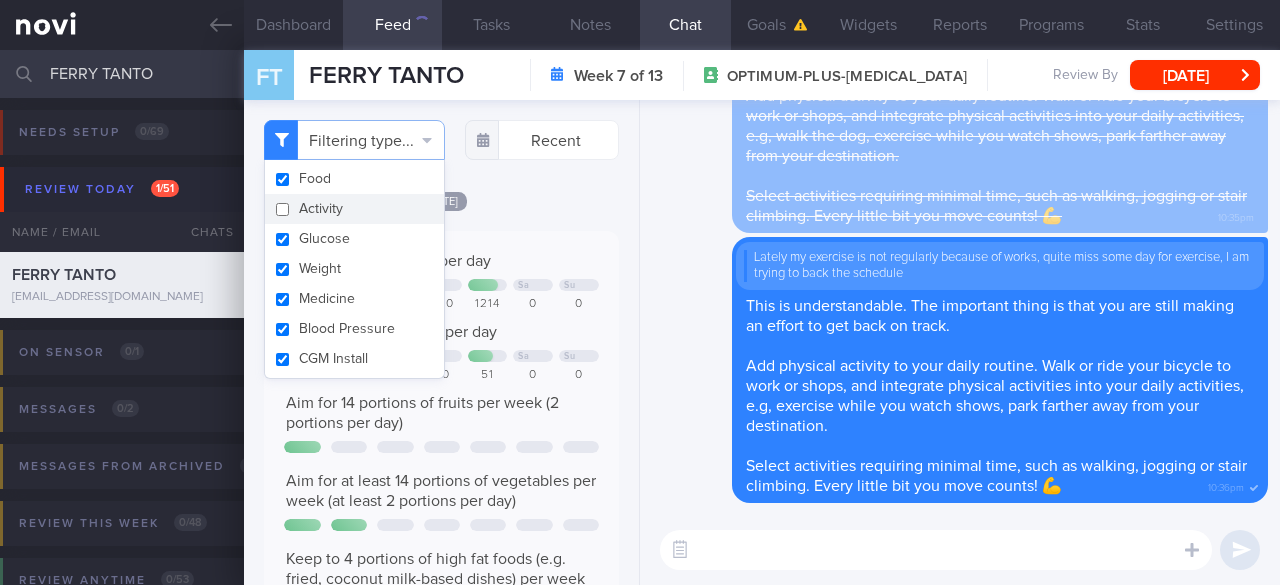click on "[DATE]" at bounding box center [441, 200] 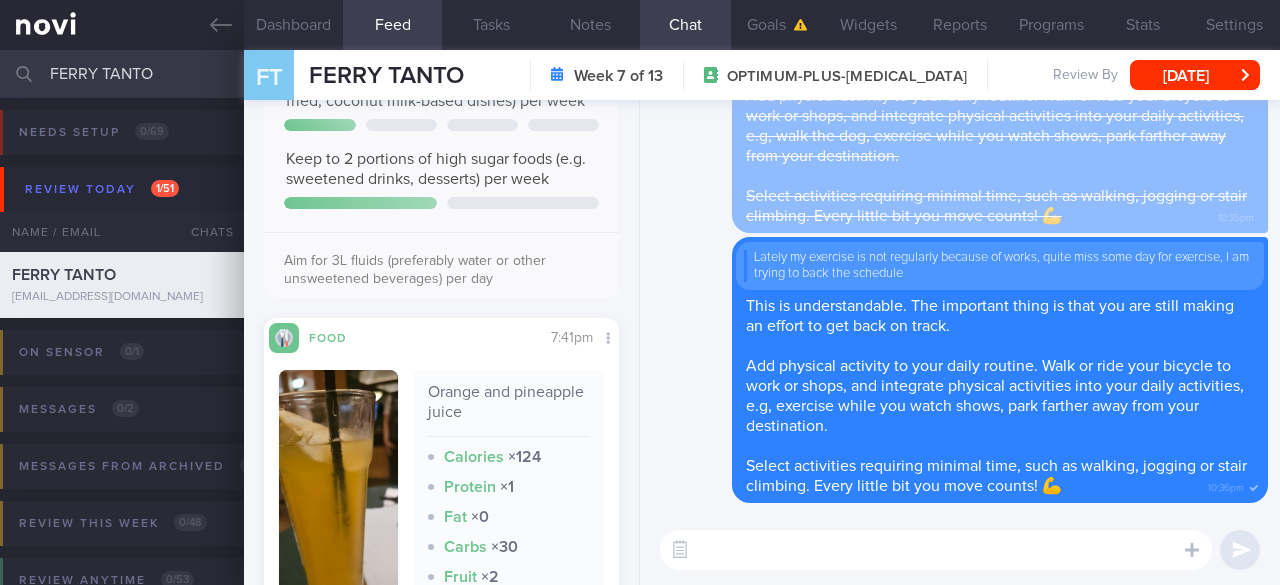 scroll, scrollTop: 0, scrollLeft: 0, axis: both 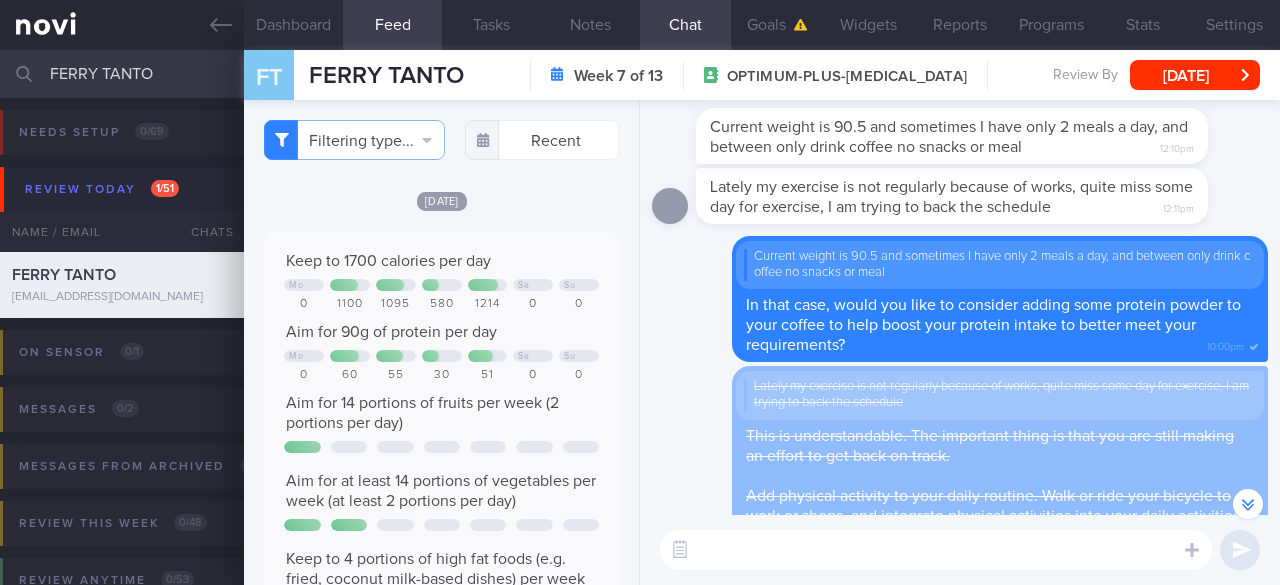 click at bounding box center [936, 550] 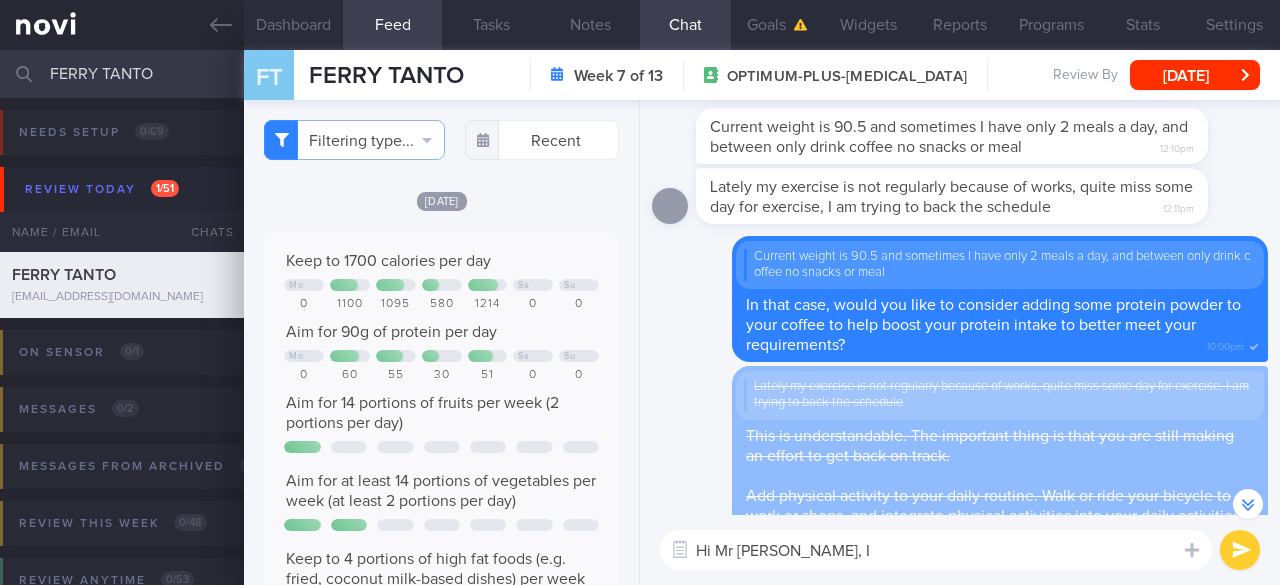 click on "Hi Mr Tanto, I" at bounding box center (936, 550) 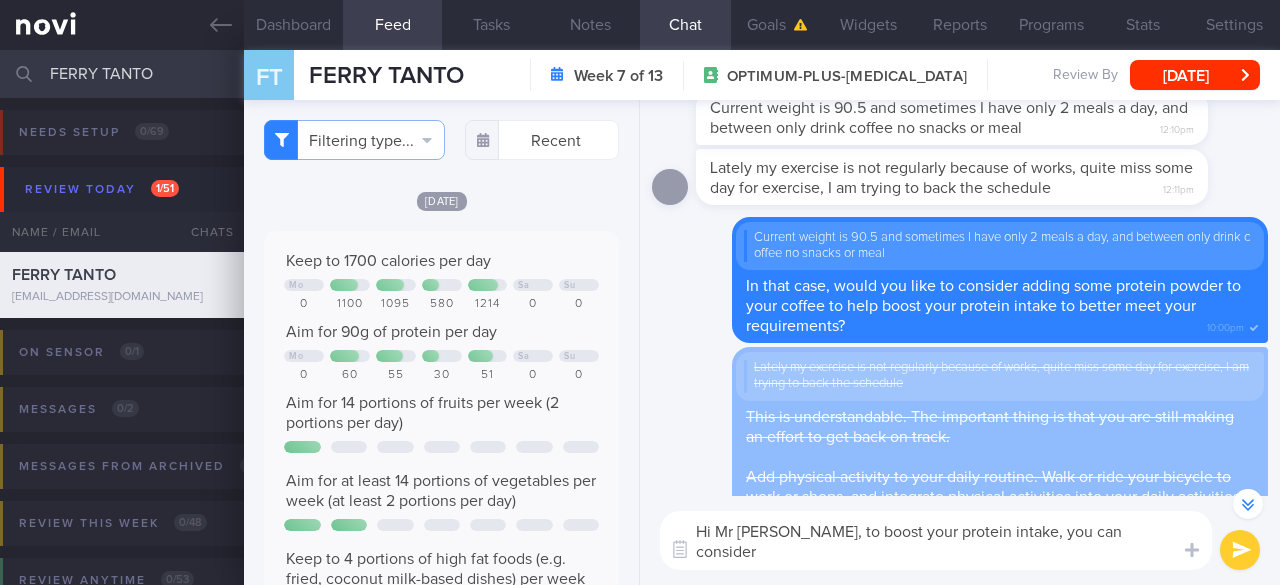 scroll, scrollTop: 0, scrollLeft: 0, axis: both 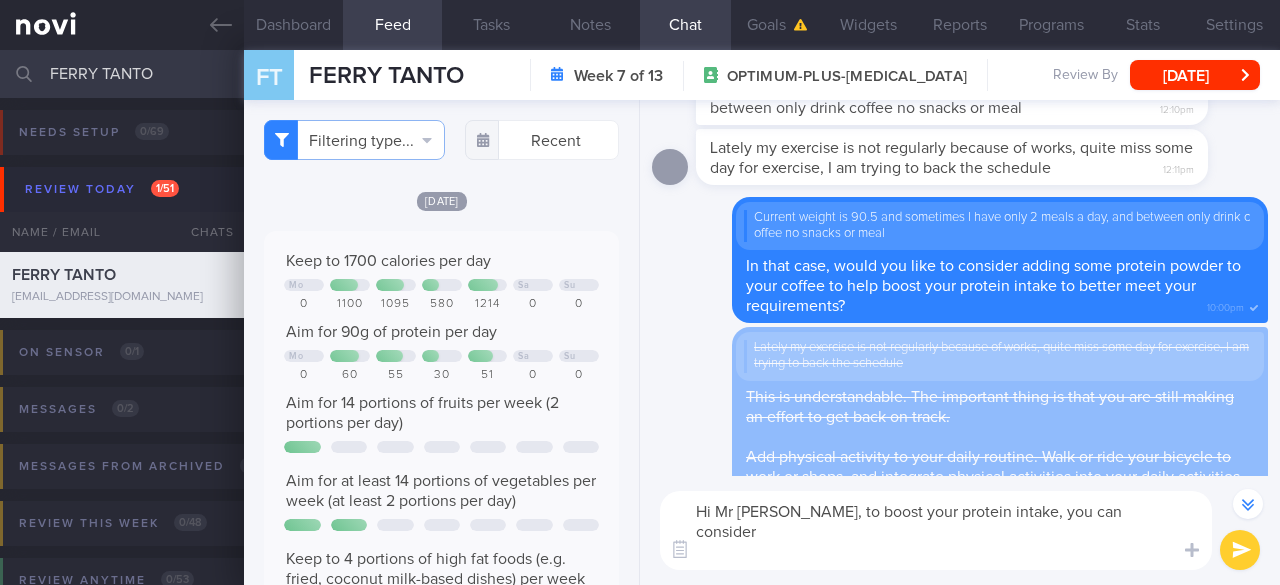 paste on "Try this: Dissolve half a teaspoon of instant coffee in a little hot water. Add half a cup of warm or cold milk, then stir in 1 scoop of protein powder. This gives you an energy boost and helps you start meeting your protein goal for the day! 💪
If you like your coffee sweet, use a flavoured protein powder such as vanilla or chocolate. If you can do without the sweetness, use an unflavoured protein powder." 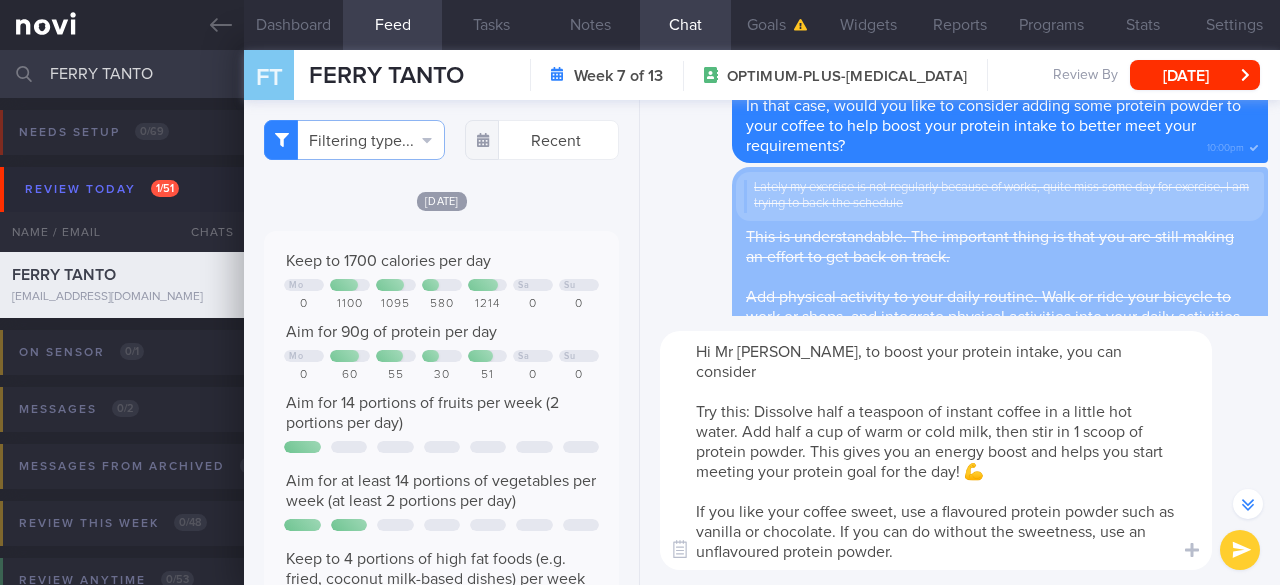 click on "Hi Mr Tanto, to boost your protein intake, you can consider
Try this: Dissolve half a teaspoon of instant coffee in a little hot water. Add half a cup of warm or cold milk, then stir in 1 scoop of protein powder. This gives you an energy boost and helps you start meeting your protein goal for the day! 💪
If you like your coffee sweet, use a flavoured protein powder such as vanilla or chocolate. If you can do without the sweetness, use an unflavoured protein powder." at bounding box center [936, 450] 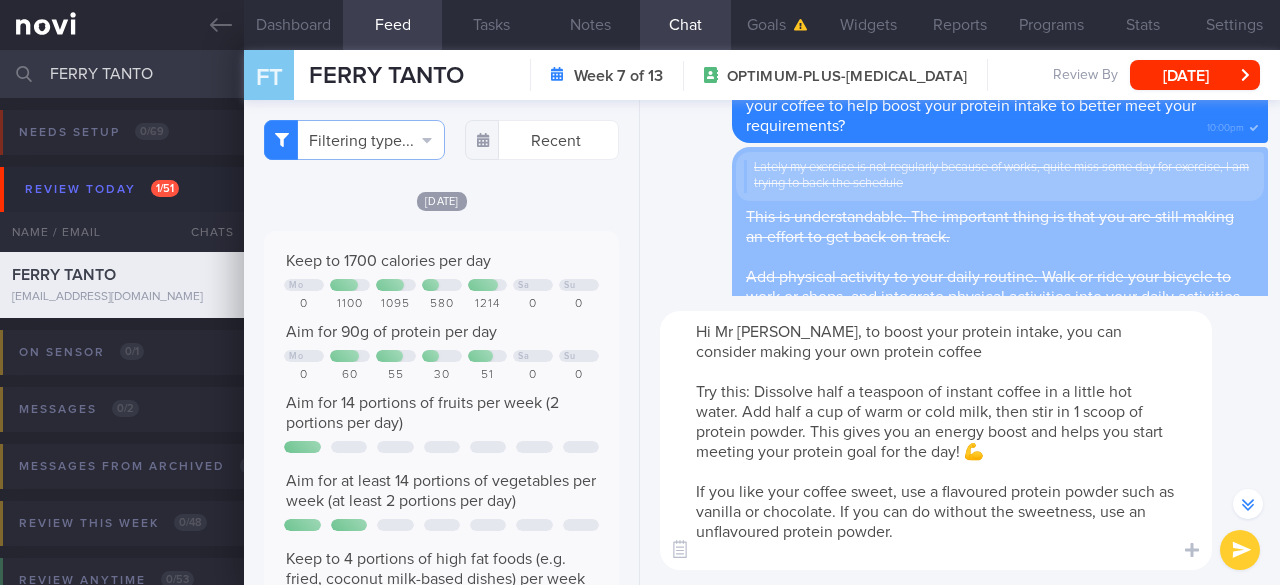 paste on "🙂" 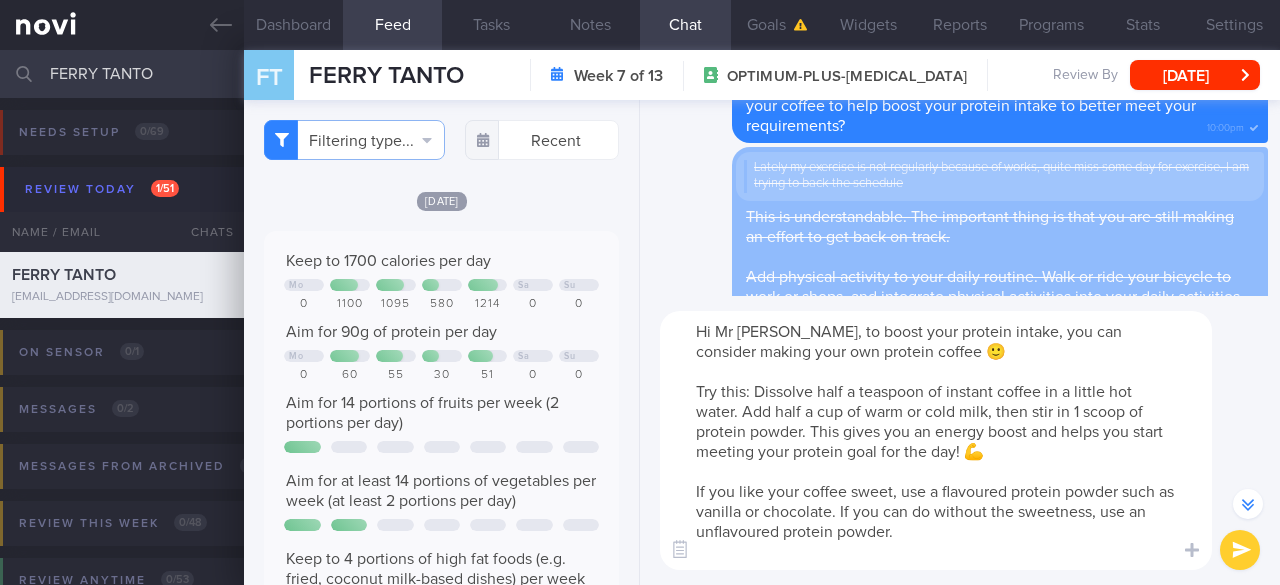 click on "Hi Mr Tanto, to boost your protein intake, you can consider making your own protein coffee 🙂
Try this: Dissolve half a teaspoon of instant coffee in a little hot water. Add half a cup of warm or cold milk, then stir in 1 scoop of protein powder. This gives you an energy boost and helps you start meeting your protein goal for the day! 💪
If you like your coffee sweet, use a flavoured protein powder such as vanilla or chocolate. If you can do without the sweetness, use an unflavoured protein powder." at bounding box center [936, 440] 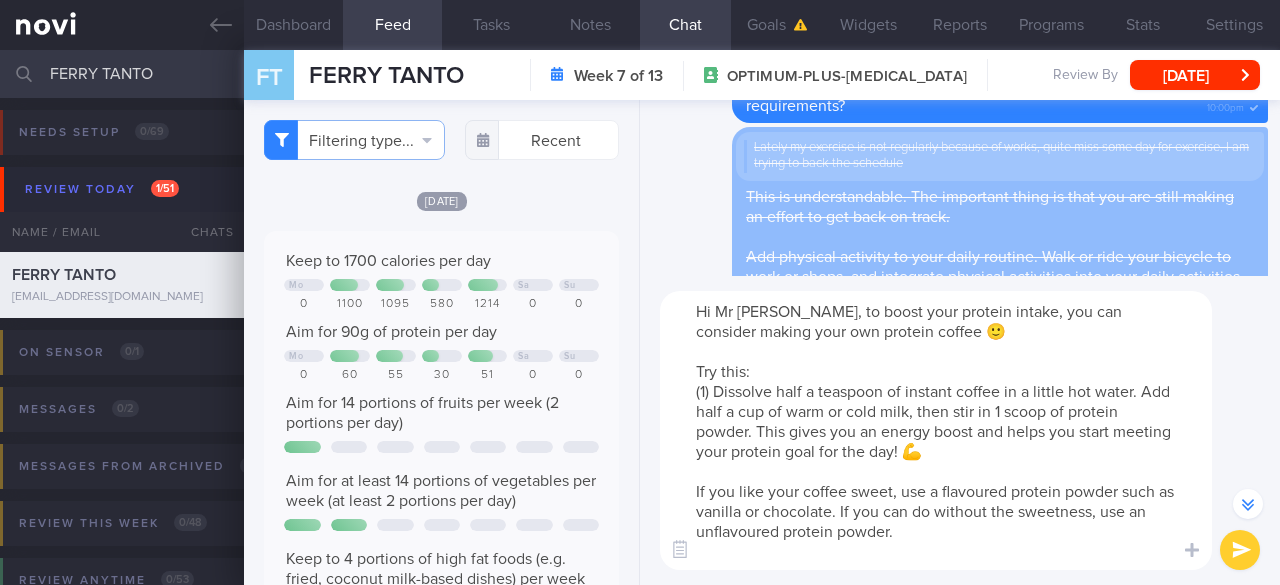 click on "Hi Mr Tanto, to boost your protein intake, you can consider making your own protein coffee 🙂
Try this:
(1) Dissolve half a teaspoon of instant coffee in a little hot water. Add half a cup of warm or cold milk, then stir in 1 scoop of protein powder. This gives you an energy boost and helps you start meeting your protein goal for the day! 💪
If you like your coffee sweet, use a flavoured protein powder such as vanilla or chocolate. If you can do without the sweetness, use an unflavoured protein powder." at bounding box center (936, 430) 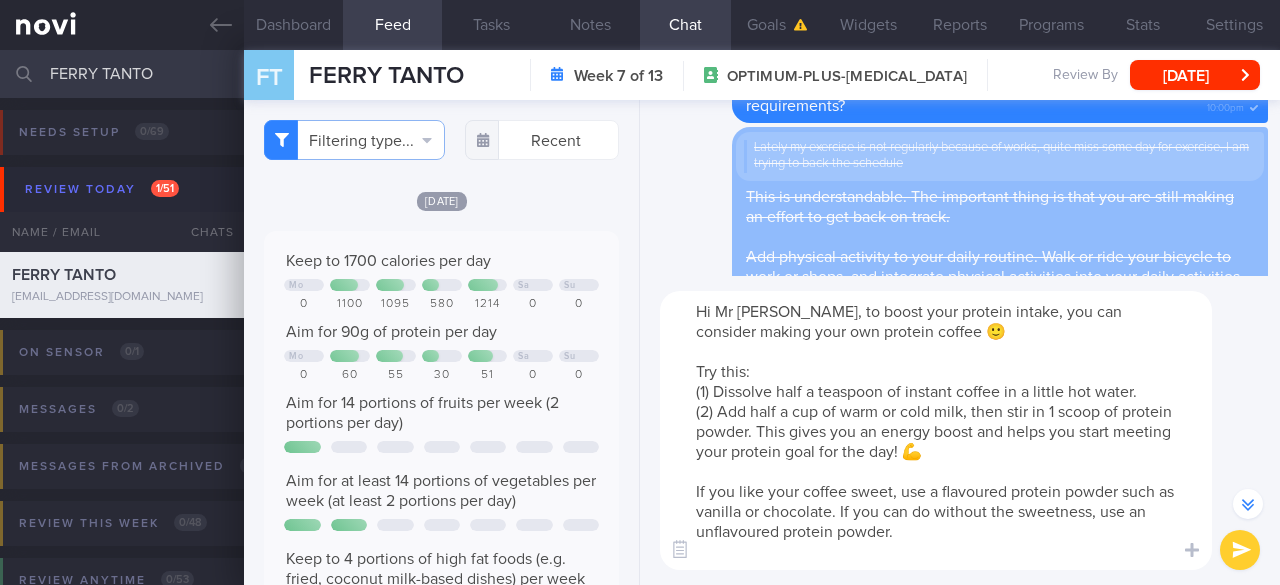 click on "Hi Mr Tanto, to boost your protein intake, you can consider making your own protein coffee 🙂
Try this:
(1) Dissolve half a teaspoon of instant coffee in a little hot water.
(2) Add half a cup of warm or cold milk, then stir in 1 scoop of protein powder. This gives you an energy boost and helps you start meeting your protein goal for the day! 💪
If you like your coffee sweet, use a flavoured protein powder such as vanilla or chocolate. If you can do without the sweetness, use an unflavoured protein powder." at bounding box center (936, 430) 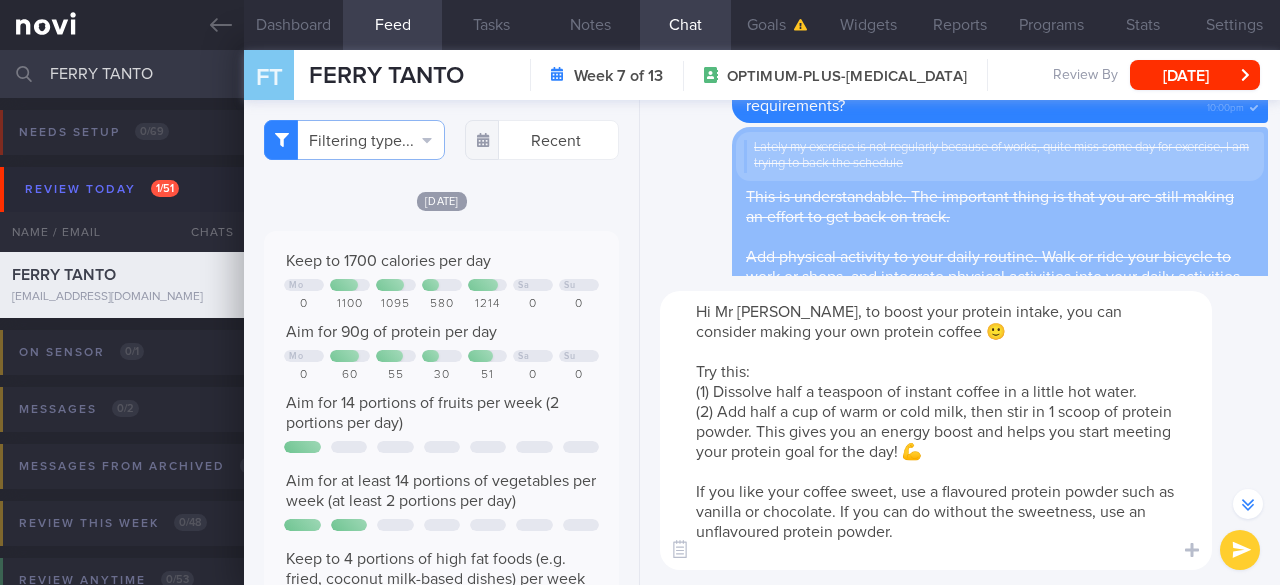drag, startPoint x: 749, startPoint y: 436, endPoint x: 893, endPoint y: 461, distance: 146.15402 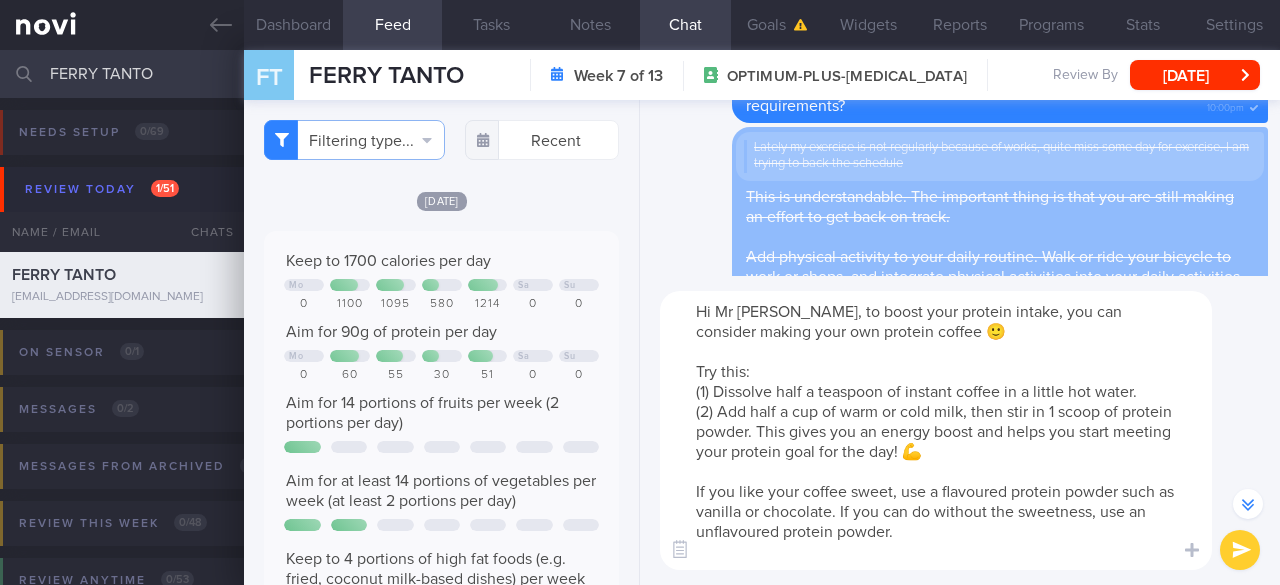 click on "Hi Mr Tanto, to boost your protein intake, you can consider making your own protein coffee 🙂
Try this:
(1) Dissolve half a teaspoon of instant coffee in a little hot water.
(2) Add half a cup of warm or cold milk, then stir in 1 scoop of protein powder. This gives you an energy boost and helps you start meeting your protein goal for the day! 💪
If you like your coffee sweet, use a flavoured protein powder such as vanilla or chocolate. If you can do without the sweetness, use an unflavoured protein powder." at bounding box center [936, 430] 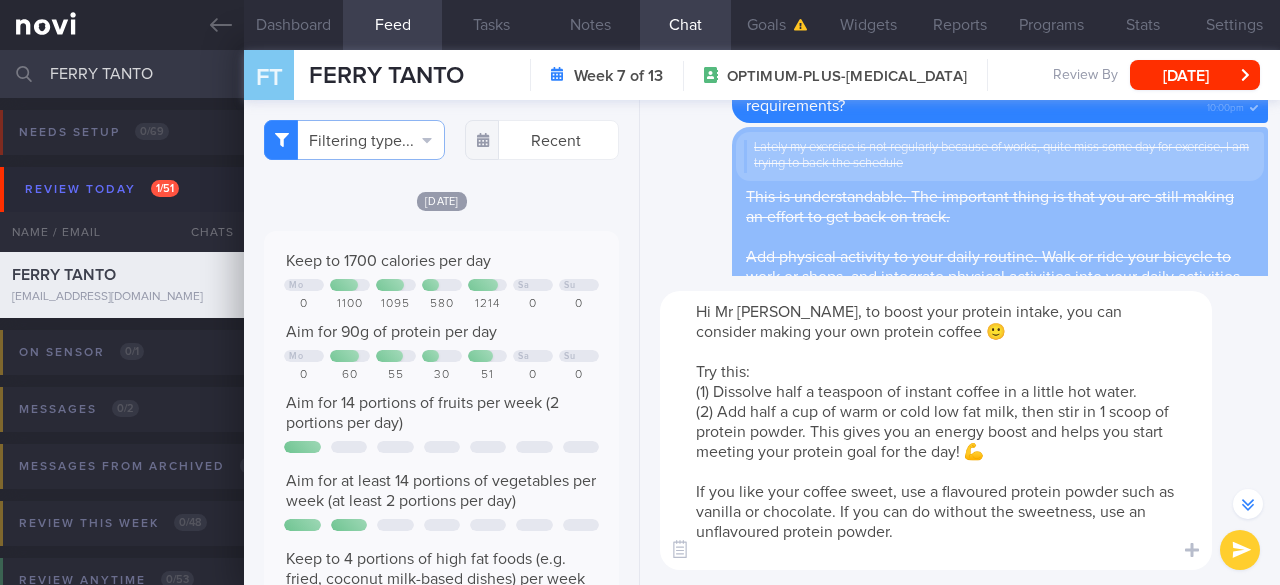 click on "Hi Mr Tanto, to boost your protein intake, you can consider making your own protein coffee 🙂
Try this:
(1) Dissolve half a teaspoon of instant coffee in a little hot water.
(2) Add half a cup of warm or cold low fat milk, then stir in 1 scoop of protein powder. This gives you an energy boost and helps you start meeting your protein goal for the day! 💪
If you like your coffee sweet, use a flavoured protein powder such as vanilla or chocolate. If you can do without the sweetness, use an unflavoured protein powder." at bounding box center (936, 430) 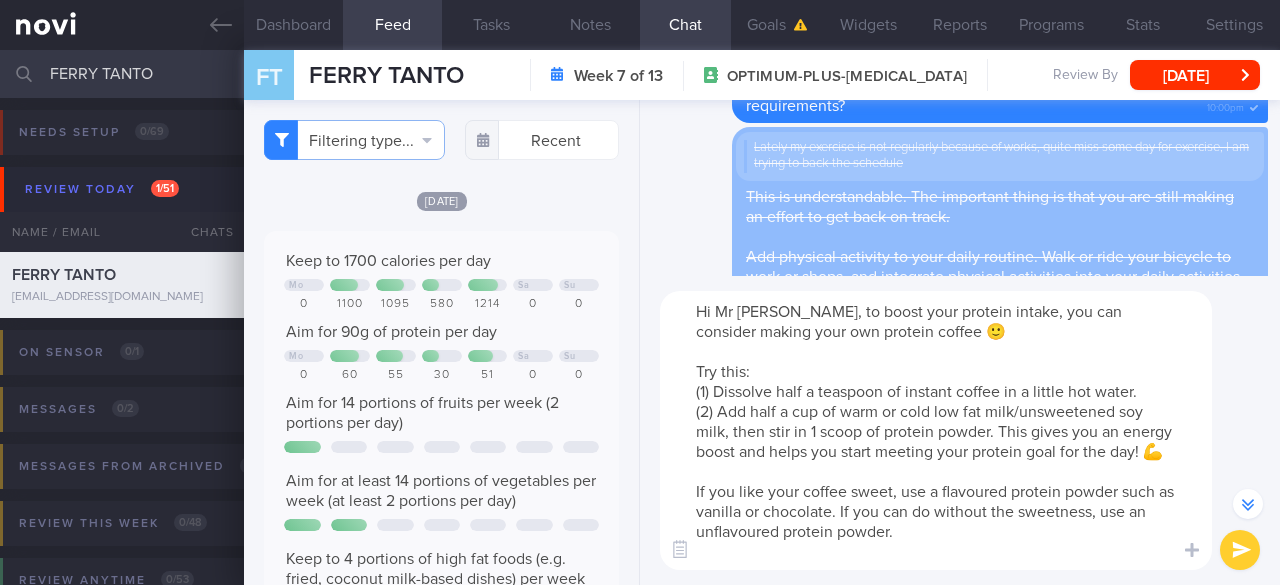 click on "Hi Mr Tanto, to boost your protein intake, you can consider making your own protein coffee 🙂
Try this:
(1) Dissolve half a teaspoon of instant coffee in a little hot water.
(2) Add half a cup of warm or cold low fat milk/unsweetened soy milk, then stir in 1 scoop of protein powder. This gives you an energy boost and helps you start meeting your protein goal for the day! 💪
If you like your coffee sweet, use a flavoured protein powder such as vanilla or chocolate. If you can do without the sweetness, use an unflavoured protein powder." at bounding box center [936, 430] 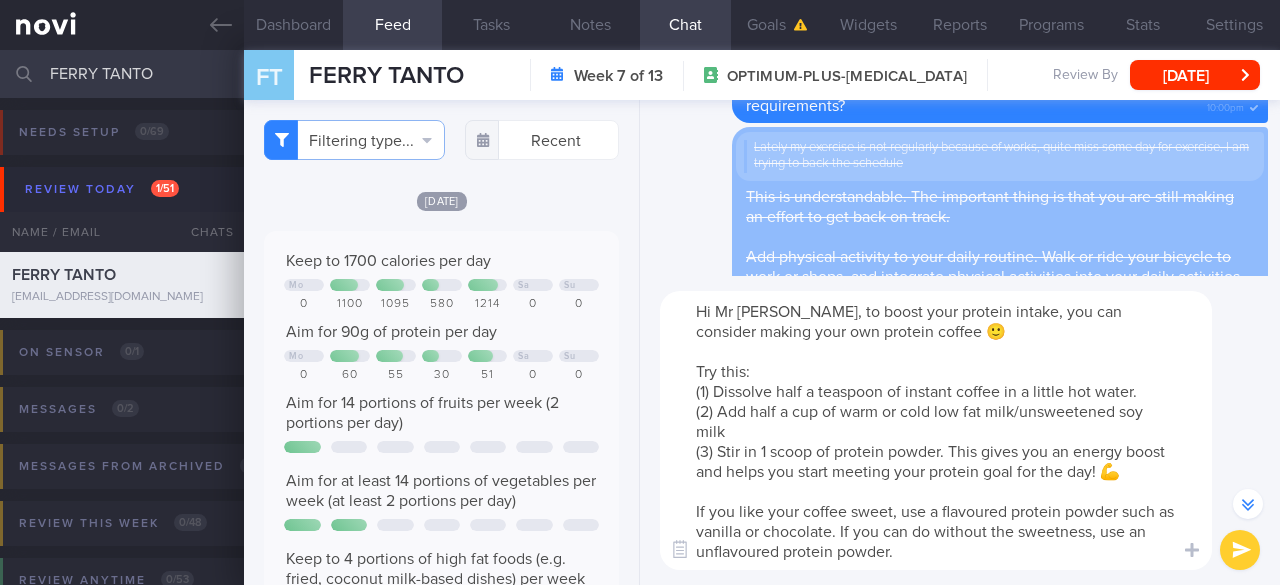 click on "Hi Mr Tanto, to boost your protein intake, you can consider making your own protein coffee 🙂
Try this:
(1) Dissolve half a teaspoon of instant coffee in a little hot water.
(2) Add half a cup of warm or cold low fat milk/unsweetened soy milk
(3) Stir in 1 scoop of protein powder. This gives you an energy boost and helps you start meeting your protein goal for the day! 💪
If you like your coffee sweet, use a flavoured protein powder such as vanilla or chocolate. If you can do without the sweetness, use an unflavoured protein powder." at bounding box center (936, 430) 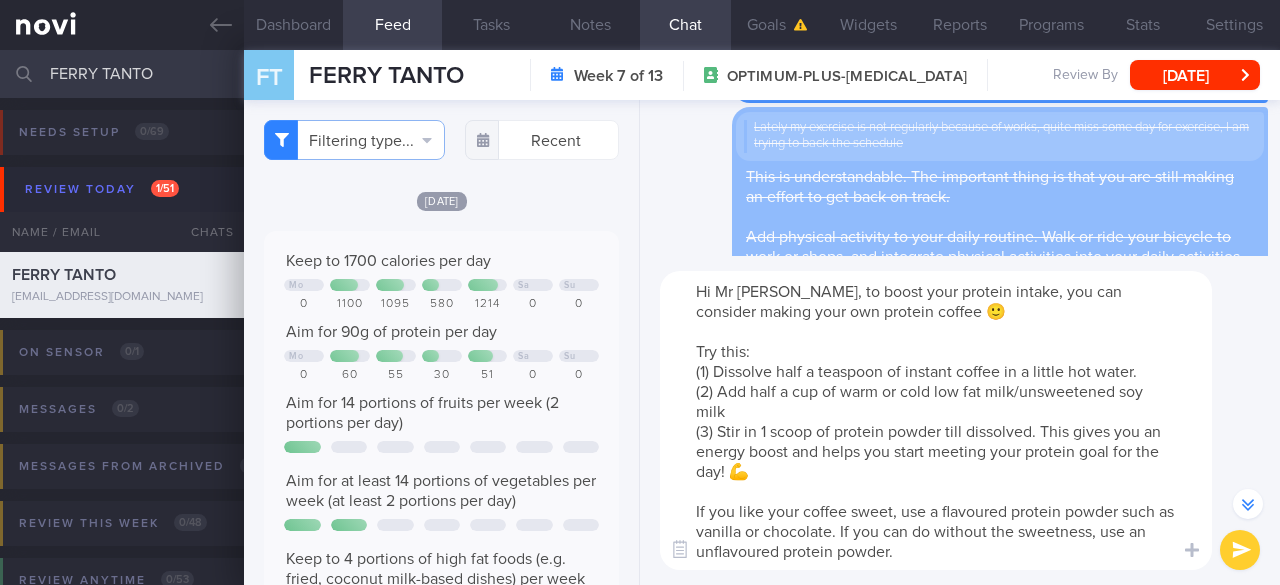 click on "Hi Mr Tanto, to boost your protein intake, you can consider making your own protein coffee 🙂
Try this:
(1) Dissolve half a teaspoon of instant coffee in a little hot water.
(2) Add half a cup of warm or cold low fat milk/unsweetened soy milk
(3) Stir in 1 scoop of protein powder till dissolved. This gives you an energy boost and helps you start meeting your protein goal for the day! 💪
If you like your coffee sweet, use a flavoured protein powder such as vanilla or chocolate. If you can do without the sweetness, use an unflavoured protein powder." at bounding box center (936, 420) 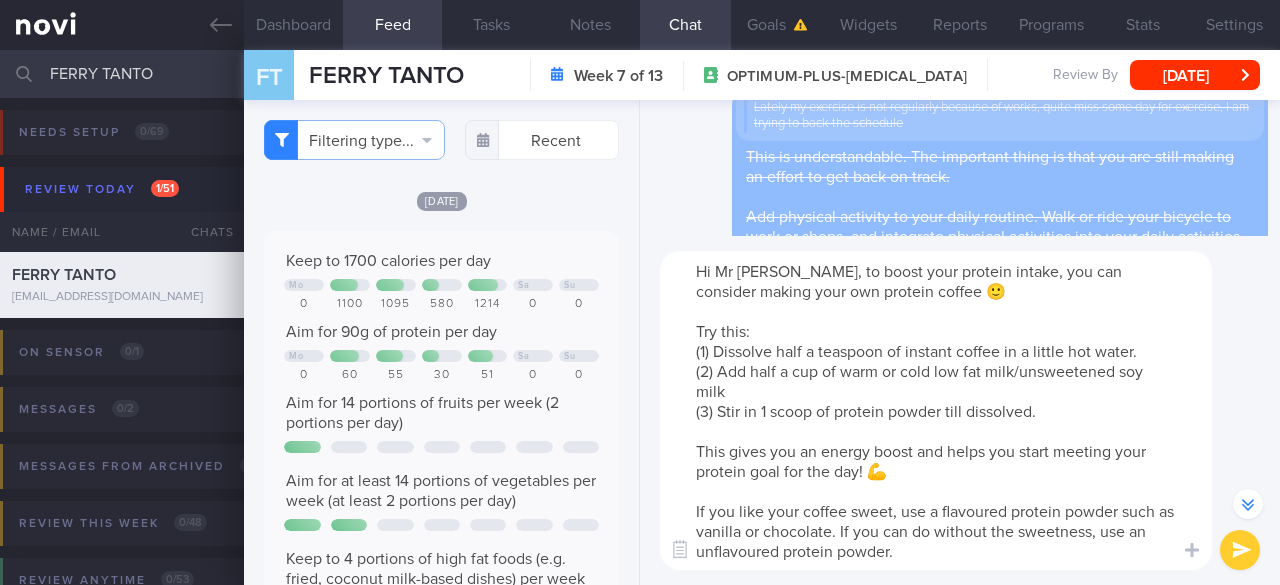 click on "Hi Mr Tanto, to boost your protein intake, you can consider making your own protein coffee 🙂
Try this:
(1) Dissolve half a teaspoon of instant coffee in a little hot water.
(2) Add half a cup of warm or cold low fat milk/unsweetened soy milk
(3) Stir in 1 scoop of protein powder till dissolved.
This gives you an energy boost and helps you start meeting your protein goal for the day! 💪
If you like your coffee sweet, use a flavoured protein powder such as vanilla or chocolate. If you can do without the sweetness, use an unflavoured protein powder." at bounding box center (936, 410) 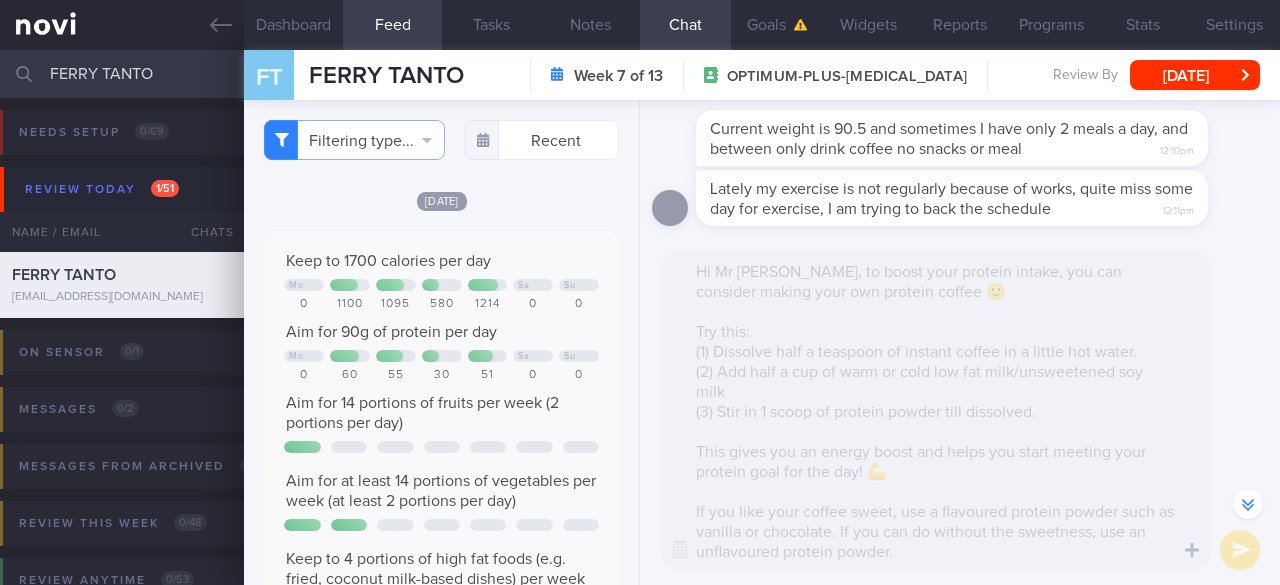 scroll, scrollTop: -702, scrollLeft: 0, axis: vertical 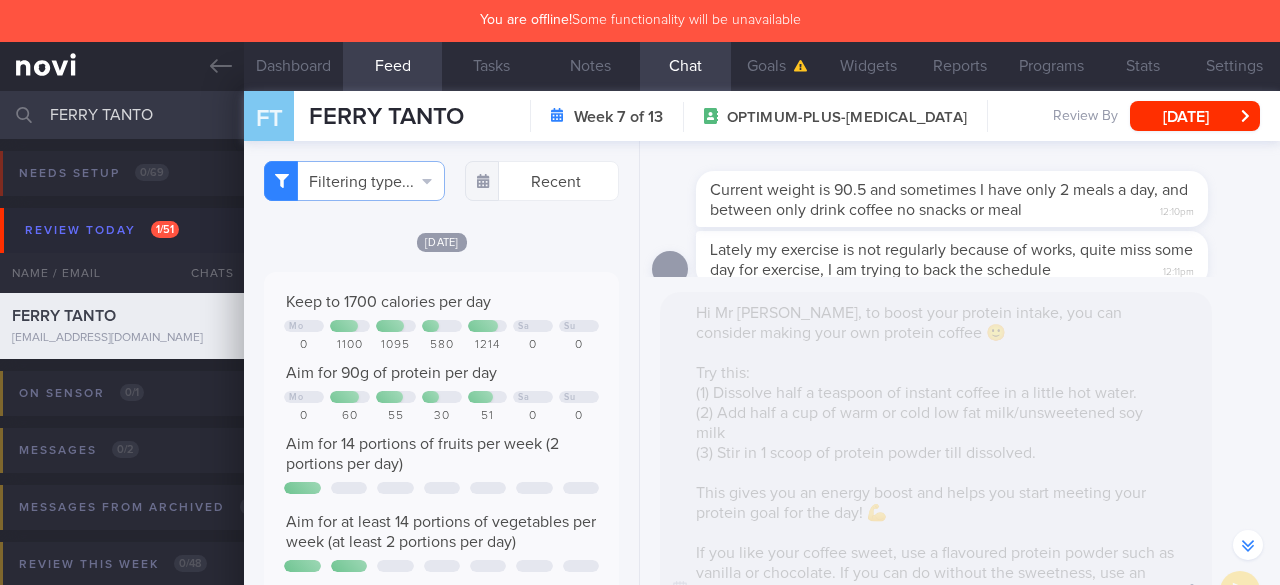 click on "Hi Mr Tanto, to boost your protein intake, you can consider making your own protein coffee 🙂
Try this:
(1) Dissolve half a teaspoon of instant coffee in a little hot water.
(2) Add half a cup of warm or cold low fat milk/unsweetened soy milk
(3) Stir in 1 scoop of protein powder till dissolved.
This gives you an energy boost and helps you start meeting your protein goal for the day! 💪
If you like your coffee sweet, use a flavoured protein powder such as vanilla or chocolate. If you can do without the sweetness, use an unflavoured protein powder. ​
​" at bounding box center (936, 451) 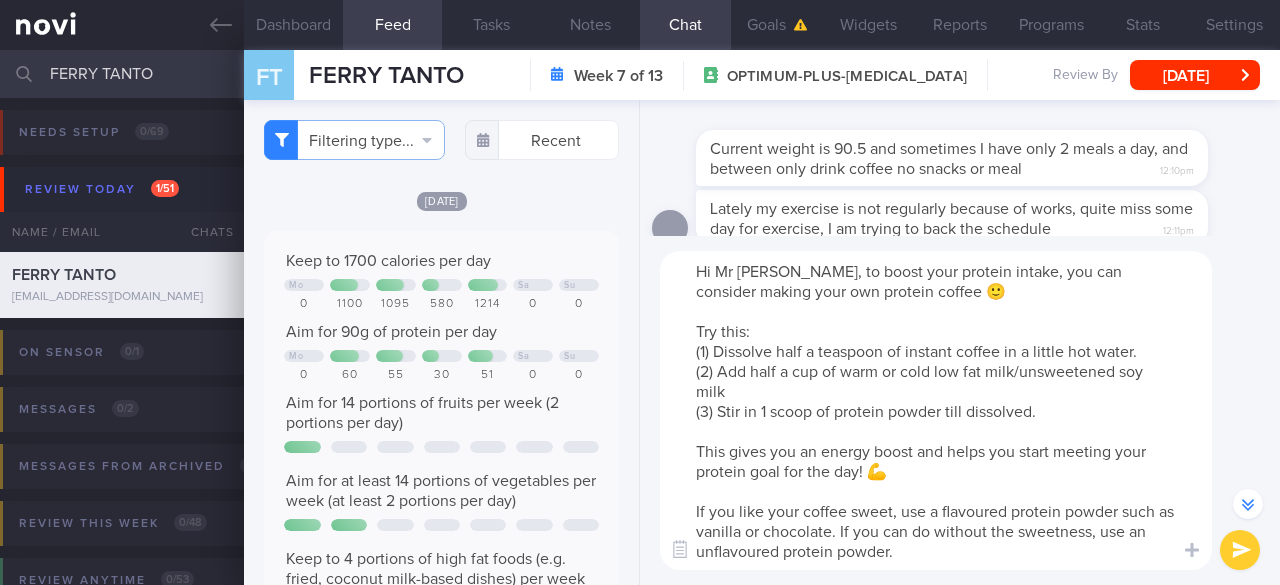 click on "Hi Mr Tanto, to boost your protein intake, you can consider making your own protein coffee 🙂
Try this:
(1) Dissolve half a teaspoon of instant coffee in a little hot water.
(2) Add half a cup of warm or cold low fat milk/unsweetened soy milk
(3) Stir in 1 scoop of protein powder till dissolved.
This gives you an energy boost and helps you start meeting your protein goal for the day! 💪
If you like your coffee sweet, use a flavoured protein powder such as vanilla or chocolate. If you can do without the sweetness, use an unflavoured protein powder." at bounding box center (936, 410) 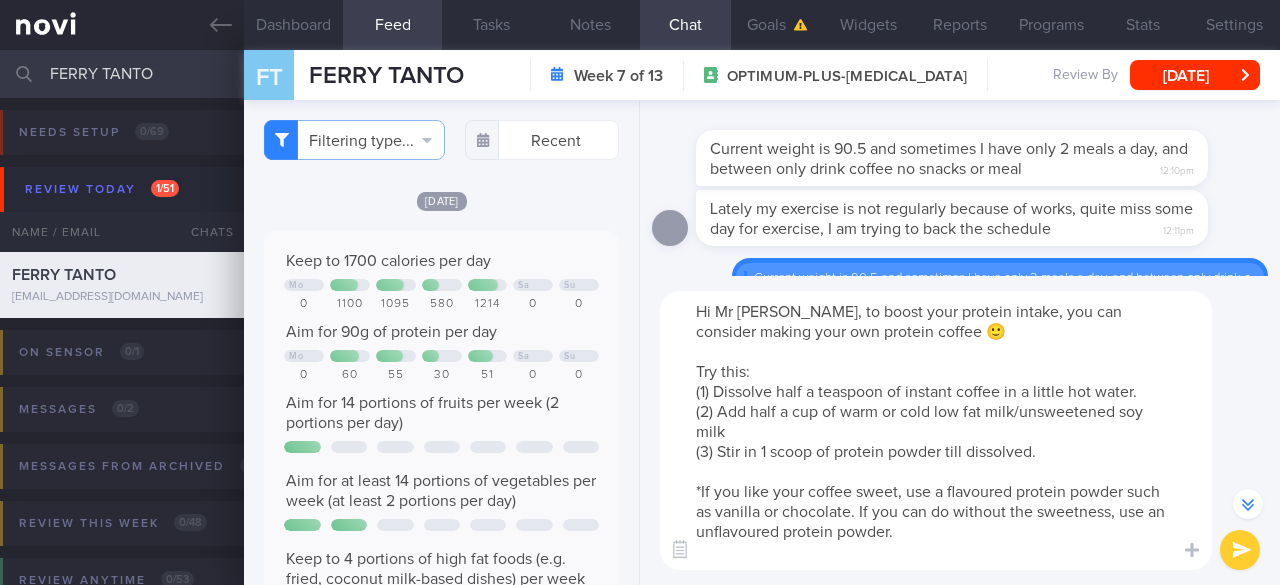scroll, scrollTop: -641, scrollLeft: 0, axis: vertical 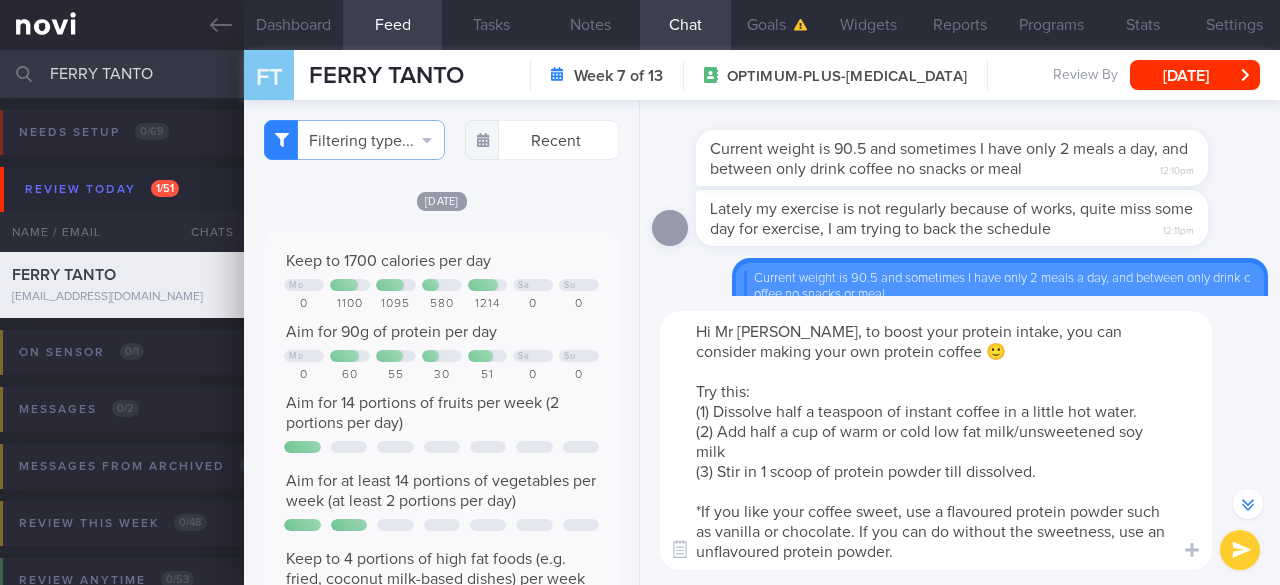 click on "Hi Mr Tanto, to boost your protein intake, you can consider making your own protein coffee 🙂
Try this:
(1) Dissolve half a teaspoon of instant coffee in a little hot water.
(2) Add half a cup of warm or cold low fat milk/unsweetened soy milk
(3) Stir in 1 scoop of protein powder till dissolved.
*If you like your coffee sweet, use a flavoured protein powder such as vanilla or chocolate. If you can do without the sweetness, use an unflavoured protein powder." at bounding box center [936, 440] 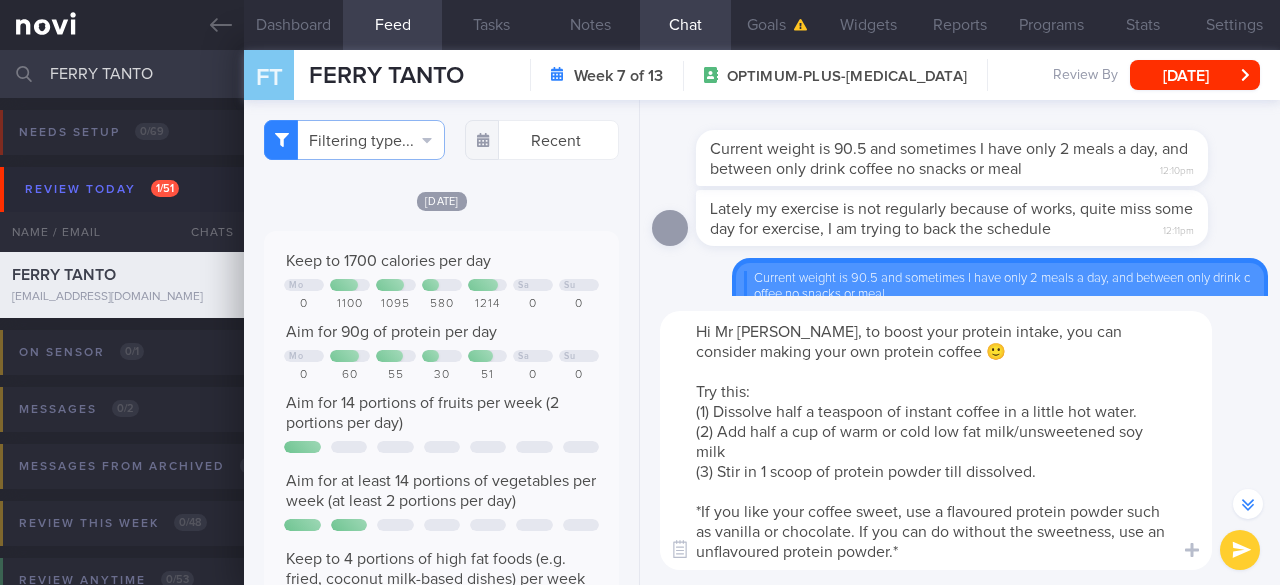 click on "Hi Mr Tanto, to boost your protein intake, you can consider making your own protein coffee 🙂
Try this:
(1) Dissolve half a teaspoon of instant coffee in a little hot water.
(2) Add half a cup of warm or cold low fat milk/unsweetened soy milk
(3) Stir in 1 scoop of protein powder till dissolved.
*If you like your coffee sweet, use a flavoured protein powder such as vanilla or chocolate. If you can do without the sweetness, use an unflavoured protein powder.*" at bounding box center [936, 440] 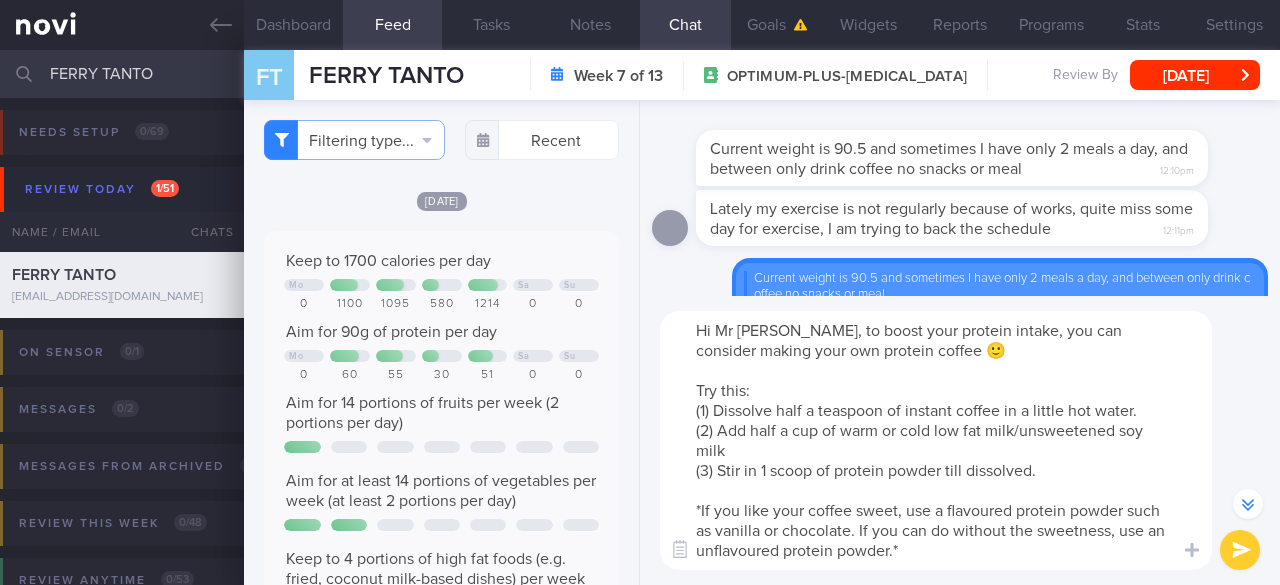 drag, startPoint x: 686, startPoint y: 329, endPoint x: 1024, endPoint y: 549, distance: 403.29144 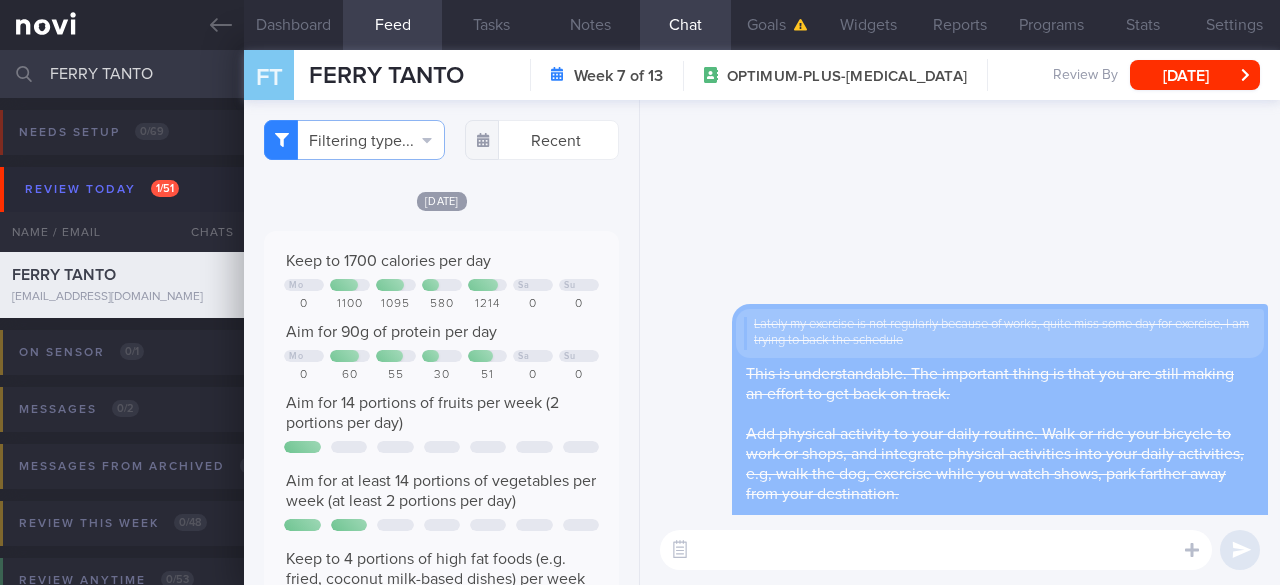 scroll, scrollTop: 0, scrollLeft: 0, axis: both 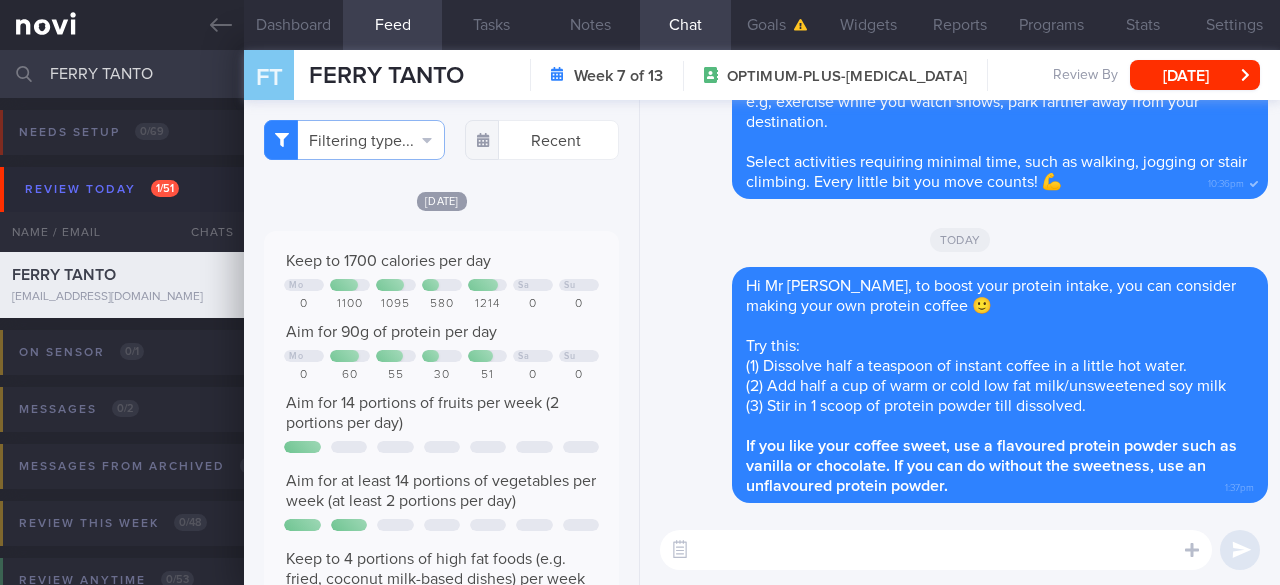 click at bounding box center (936, 550) 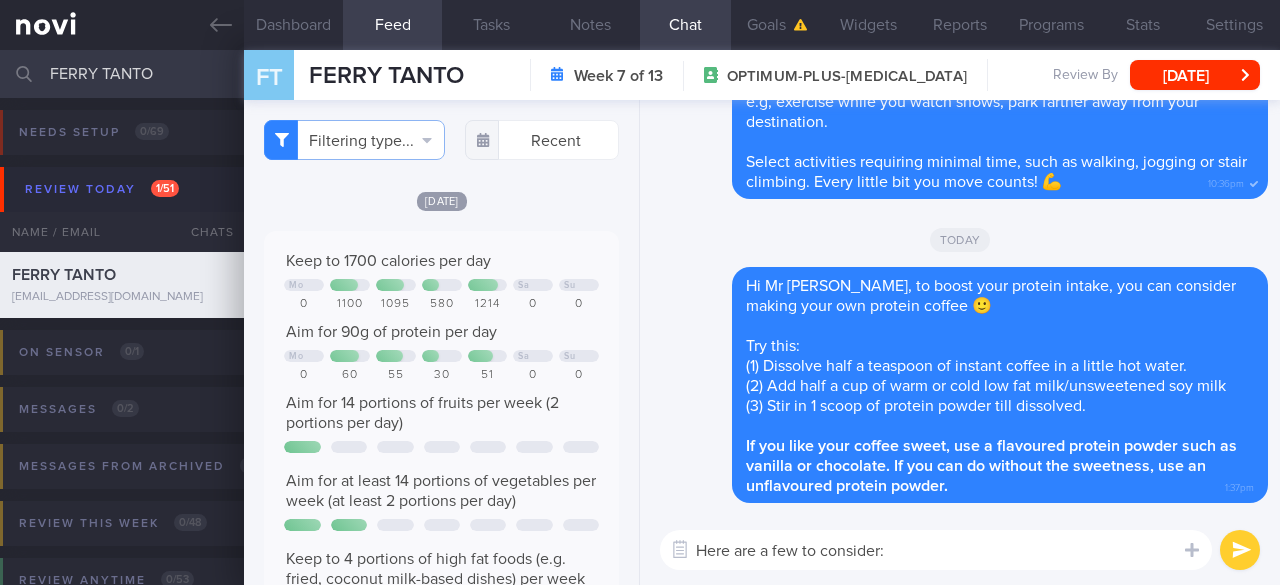 scroll, scrollTop: 0, scrollLeft: 0, axis: both 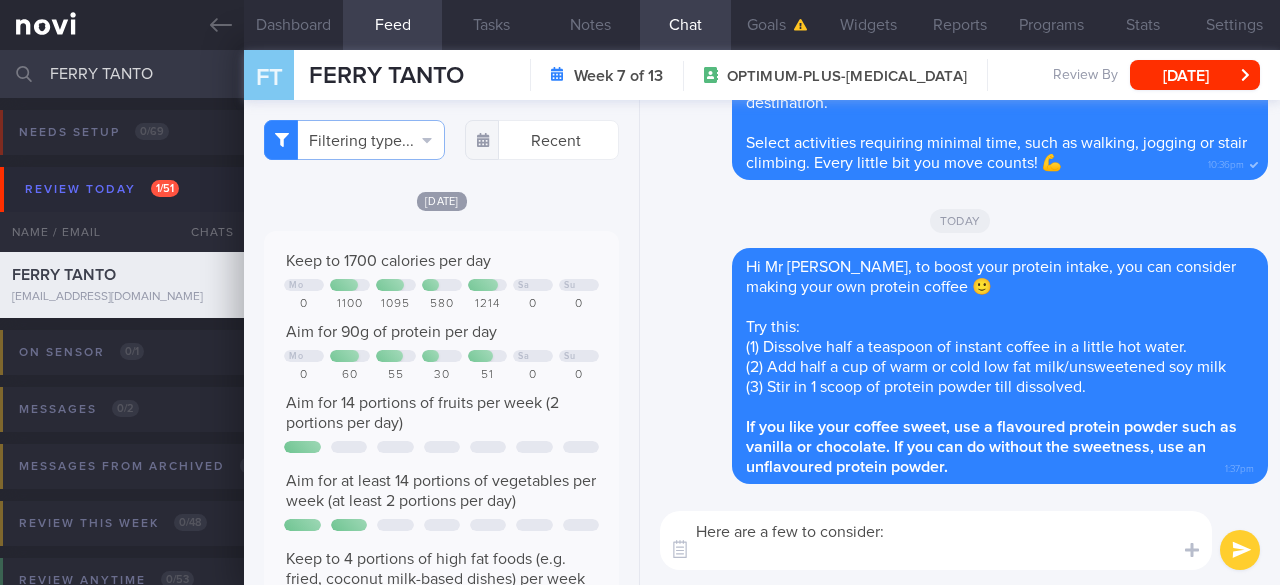 paste on "[Impact Whey Isolate Powder](https://www.myprotein.com.sg/p/sports-nutrition/impact-whey-isolate-powder/10530911/?affil=thggpsad&switchcurrency=SGD&shippingcountry=SG&variation=13442783&shoppingpid=spend_and_save_v2&affil=thgppc&kwds=&thg_ppc_campaign=22291968616&adtype=pla&product_id=10962938&gad_source=1&gad_campaignid=22281575490&gbraid=0AAAAADuhnyEHxVtevUOENuBO37VRqbO-C&gclid=Cj0KCQjw64jDBhDXARIsABkk8J4_jDBHbzW6v1xsEMhkzBYkMXGg-vh_kTU6gg00sujaHaVpeHKnRyIaAtgSEALw_wcB&gclsrc=aw.ds)
- Can also be found on Shopee
- Comes in unflavoured or flavoured versions
- 109kcal 26g protein 0.8g carbs per 30g scoop - low in lactose (95% calories from protein)
[Optimum Nutrition Whey Gold Standard Protein Powder](https://shopee.sg/Optimum-Nutrition-100-Whey-Gold-Standard-Protein-Powder-5LBs-Optimal-Results-Boost-Strength-Recovery-i.268028767.20179427818?sp_atk=db4b1e66-9dc4-41b1-a854-b281e653ef98&xptdk=db4b1e66-9dc4-41b1-a854-b281e653ef98)
- Can be found on Shopee
- Comes in different flavours
- 120kcal 24g protein 3..." 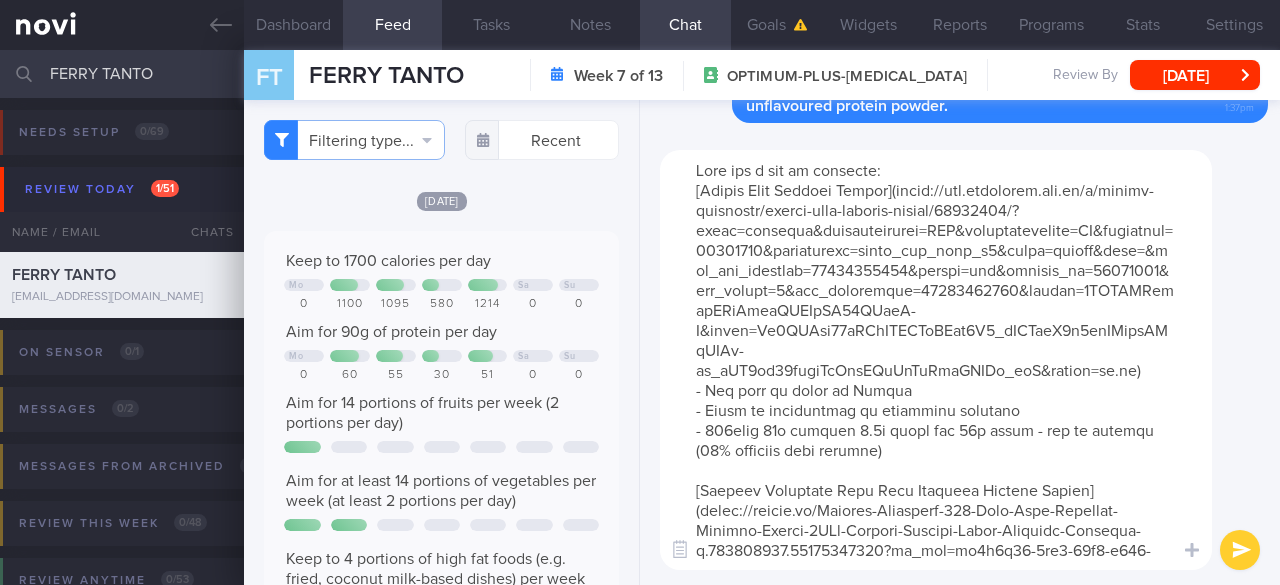 scroll, scrollTop: 359, scrollLeft: 0, axis: vertical 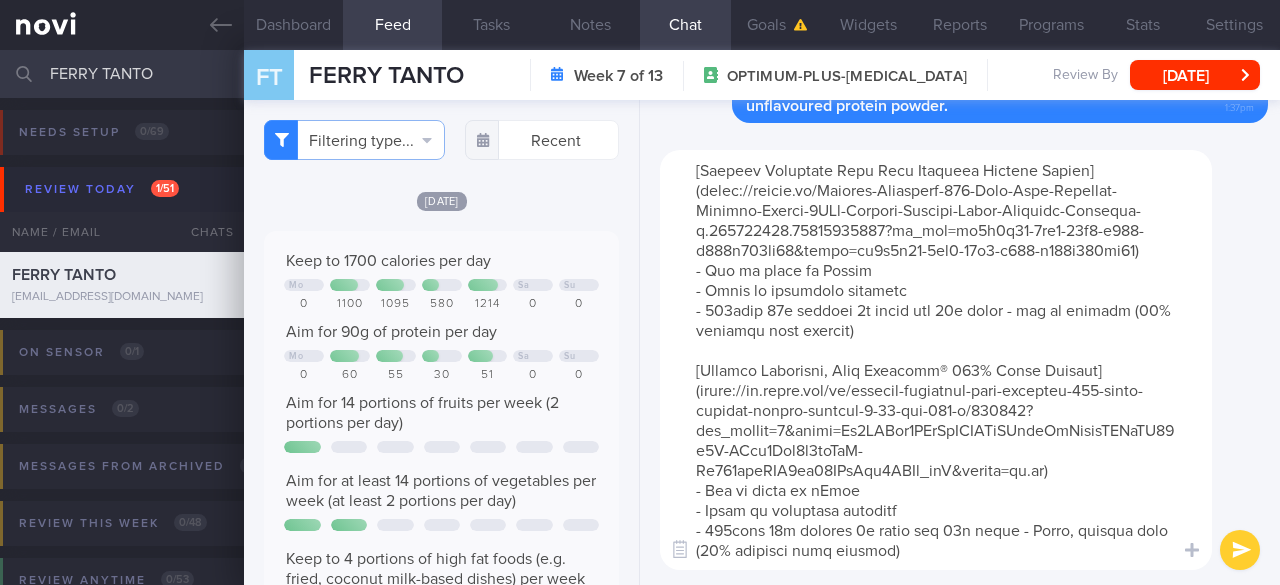 type on "Here are a few protein powders to consider:
[Impact Whey Isolate Powder](https://www.myprotein.com.sg/p/sports-nutrition/impact-whey-isolate-powder/10530911/?affil=thggpsad&switchcurrency=SGD&shippingcountry=SG&variation=13442783&shoppingpid=spend_and_save_v2&affil=thgppc&kwds=&thg_ppc_campaign=22291968616&adtype=pla&product_id=10962938&gad_source=1&gad_campaignid=22281575490&gbraid=0AAAAADuhnyEHxVtevUOENuBO37VRqbO-C&gclid=Cj0KCQjw64jDBhDXARIsABkk8J4_jDBHbzW6v1xsEMhkzBYkMXGg-vh_kTU6gg00sujaHaVpeHKnRyIaAtgSEALw_wcB&gclsrc=aw.ds)
- Can also be found on Shopee
- Comes in unflavoured or flavoured versions
- 109kcal 26g protein 0.8g carbs per 30g scoop - low in lactose (95% calories from protein)
[Optimum Nutrition Whey Gold Standard Protein Powder](https://shopee.sg/Optimum-Nutrition-100-Whey-Gold-Standard-Protein-Powder-5LBs-Optimal-Results-Boost-Strength-Recovery-i.268028767.20179427818?sp_atk=db4b1e66-9dc4-41b1-a854-b281e653ef98&xptdk=db4b1e66-9dc4-41b1-a854-b281e653ef98)
- Can be found on Shopee
- Comes i..." 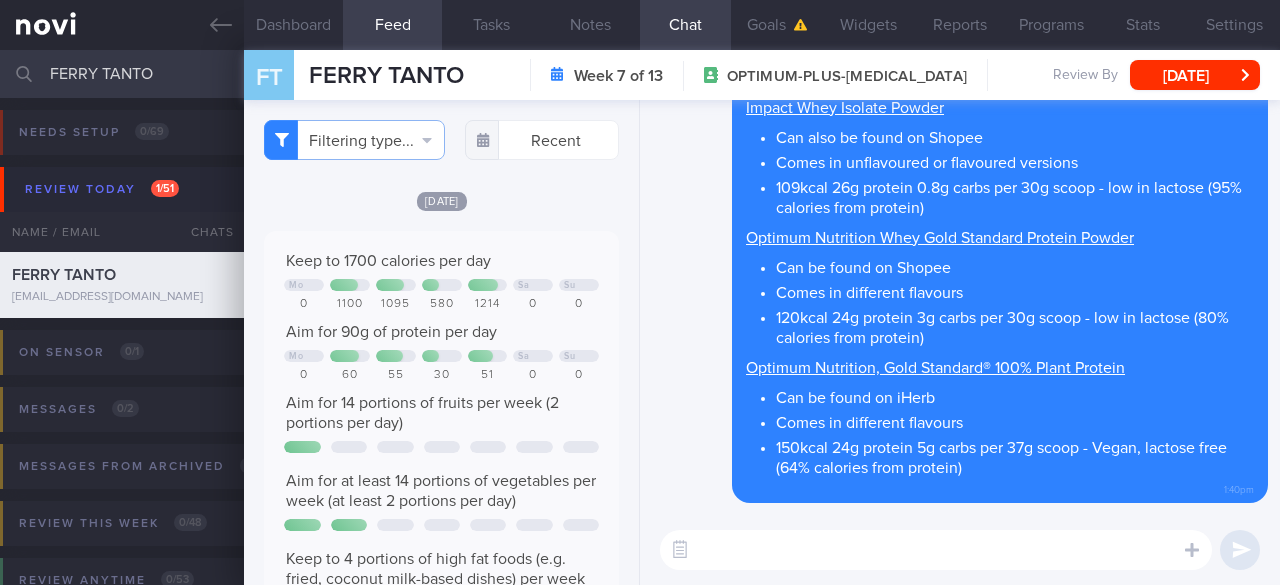scroll, scrollTop: 0, scrollLeft: 0, axis: both 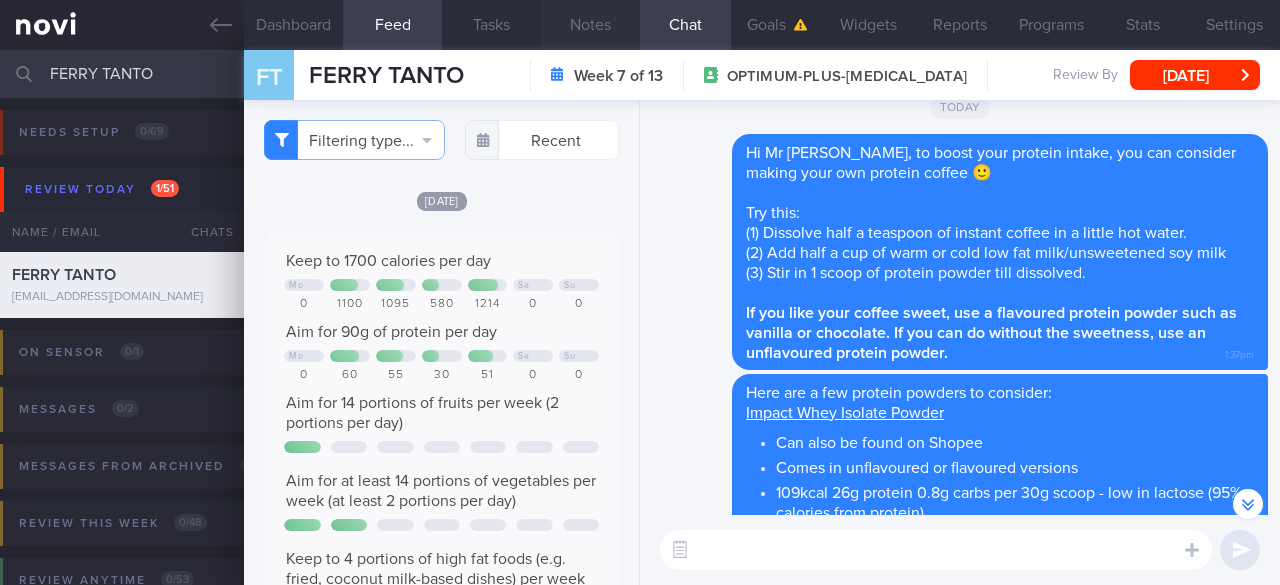 click on "Notes" at bounding box center (590, 25) 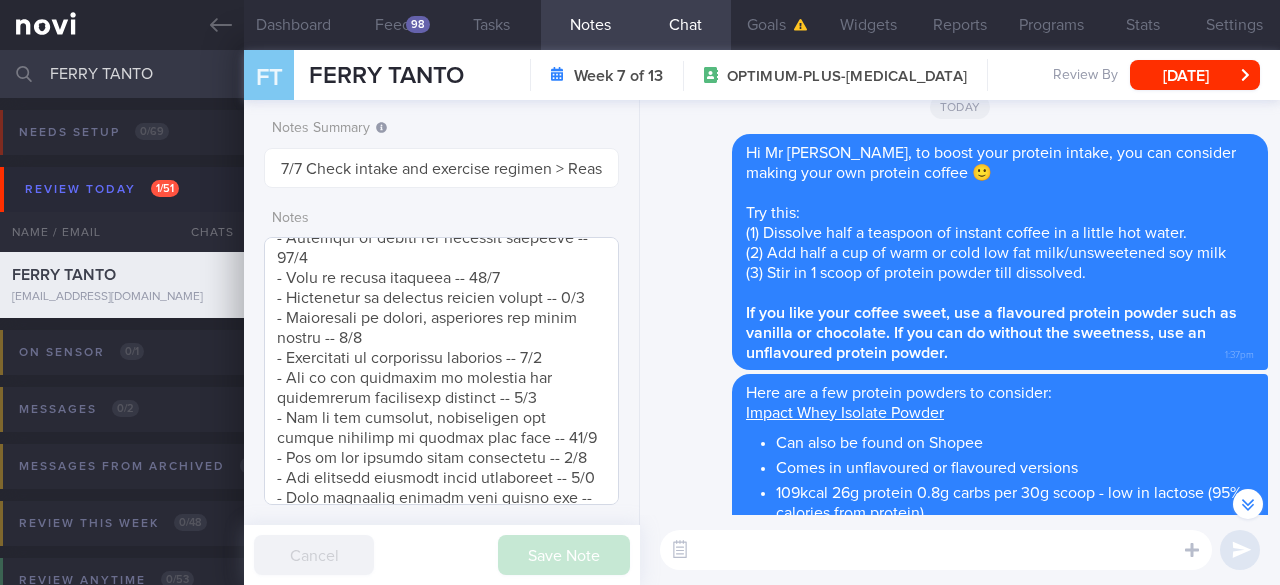 scroll, scrollTop: 1600, scrollLeft: 0, axis: vertical 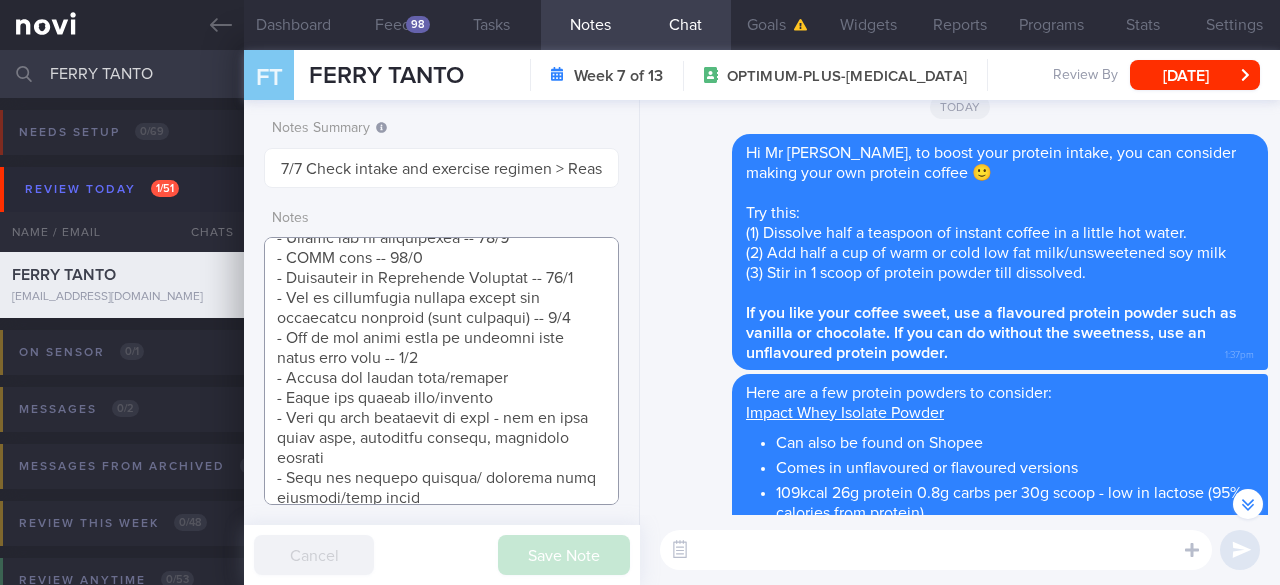 click at bounding box center (441, 371) 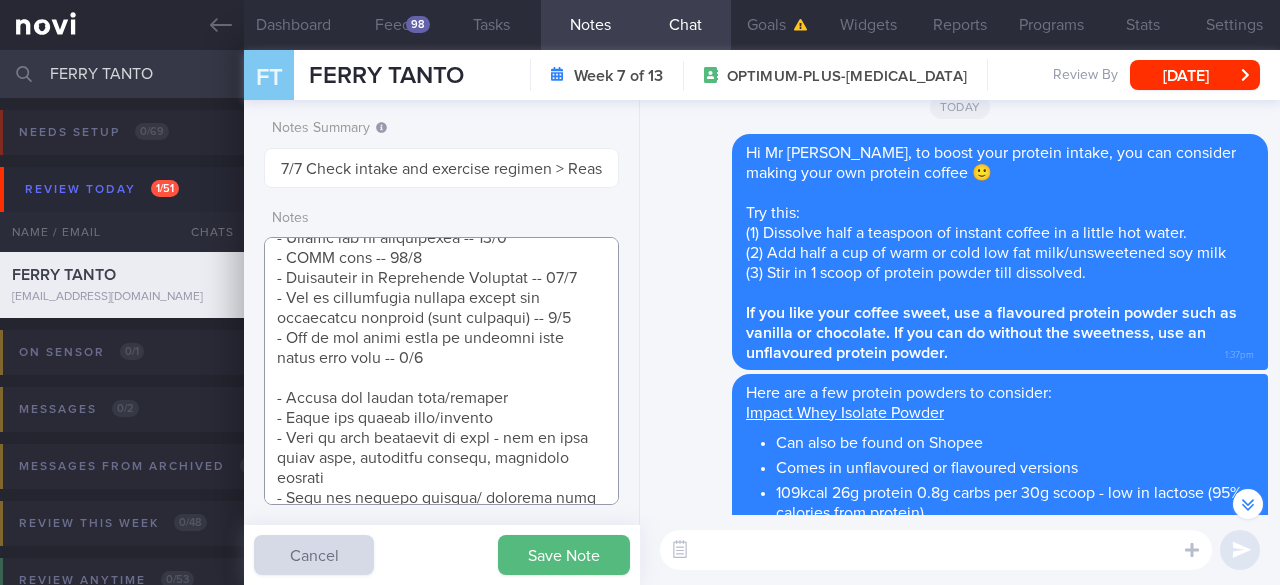 scroll, scrollTop: 1732, scrollLeft: 0, axis: vertical 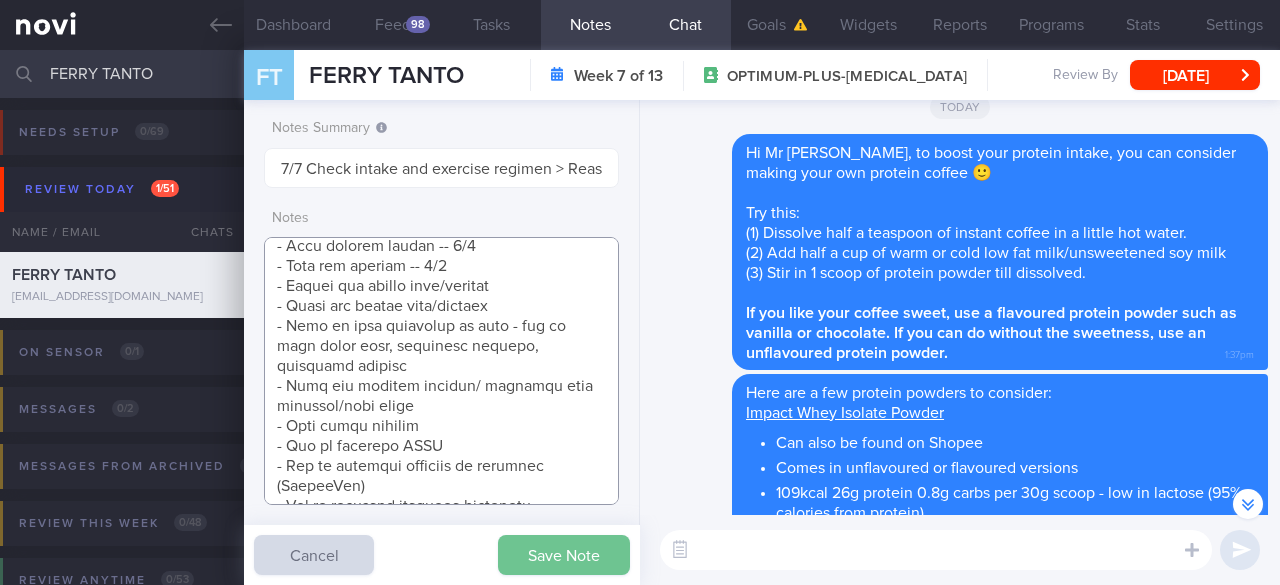 type on "SUPPORT NEEDED:
CHALLENGE:
- OVERALL: Current weight is 90.5 and sometimes I have only 2 meals a day, and between only drink coffee no snacks or meal. Lately my exercise is not regularly because of works, quite miss some day for exercise, I am trying to back the schedule
- DIET: (22/5/25) 3 meals a day. Small portion
- EXERCISE: (22/5/25) Plays golf. Has not started weight training - planning to do next 2 weeks
Already has engaged a coach
- MEDS: (22/5/25) Cont Ryblesus 14mg
- WEIGHT: Losing
- TANITA: (22/5/25) Losing fat. Muscle mass maintained. Decrease in visceral fat and metabolic age.
Wt trend: (9/1/25) 96.5kg > (22/5/25) 90.6kg > (3/7/25) 90.5kg
Wt Targets:
5%  (5kg -> 92kg)
10% (10kg -> 87kg)
15% (14kg -> 82kg)
22%  (21kg -> 75kg)
Personal target weight: 85kg
47yo Indonesian male (based in Central Java, Indonesia)
- Consultancy
- Pmhx: Hypertension, Fatty Liver
- Meds: Exforge 5/160
- Social hx: Married and 2 kids (9 and 10 years old).
Wife buys groceries. Eats out/buys in daily
- Diet: ..." 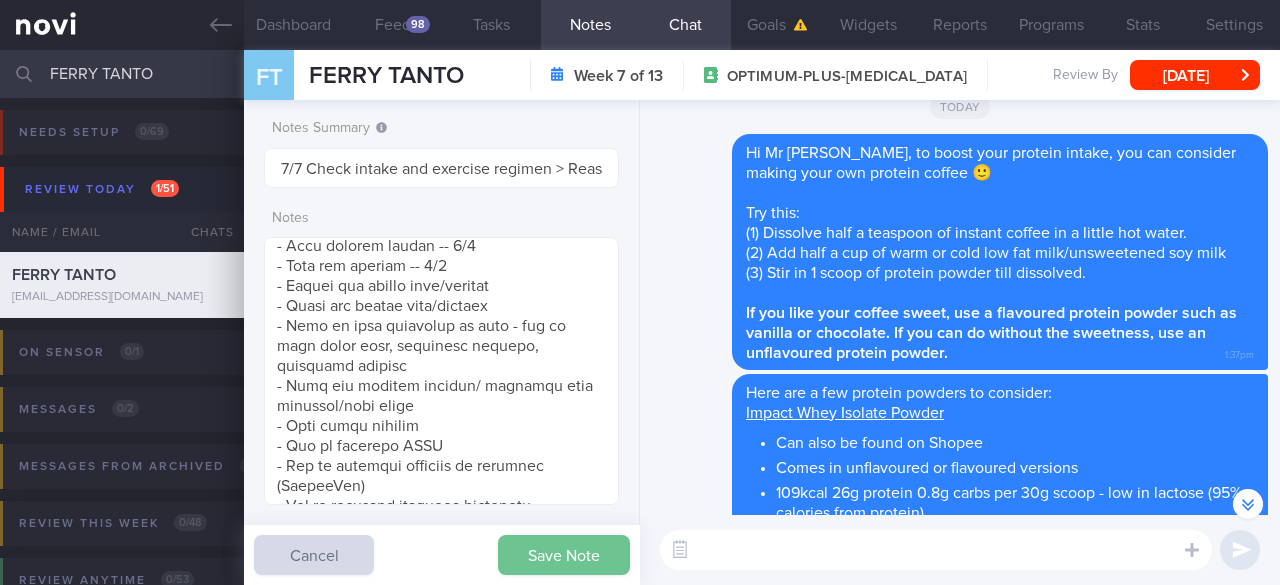 click on "Save Note" at bounding box center [564, 555] 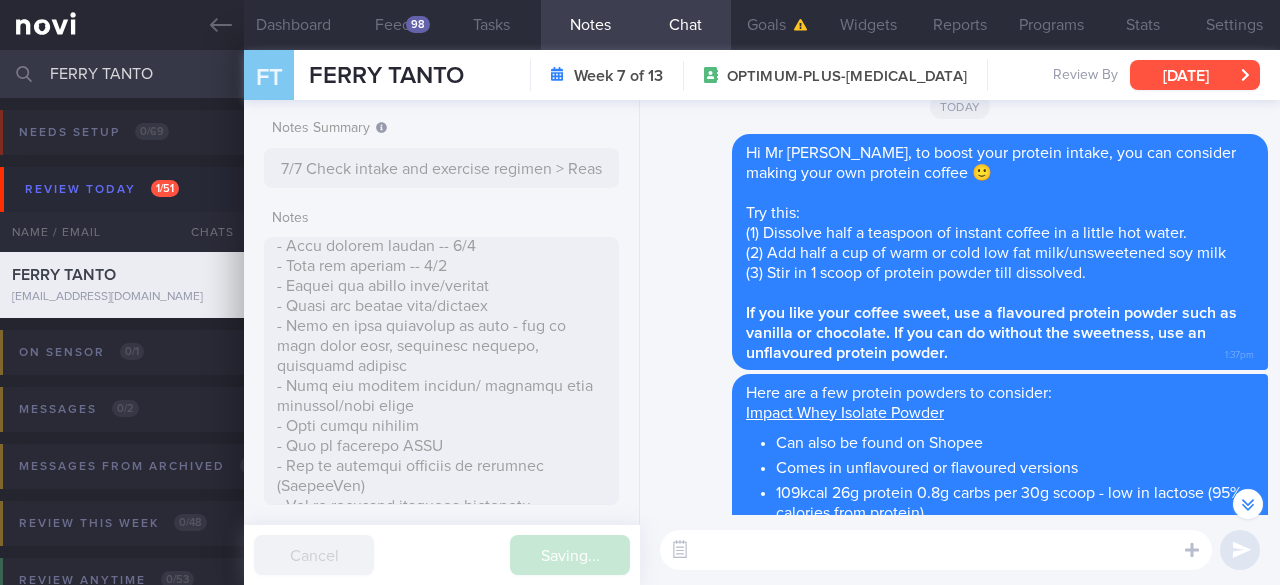 click on "[DATE]" at bounding box center (1195, 75) 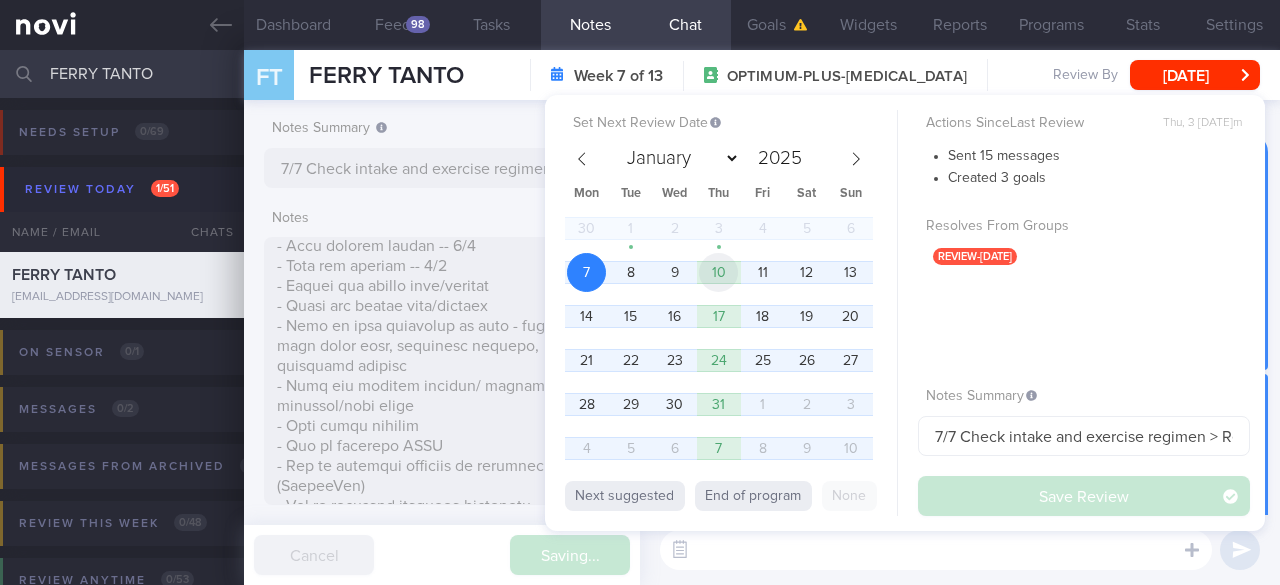 click on "10" at bounding box center [718, 272] 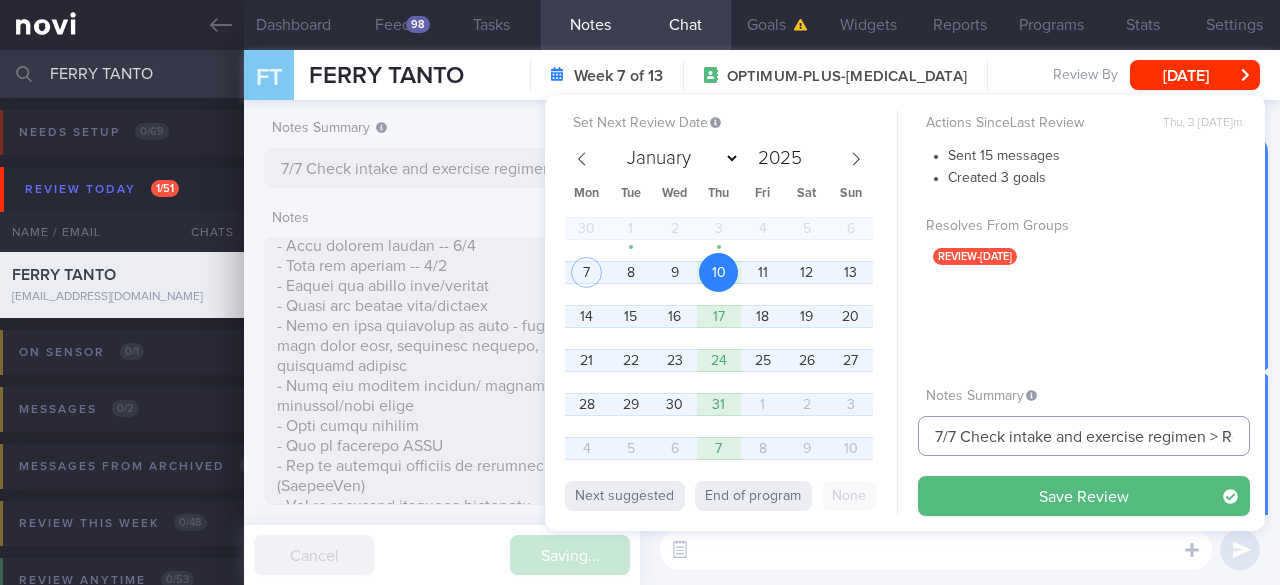 drag, startPoint x: 941, startPoint y: 433, endPoint x: 884, endPoint y: 437, distance: 57.14018 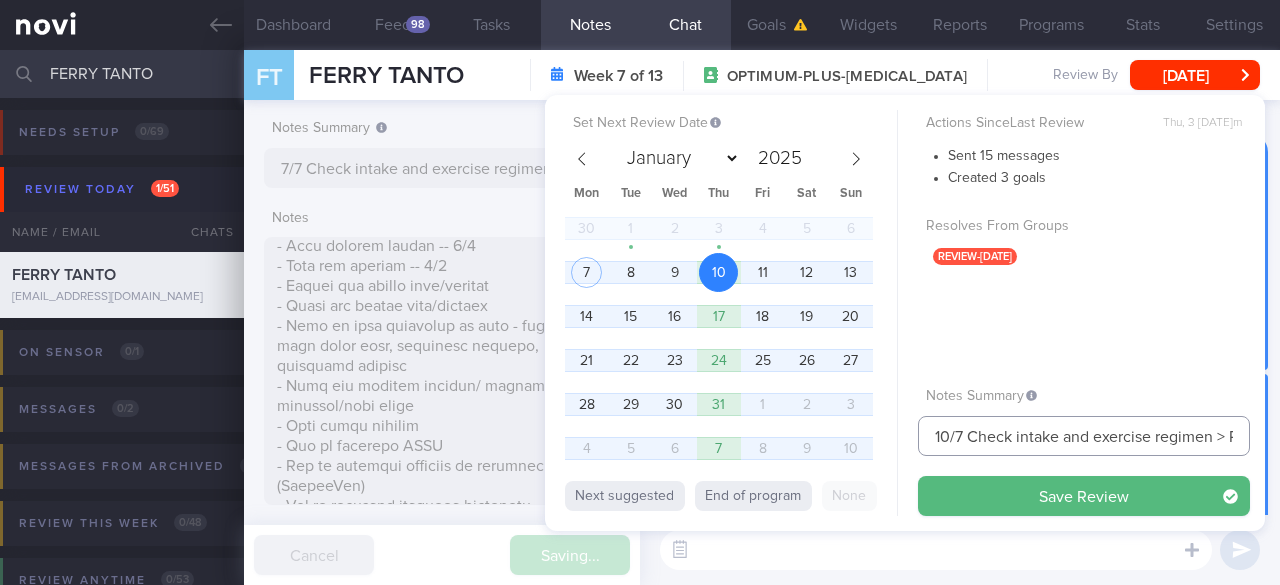 click on "10/7 Check intake and exercise regimen > Reassess needs" at bounding box center [1084, 436] 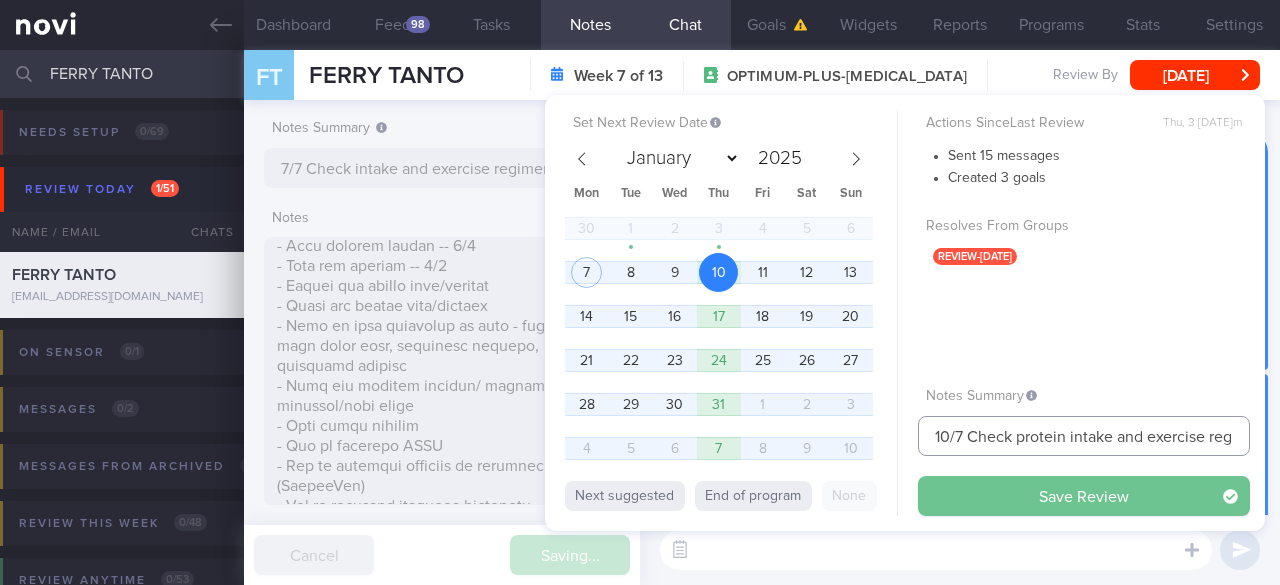 type on "10/7 Check protein intake and exercise regimen > Reassess needs" 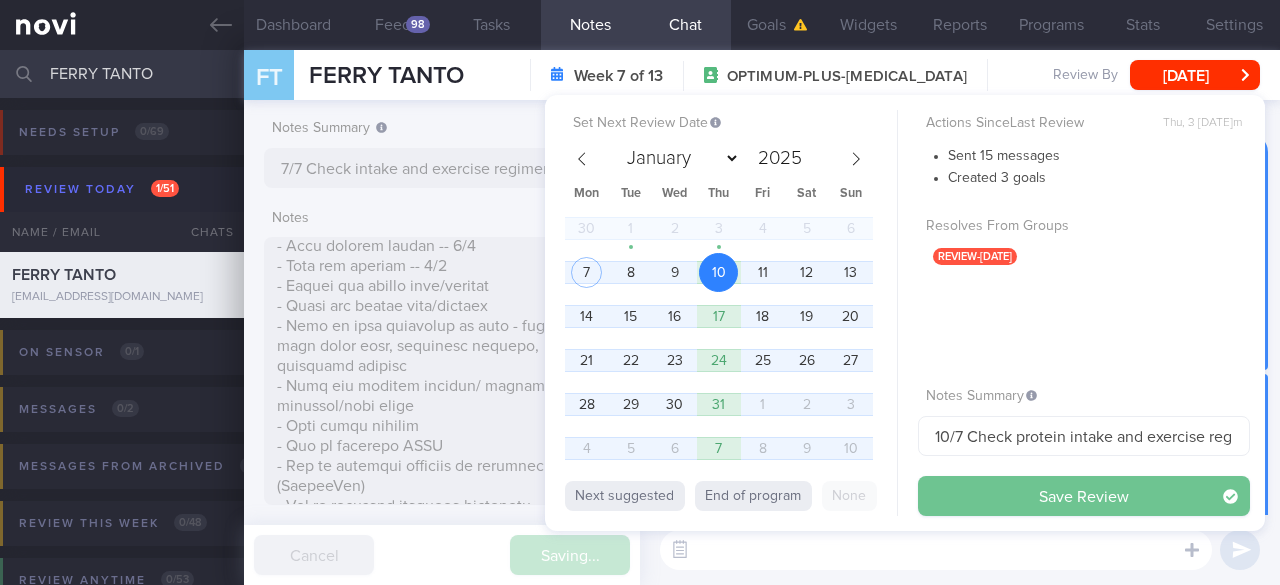 click on "Save Review" at bounding box center [1084, 496] 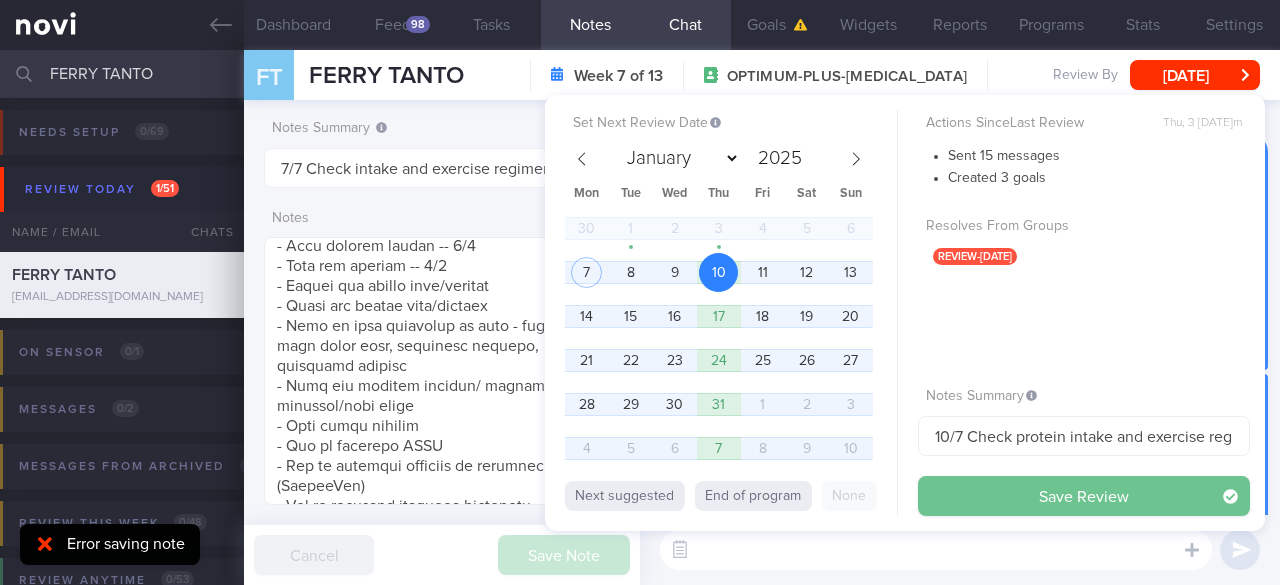 click on "Save Review" at bounding box center (1084, 496) 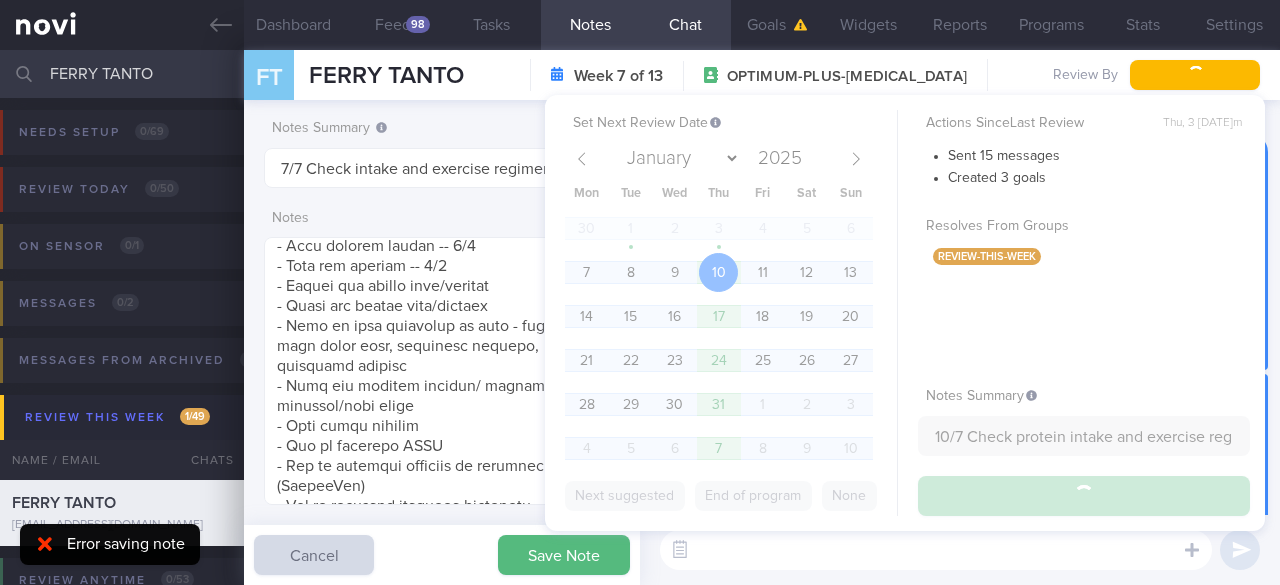 type on "10/7 Check protein intake and exercise regimen > Reassess needs" 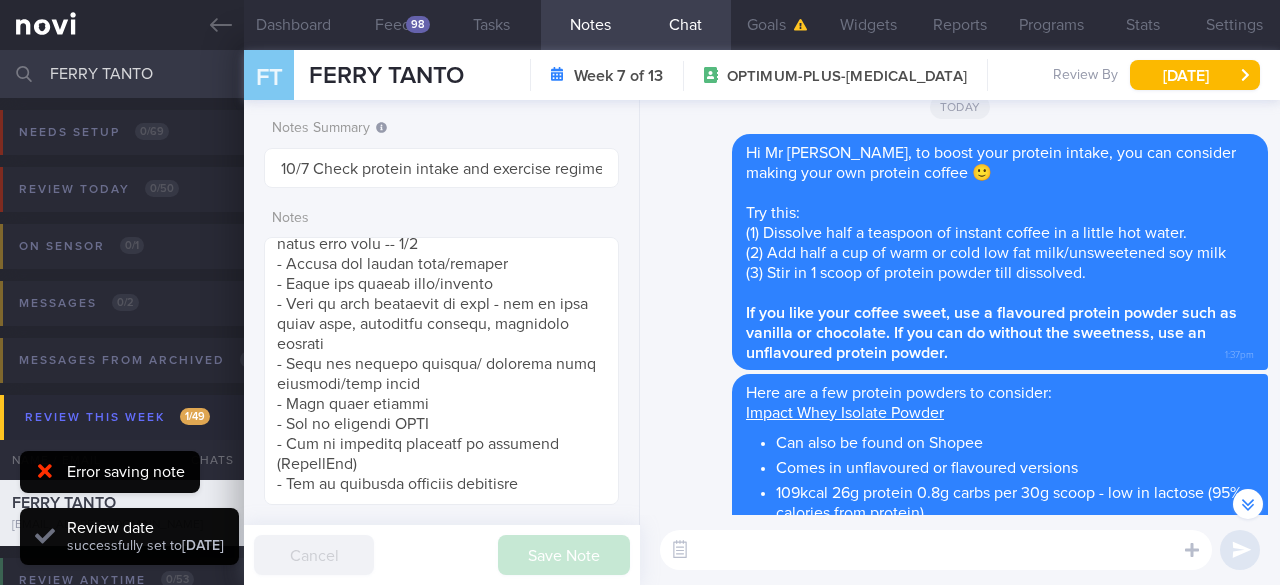 scroll, scrollTop: 1712, scrollLeft: 0, axis: vertical 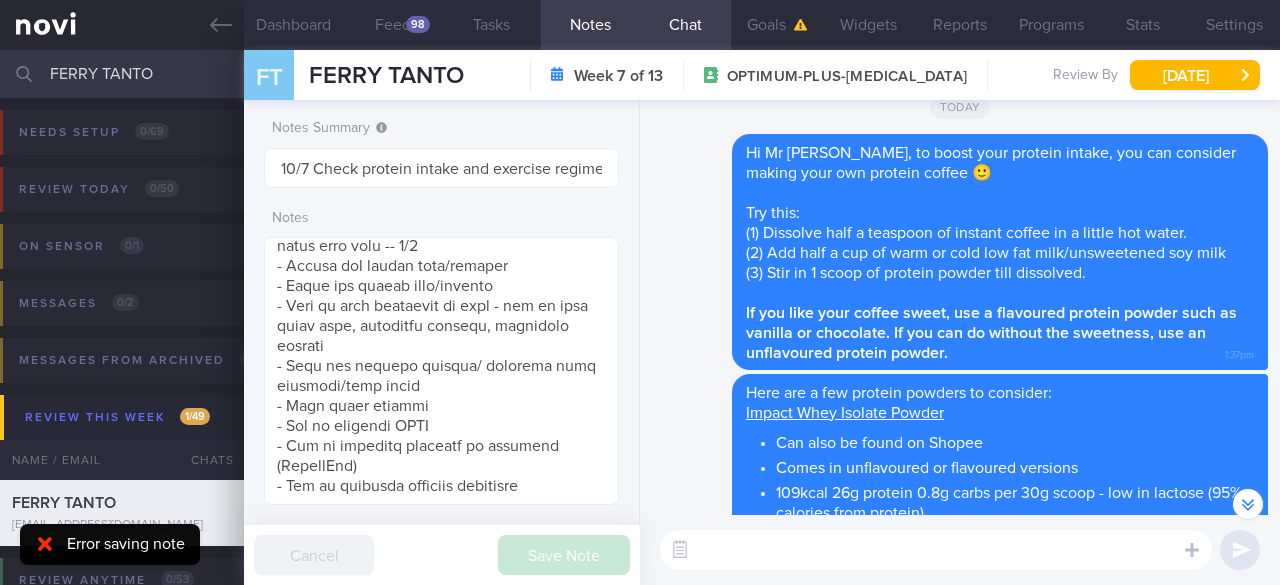 click on "FERRY TANTO" at bounding box center (640, 74) 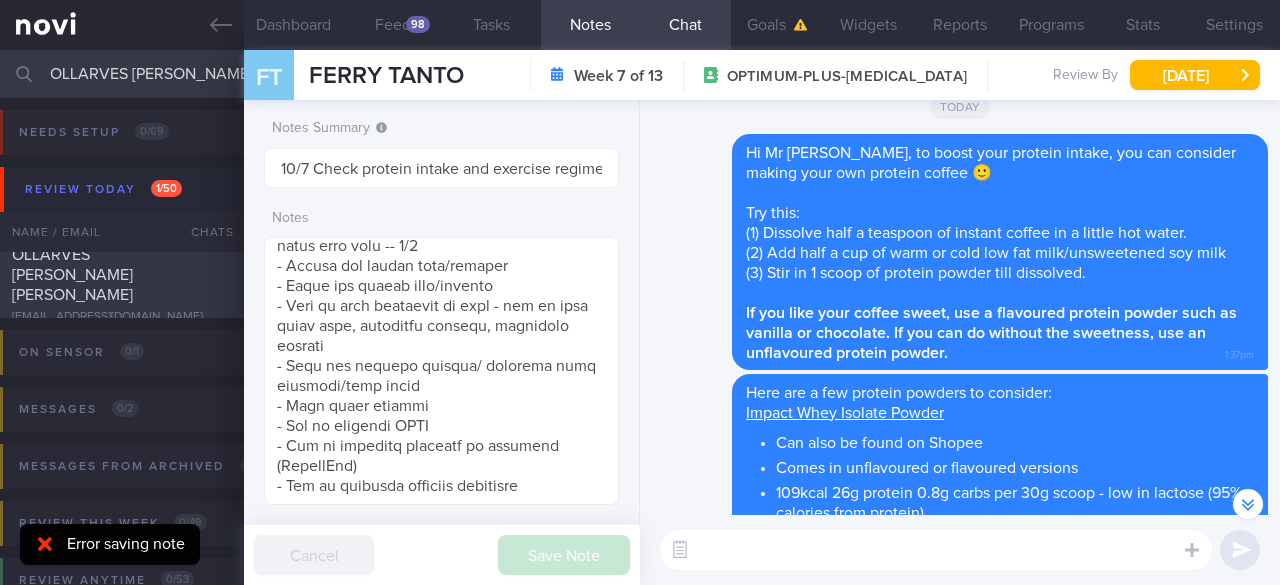 type on "OLLARVES [PERSON_NAME] [PERSON_NAME]" 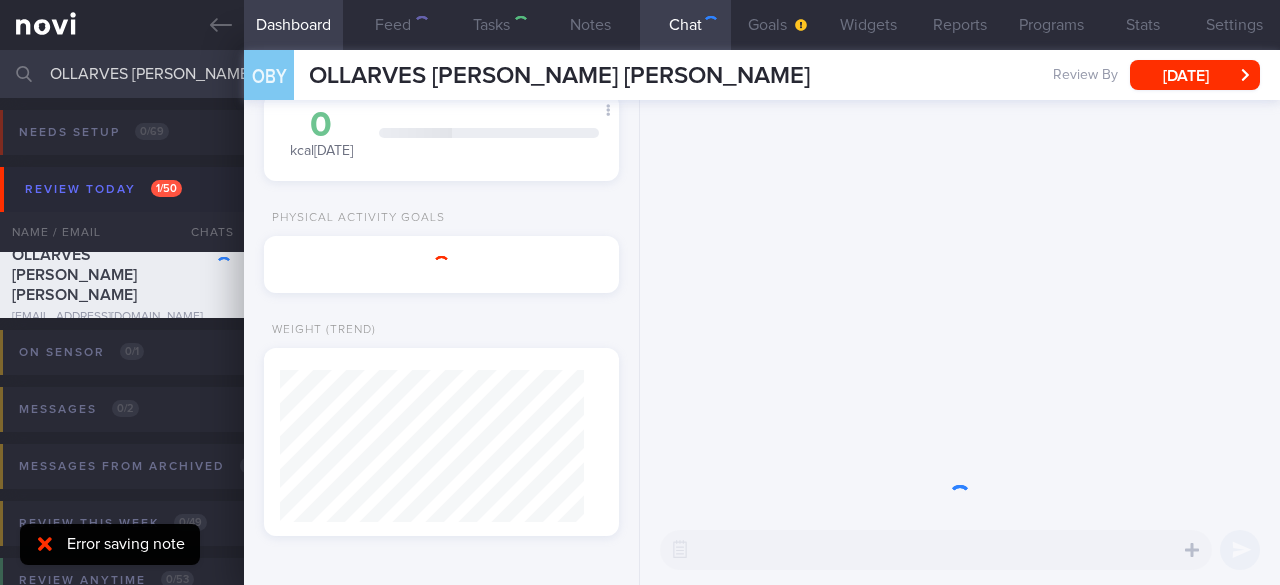 scroll, scrollTop: 0, scrollLeft: 0, axis: both 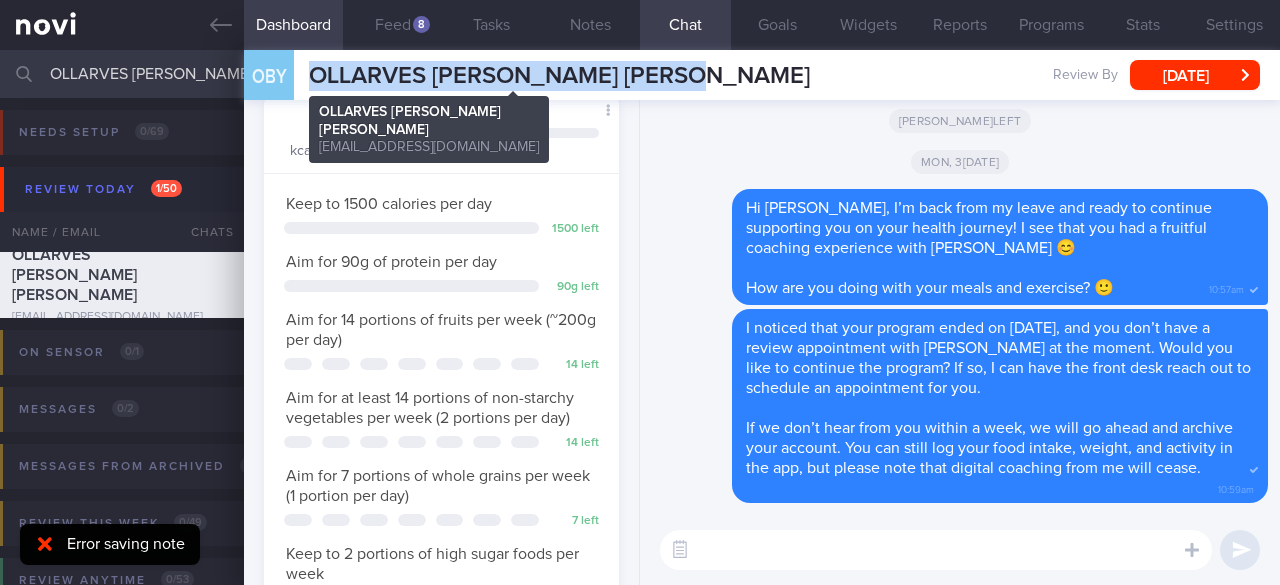 drag, startPoint x: 308, startPoint y: 66, endPoint x: 730, endPoint y: 77, distance: 422.14334 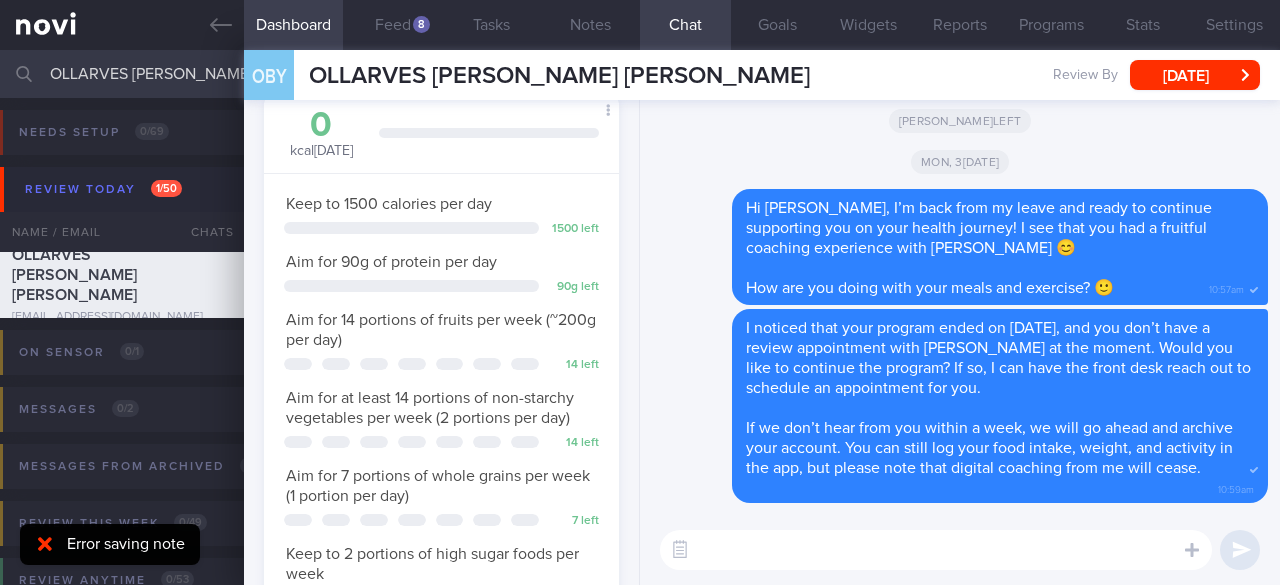 click at bounding box center [936, 550] 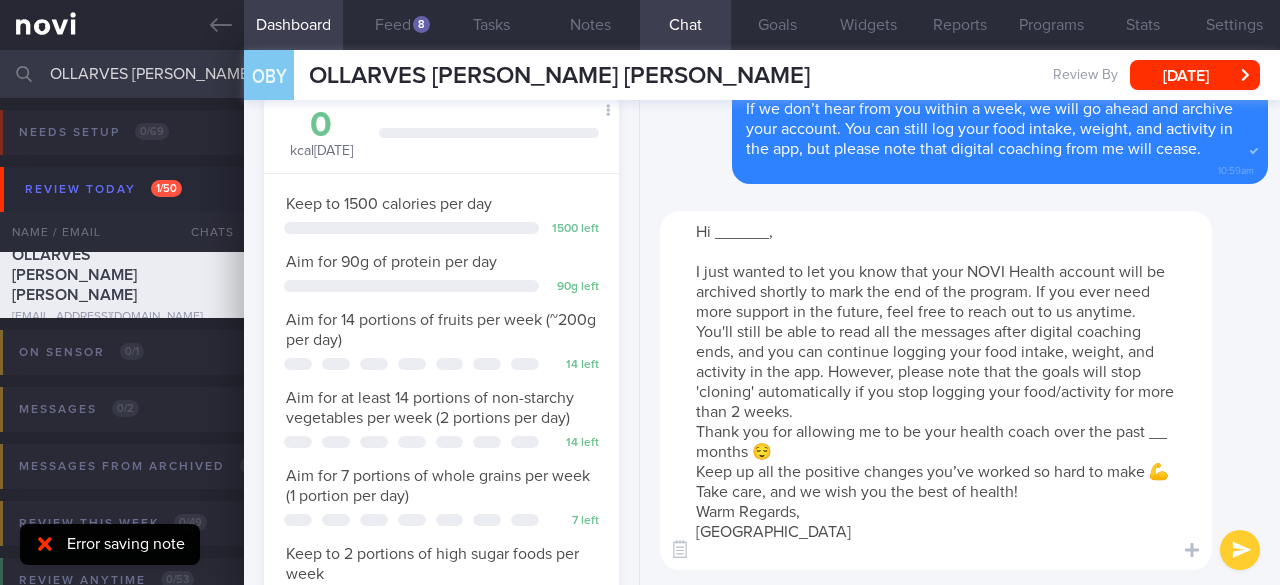 scroll, scrollTop: 0, scrollLeft: 0, axis: both 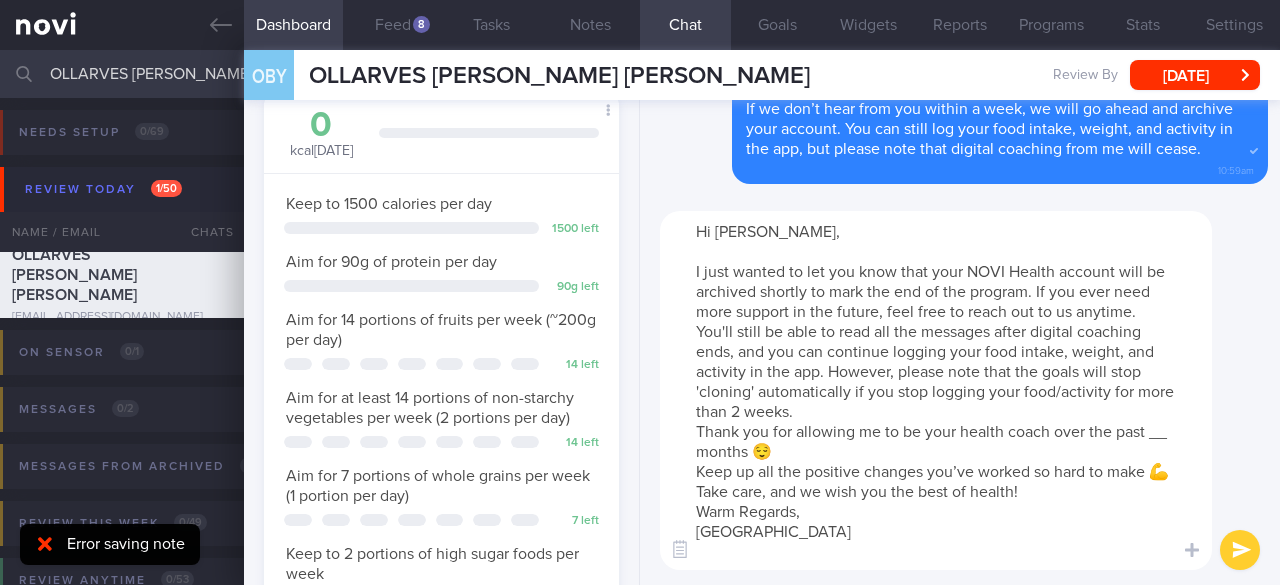 click on "Hi Yndira,
I just wanted to let you know that your NOVI Health account will be archived shortly to mark the end of the program. If you ever need more support in the future, feel free to reach out to us anytime.
You'll still be able to read all the messages after digital coaching ends, and you can continue logging your food intake, weight, and activity in the app. However, please note that the goals will stop 'cloning' automatically if you stop logging your food/activity for more than 2 weeks.
Thank you for allowing me to be your health coach over the past __ months 😌
Keep up all the positive changes you’ve worked so hard to make 💪
Take care, and we wish you the best of health!
Warm Regards,
Angena" at bounding box center (936, 390) 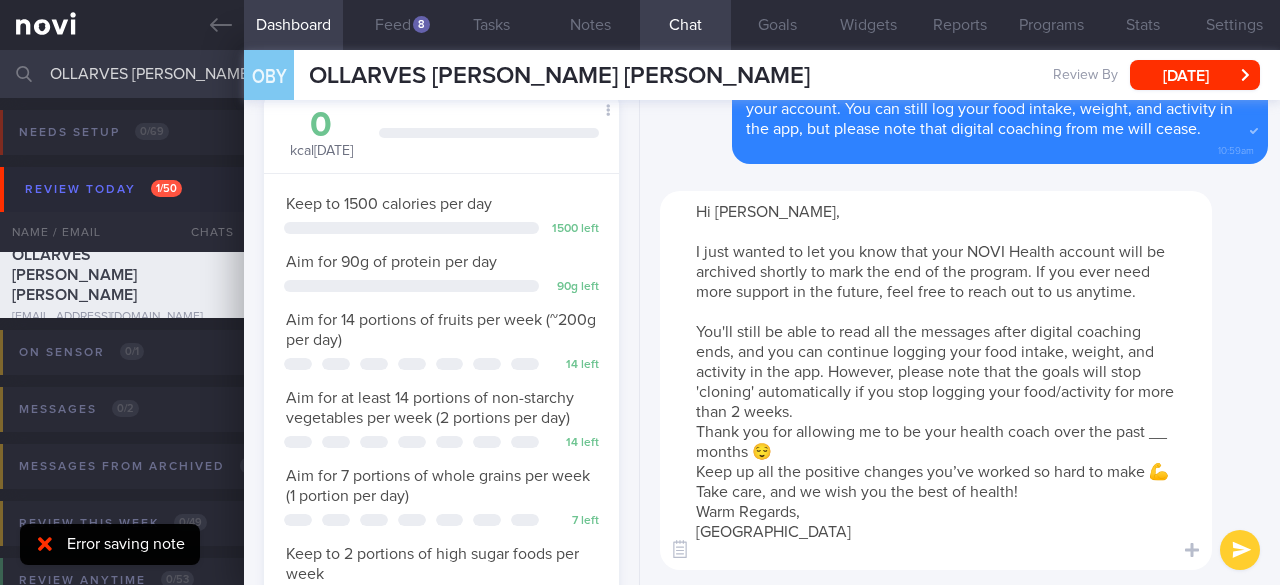 click on "Hi Yndira,
I just wanted to let you know that your NOVI Health account will be archived shortly to mark the end of the program. If you ever need more support in the future, feel free to reach out to us anytime.
You'll still be able to read all the messages after digital coaching ends, and you can continue logging your food intake, weight, and activity in the app. However, please note that the goals will stop 'cloning' automatically if you stop logging your food/activity for more than 2 weeks.
Thank you for allowing me to be your health coach over the past __ months 😌
Keep up all the positive changes you’ve worked so hard to make 💪
Take care, and we wish you the best of health!
Warm Regards,
Angena" at bounding box center (936, 380) 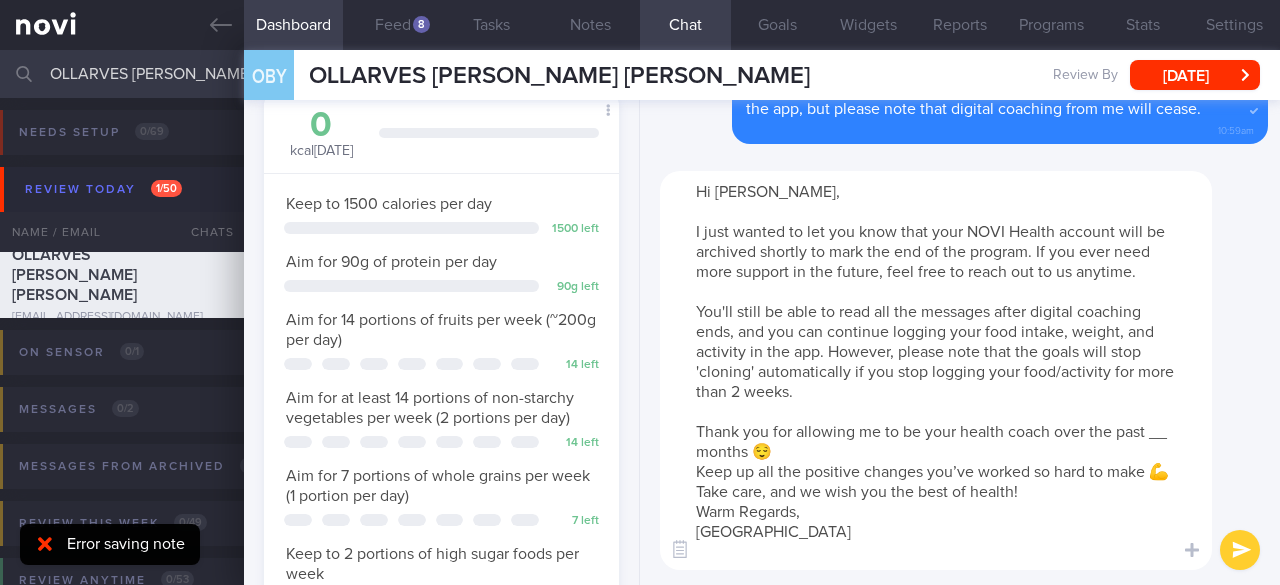 drag, startPoint x: 818, startPoint y: 512, endPoint x: 680, endPoint y: 460, distance: 147.47203 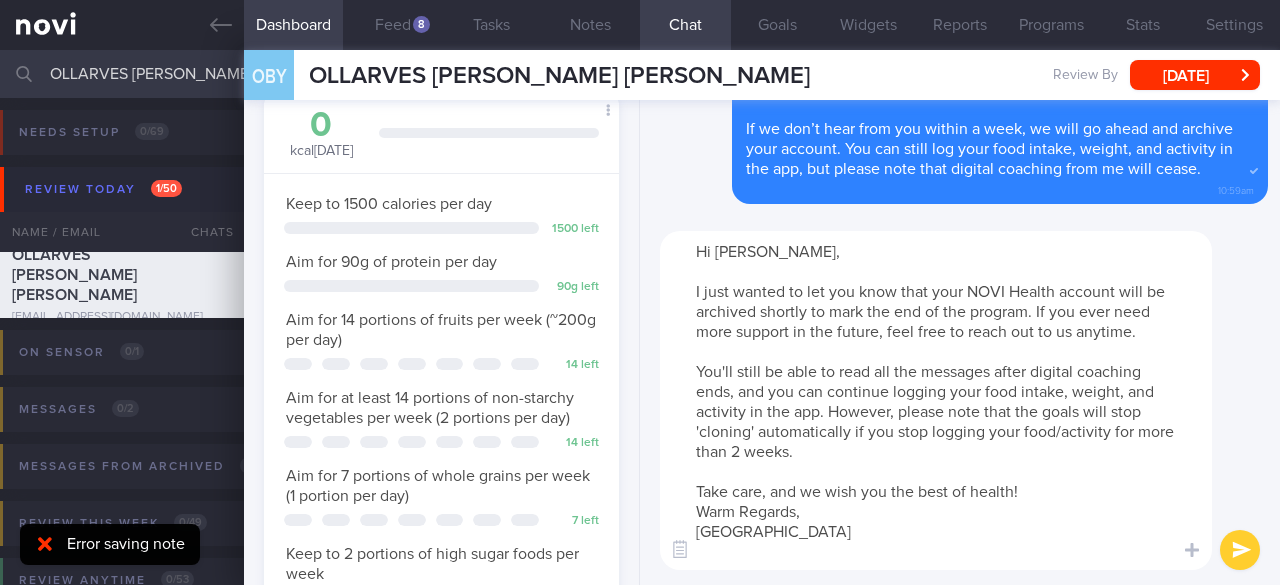 click on "Hi Yndira,
I just wanted to let you know that your NOVI Health account will be archived shortly to mark the end of the program. If you ever need more support in the future, feel free to reach out to us anytime.
You'll still be able to read all the messages after digital coaching ends, and you can continue logging your food intake, weight, and activity in the app. However, please note that the goals will stop 'cloning' automatically if you stop logging your food/activity for more than 2 weeks.
Take care, and we wish you the best of health!
Warm Regards,
Angena" at bounding box center (936, 400) 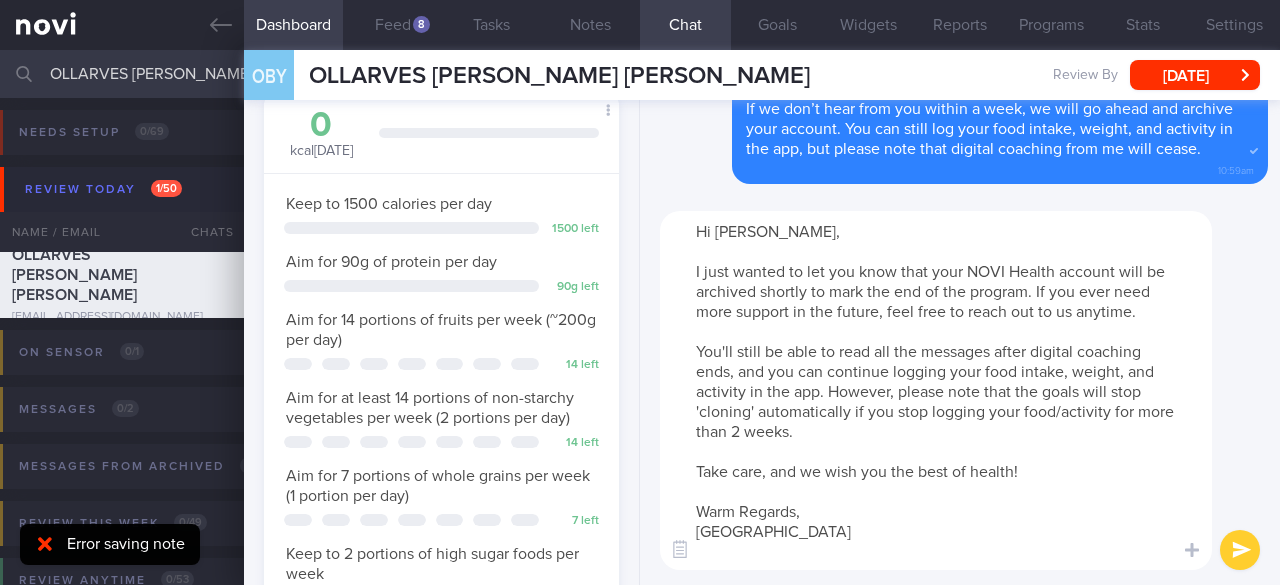 type on "Hi Yndira,
I just wanted to let you know that your NOVI Health account will be archived shortly to mark the end of the program. If you ever need more support in the future, feel free to reach out to us anytime.
You'll still be able to read all the messages after digital coaching ends, and you can continue logging your food intake, weight, and activity in the app. However, please note that the goals will stop 'cloning' automatically if you stop logging your food/activity for more than 2 weeks.
Take care, and we wish you the best of health!
Warm Regards,
Angena" 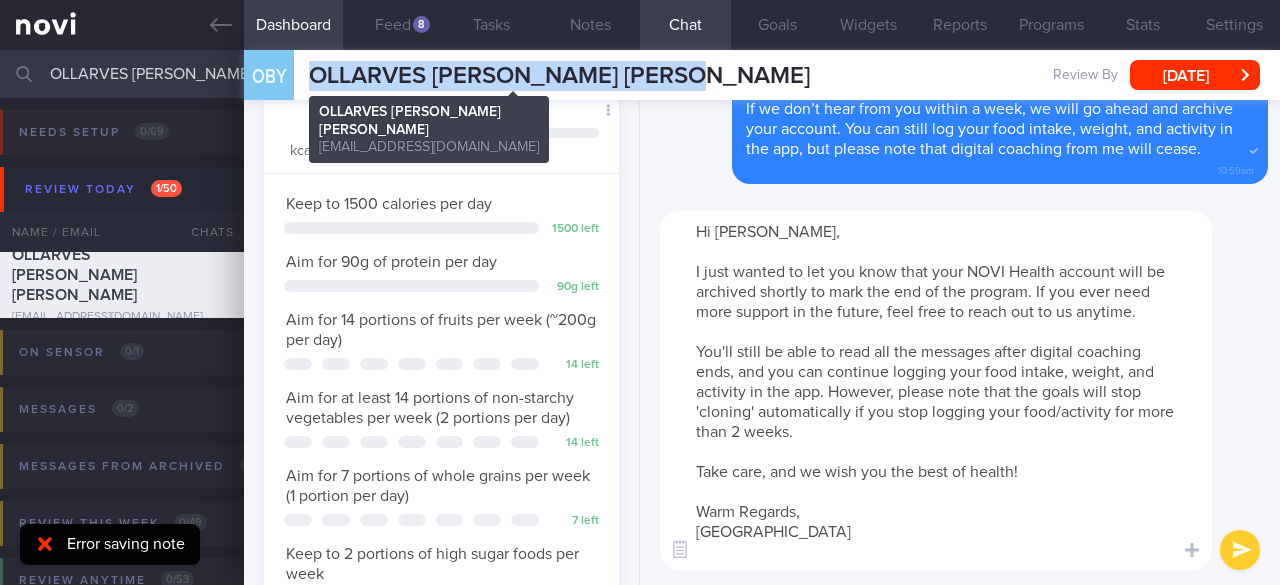 drag, startPoint x: 309, startPoint y: 73, endPoint x: 719, endPoint y: 69, distance: 410.0195 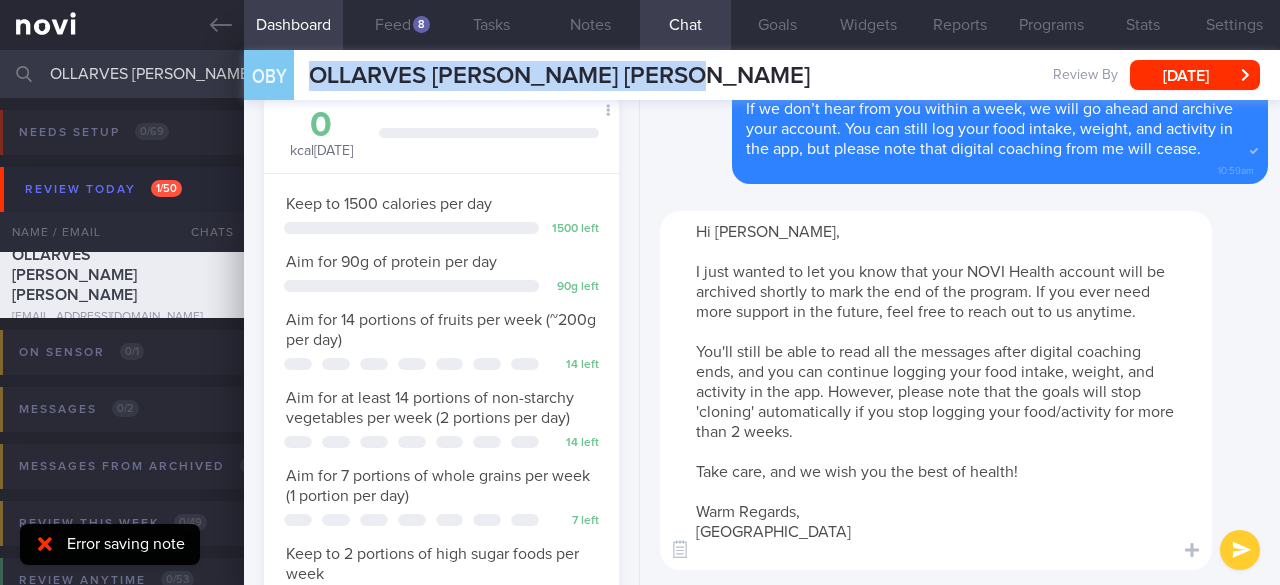 click at bounding box center [1240, 550] 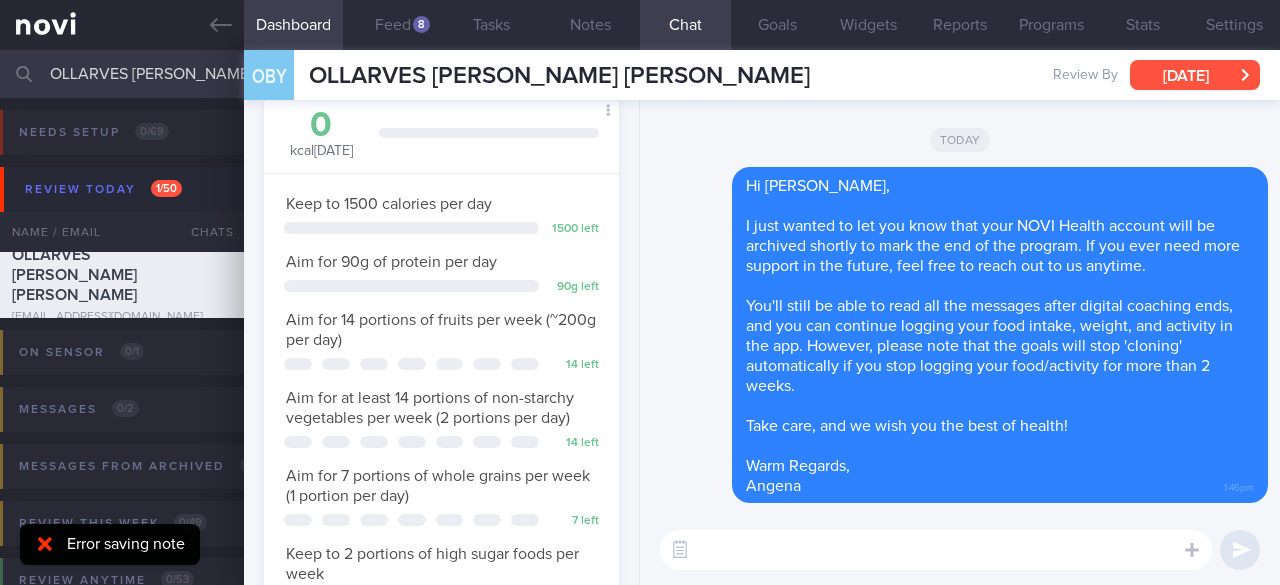 click on "[DATE]" at bounding box center (1195, 75) 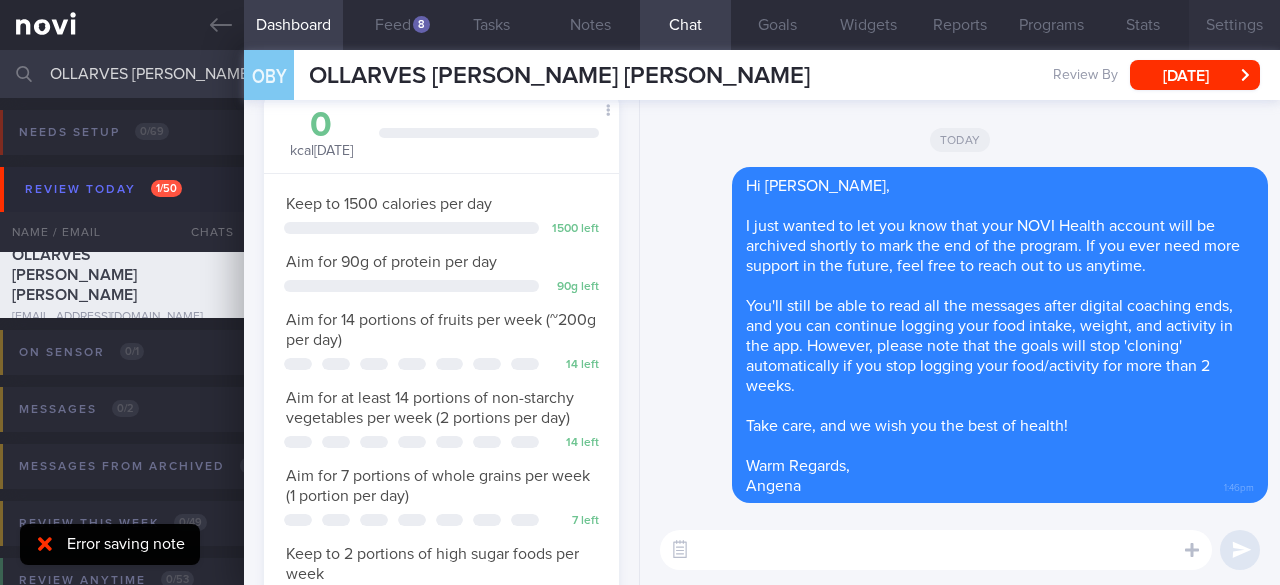 click on "Settings" at bounding box center (1234, 25) 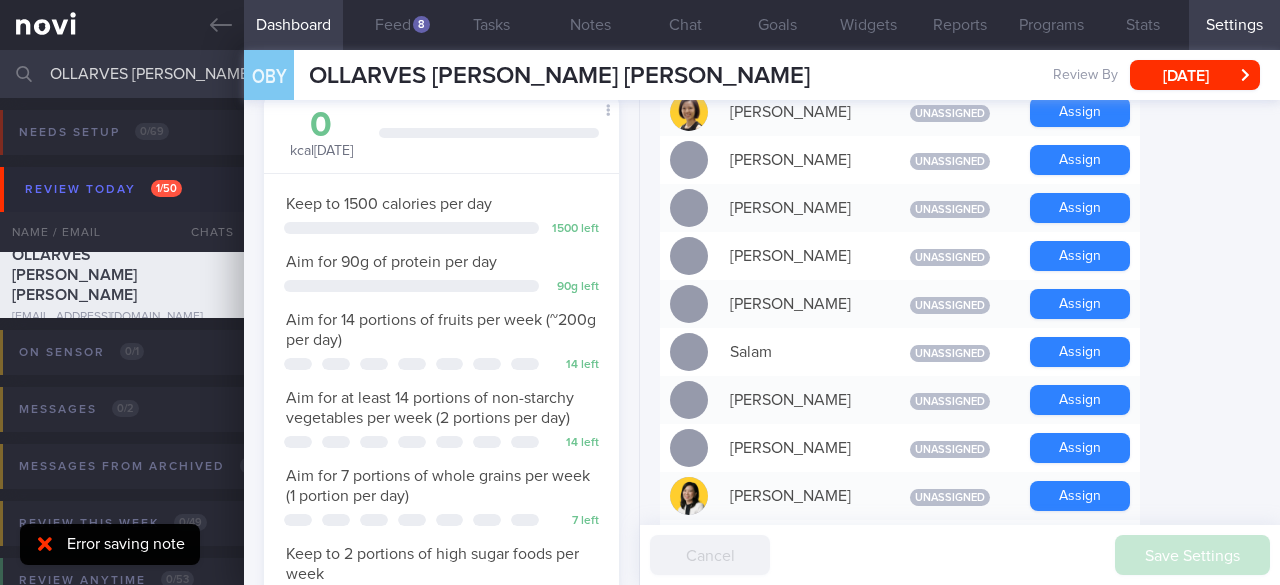 scroll, scrollTop: 1800, scrollLeft: 0, axis: vertical 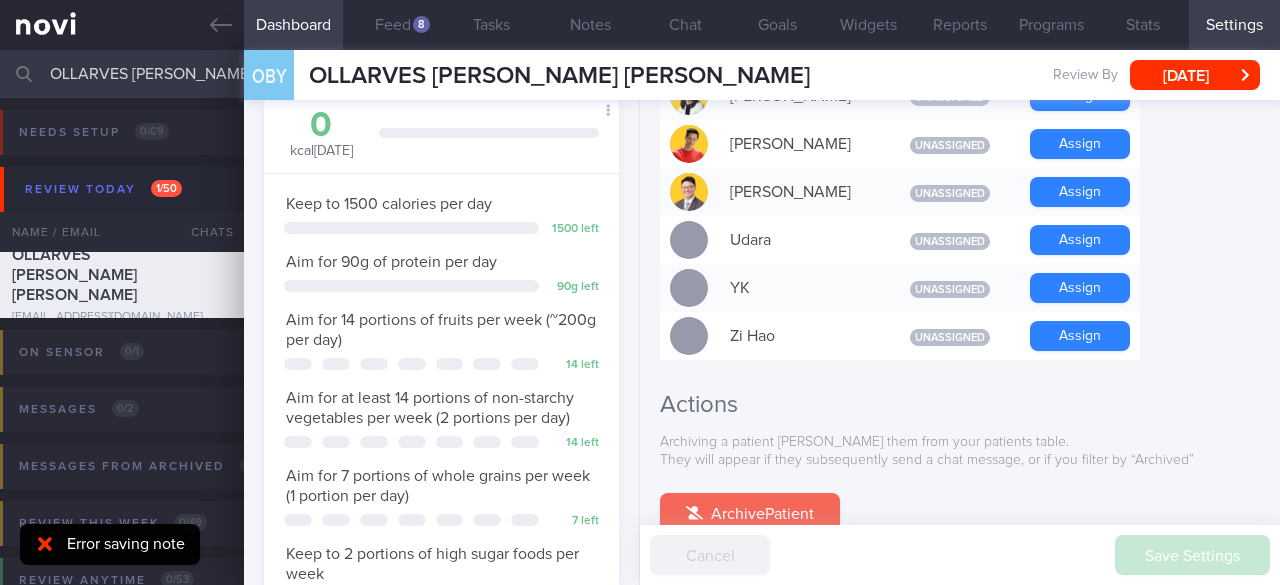 click on "Archive  Patient" at bounding box center [750, 513] 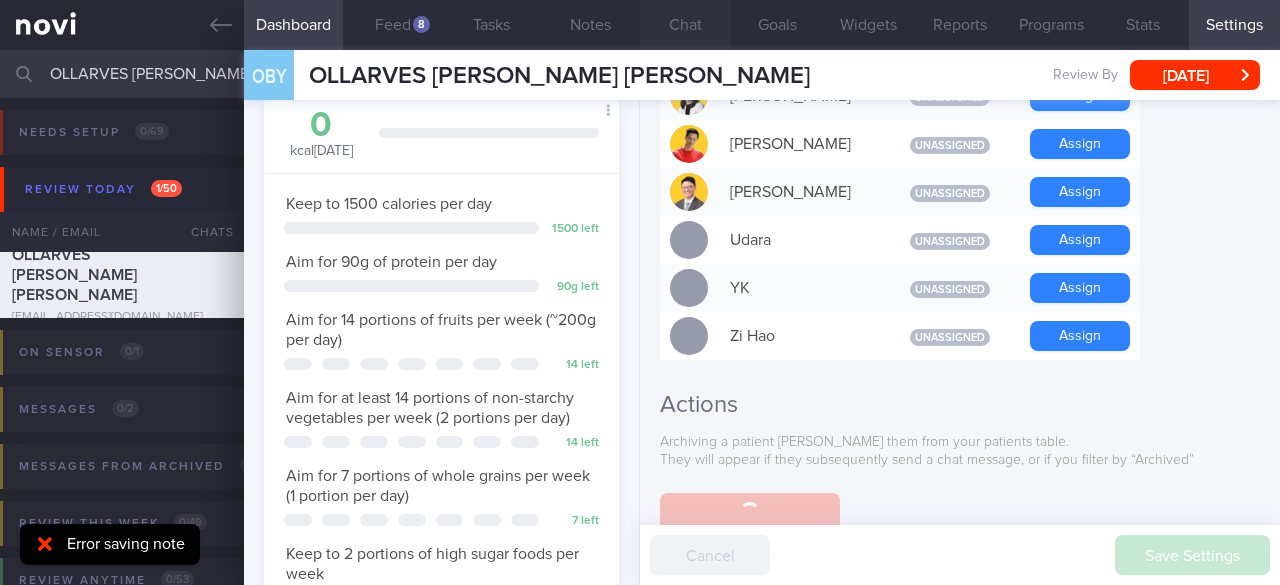 click on "Chat" at bounding box center [685, 25] 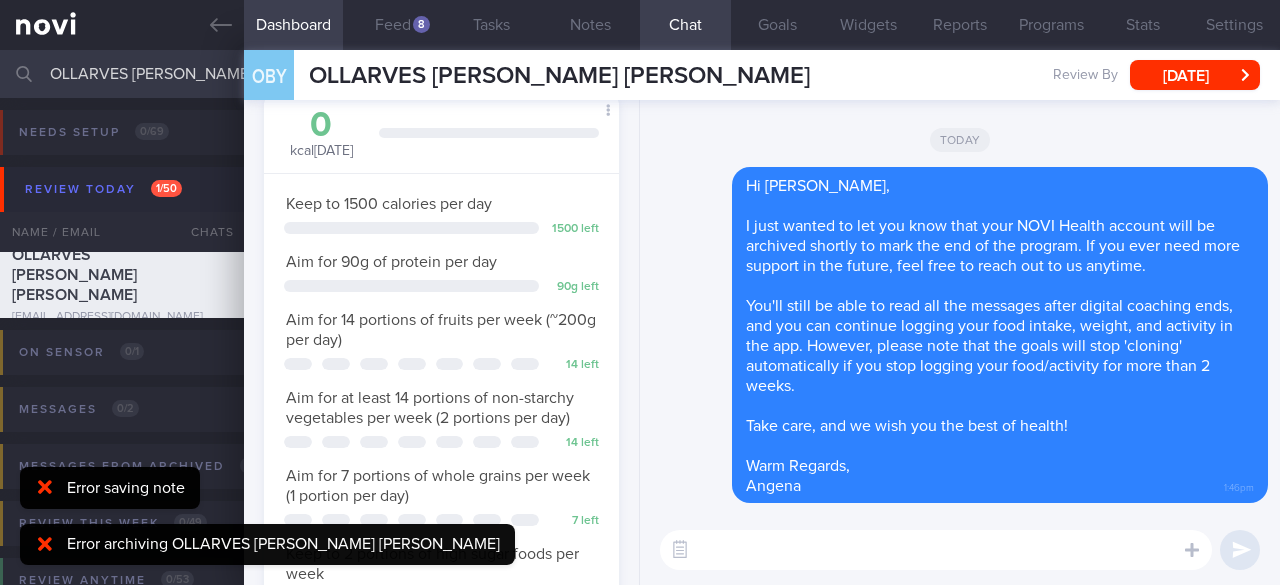 click on "OLLARVES [PERSON_NAME] [PERSON_NAME]" at bounding box center [640, 74] 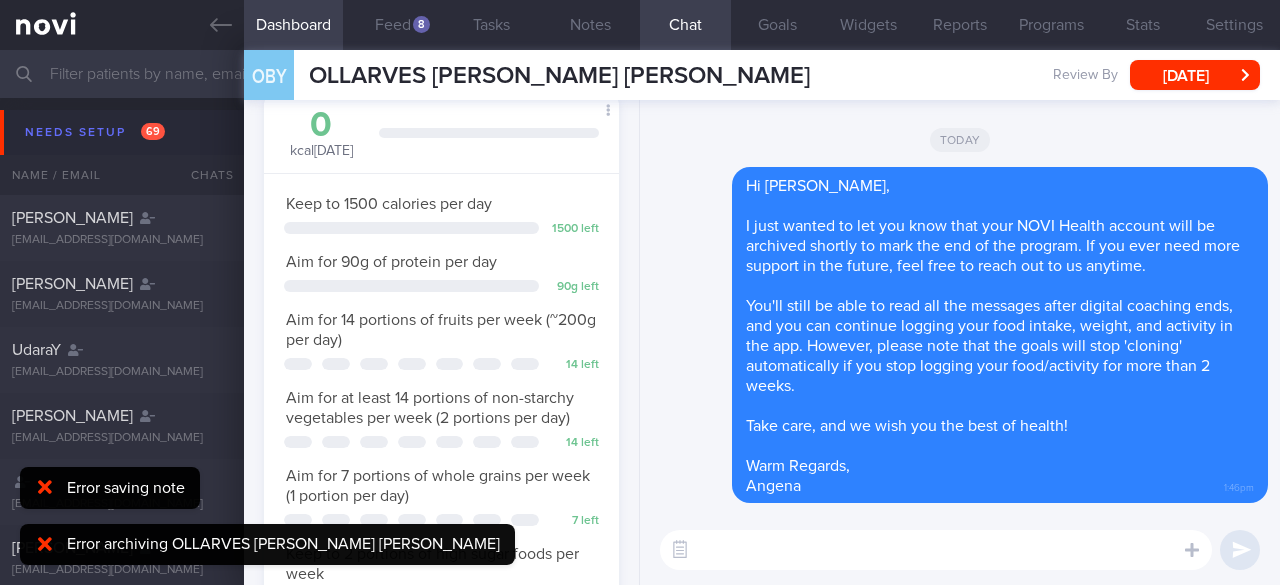 click at bounding box center (640, 74) 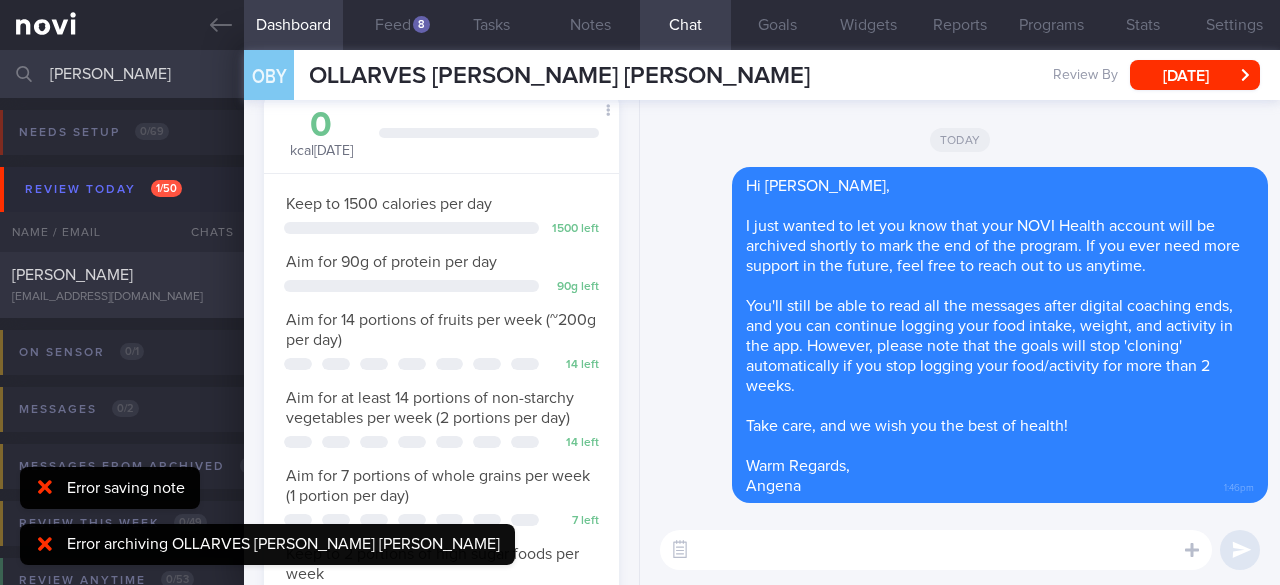 type on "[PERSON_NAME]" 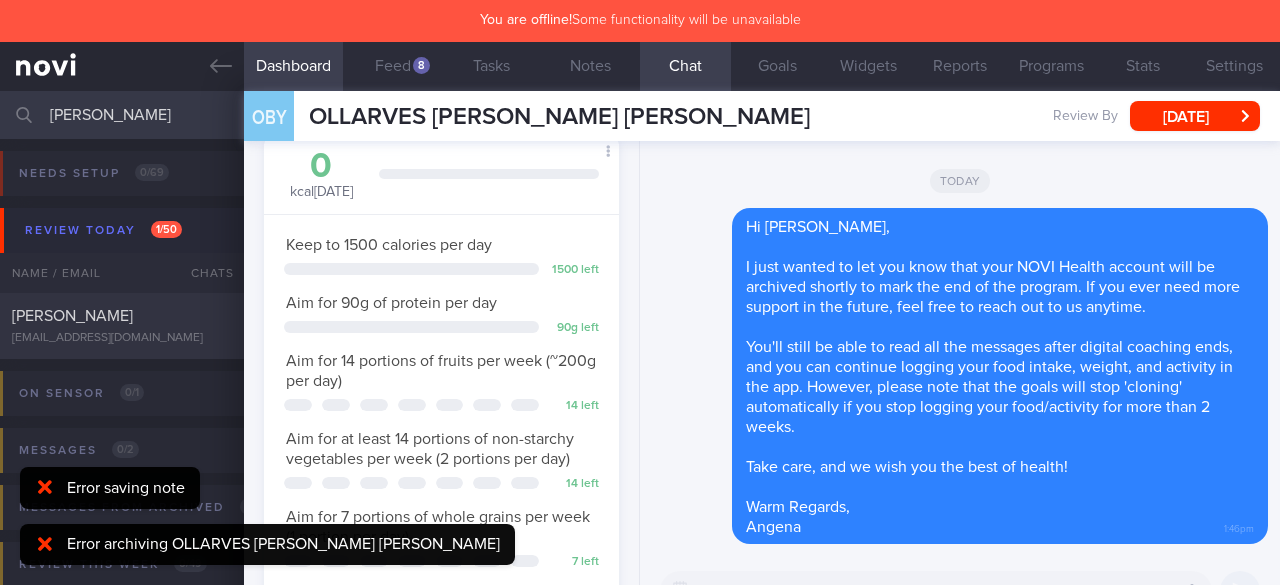 click on "[DATE]" at bounding box center (960, 180) 